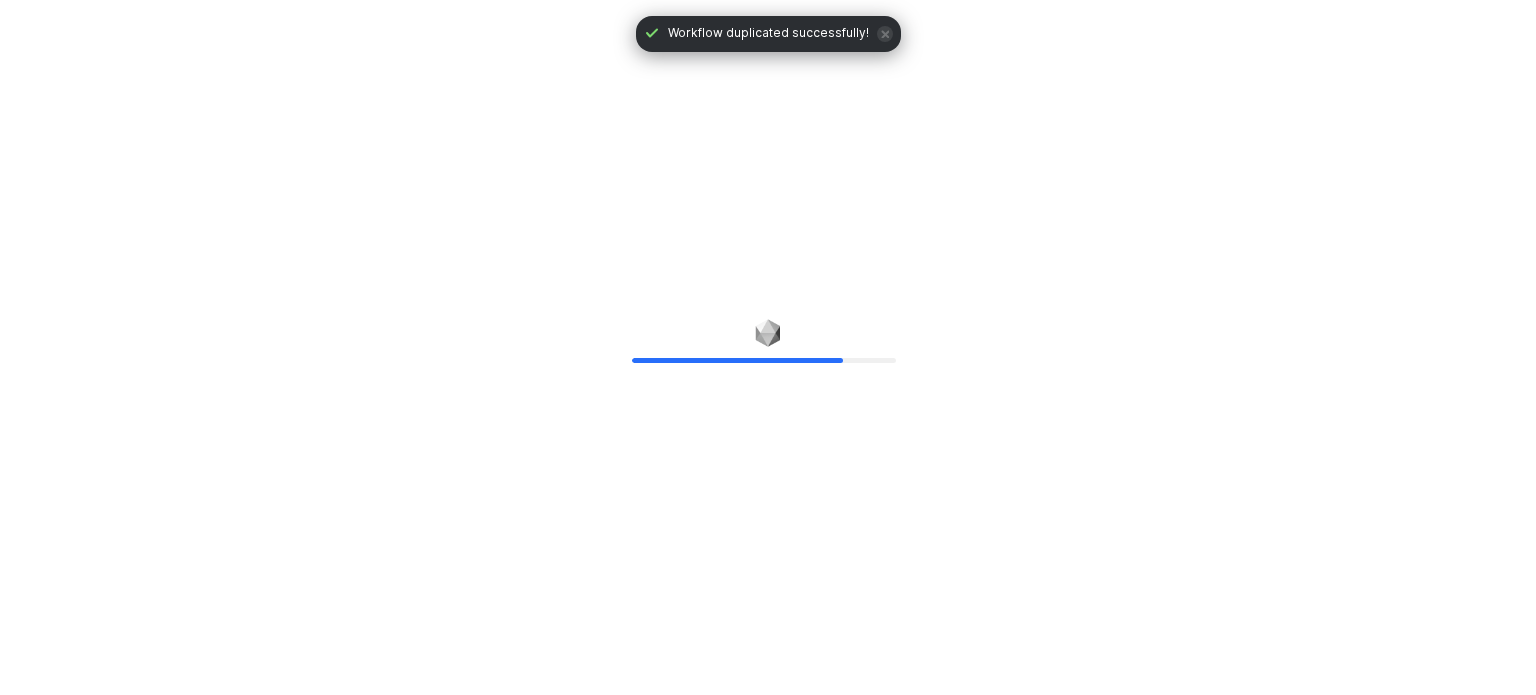 scroll, scrollTop: 0, scrollLeft: 0, axis: both 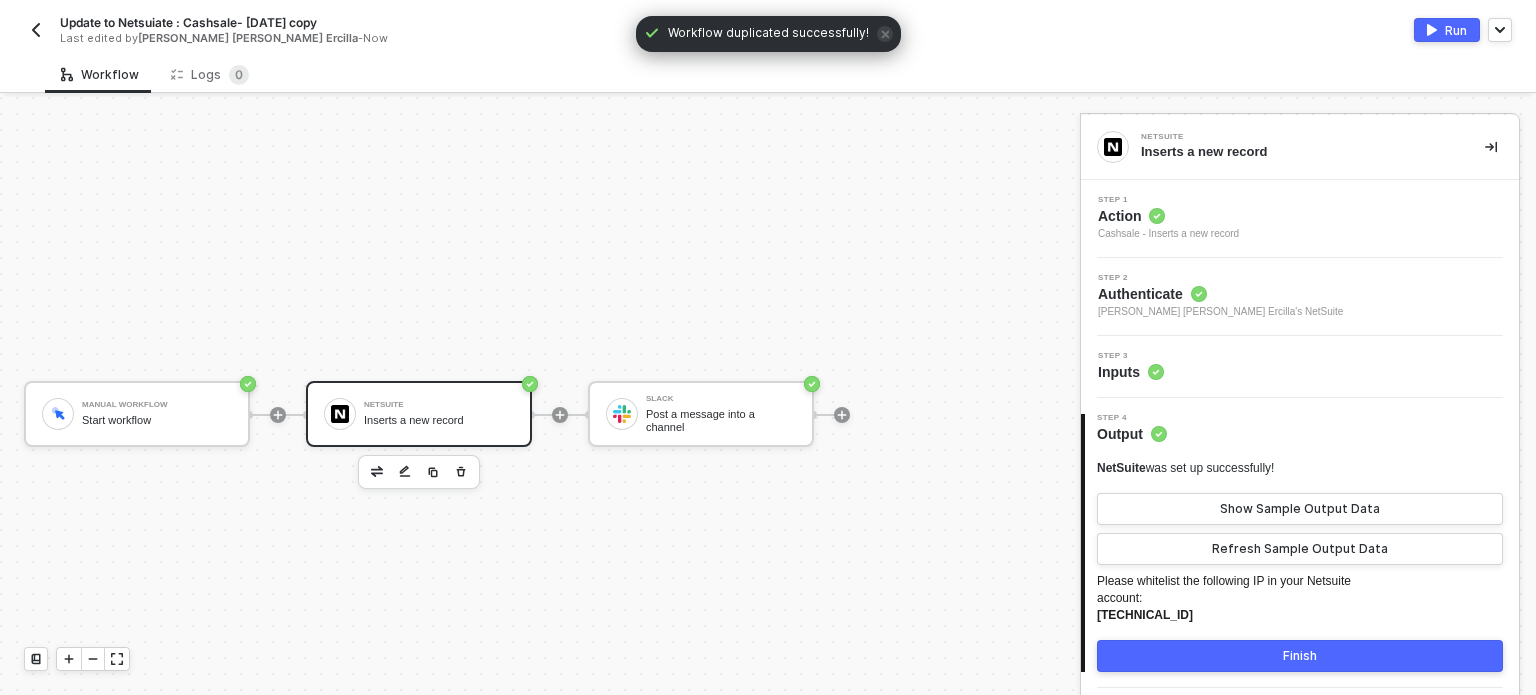 click on "Update to Netsuiate : Cashsale- [DATE] copy" at bounding box center (188, 22) 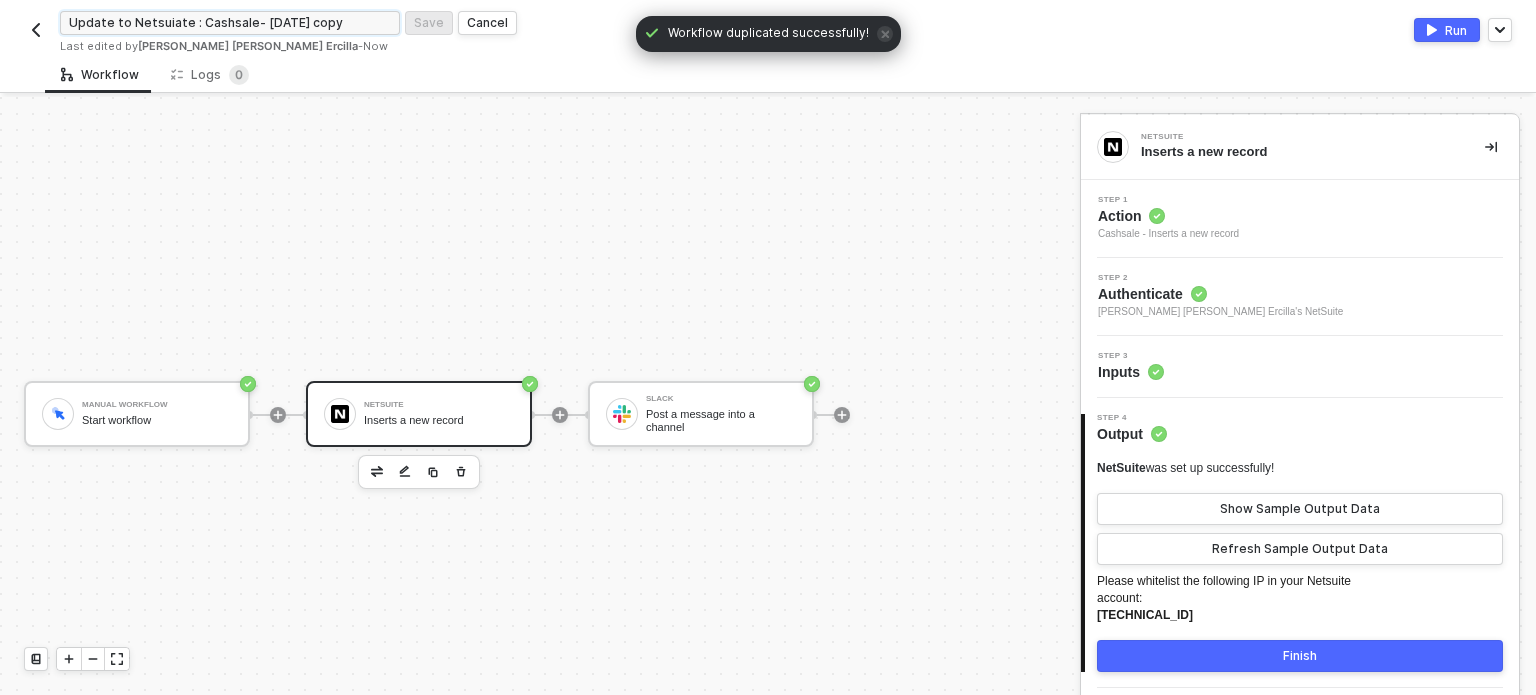 click on "Update to Netsuiate : Cashsale- [DATE] copy" at bounding box center (230, 23) 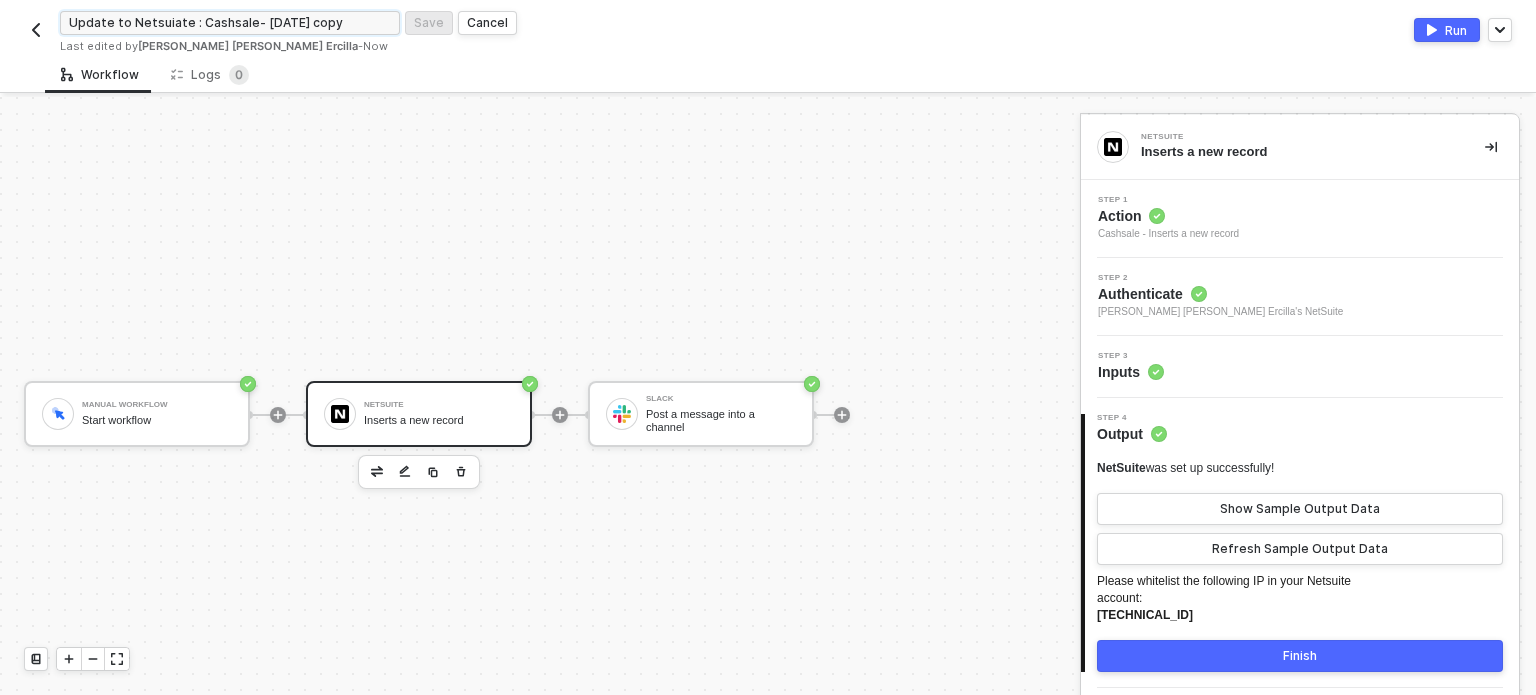 click on "Update to Netsuiate : Cashsale- [DATE] copy" at bounding box center [230, 23] 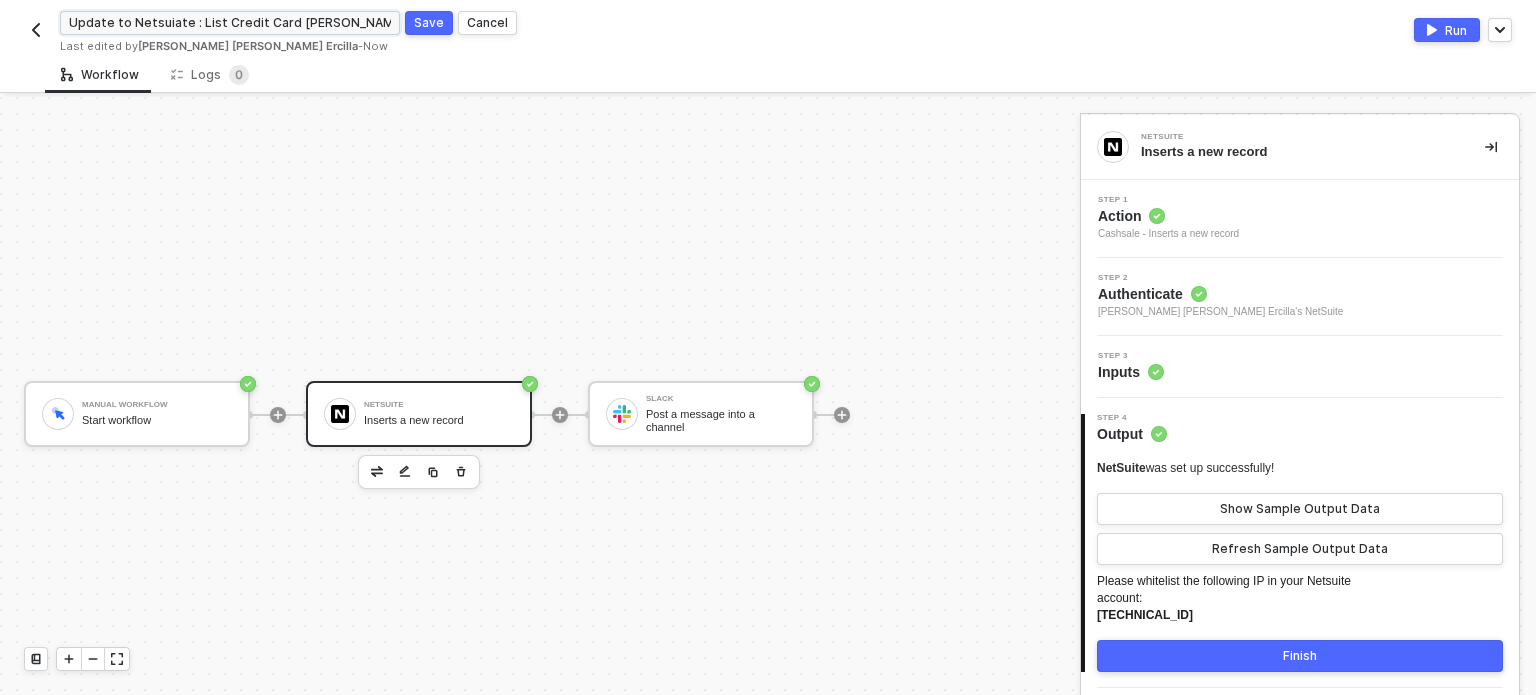 type on "Update to Netsuiate : List Credit Card Change" 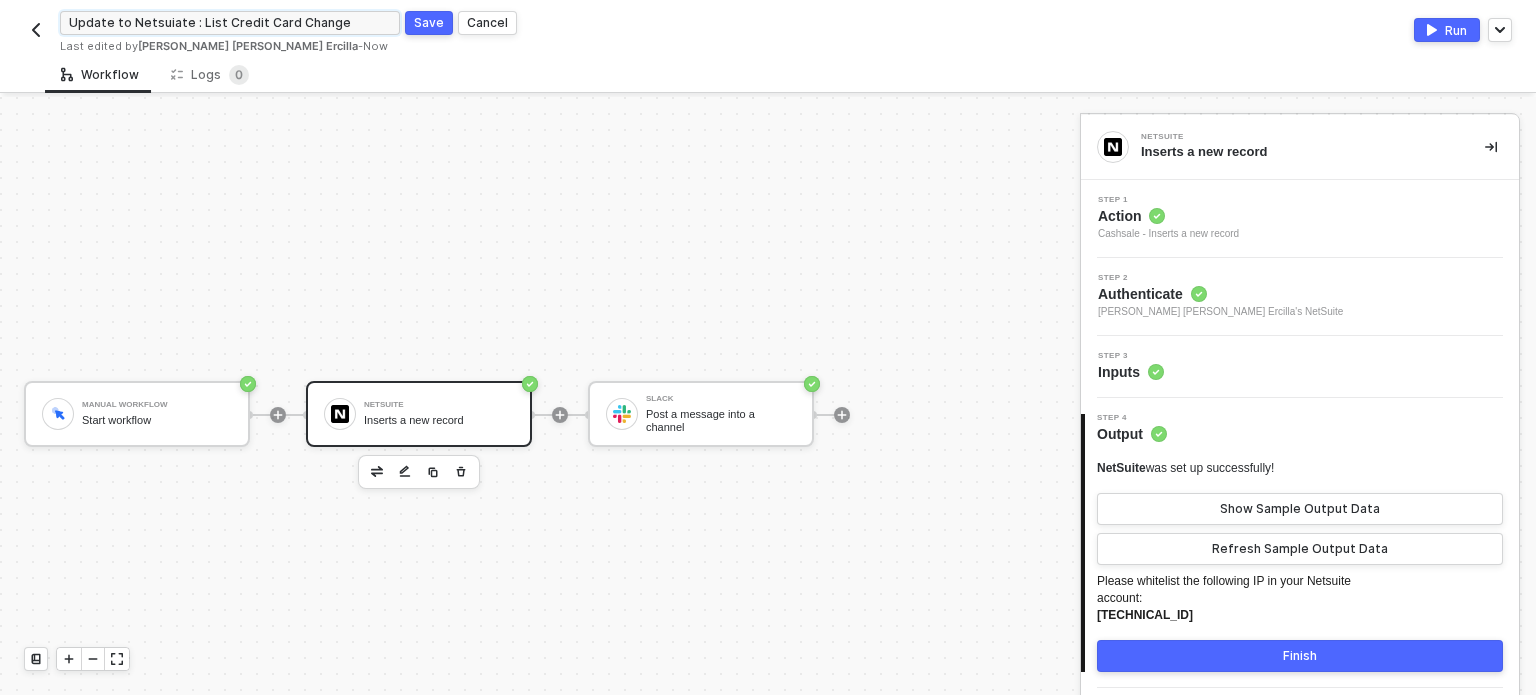 click on "Save" at bounding box center (429, 23) 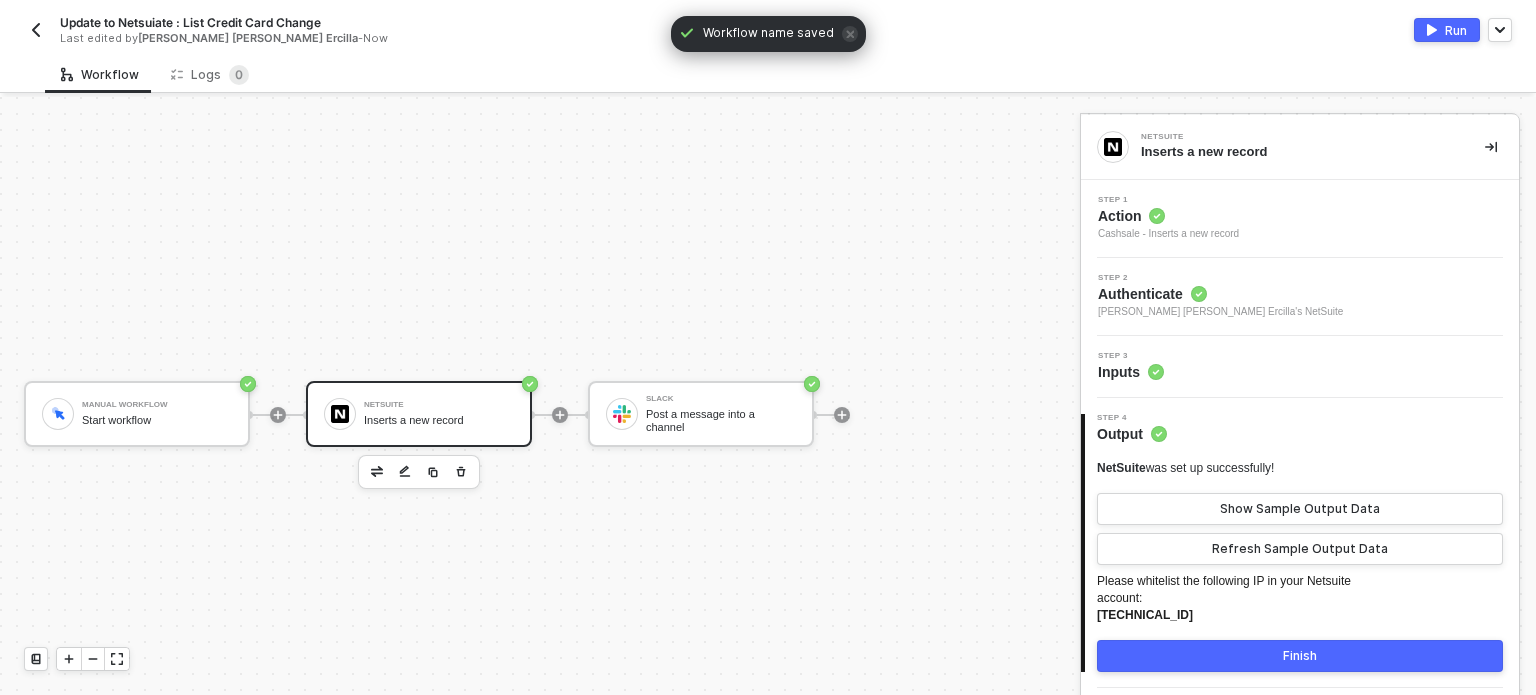 click on "Step 1" at bounding box center [1168, 200] 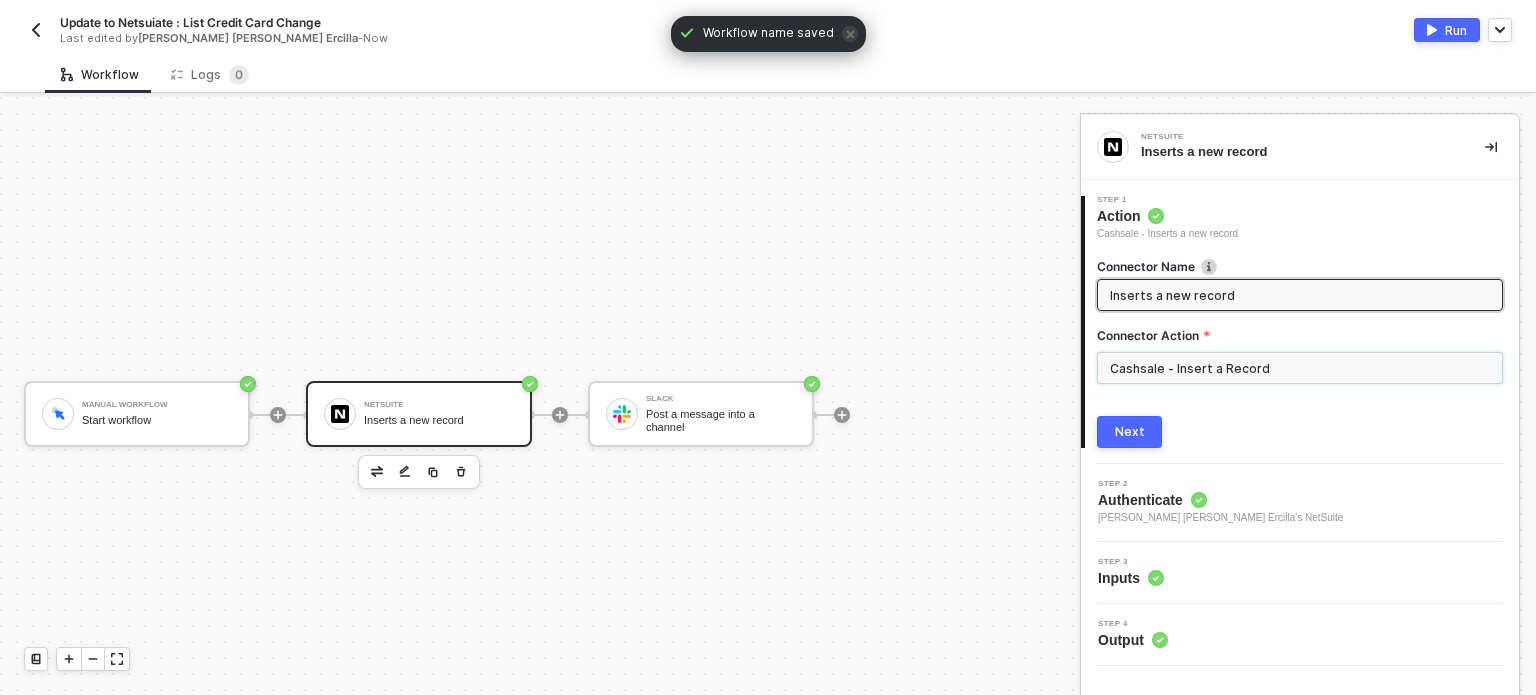 click on "Cashsale - Insert a Record" at bounding box center (1300, 368) 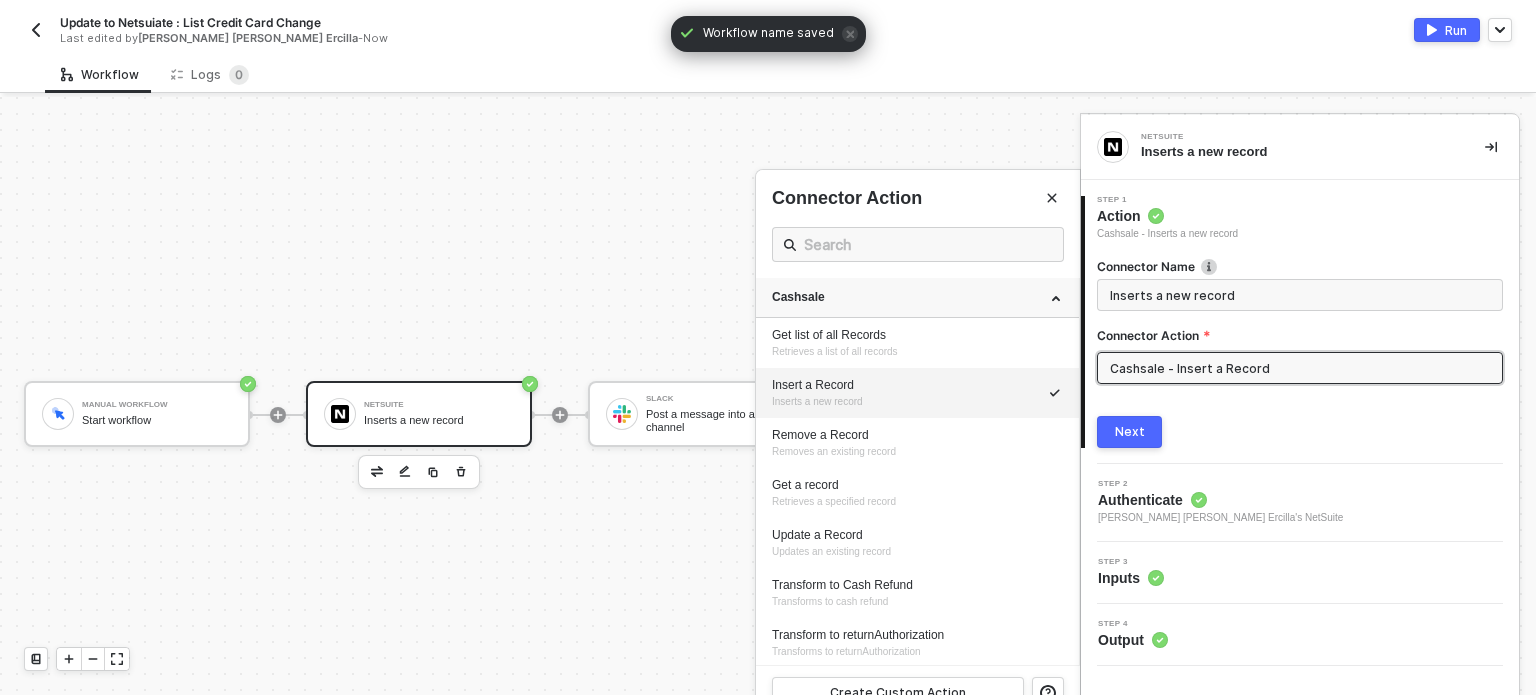 click on "Cashsale" at bounding box center [917, 297] 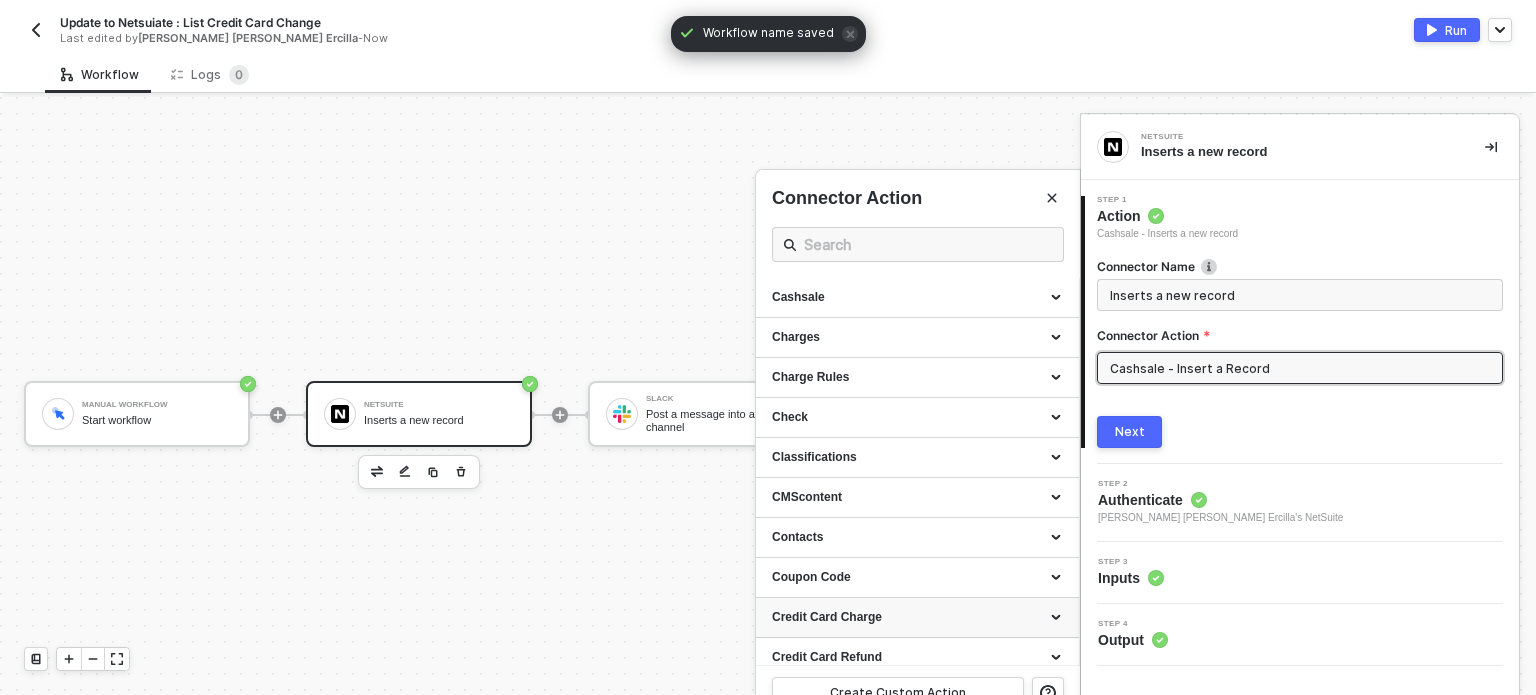 click on "Credit Card Charge" at bounding box center [917, 617] 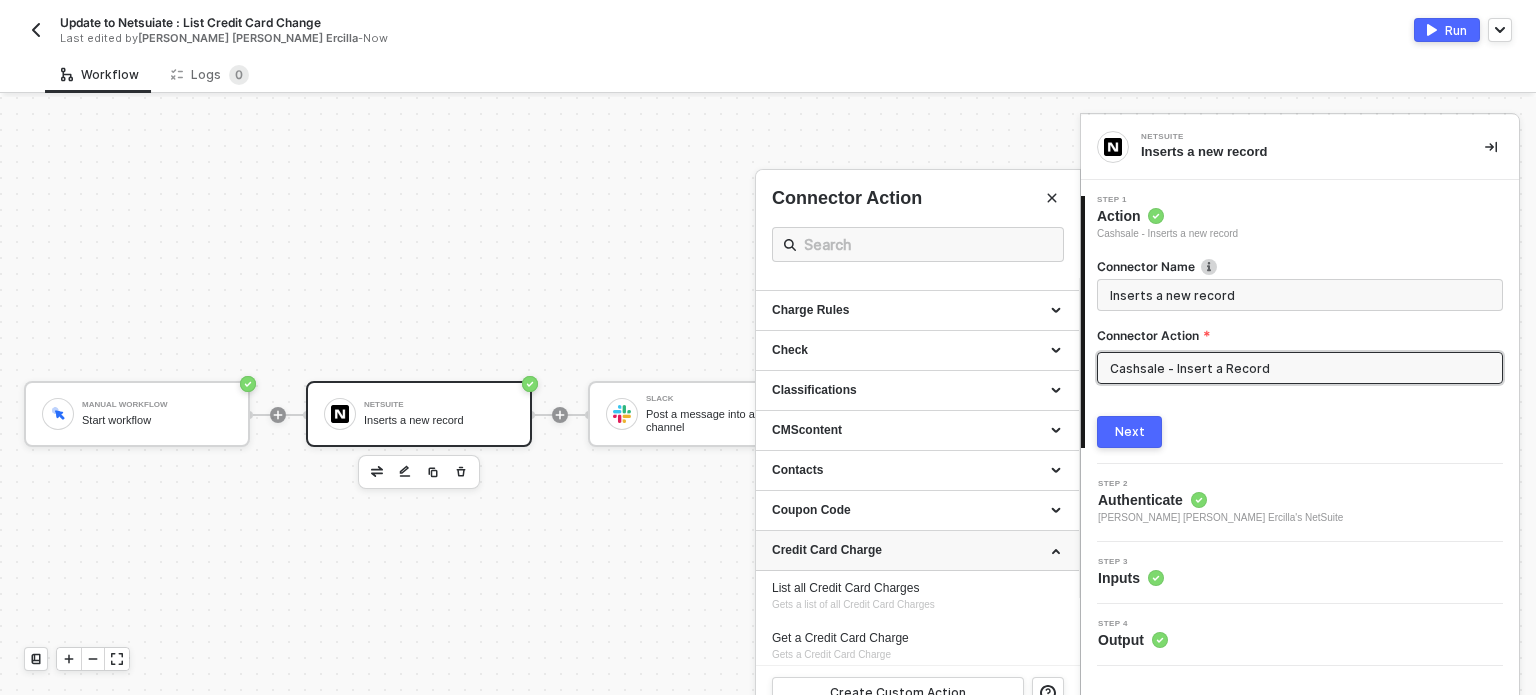 scroll, scrollTop: 100, scrollLeft: 0, axis: vertical 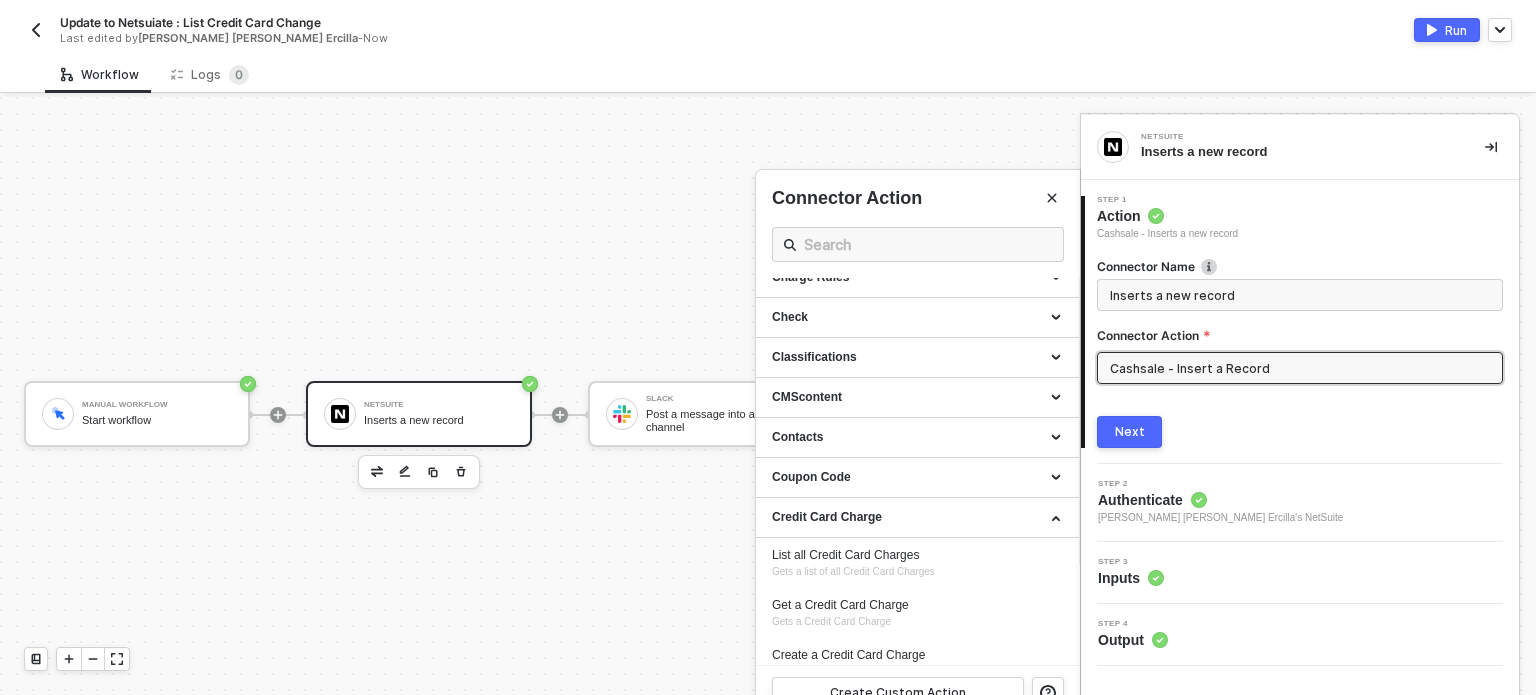 drag, startPoint x: 831, startPoint y: 555, endPoint x: 1118, endPoint y: 472, distance: 298.76077 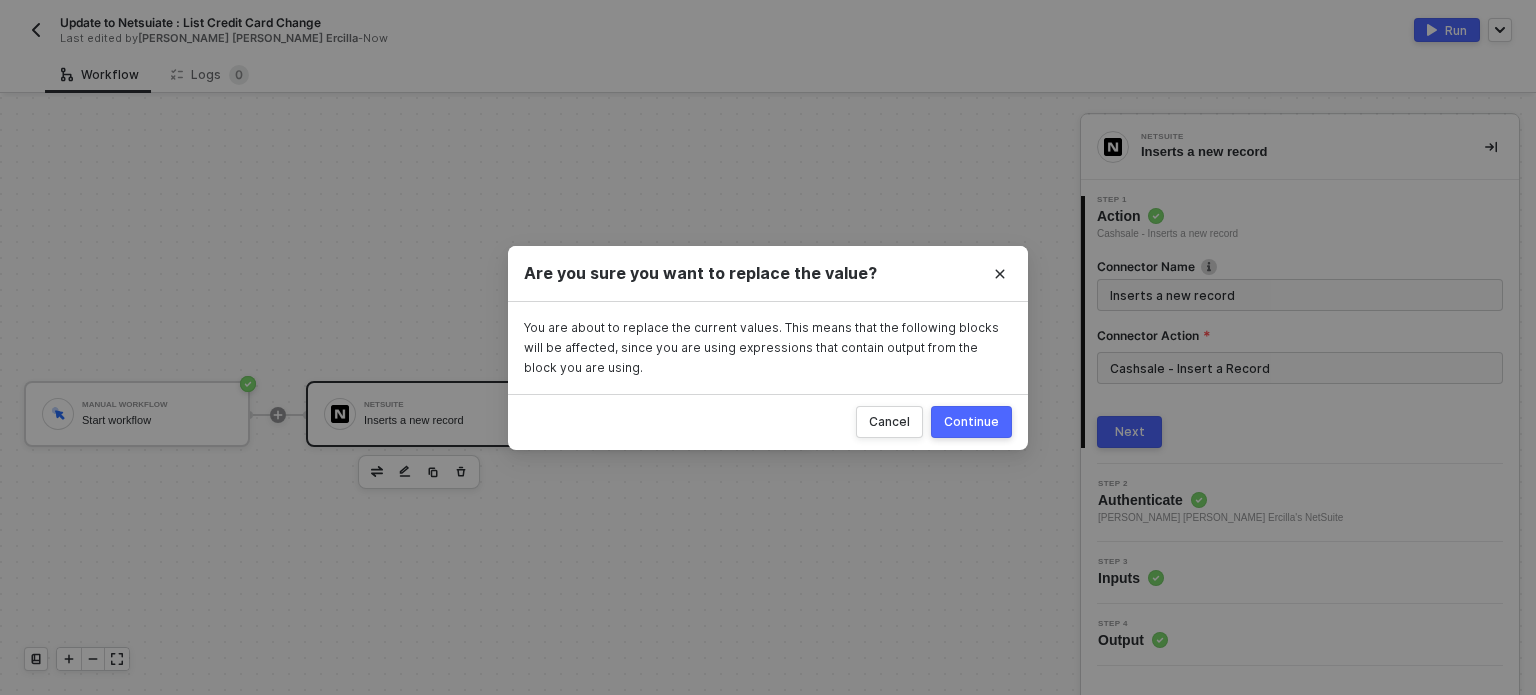 click on "Continue" at bounding box center [971, 422] 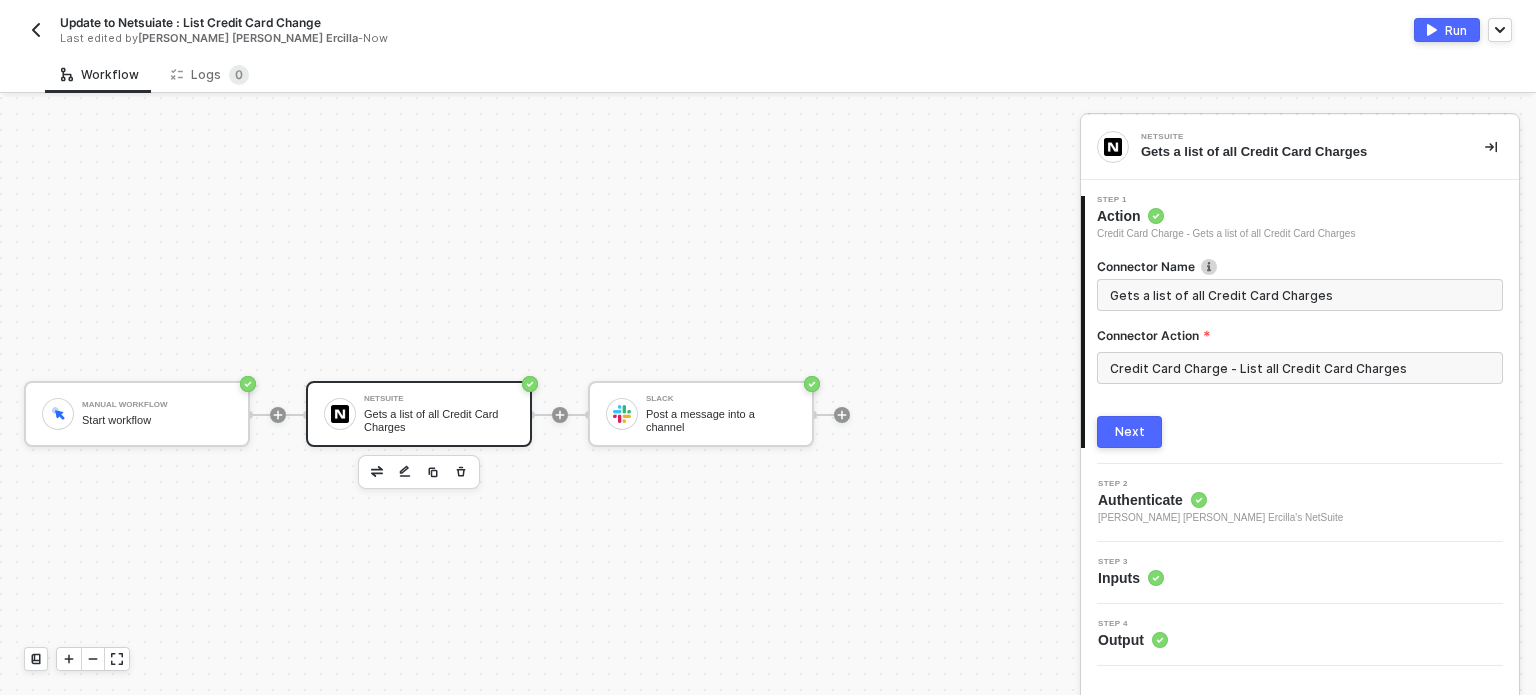 click on "Next" at bounding box center [1130, 432] 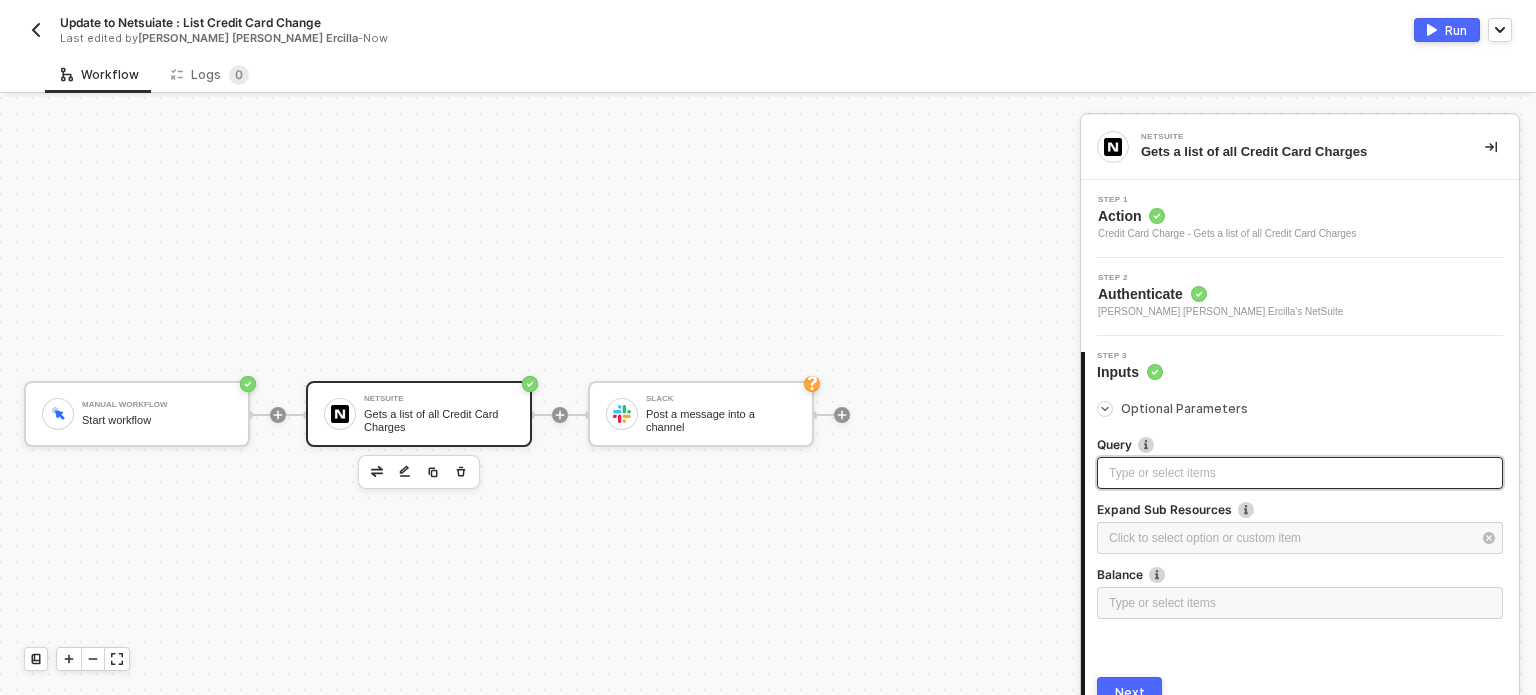 click on "Type or select items ﻿" at bounding box center [1300, 473] 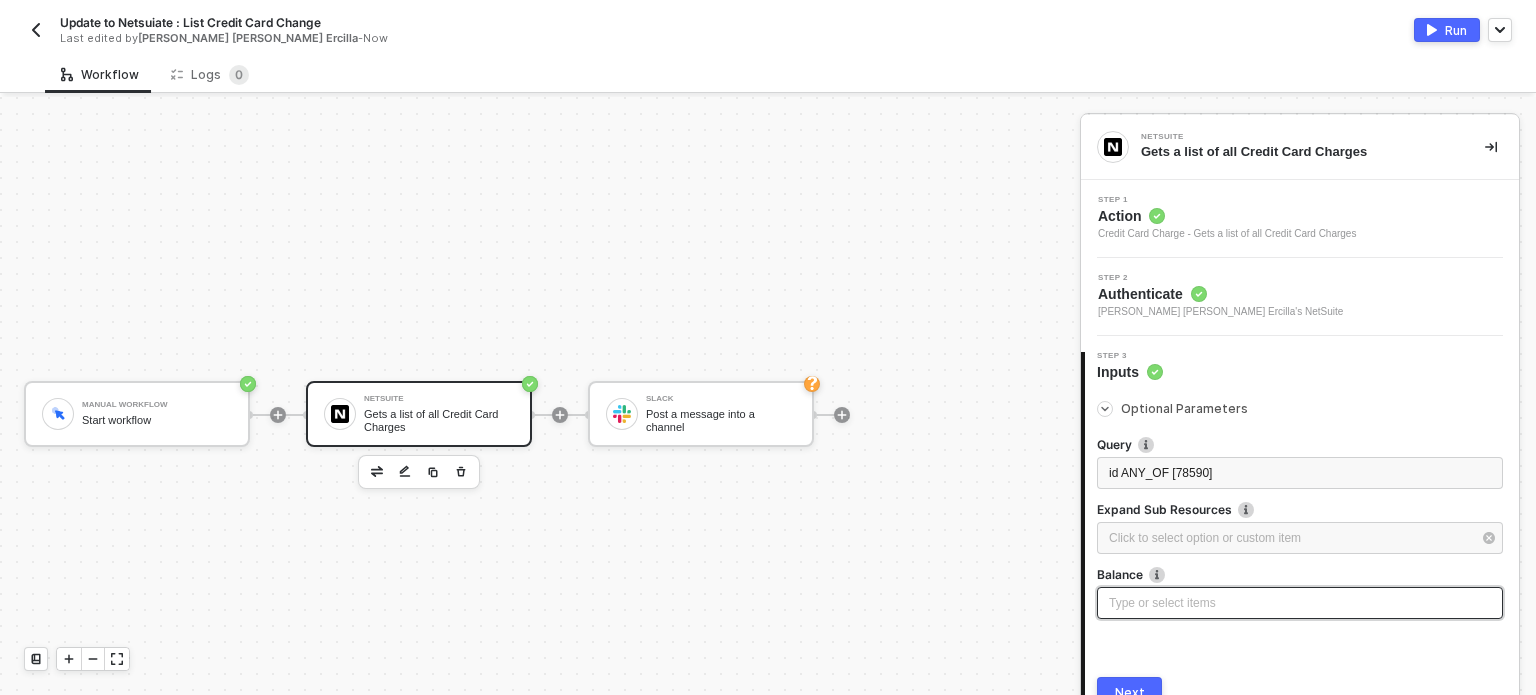 click on "Type or select items ﻿" at bounding box center (1300, 603) 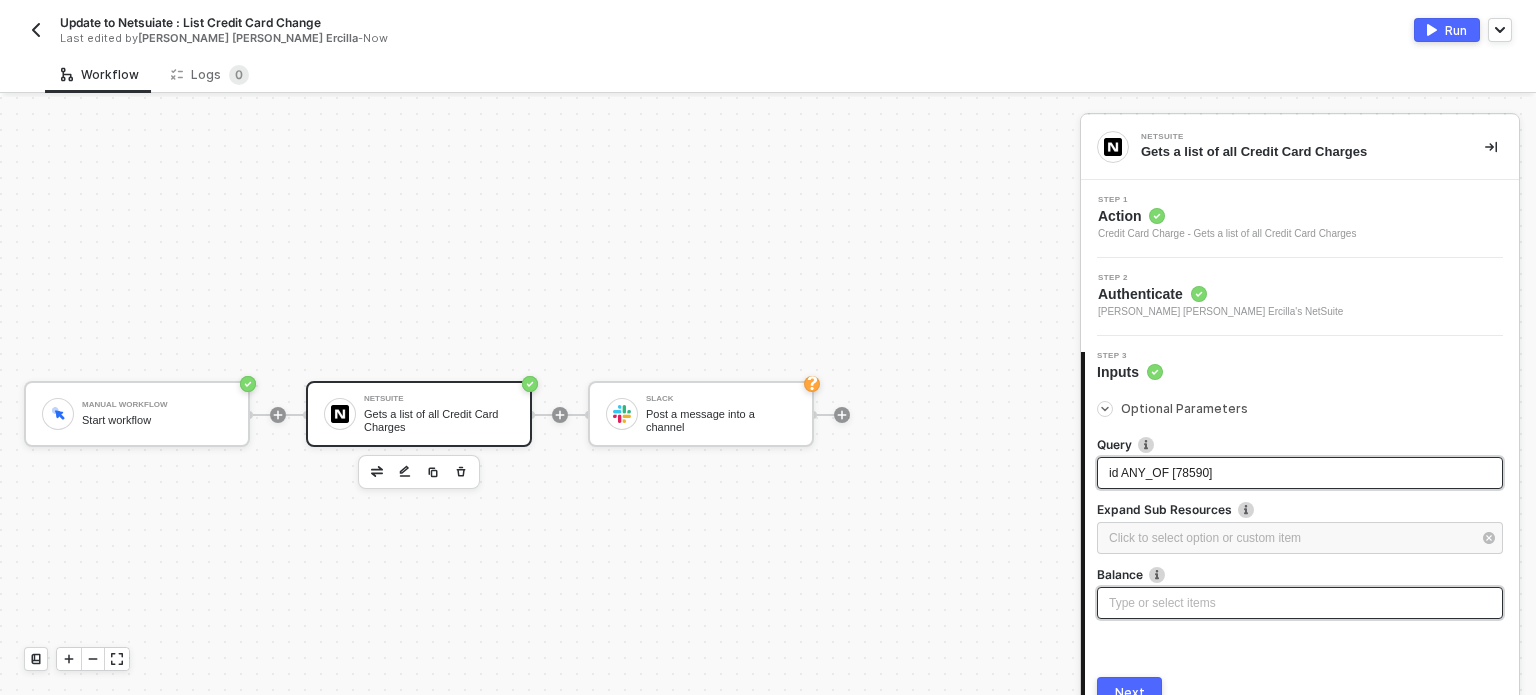 drag, startPoint x: 1137, startPoint y: 470, endPoint x: 1186, endPoint y: 472, distance: 49.0408 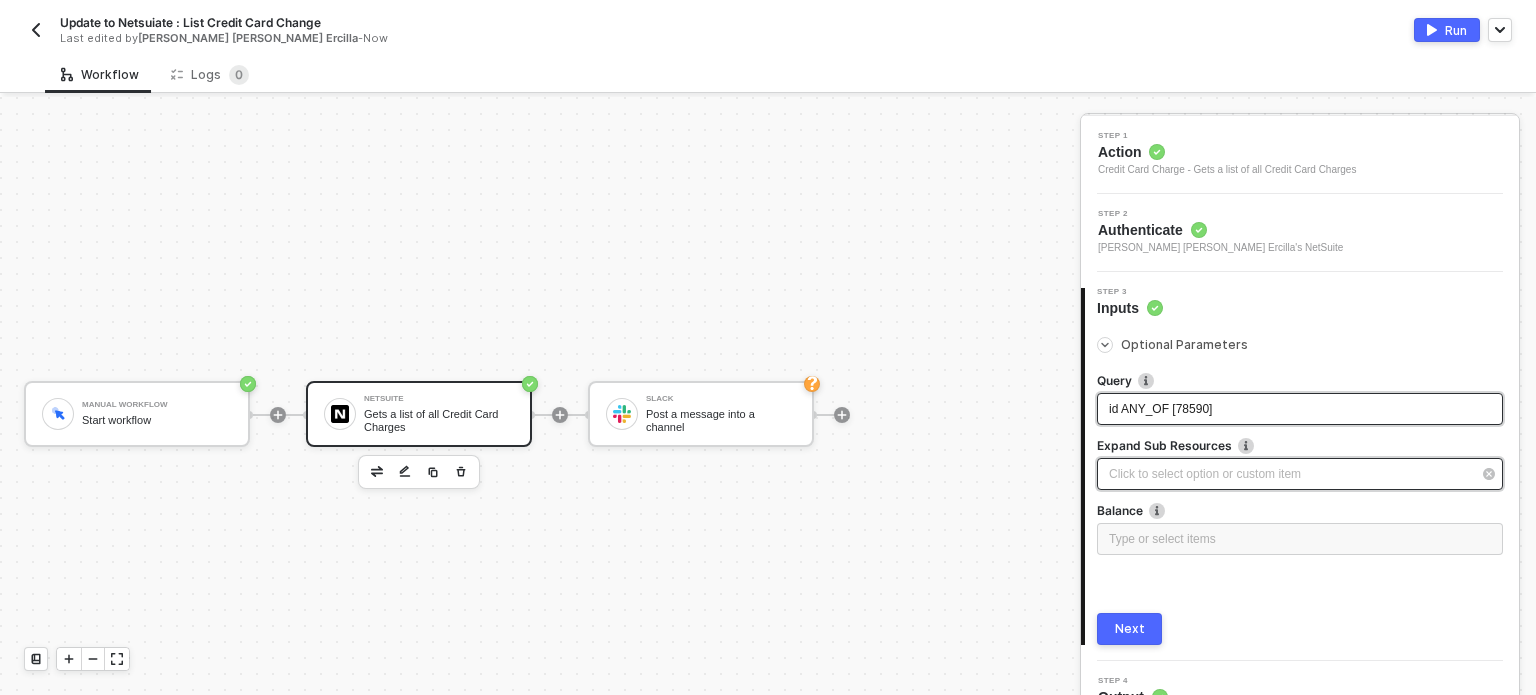 scroll, scrollTop: 68, scrollLeft: 0, axis: vertical 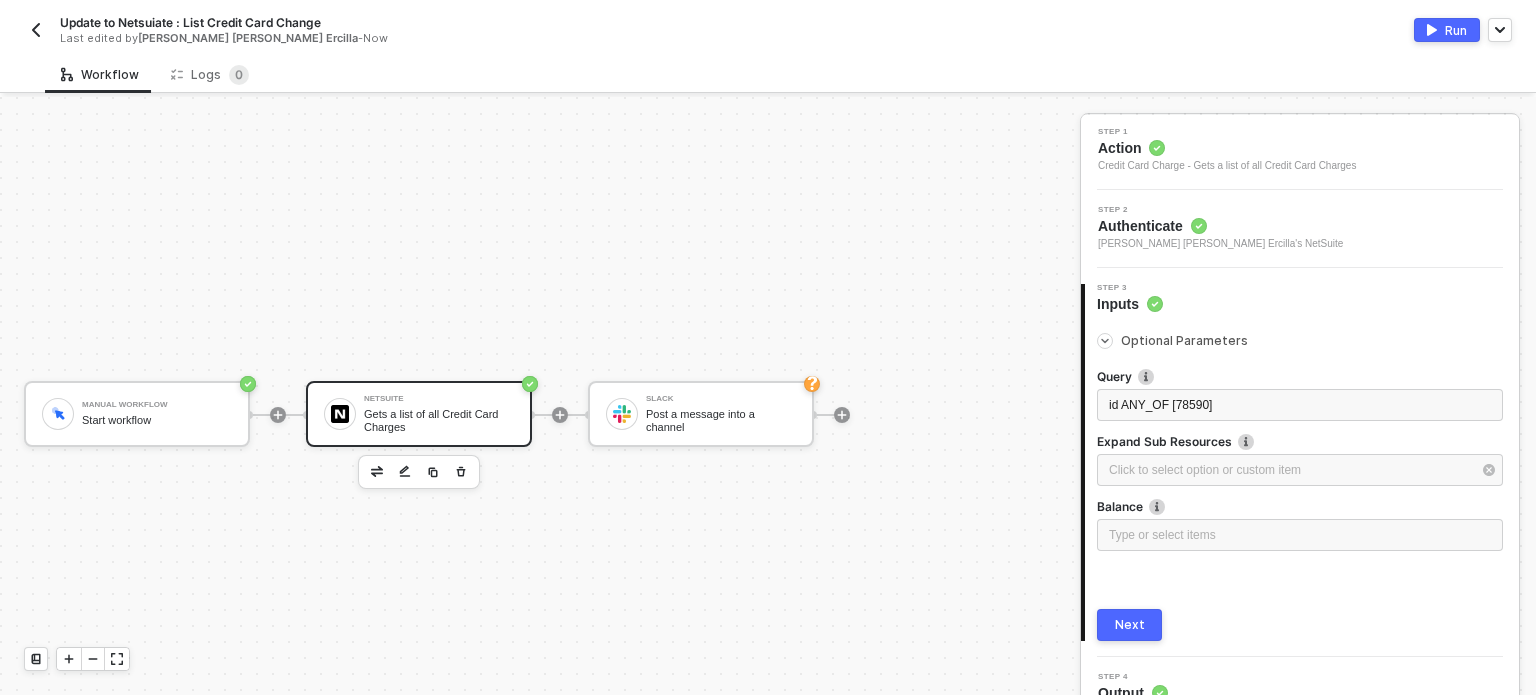 click on "Optional Parameters Query id ANY_OF [78590] Expand Sub Resources Click to select option or custom item ﻿ Balance Type or select items ﻿ Next" at bounding box center (1300, 477) 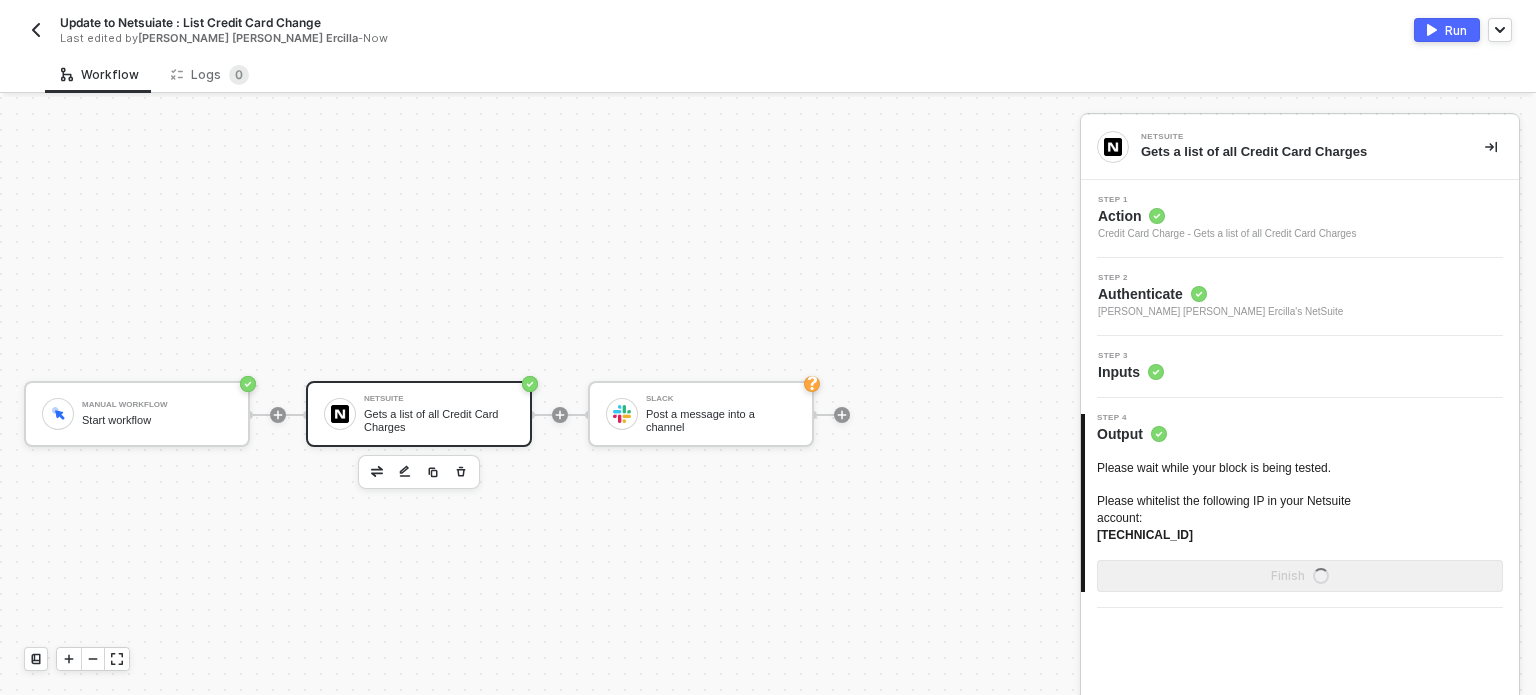 scroll, scrollTop: 0, scrollLeft: 0, axis: both 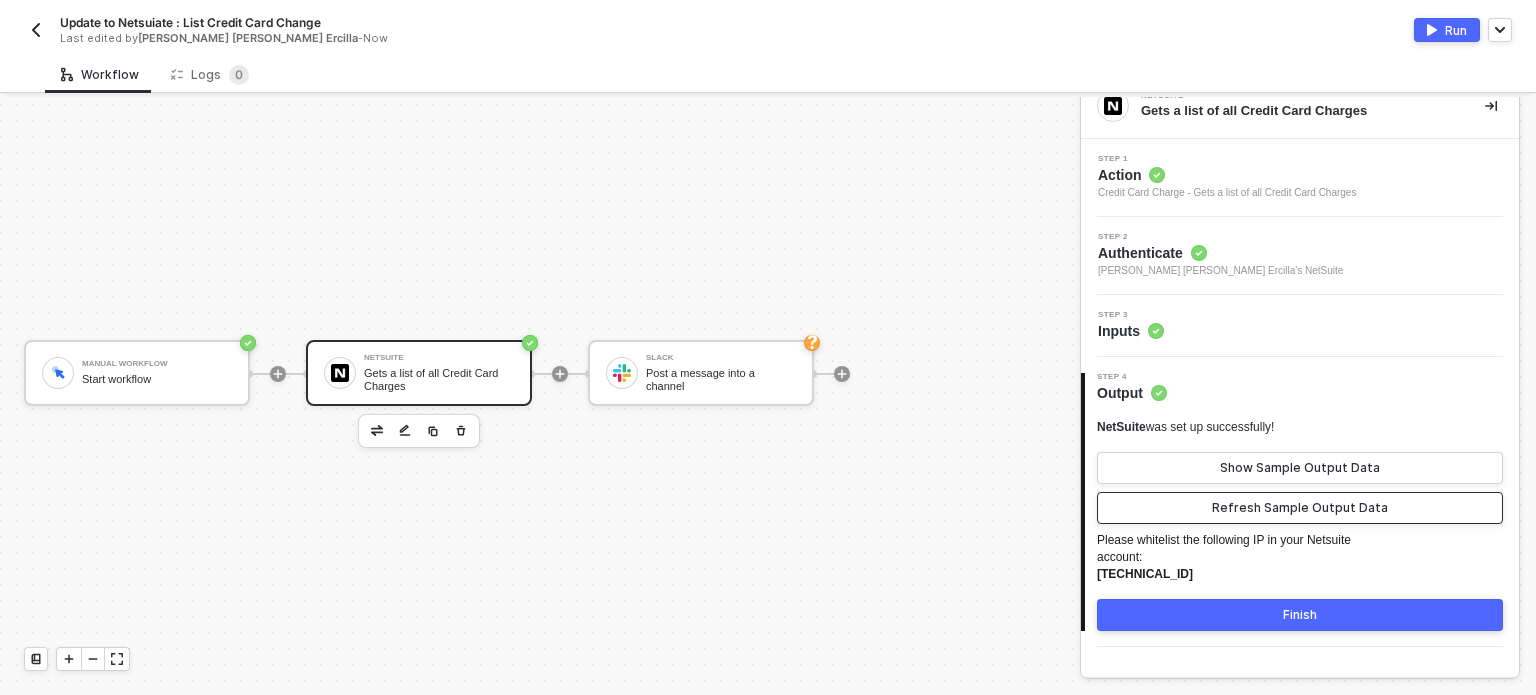click on "Refresh Sample Output Data" at bounding box center [1300, 508] 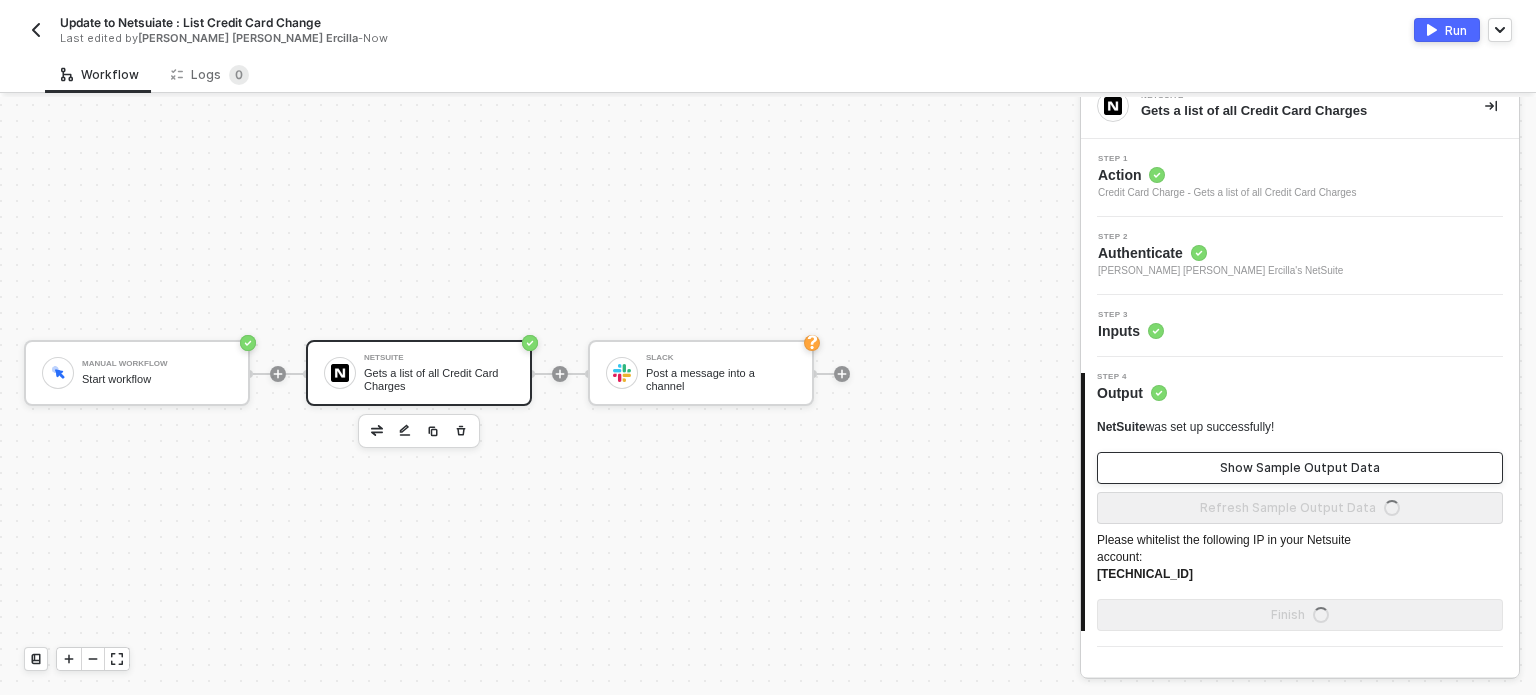click on "Show Sample Output Data" at bounding box center (1300, 468) 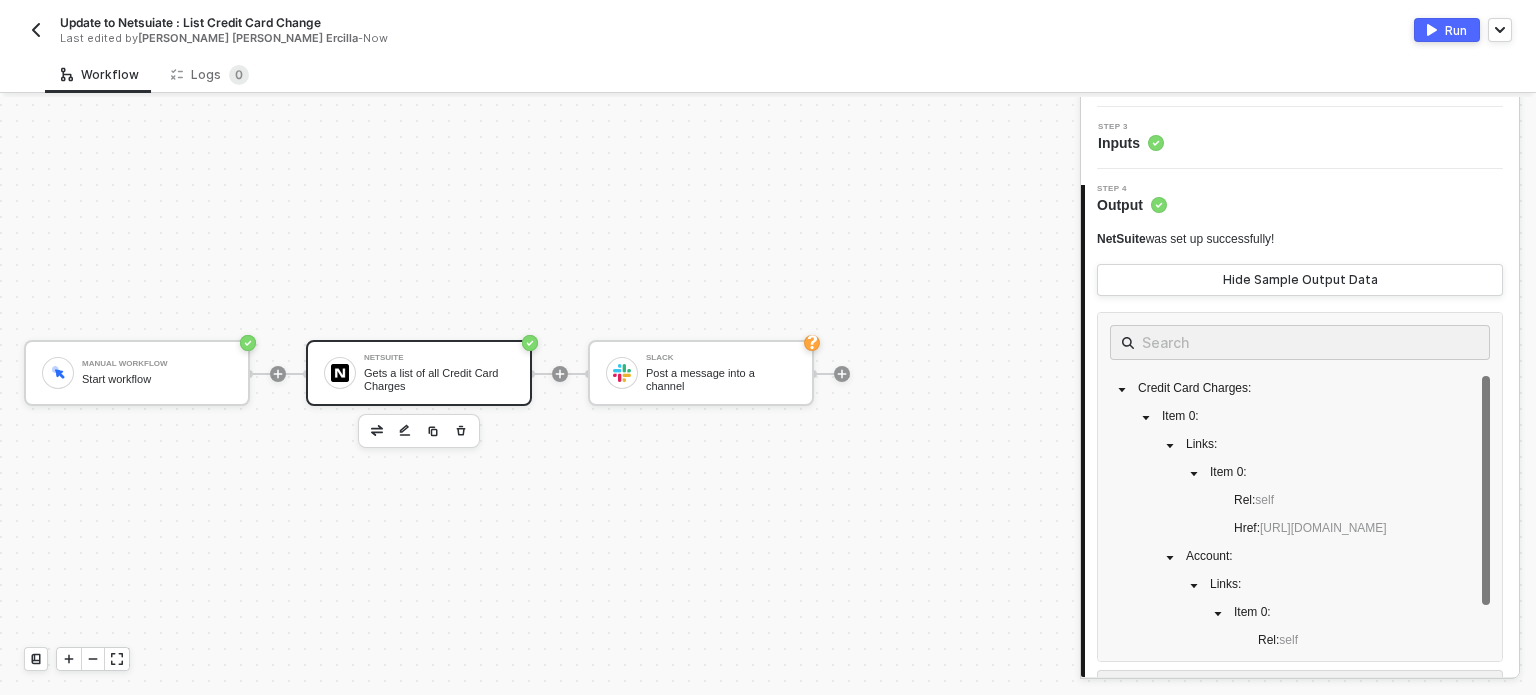 scroll, scrollTop: 200, scrollLeft: 0, axis: vertical 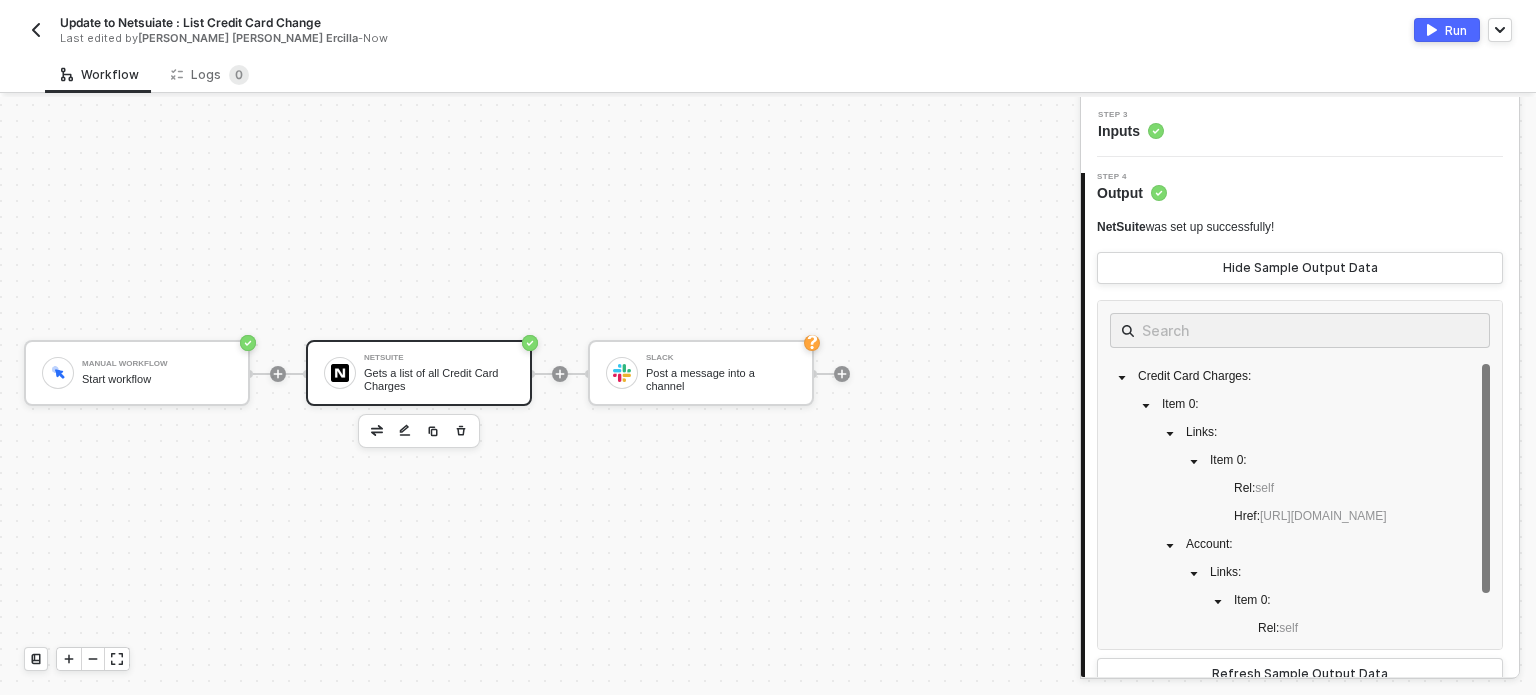drag, startPoint x: 1164, startPoint y: 375, endPoint x: 1324, endPoint y: 628, distance: 299.34763 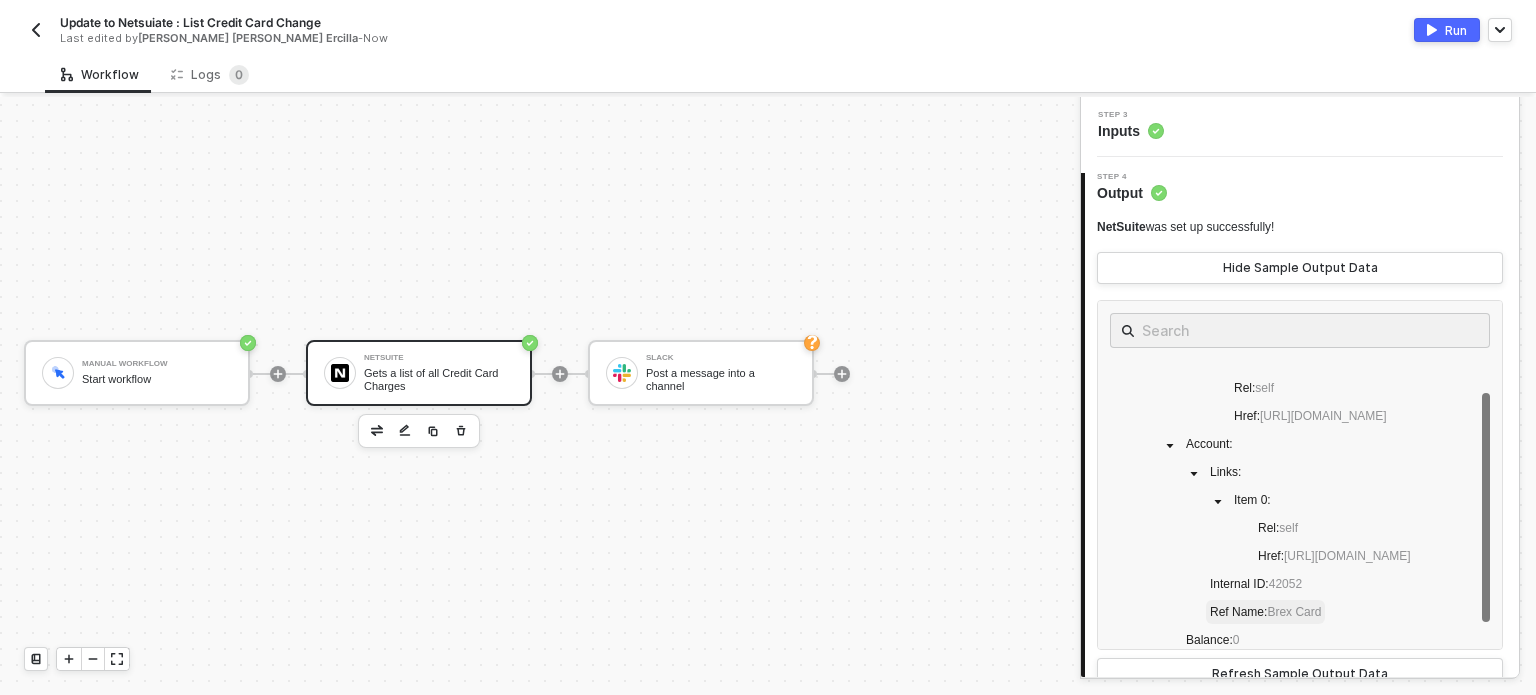 scroll, scrollTop: 200, scrollLeft: 0, axis: vertical 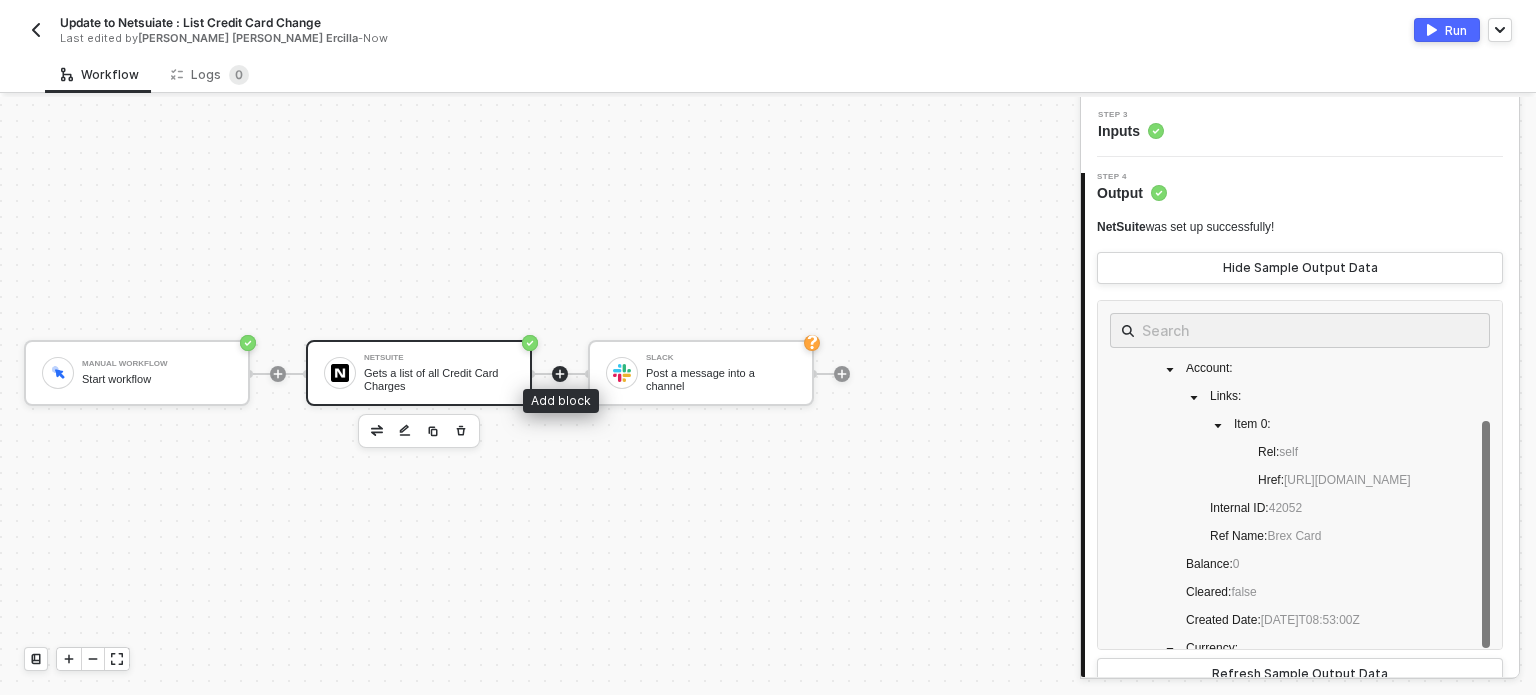 click 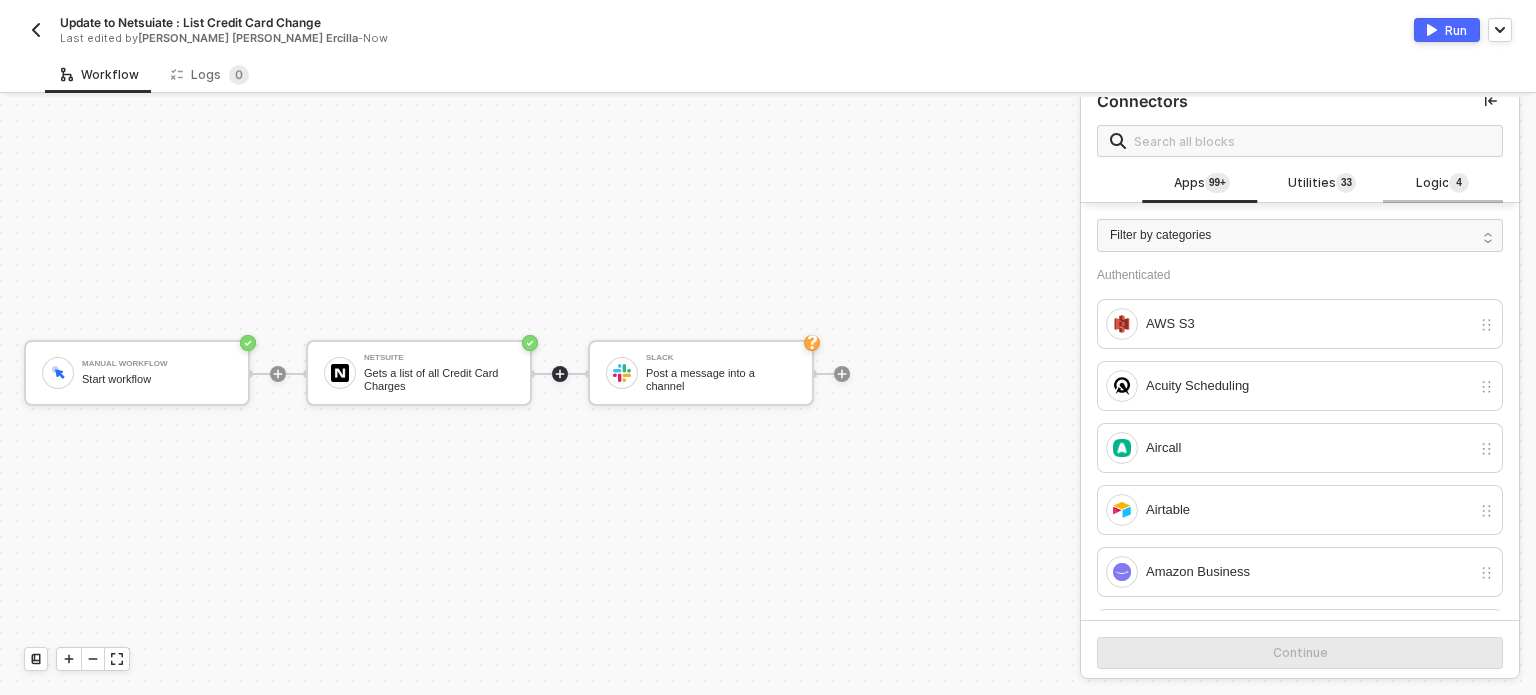 click on "Utilities  3 3" at bounding box center (1322, 184) 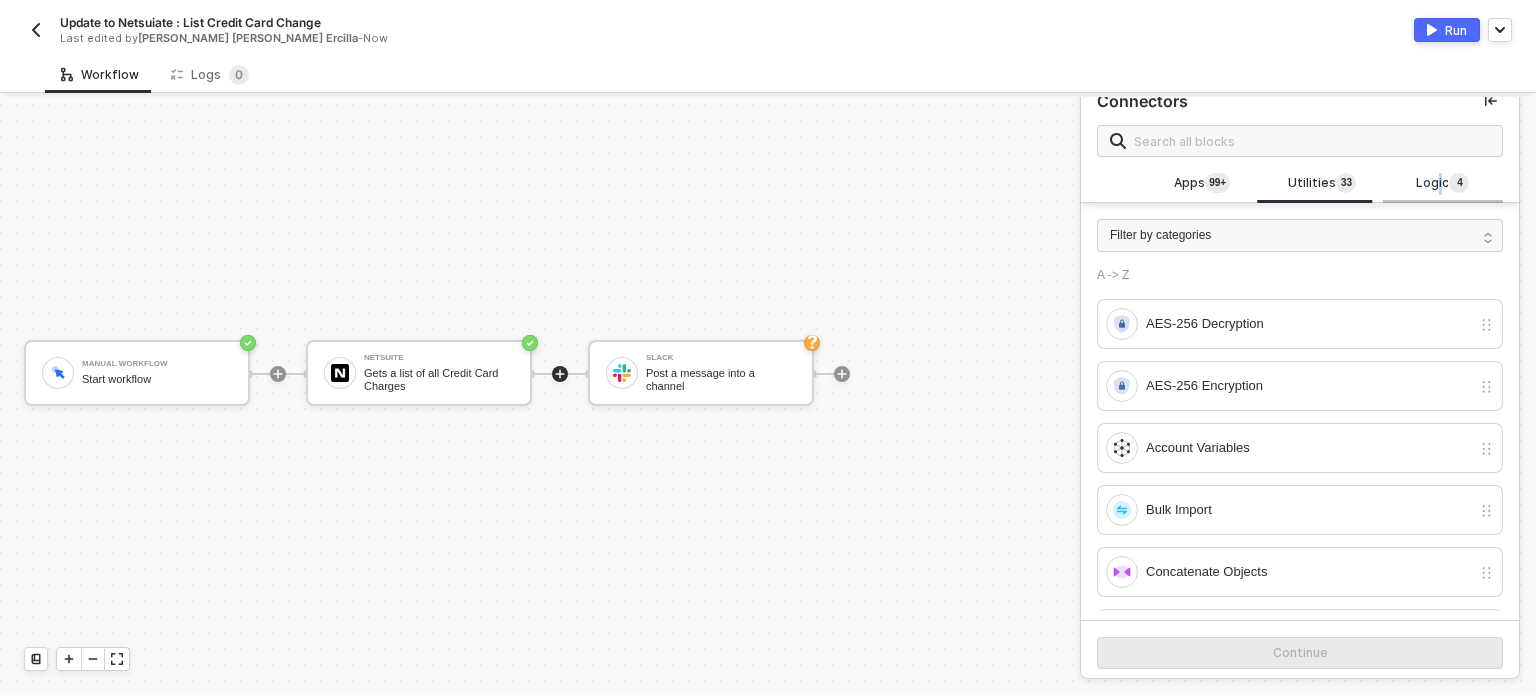 drag, startPoint x: 1410, startPoint y: 171, endPoint x: 1411, endPoint y: 182, distance: 11.045361 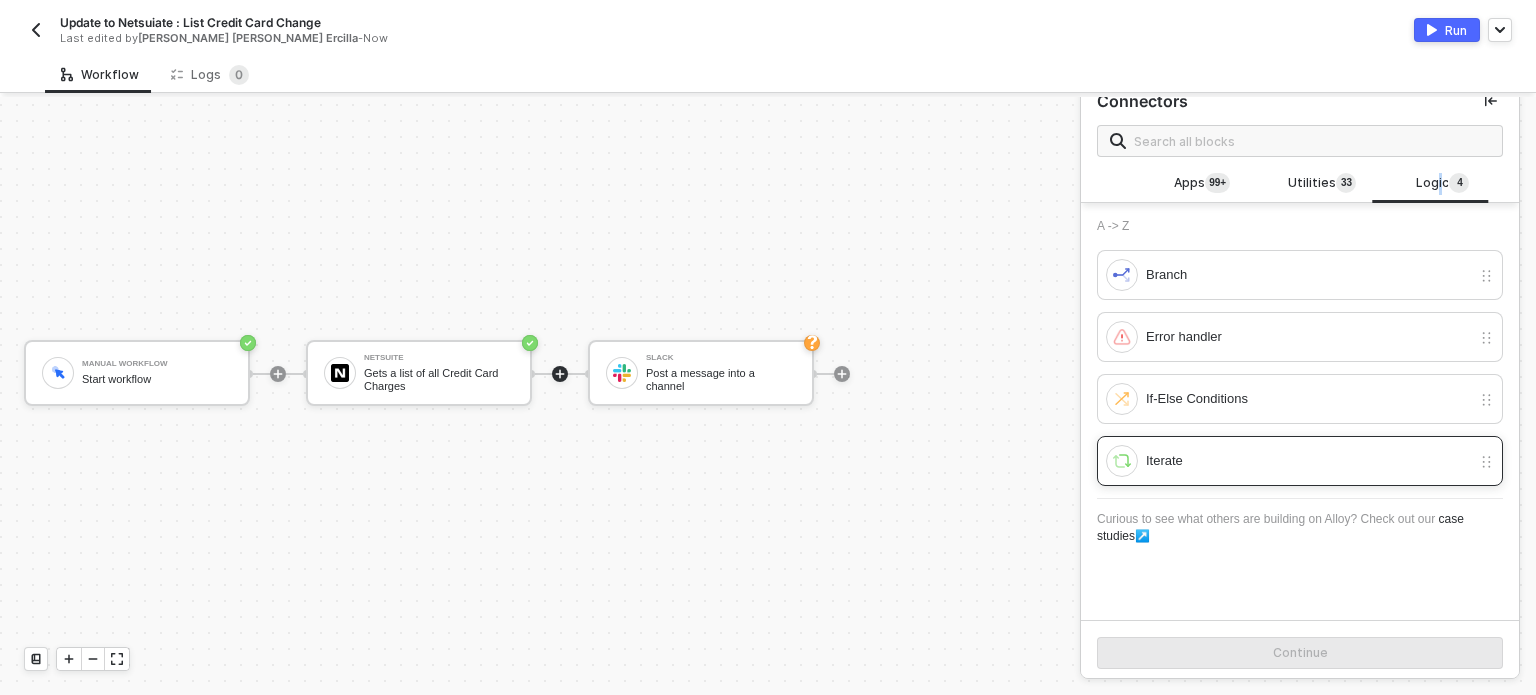 click on "Iterate" at bounding box center (1308, 461) 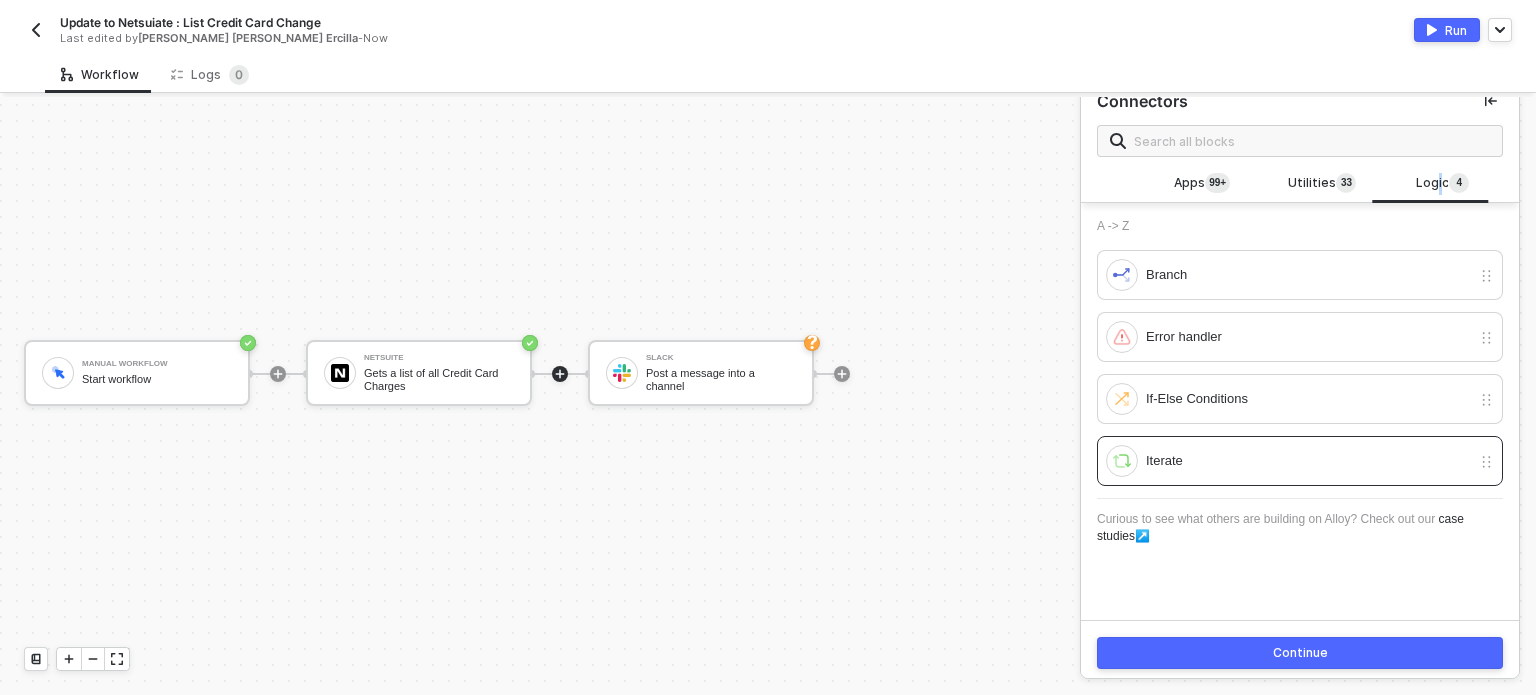 click on "Continue" at bounding box center (1300, 653) 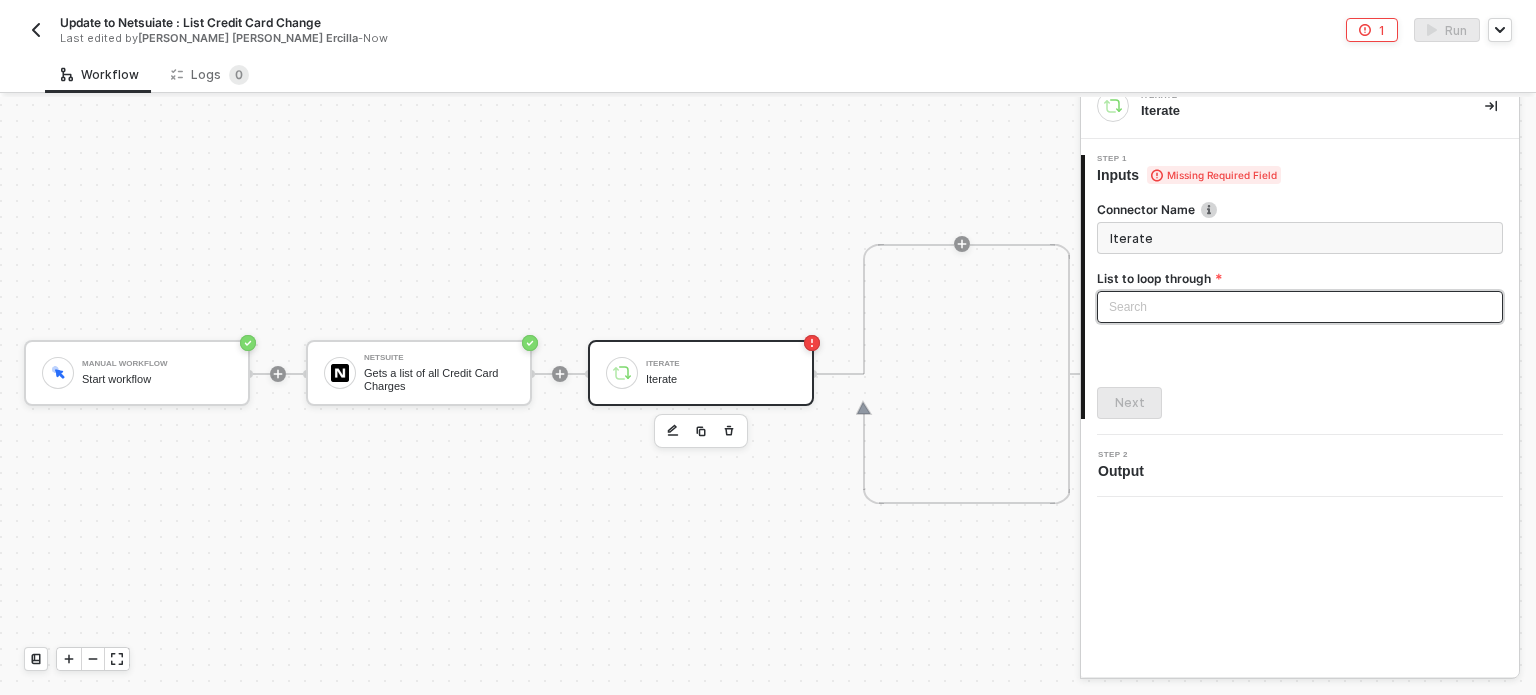 click on "Search" at bounding box center (1300, 307) 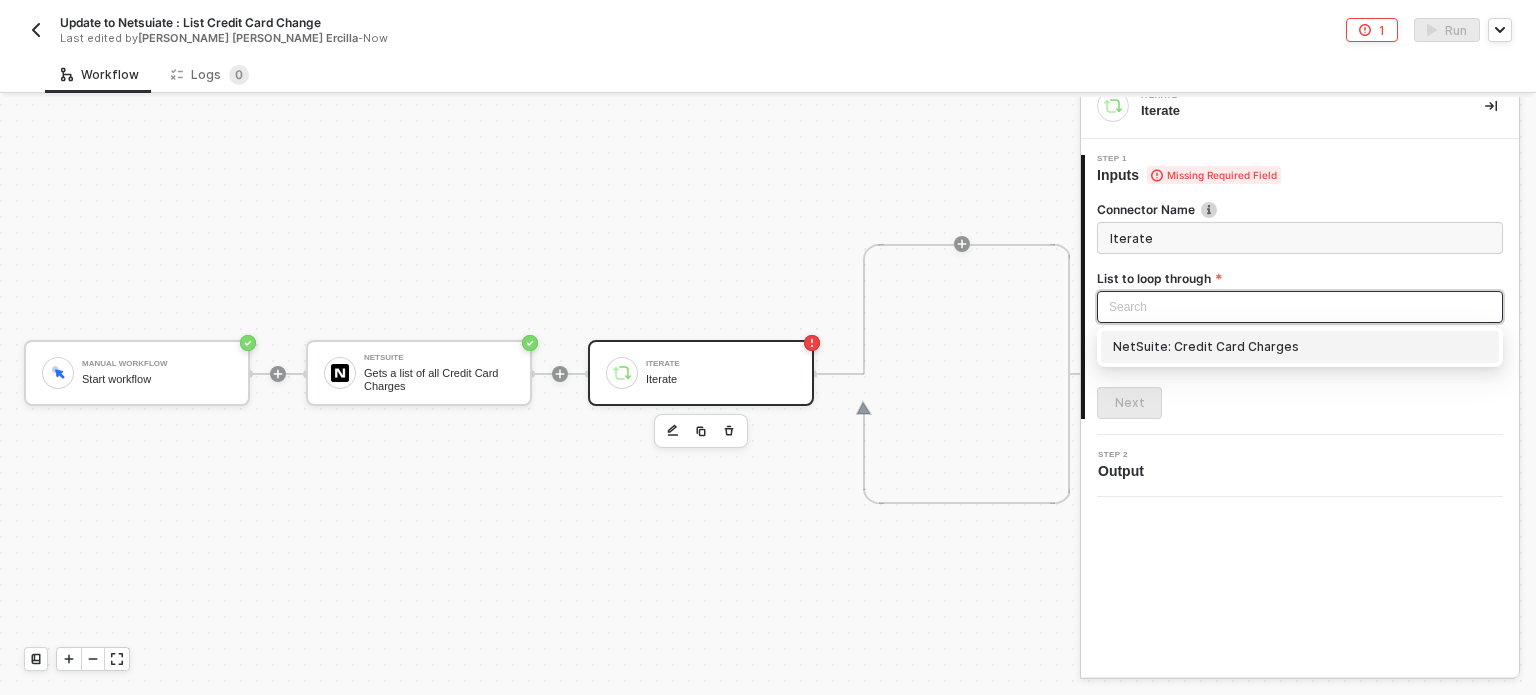 click on "NetSuite:  Credit Card Charges" at bounding box center [1300, 347] 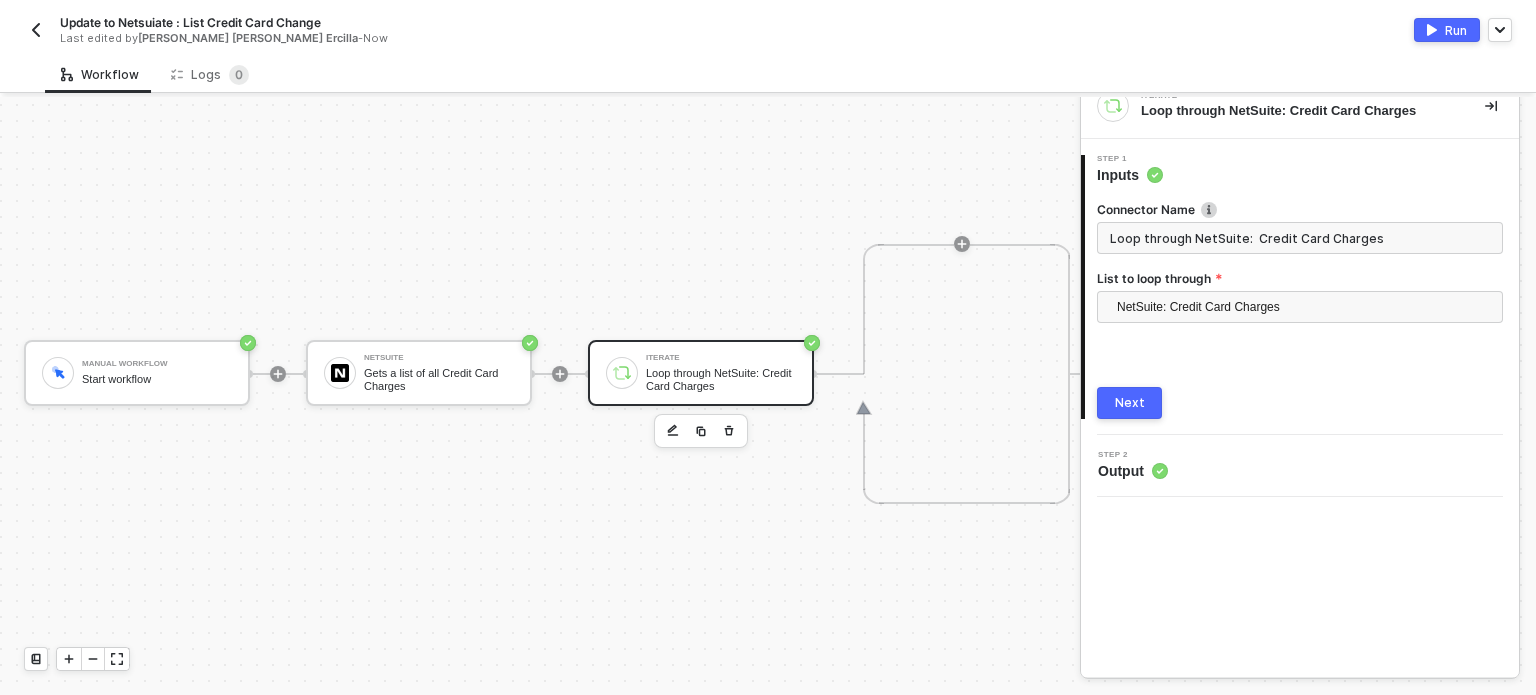 click on "Next" at bounding box center (1129, 403) 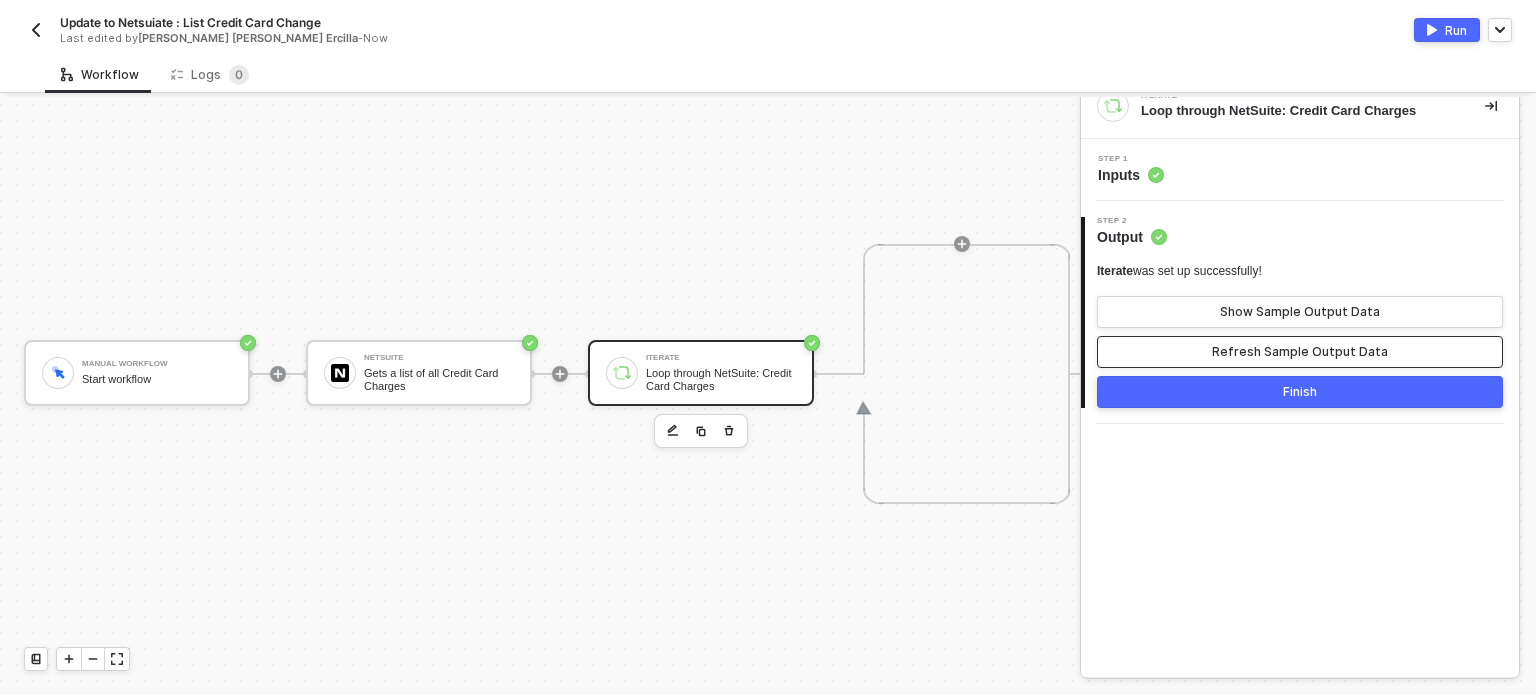 click on "Refresh Sample Output Data" at bounding box center [1300, 352] 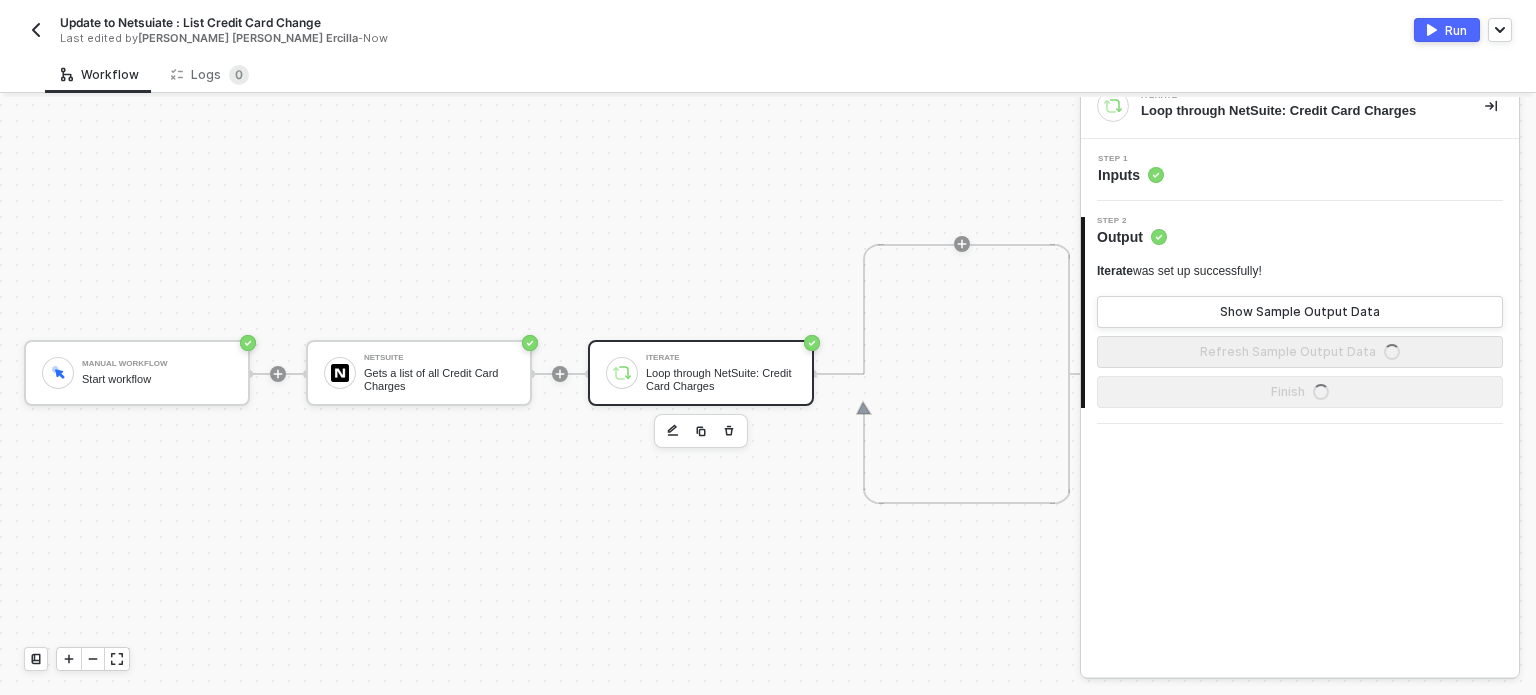 click on "Iterate  was set up successfully! Show Sample Output Data Refresh Sample Output Data" at bounding box center (1300, 315) 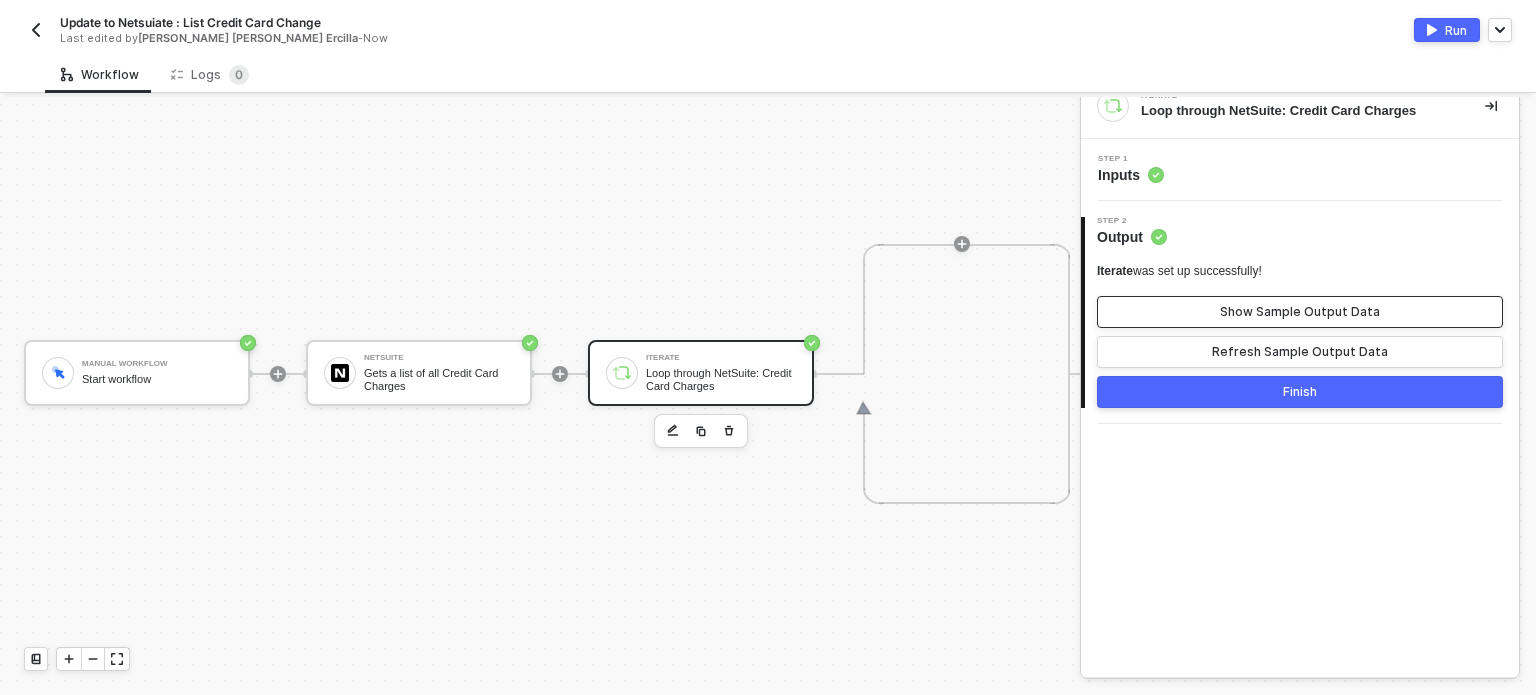 click on "Show Sample Output Data" at bounding box center [1300, 312] 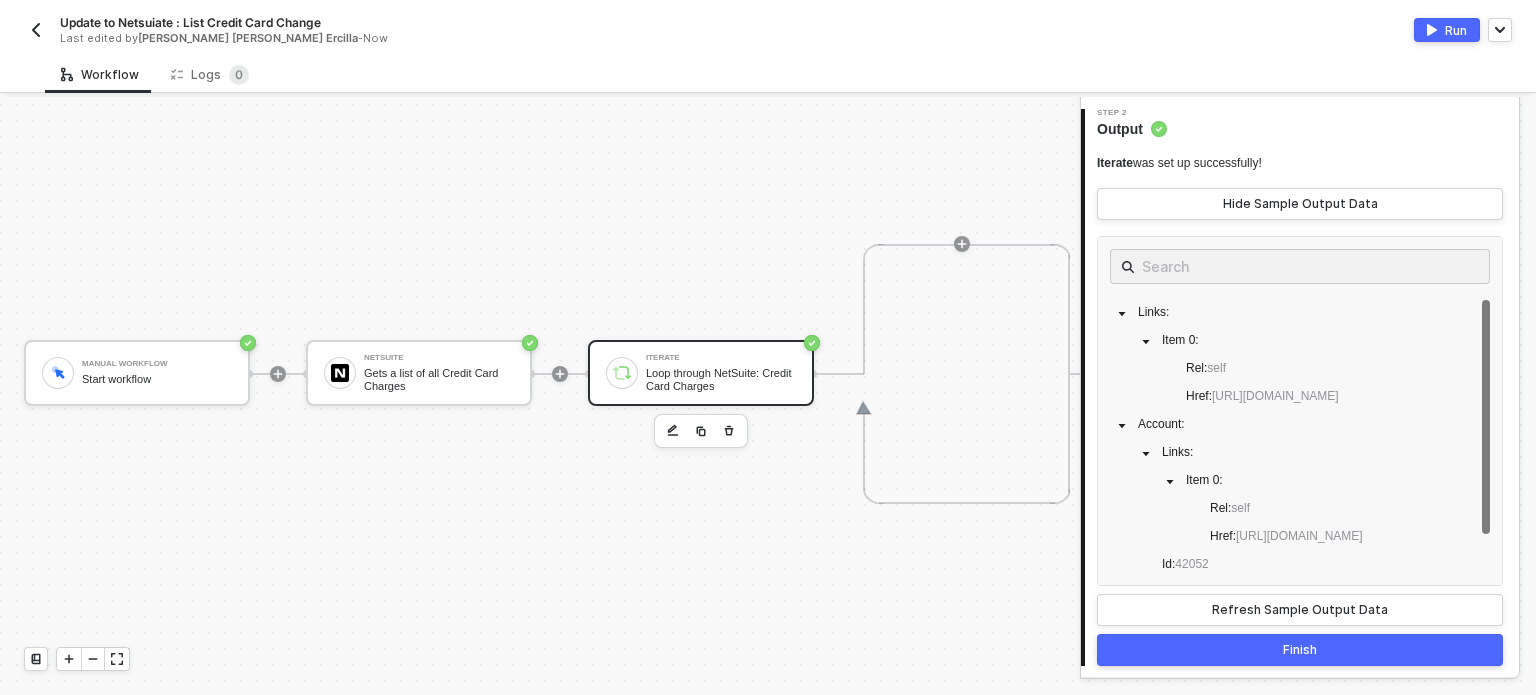 scroll, scrollTop: 112, scrollLeft: 0, axis: vertical 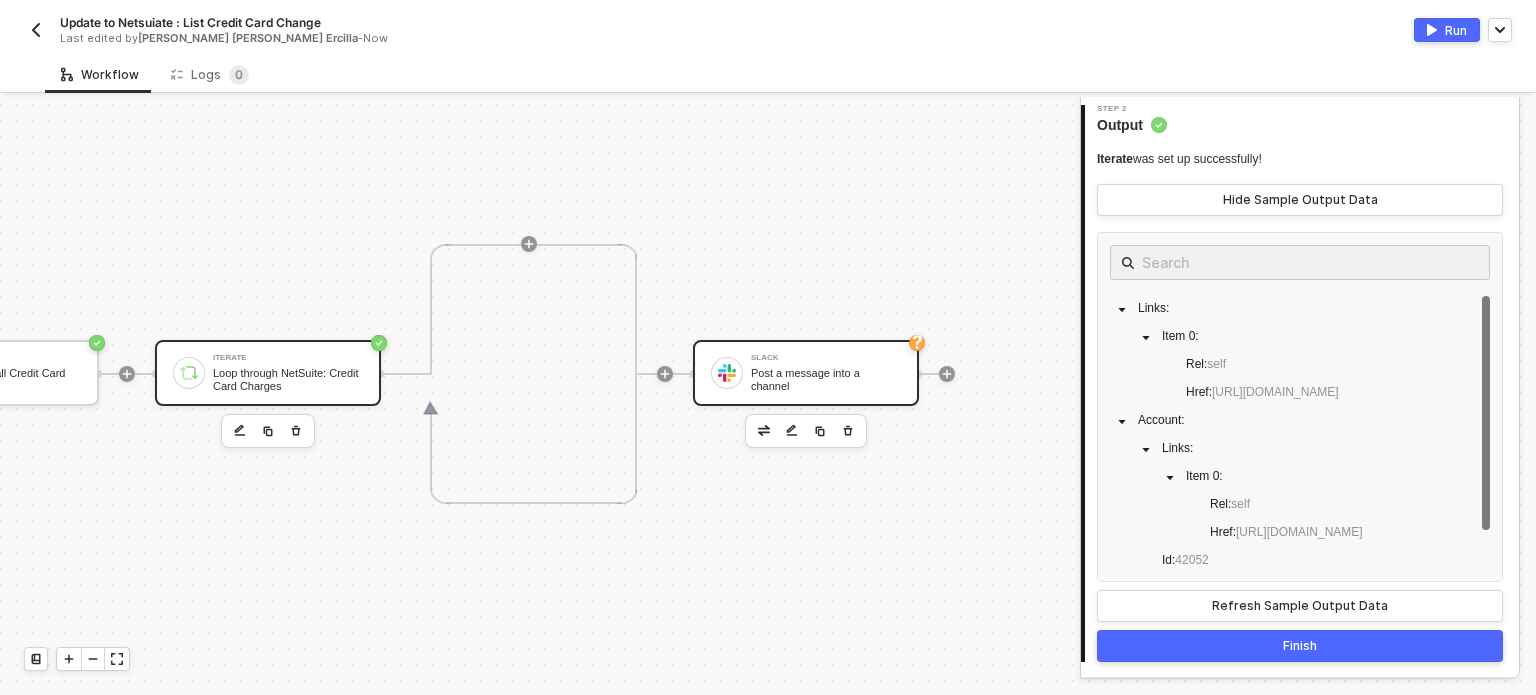 click on "Post a message into a channel" at bounding box center (826, 379) 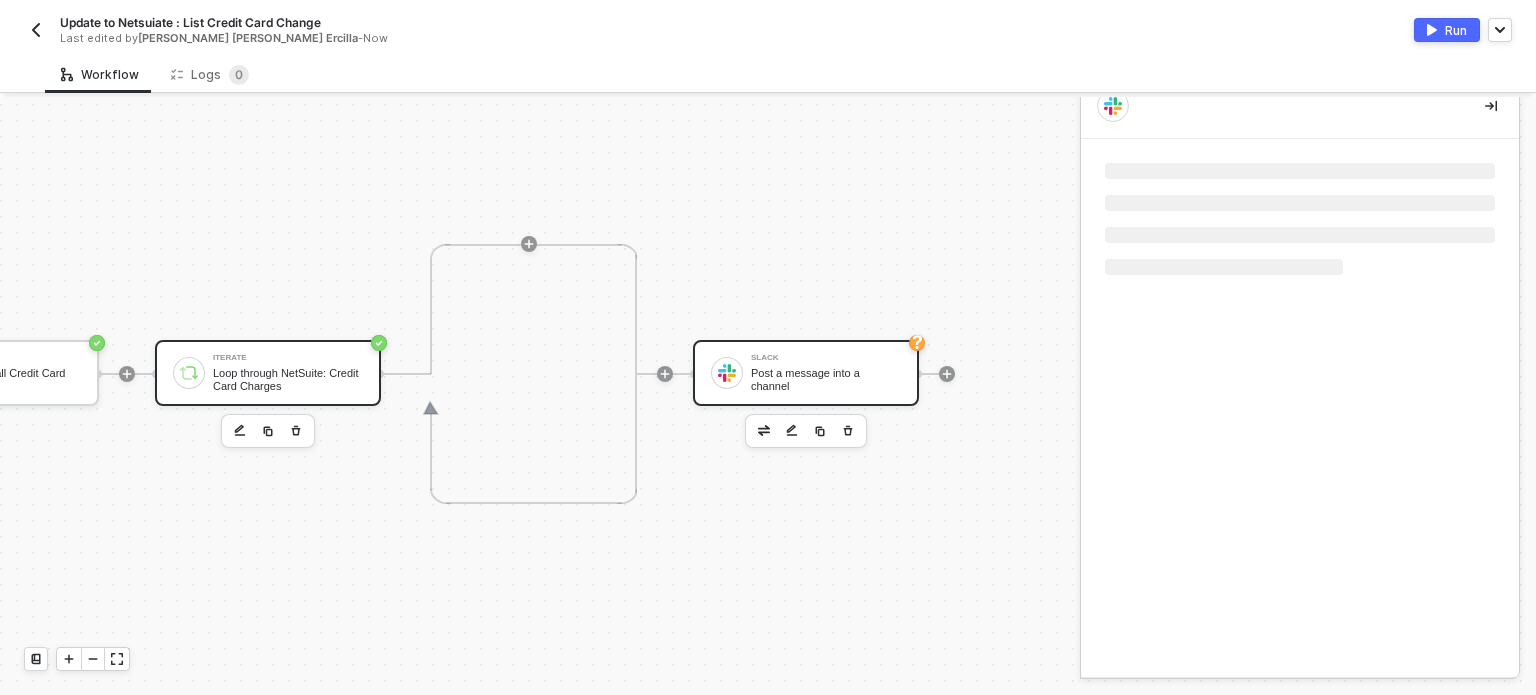 scroll, scrollTop: 0, scrollLeft: 0, axis: both 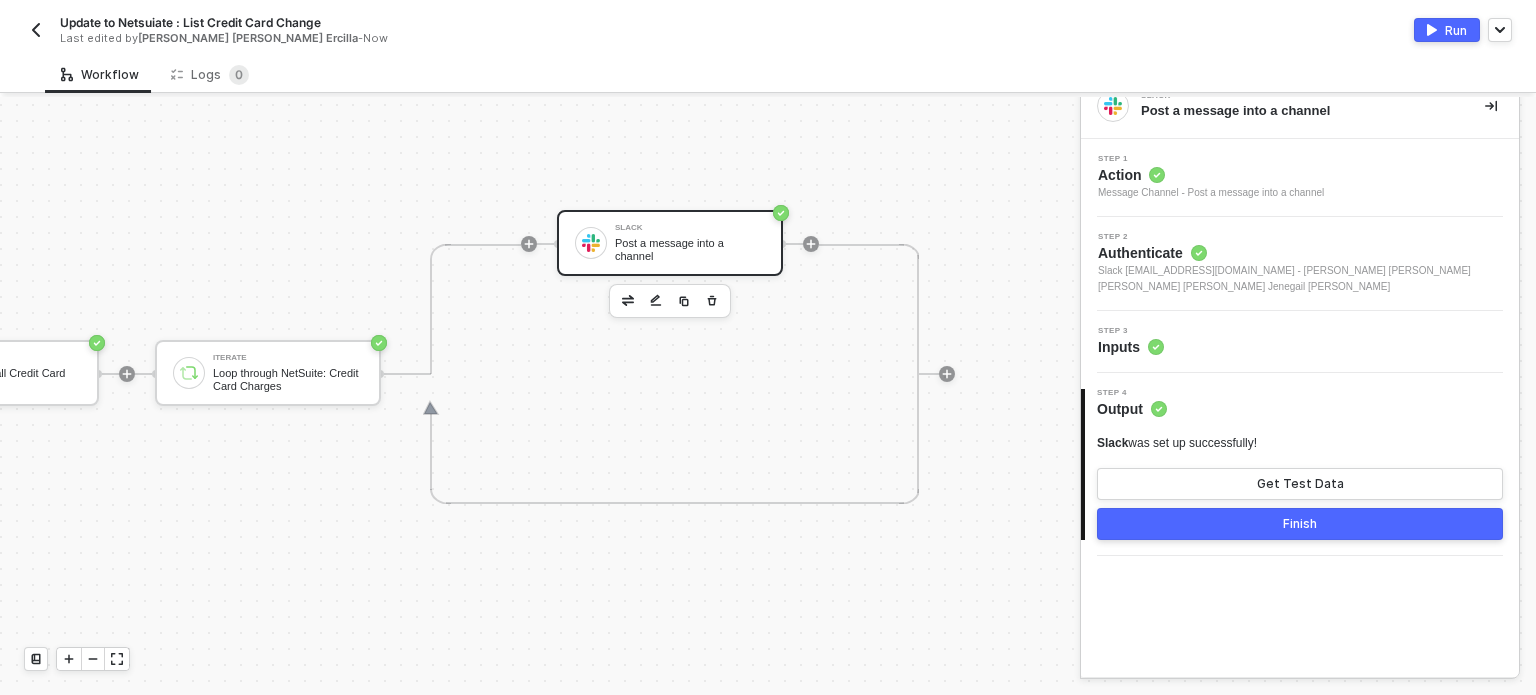 click on "Post a message into a channel" at bounding box center (690, 249) 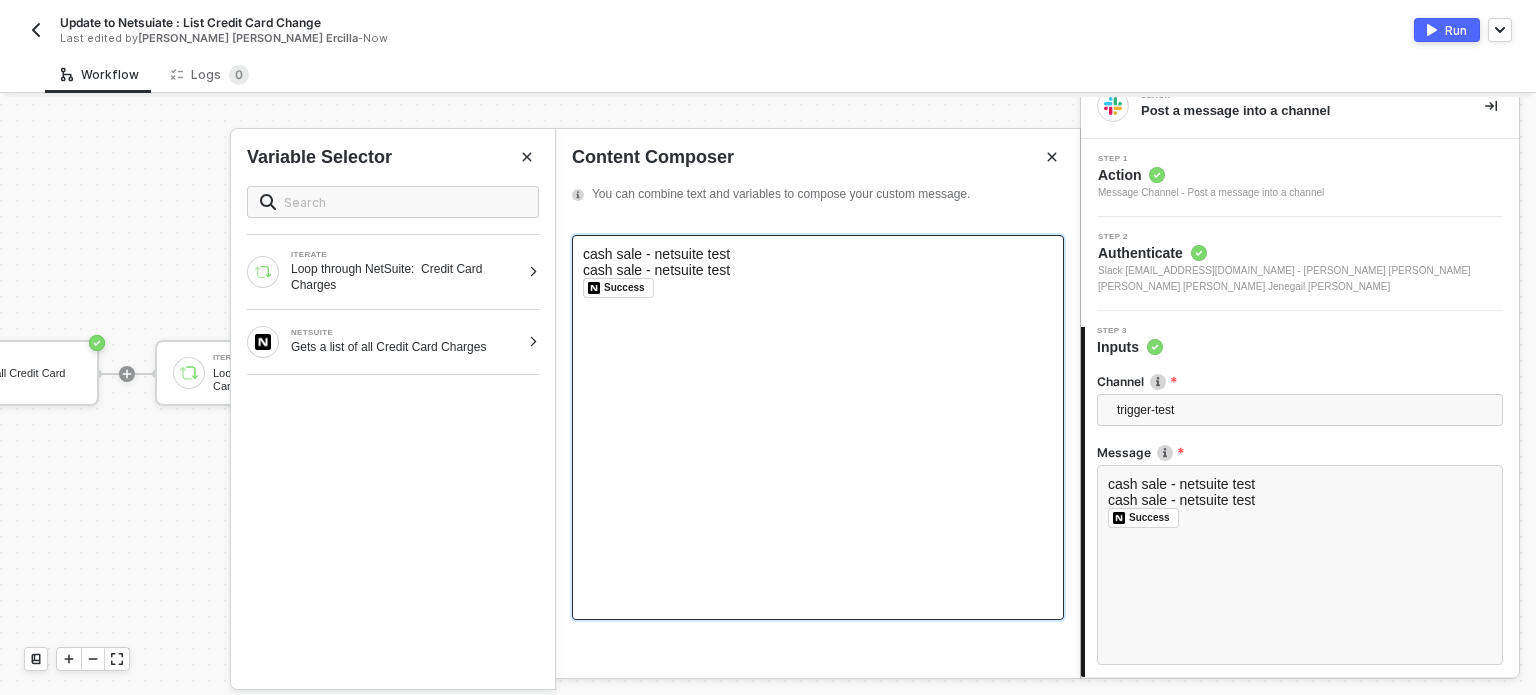click on "cash sale - netsuite test cash sale - netsuite test ﻿ Success ﻿ ﻿" at bounding box center (818, 427) 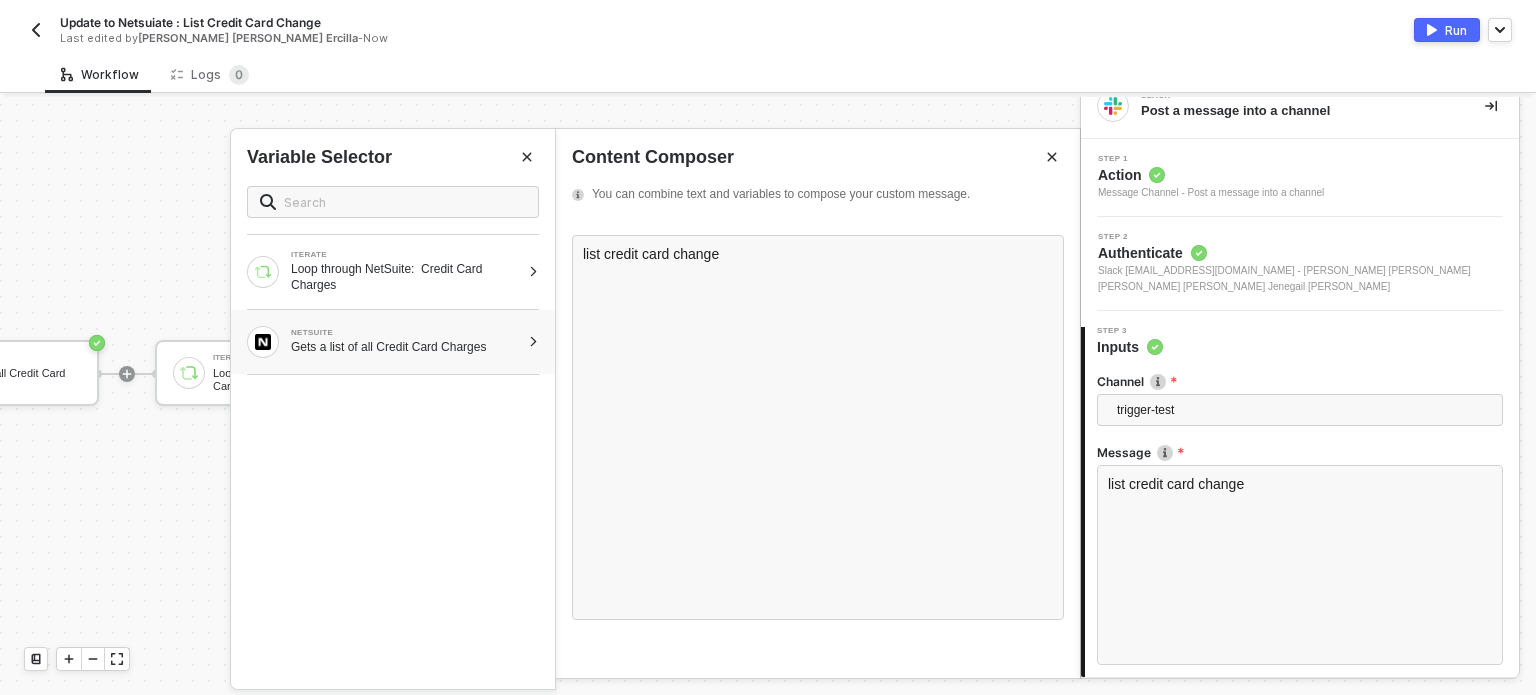 click on "Gets a list of all Credit Card Charges" at bounding box center (405, 347) 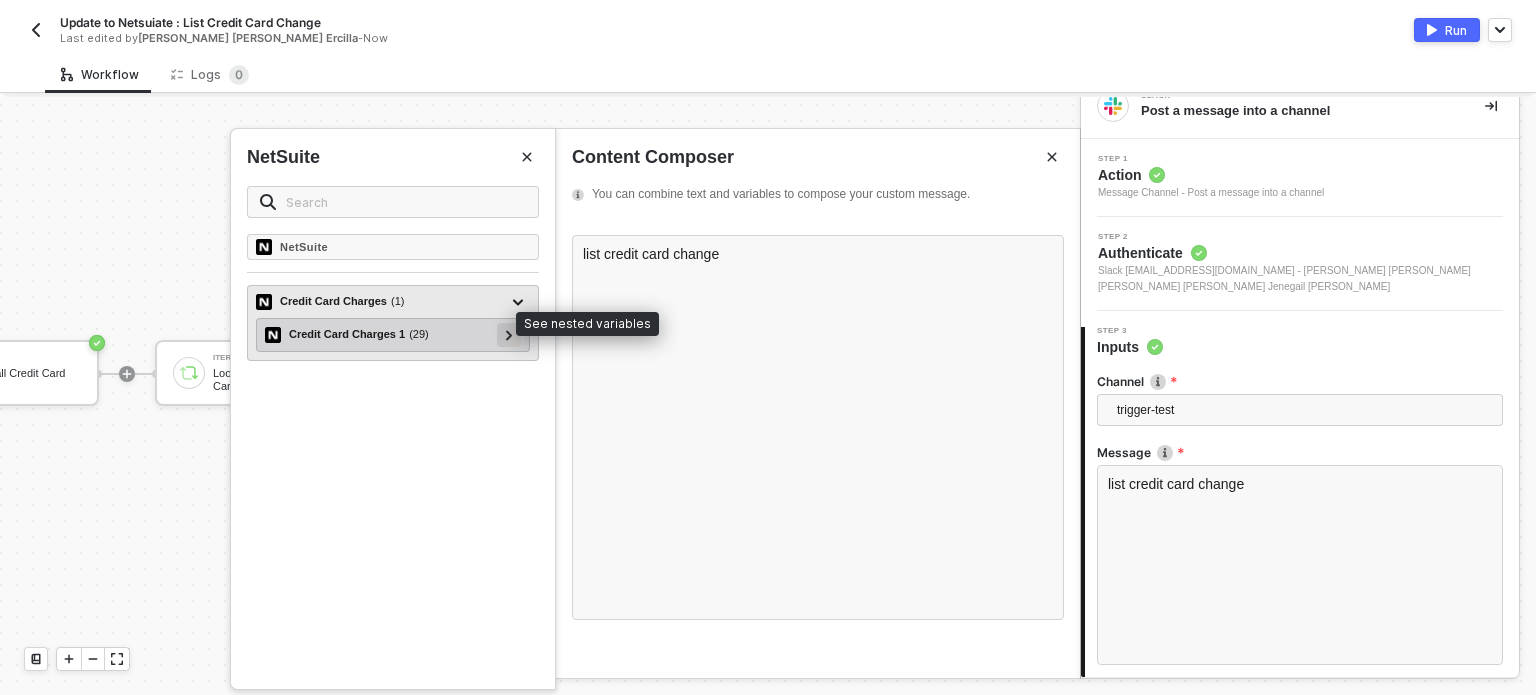 click 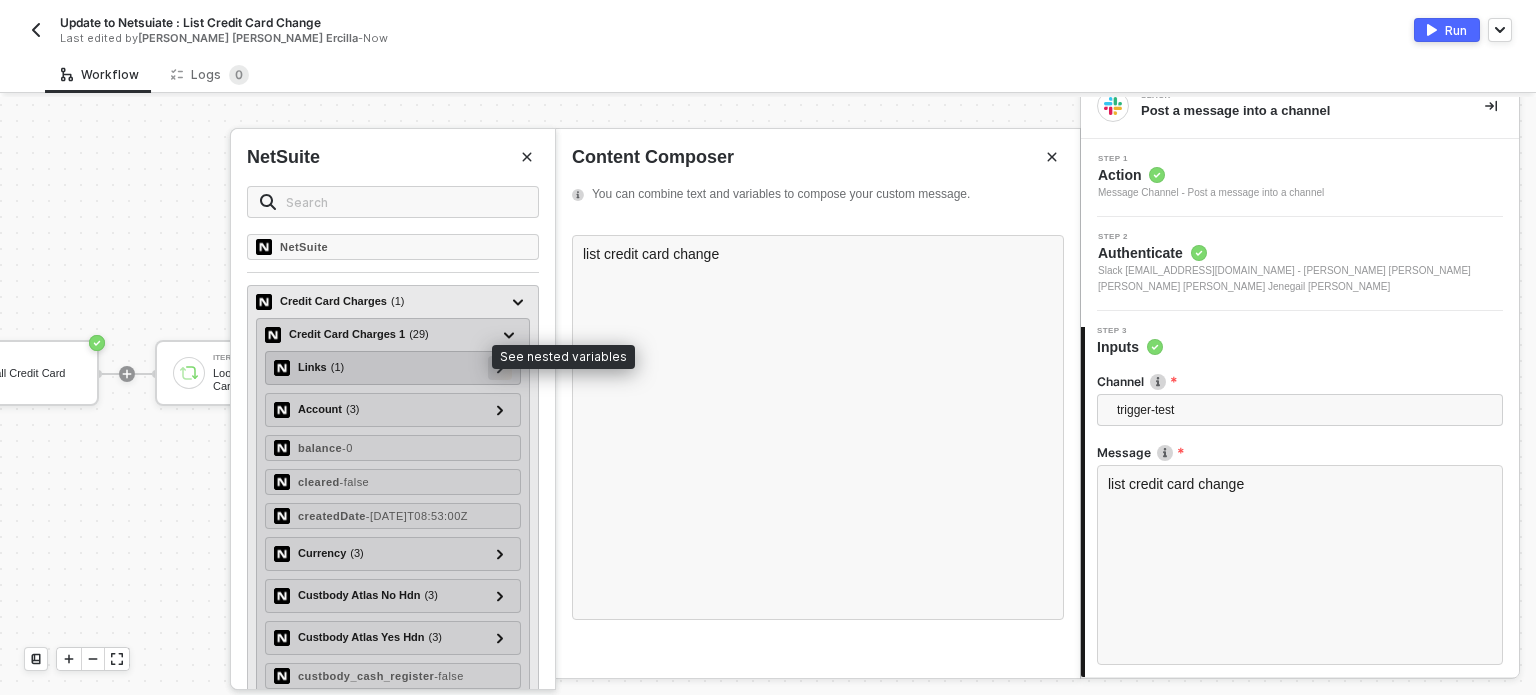 click 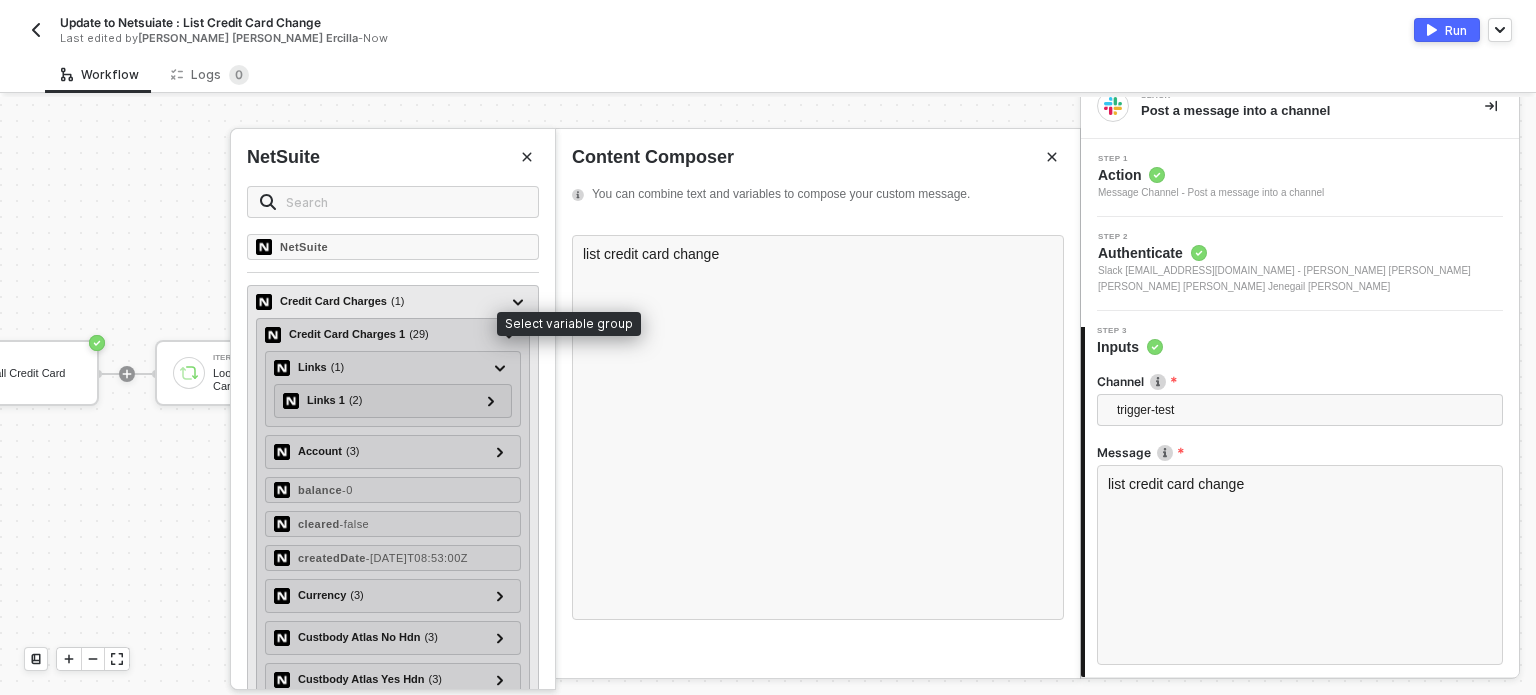 click on "Credit Card Charges 1 ( 29 )" at bounding box center [359, 334] 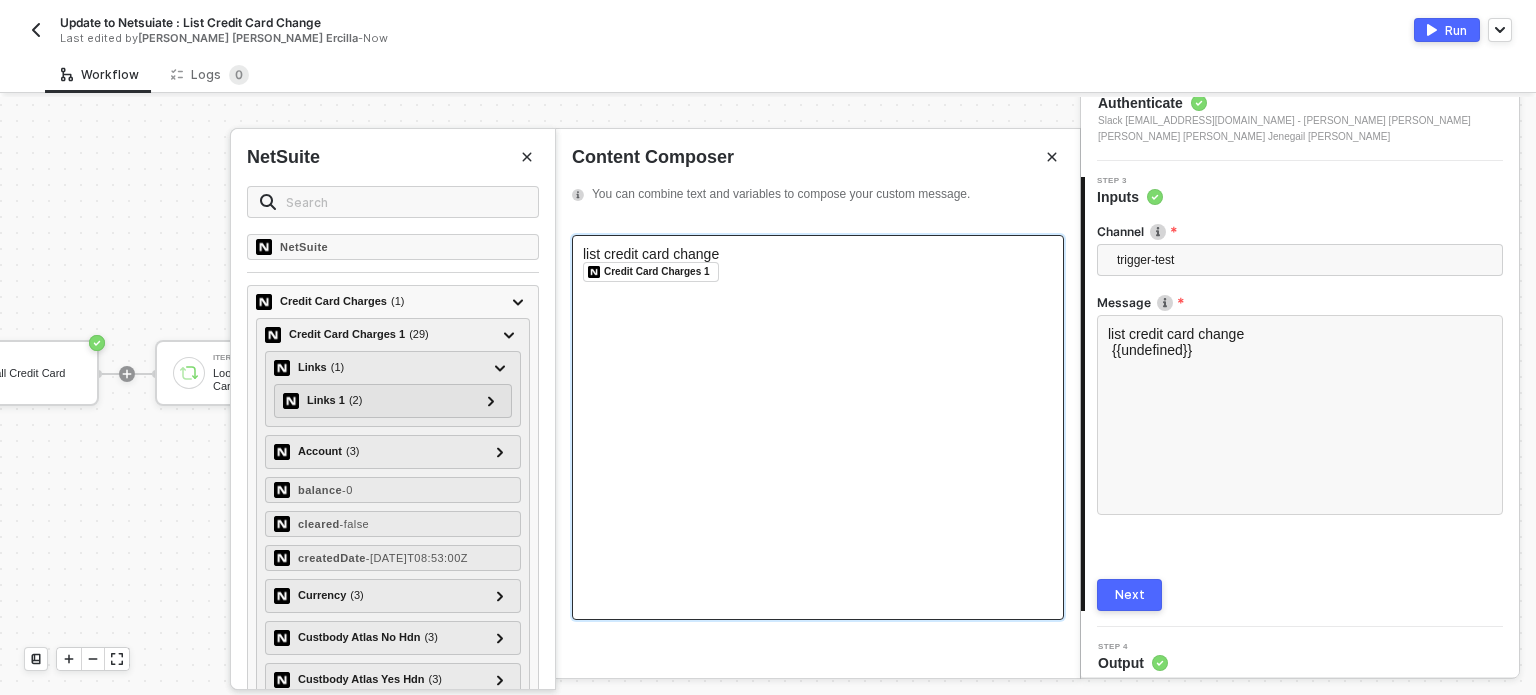 scroll, scrollTop: 160, scrollLeft: 0, axis: vertical 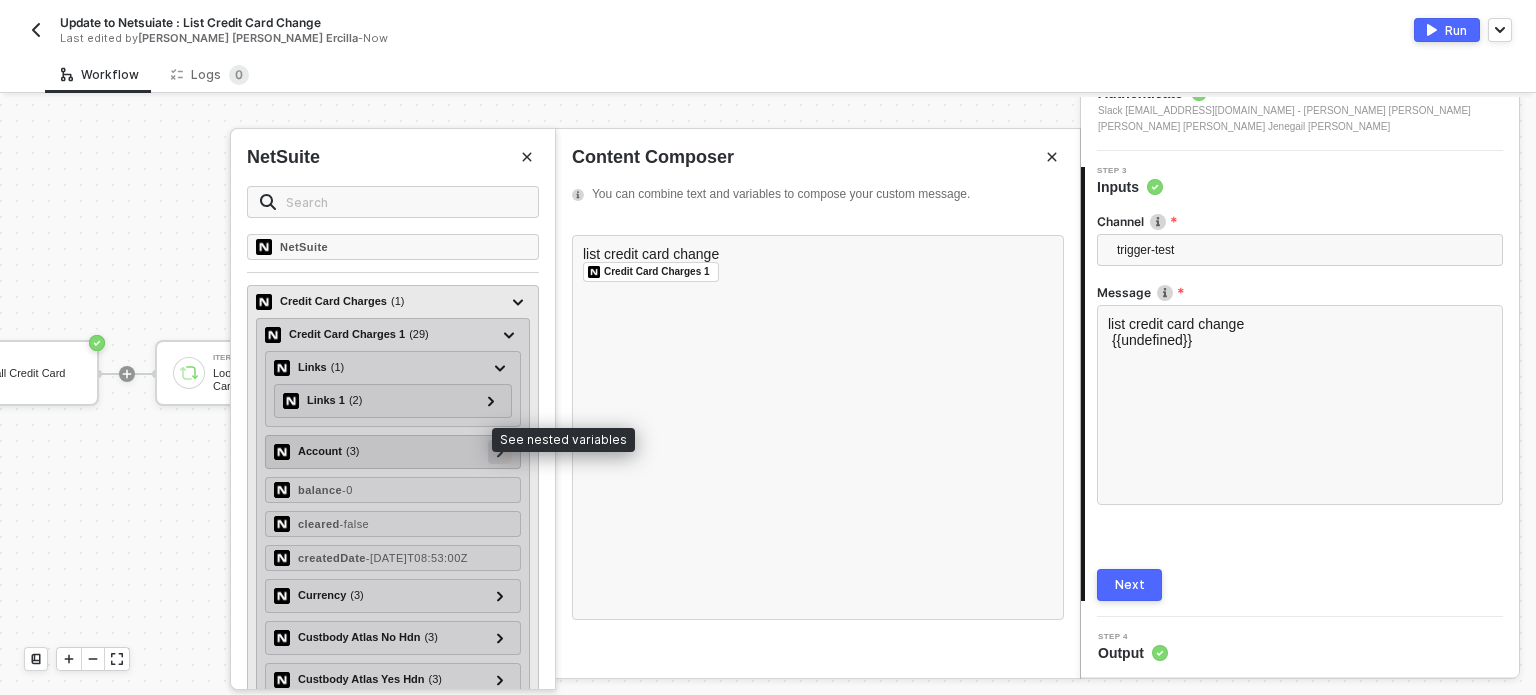 click at bounding box center [500, 452] 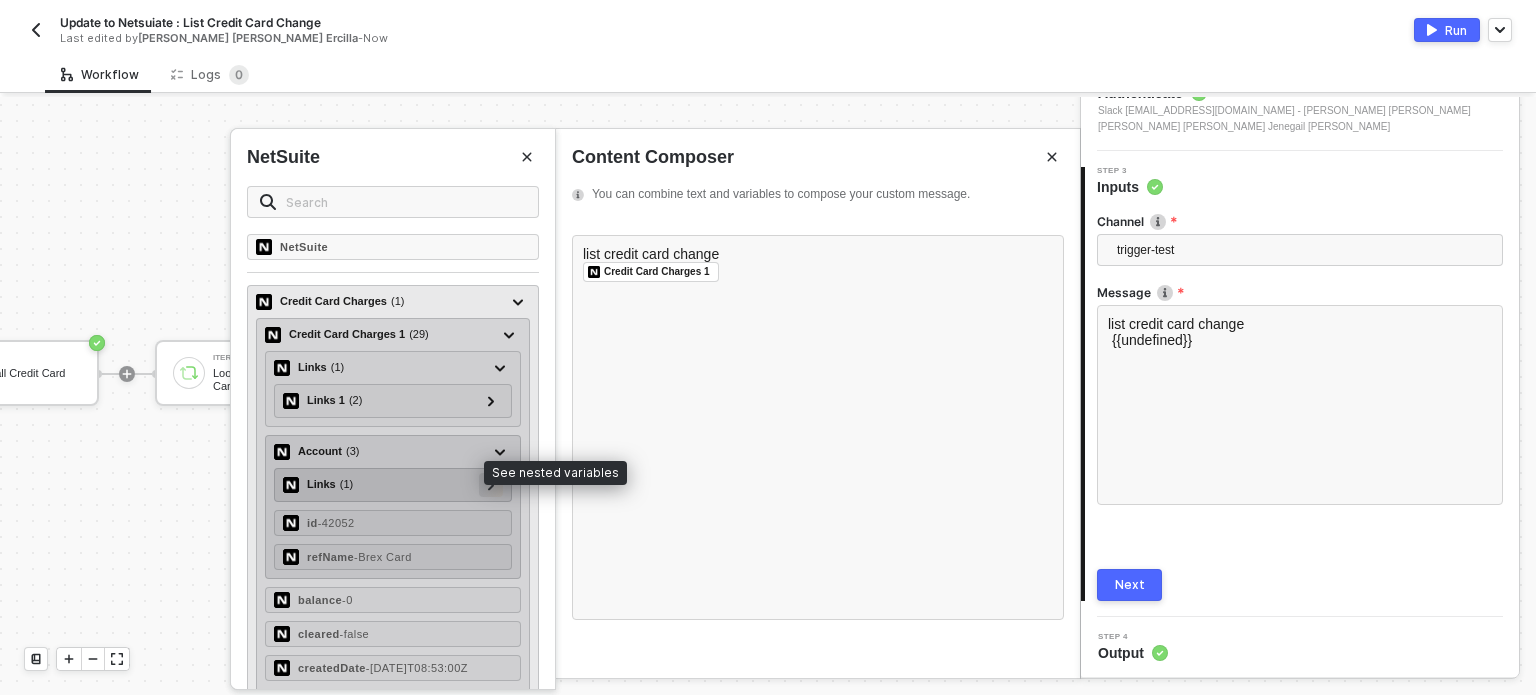 click 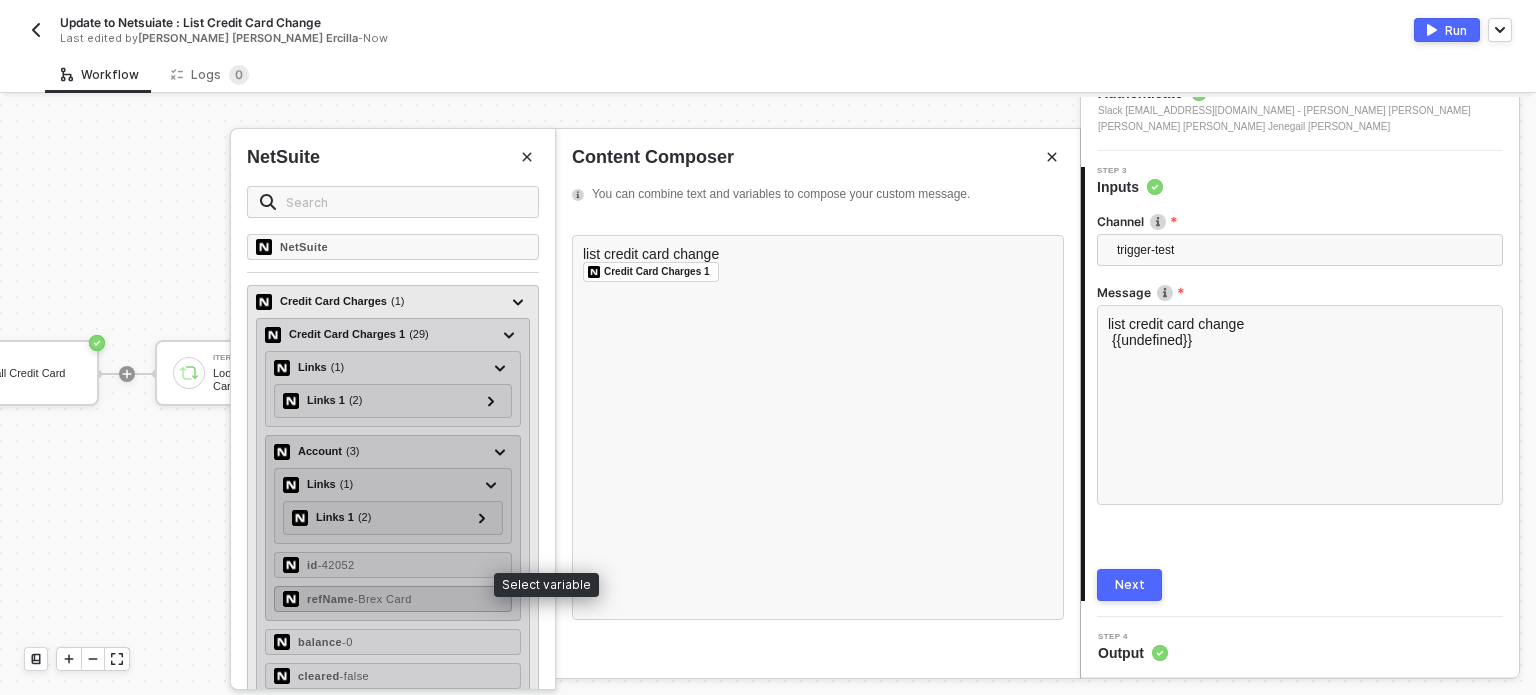 click on "refName  -  Brex Card" at bounding box center [393, 599] 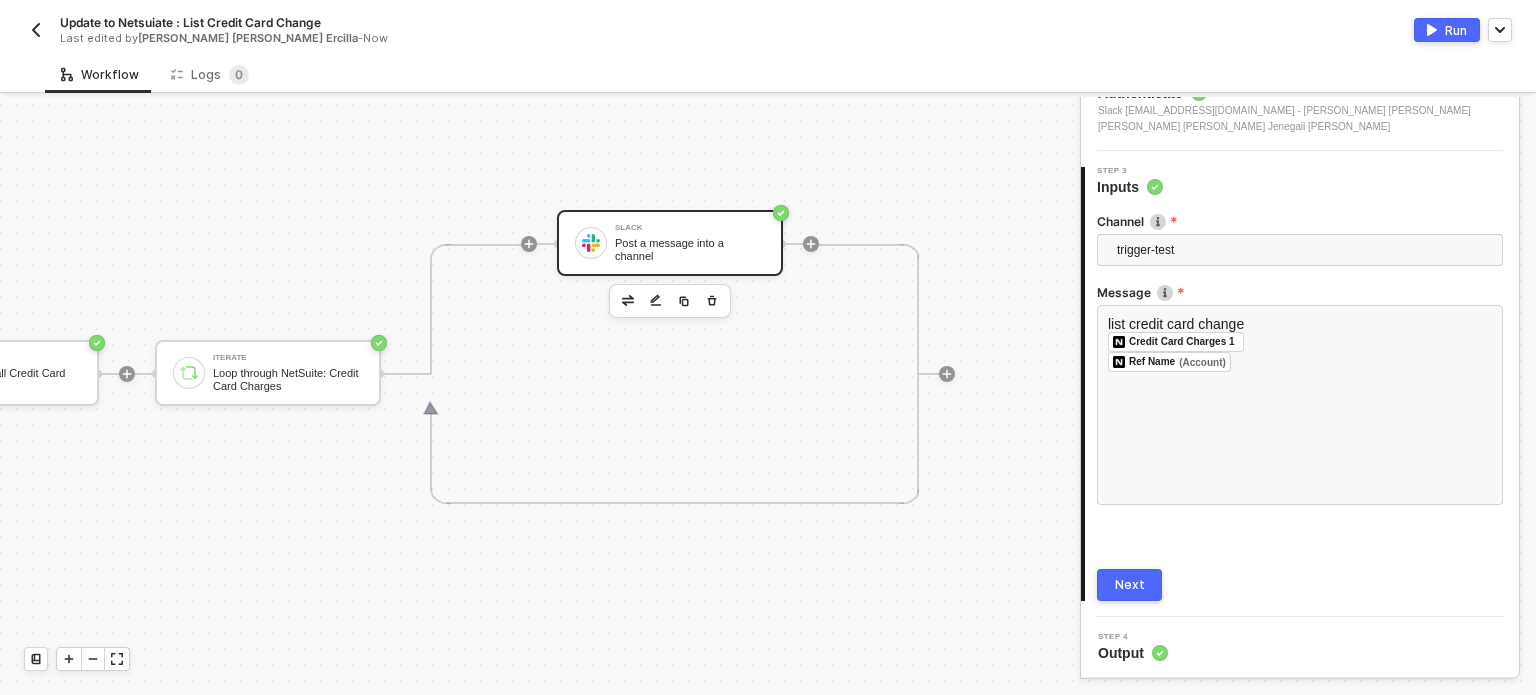 drag, startPoint x: 1128, startPoint y: 569, endPoint x: 1139, endPoint y: 572, distance: 11.401754 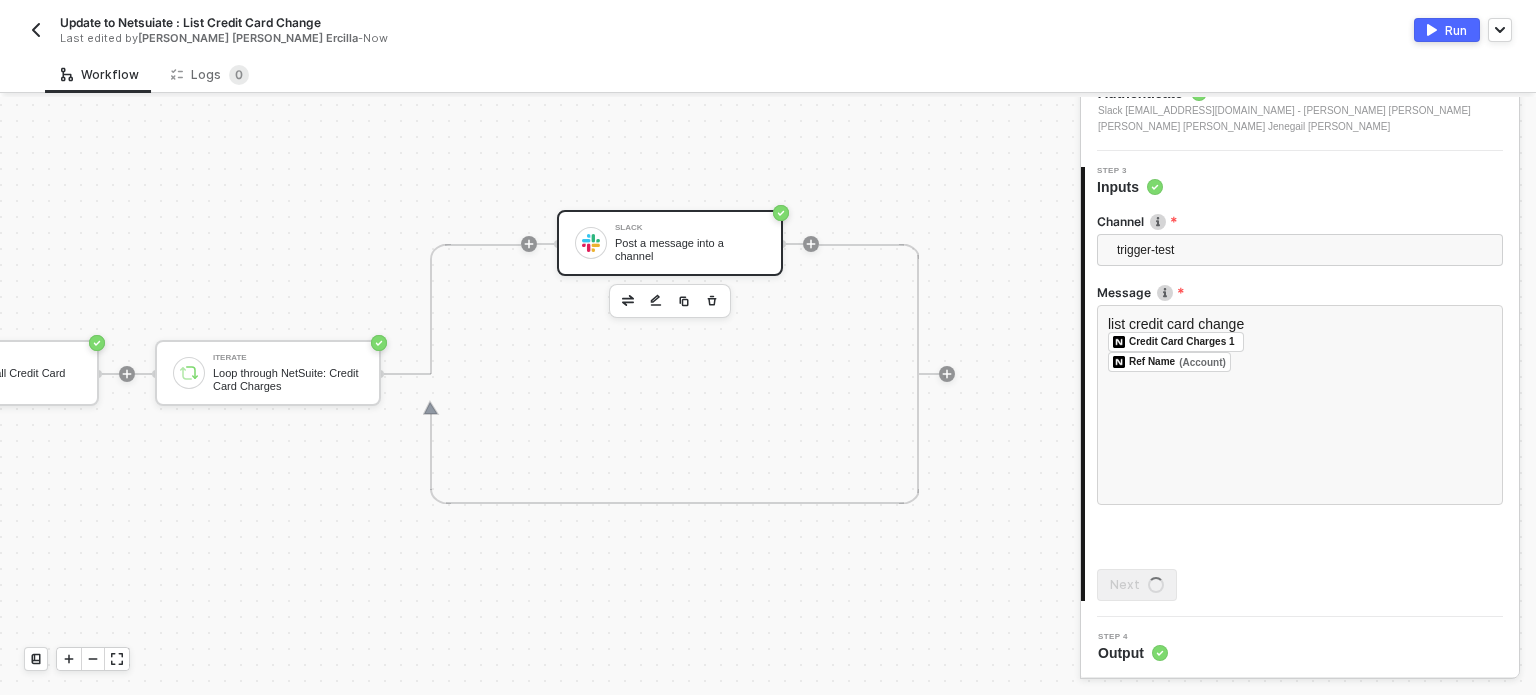 click on "Run" at bounding box center [1456, 30] 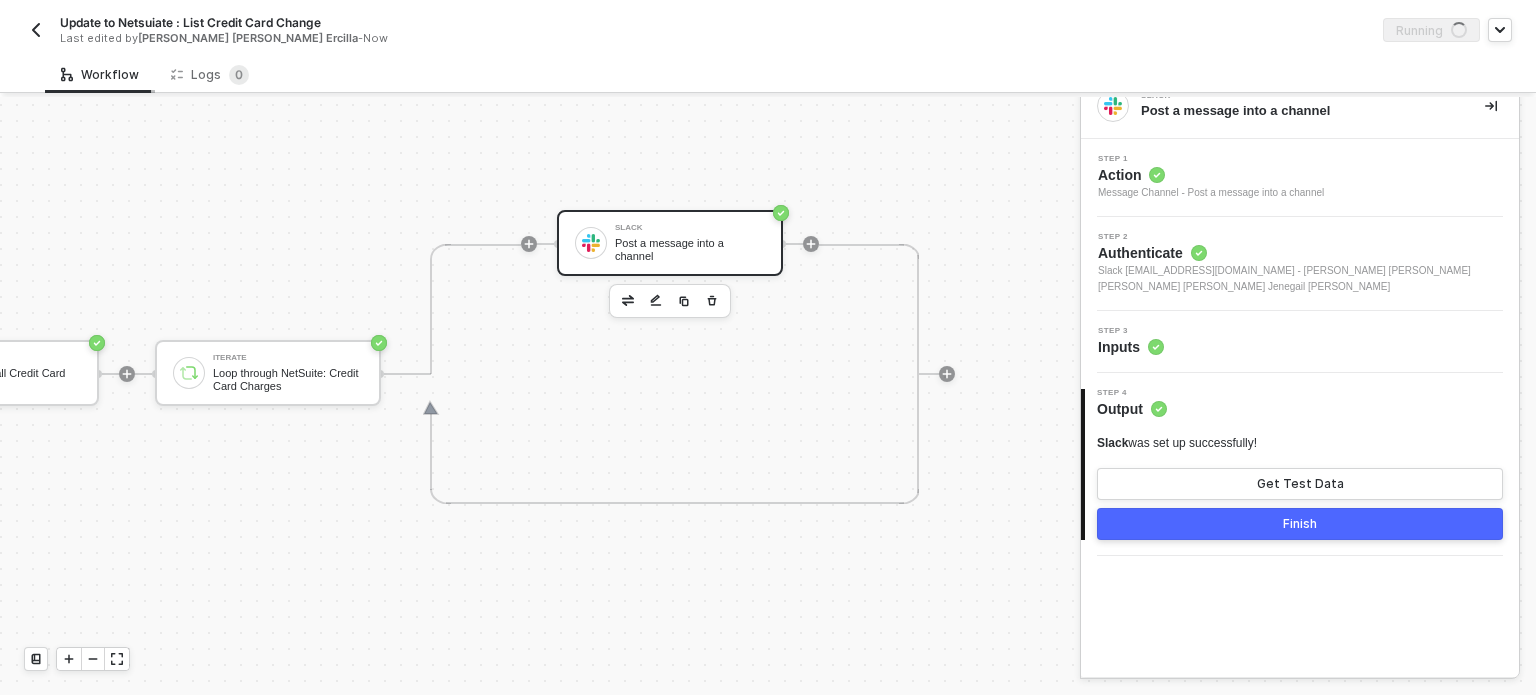 scroll, scrollTop: 0, scrollLeft: 0, axis: both 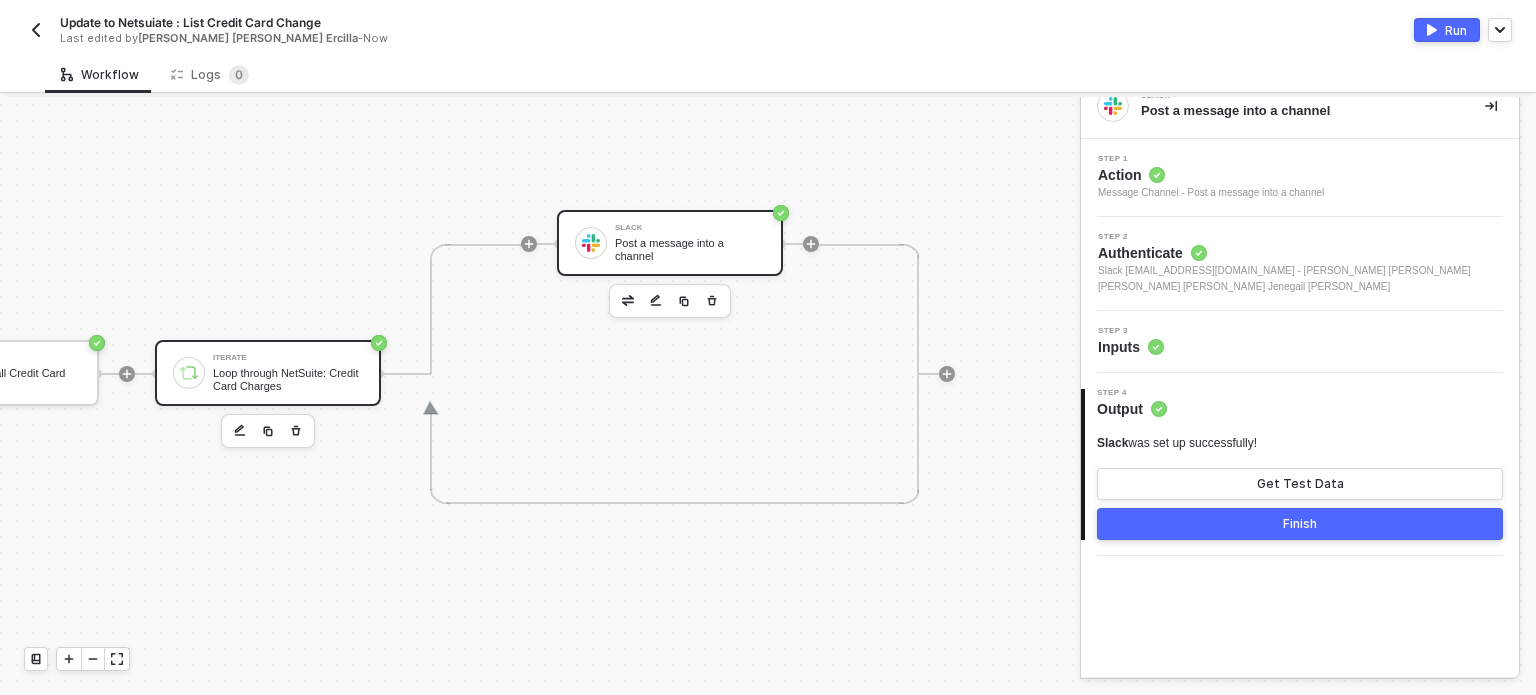 click on "Loop through NetSuite:  Credit Card Charges" at bounding box center [288, 379] 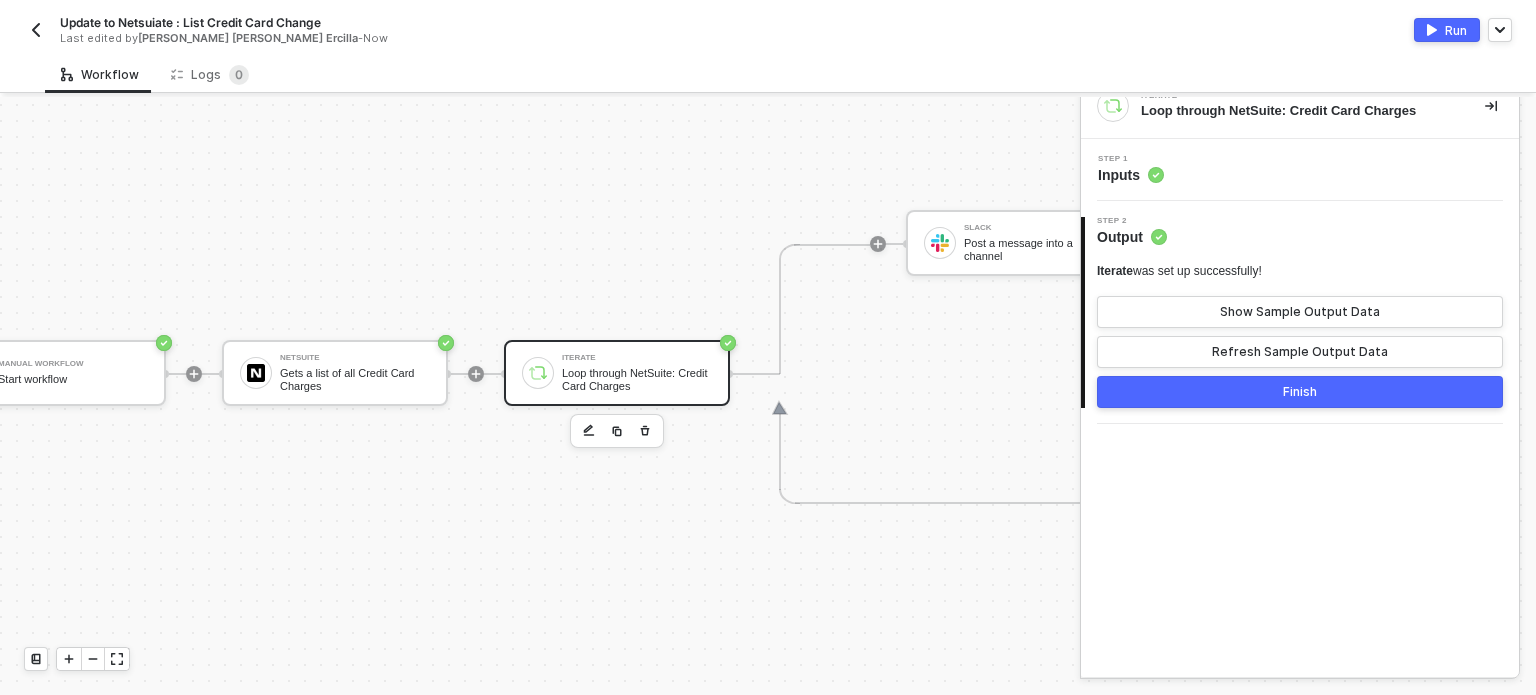scroll, scrollTop: 0, scrollLeft: 0, axis: both 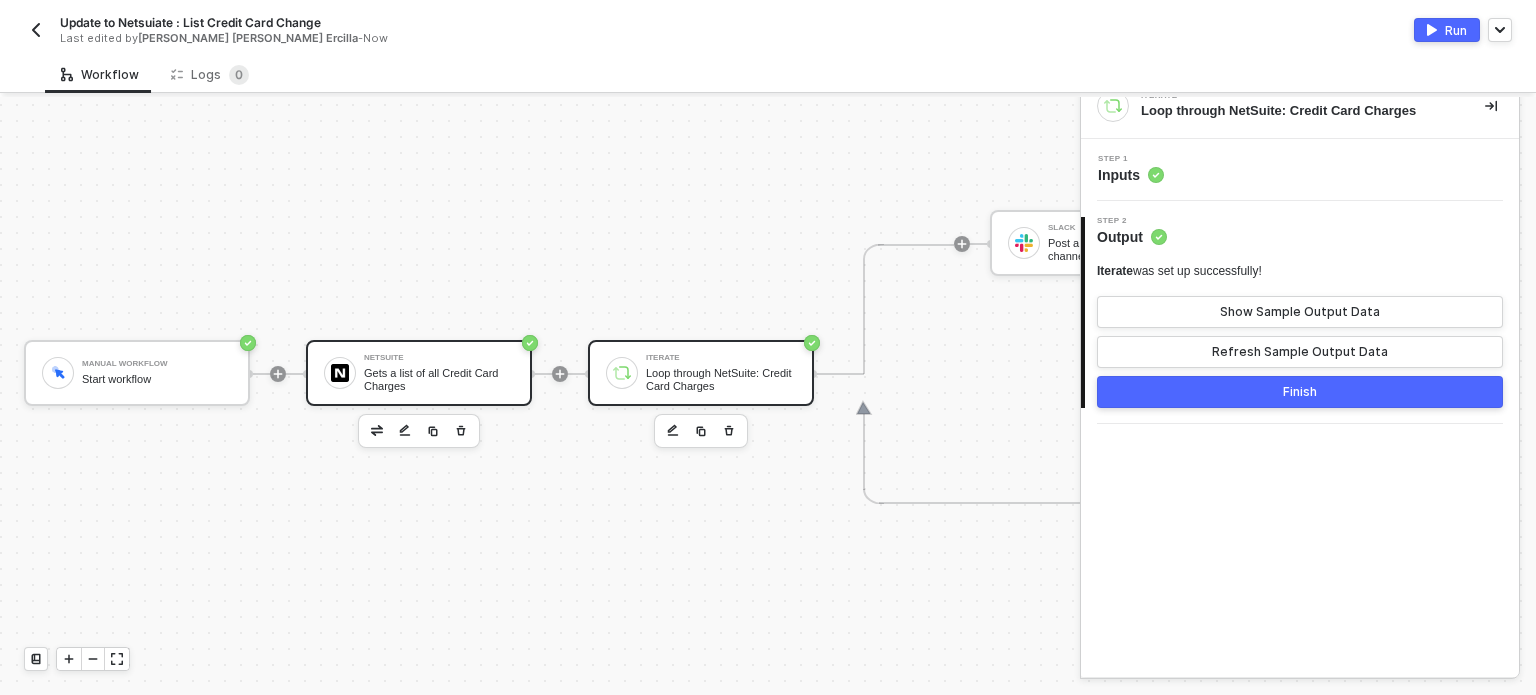 drag, startPoint x: 458, startPoint y: 370, endPoint x: 477, endPoint y: 375, distance: 19.646883 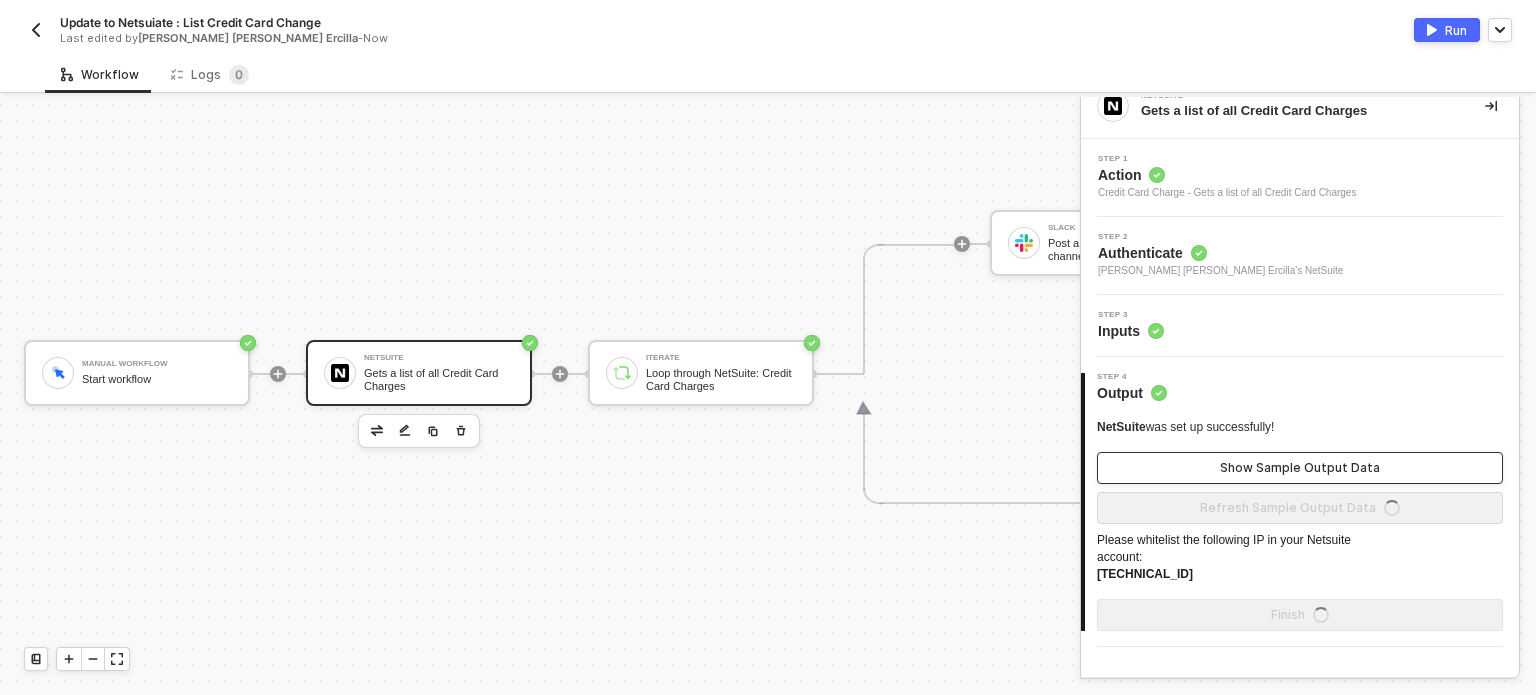 click on "Show Sample Output Data" at bounding box center (1300, 468) 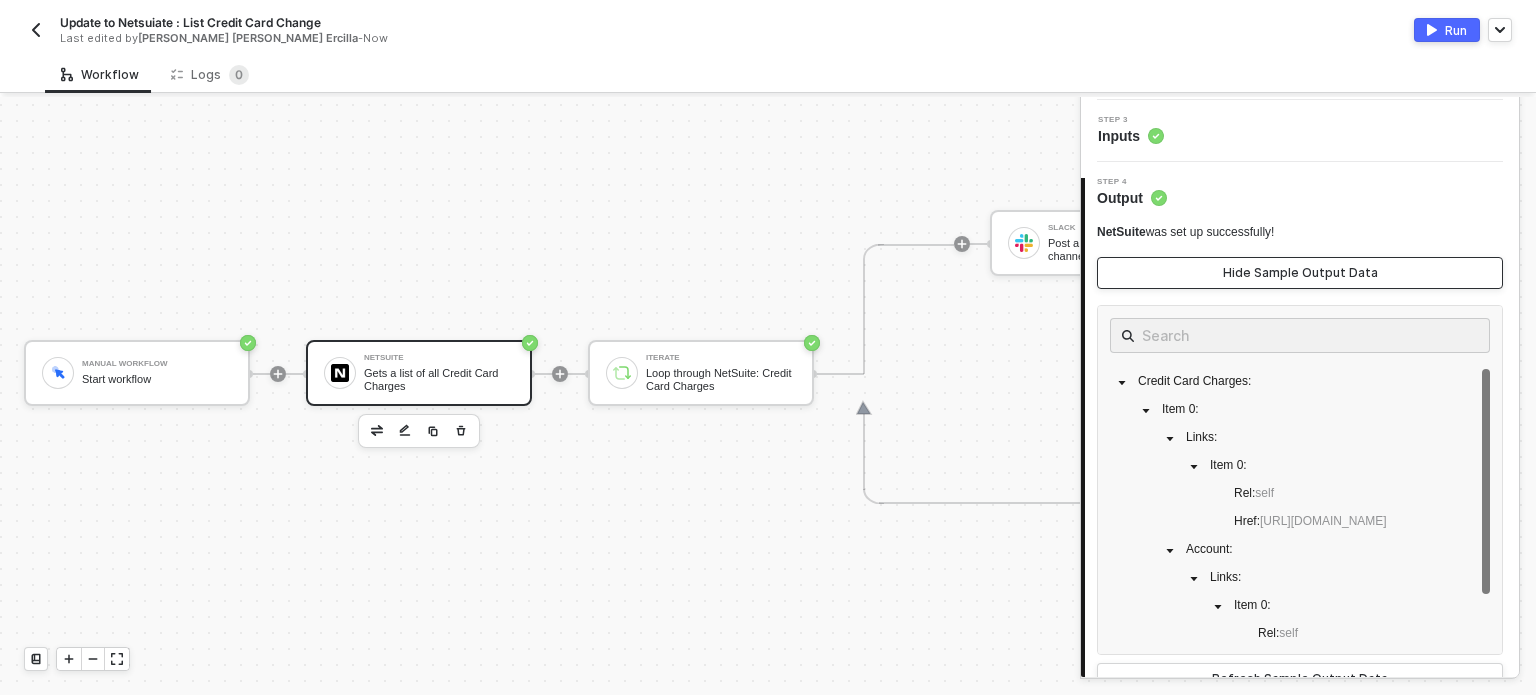 scroll, scrollTop: 200, scrollLeft: 0, axis: vertical 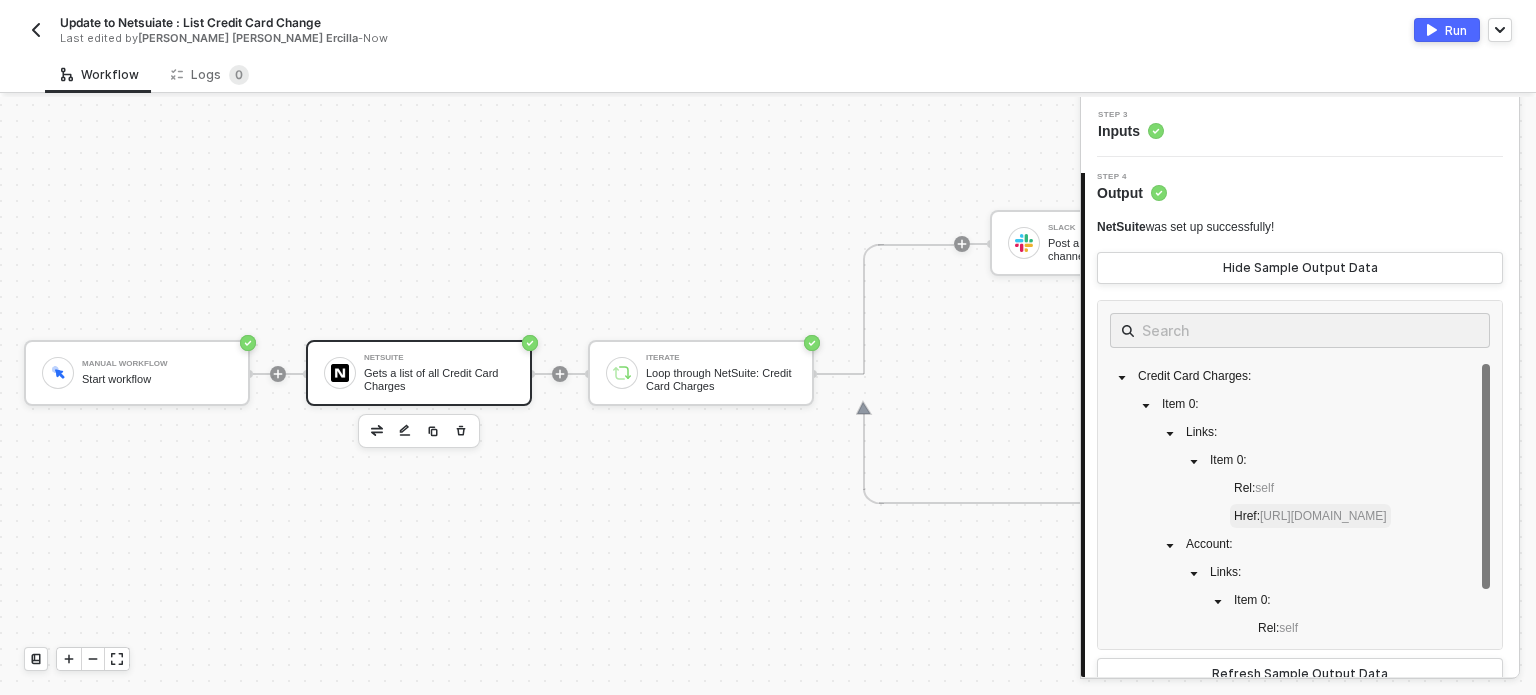 drag, startPoint x: 1444, startPoint y: 411, endPoint x: 1440, endPoint y: 503, distance: 92.086914 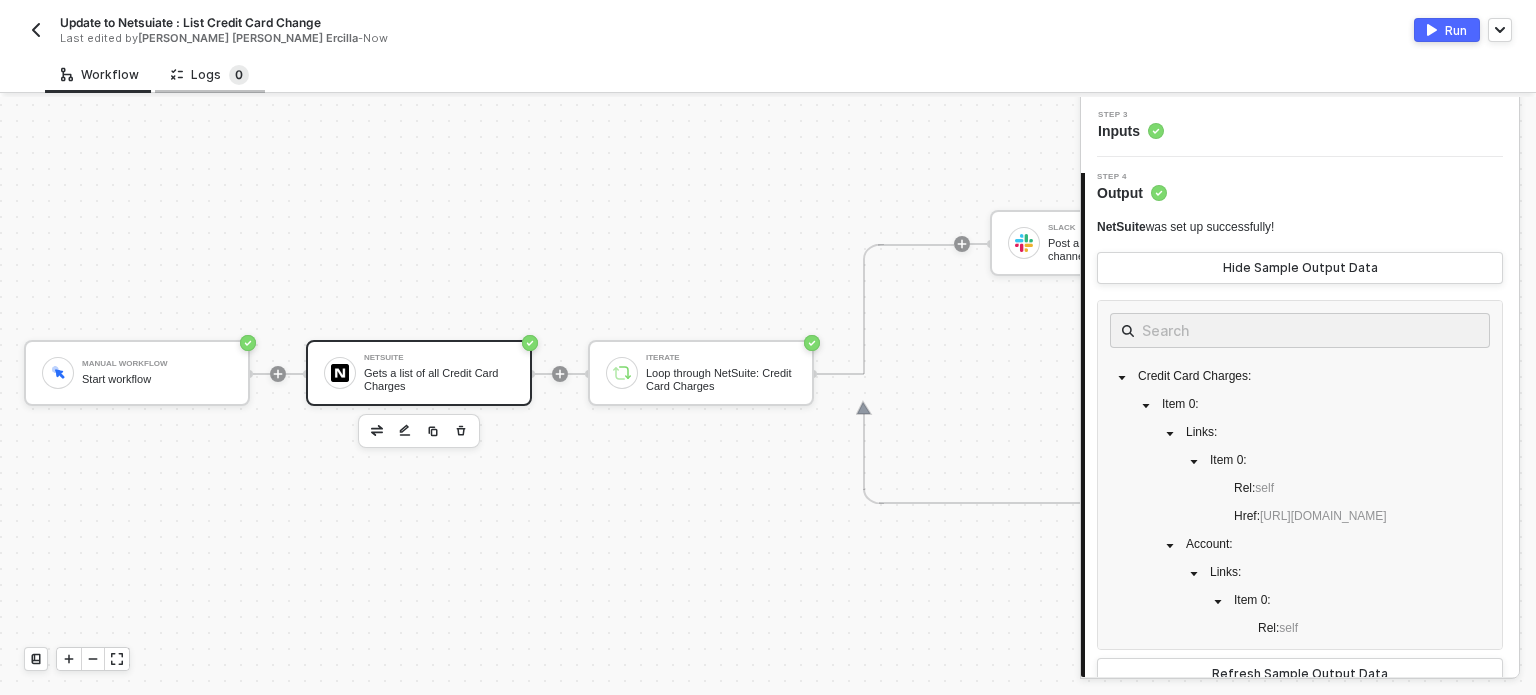 click on "0" at bounding box center (239, 75) 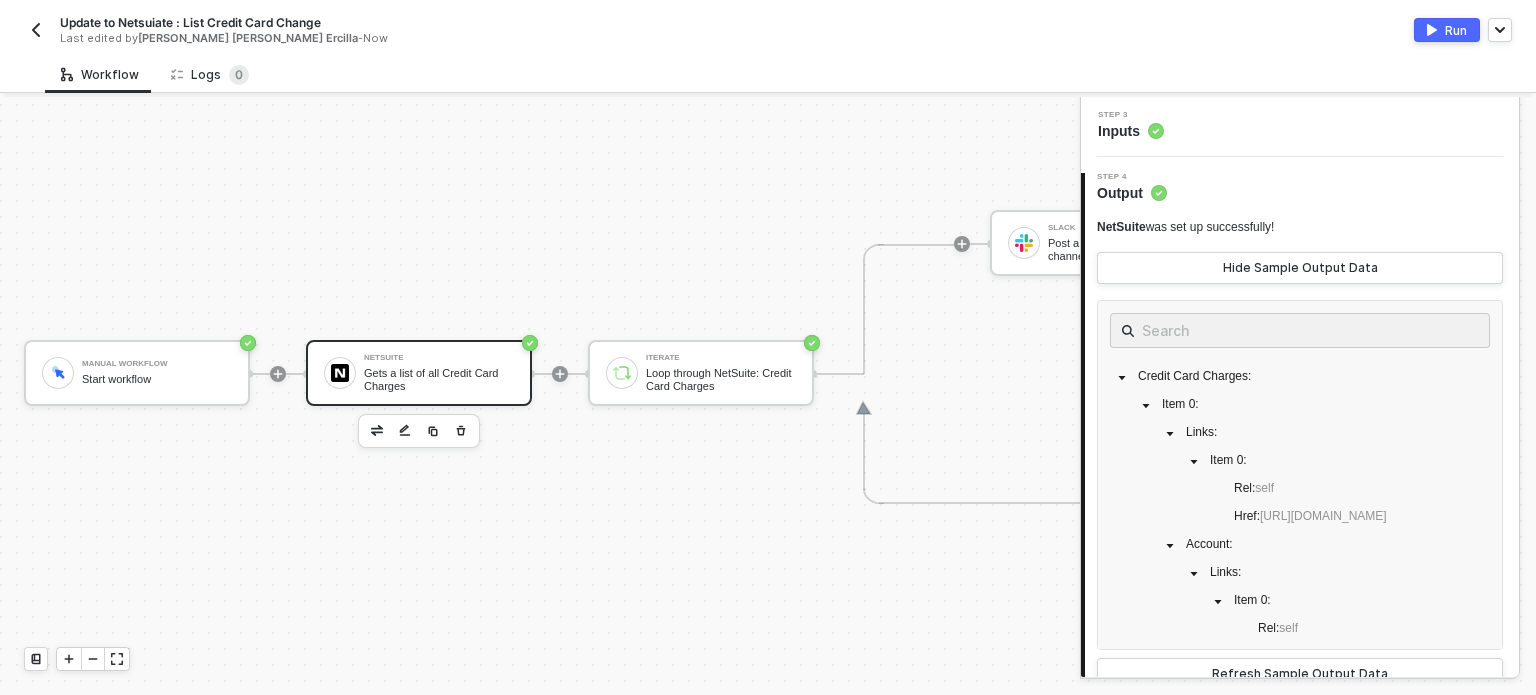 scroll, scrollTop: 15, scrollLeft: 0, axis: vertical 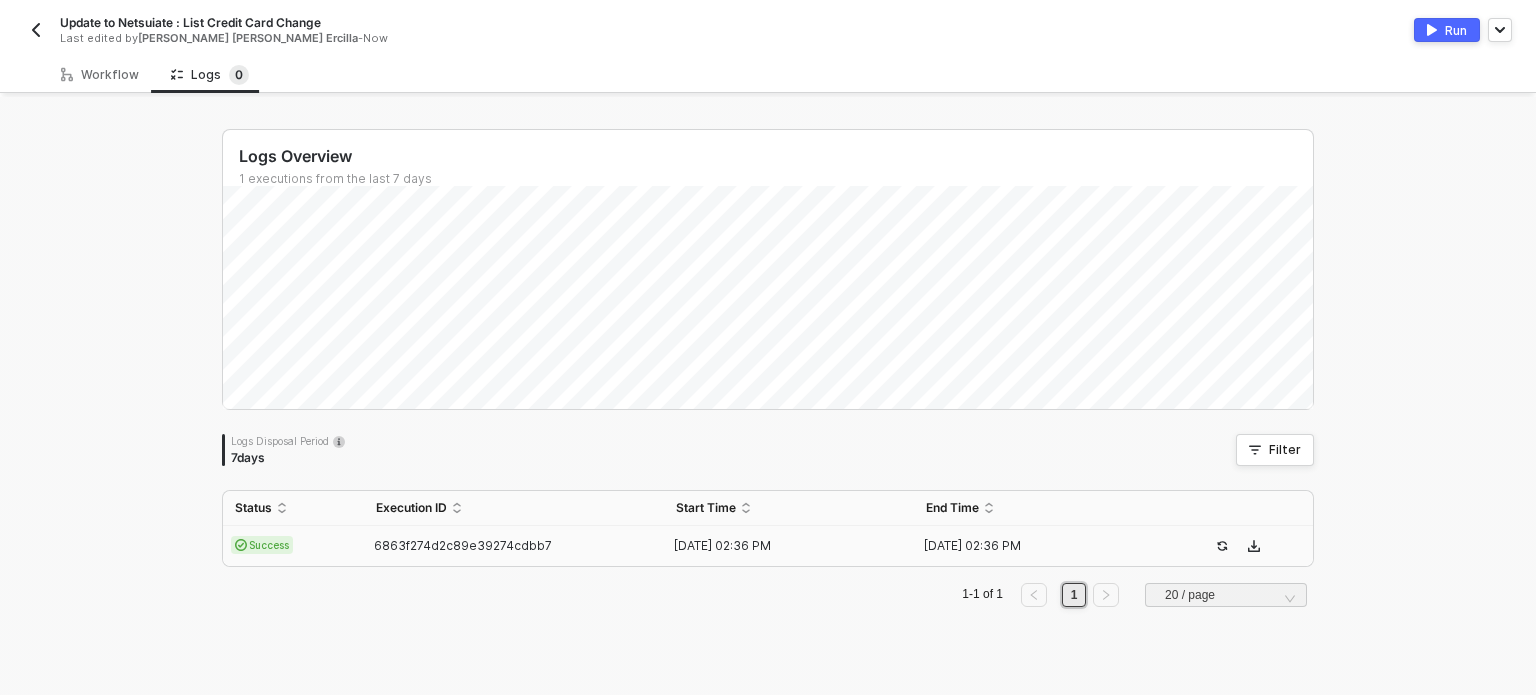 click on "6863f274d2c89e39274cdbb7" at bounding box center [463, 545] 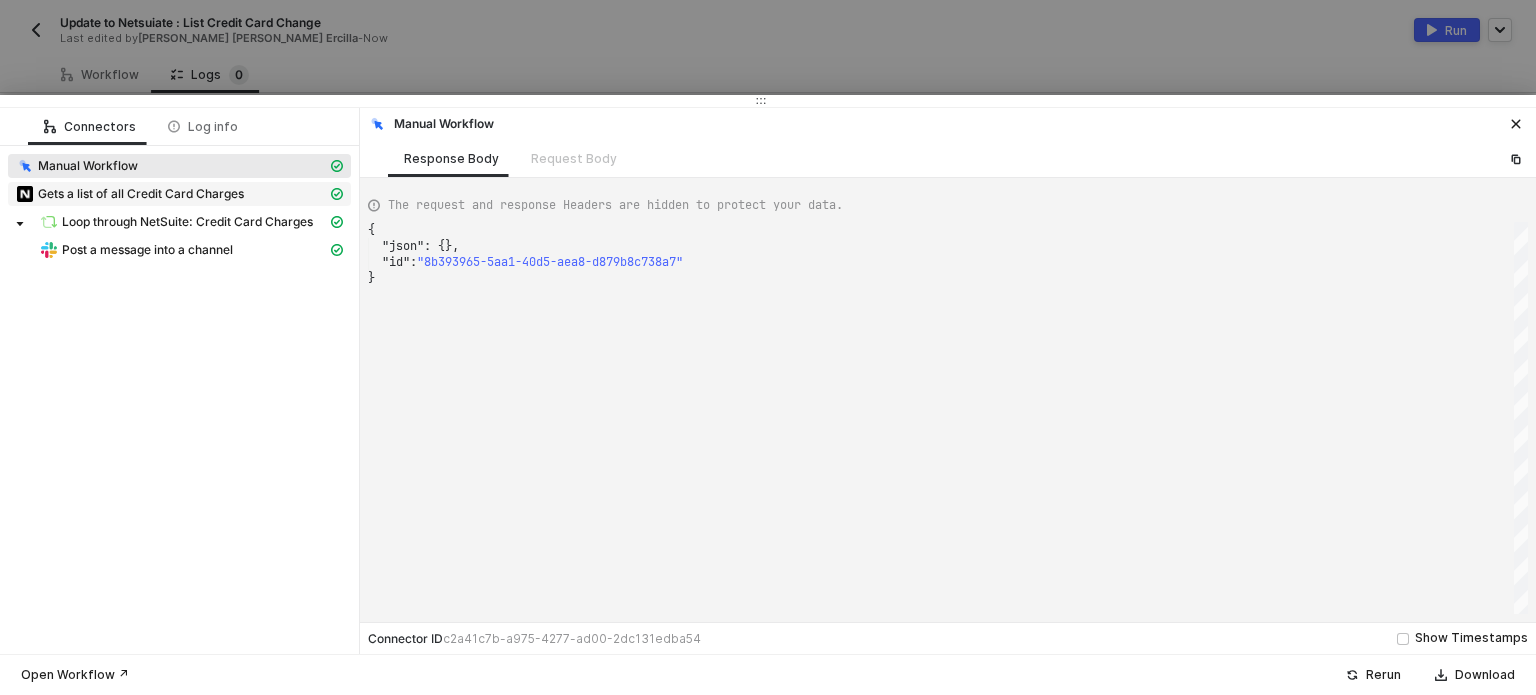 click on "Gets a list of all Credit Card Charges" at bounding box center (141, 194) 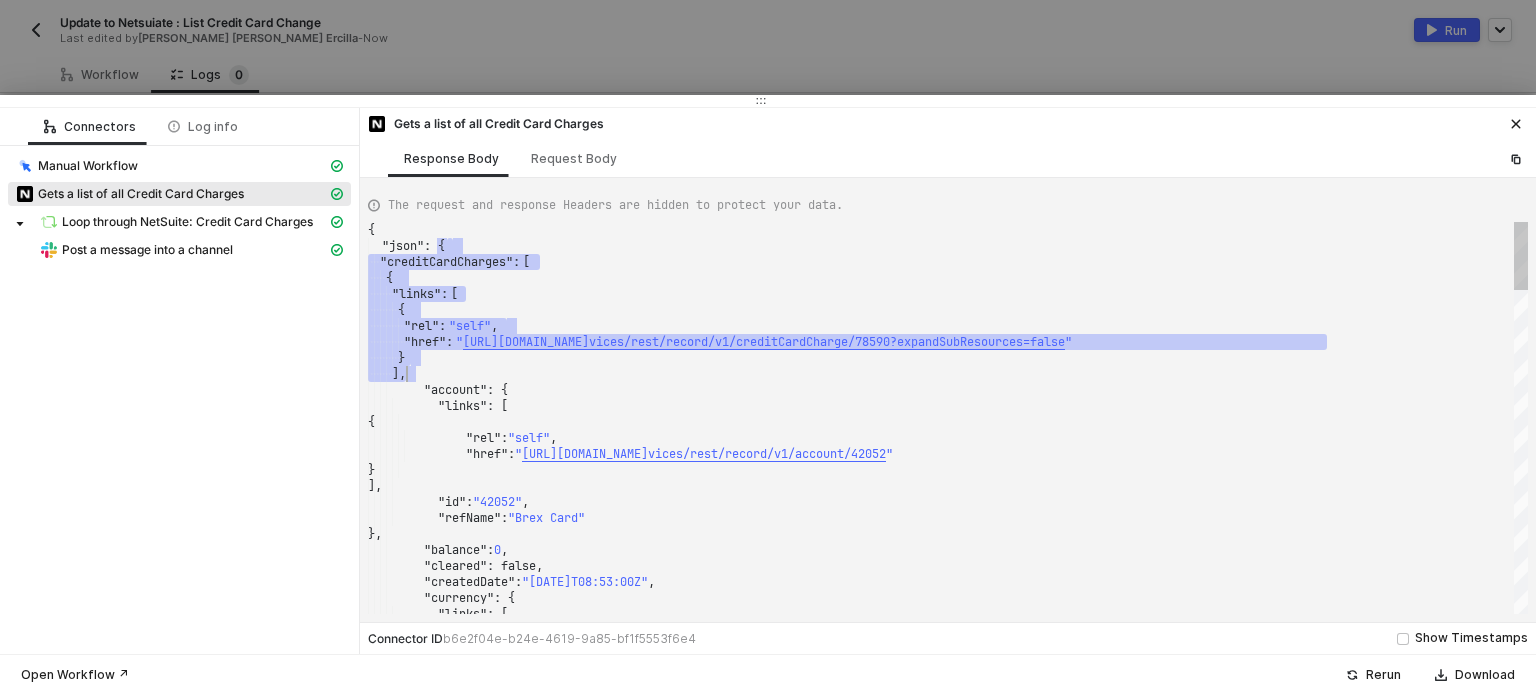 scroll, scrollTop: 0, scrollLeft: 0, axis: both 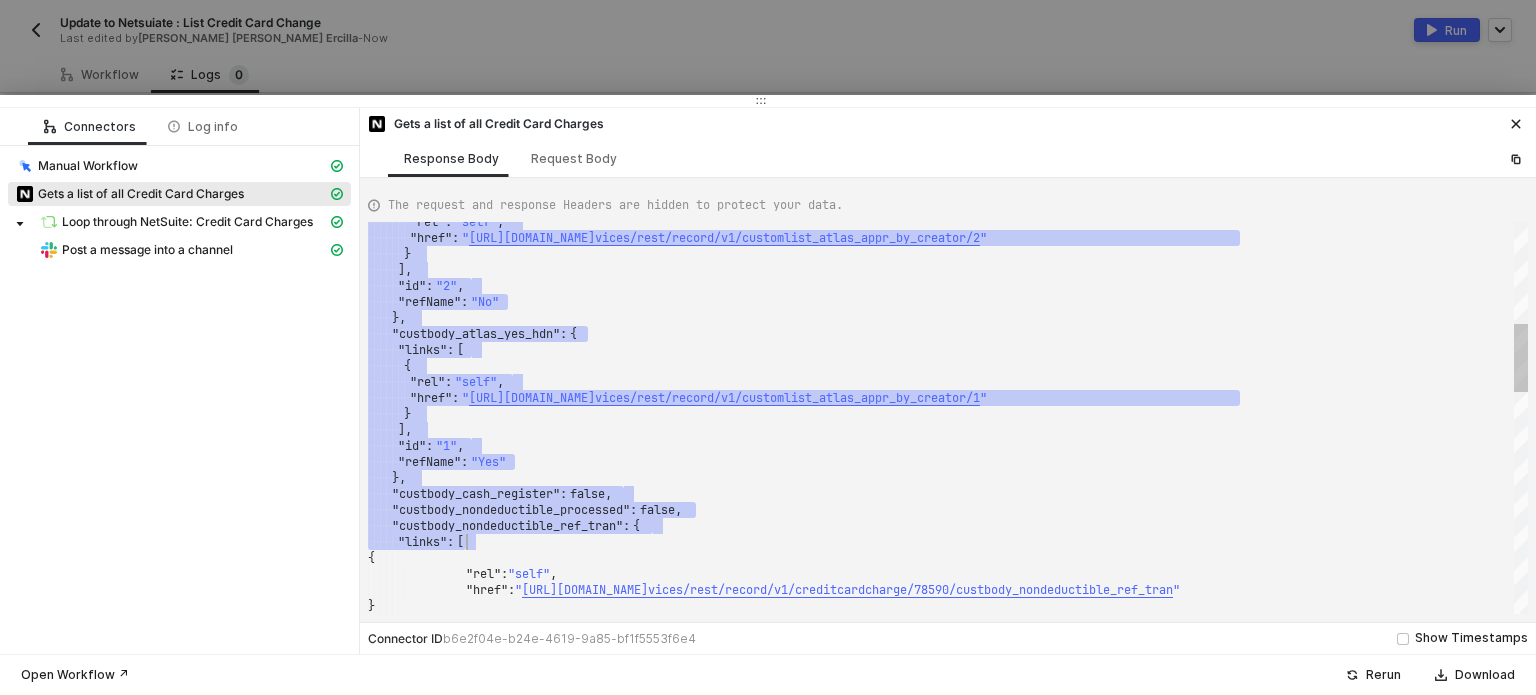 drag, startPoint x: 450, startPoint y: 250, endPoint x: 656, endPoint y: 544, distance: 358.98746 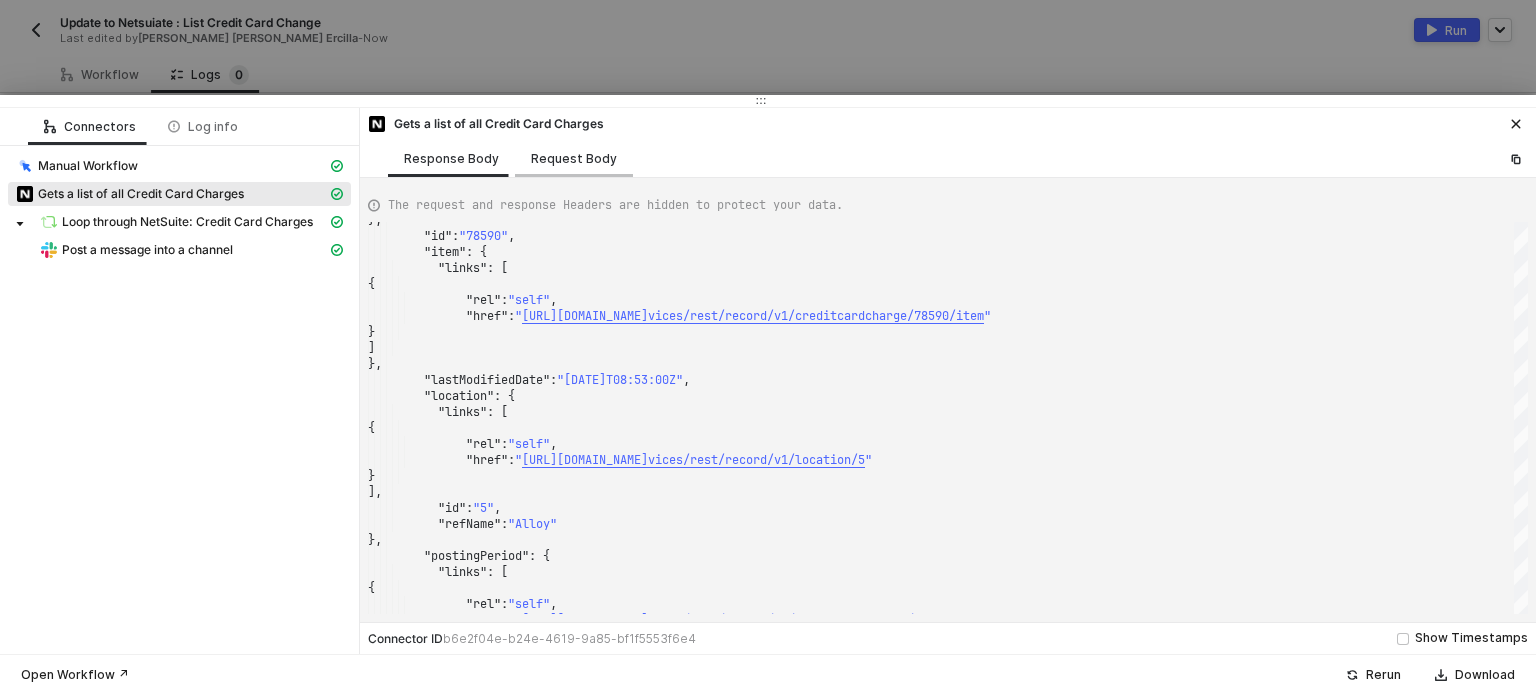 click on "Request Body" at bounding box center [574, 158] 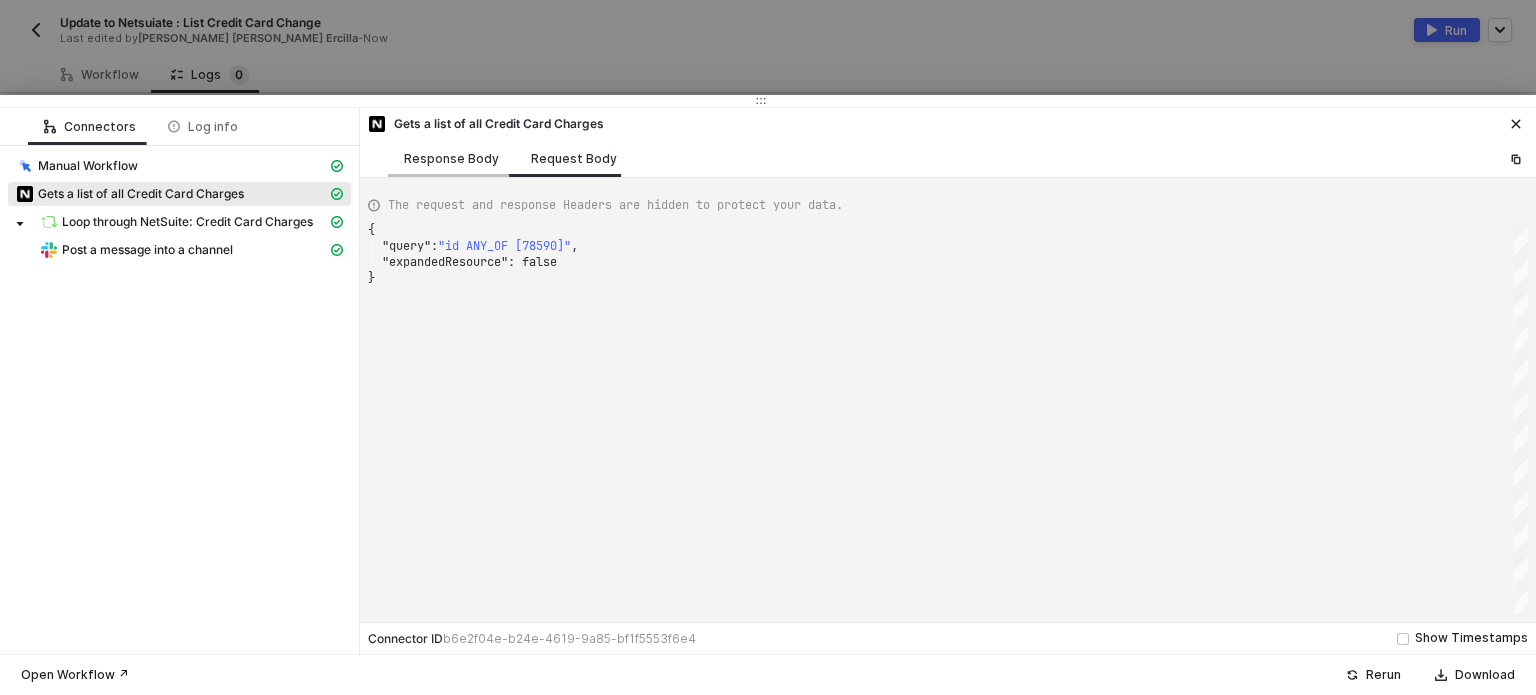 click on "Response Body" at bounding box center [451, 159] 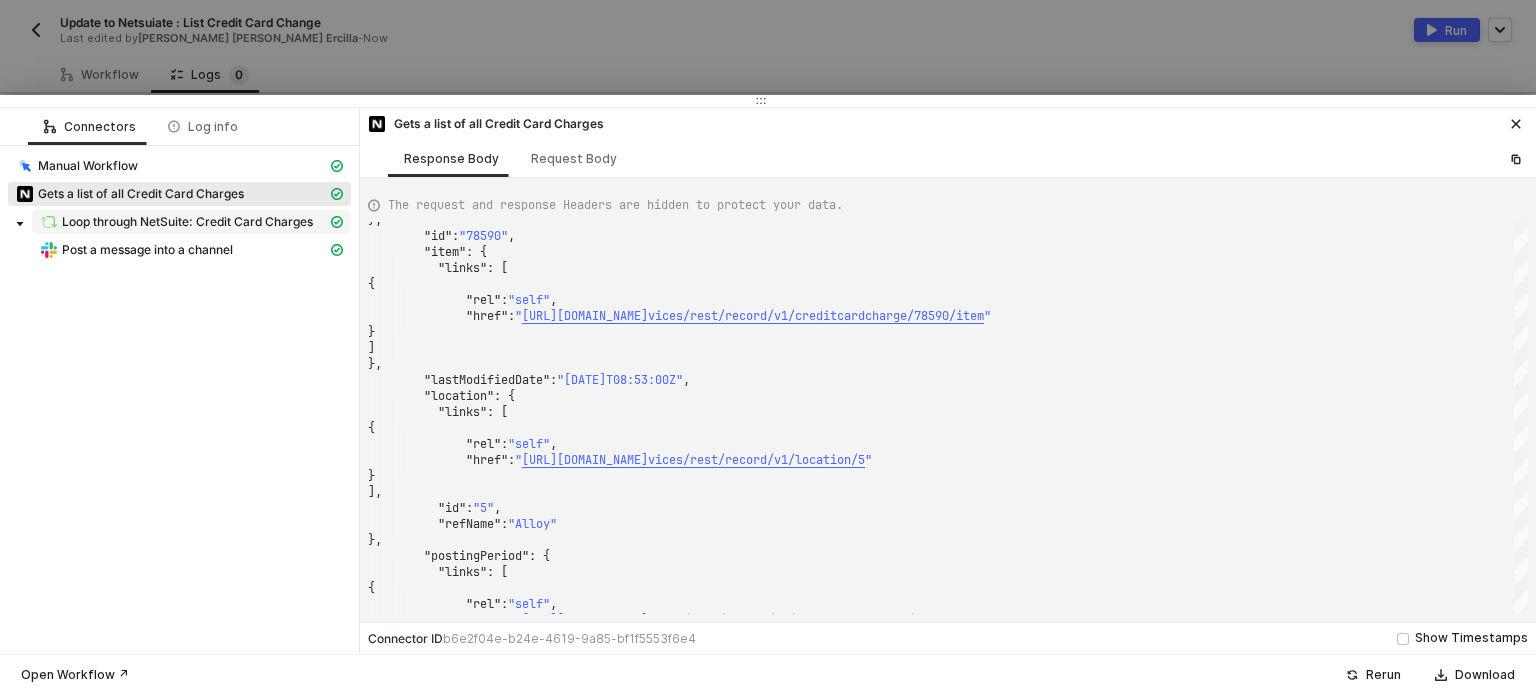 click on "Loop through NetSuite:  Credit Card Charges" at bounding box center [187, 222] 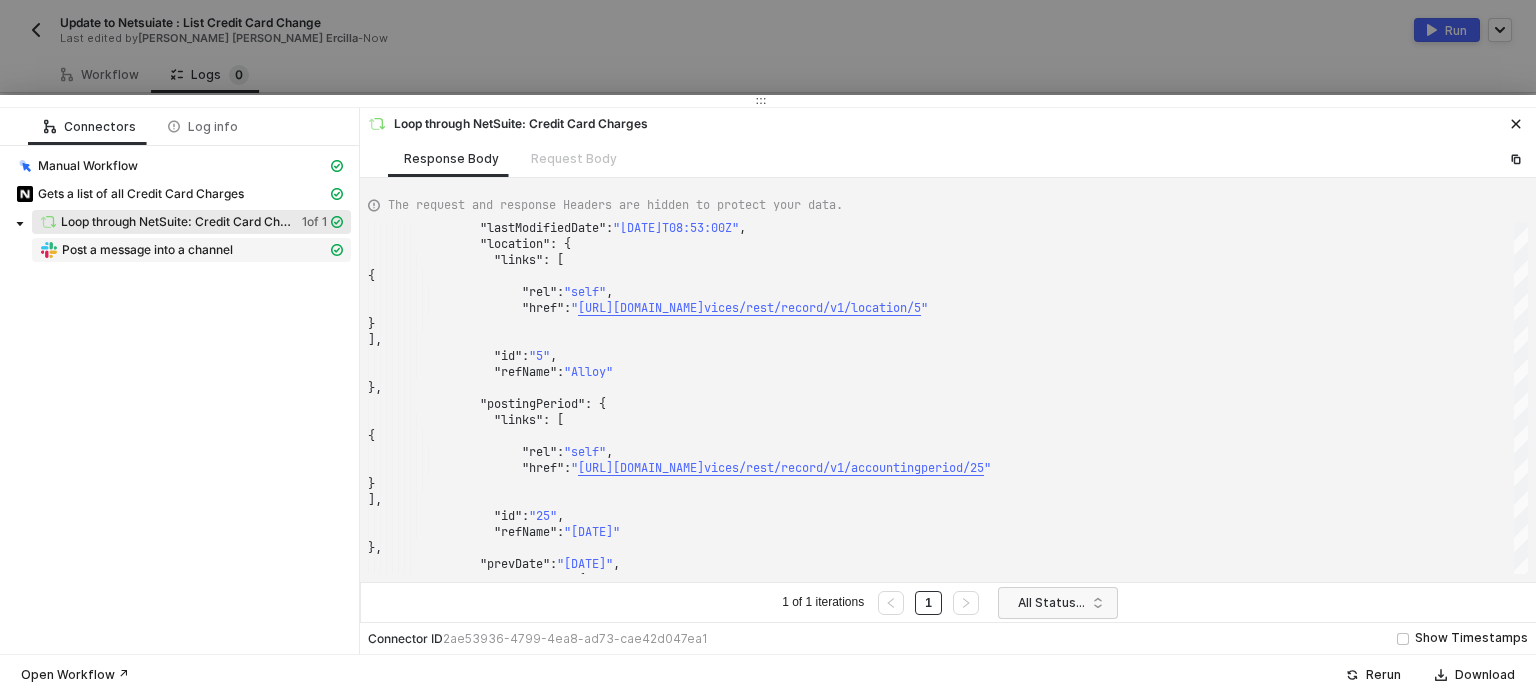 click on "Post a message into a channel" at bounding box center [147, 250] 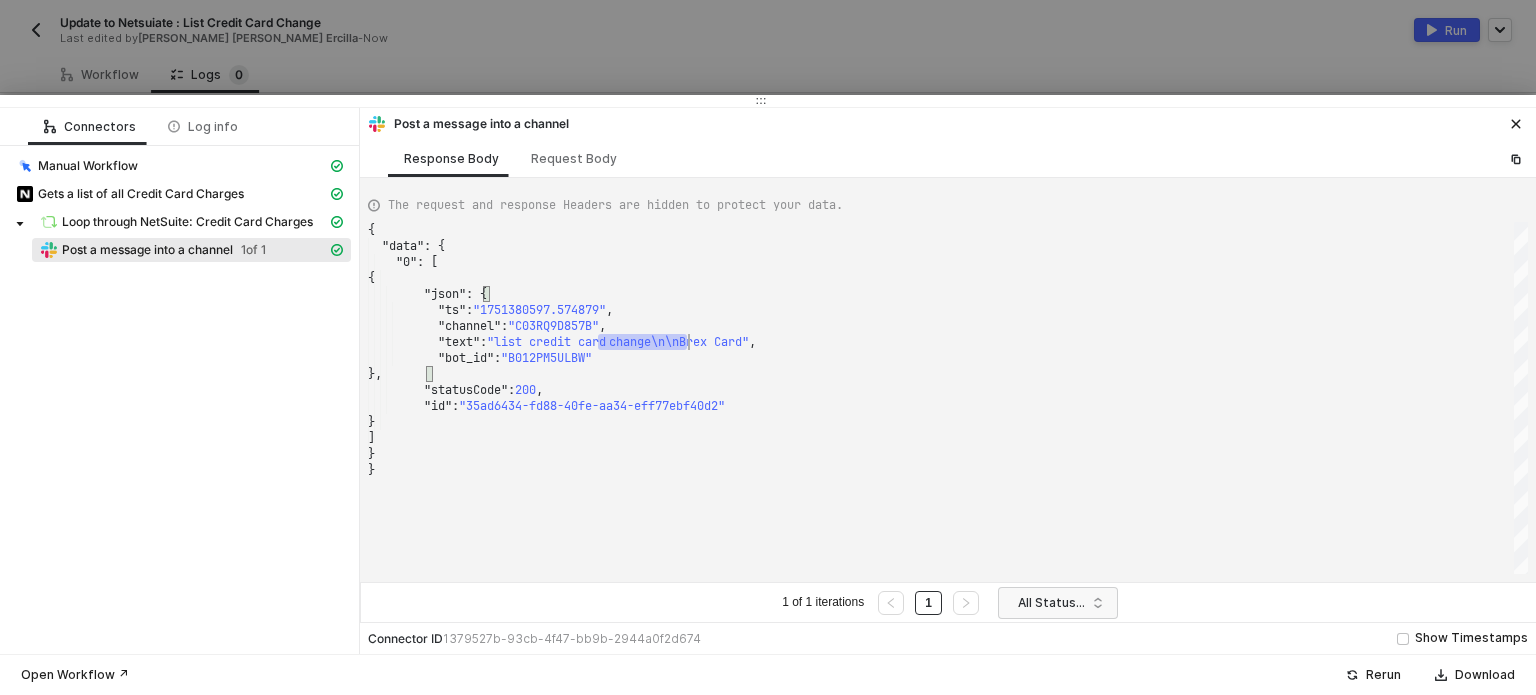scroll, scrollTop: 0, scrollLeft: 0, axis: both 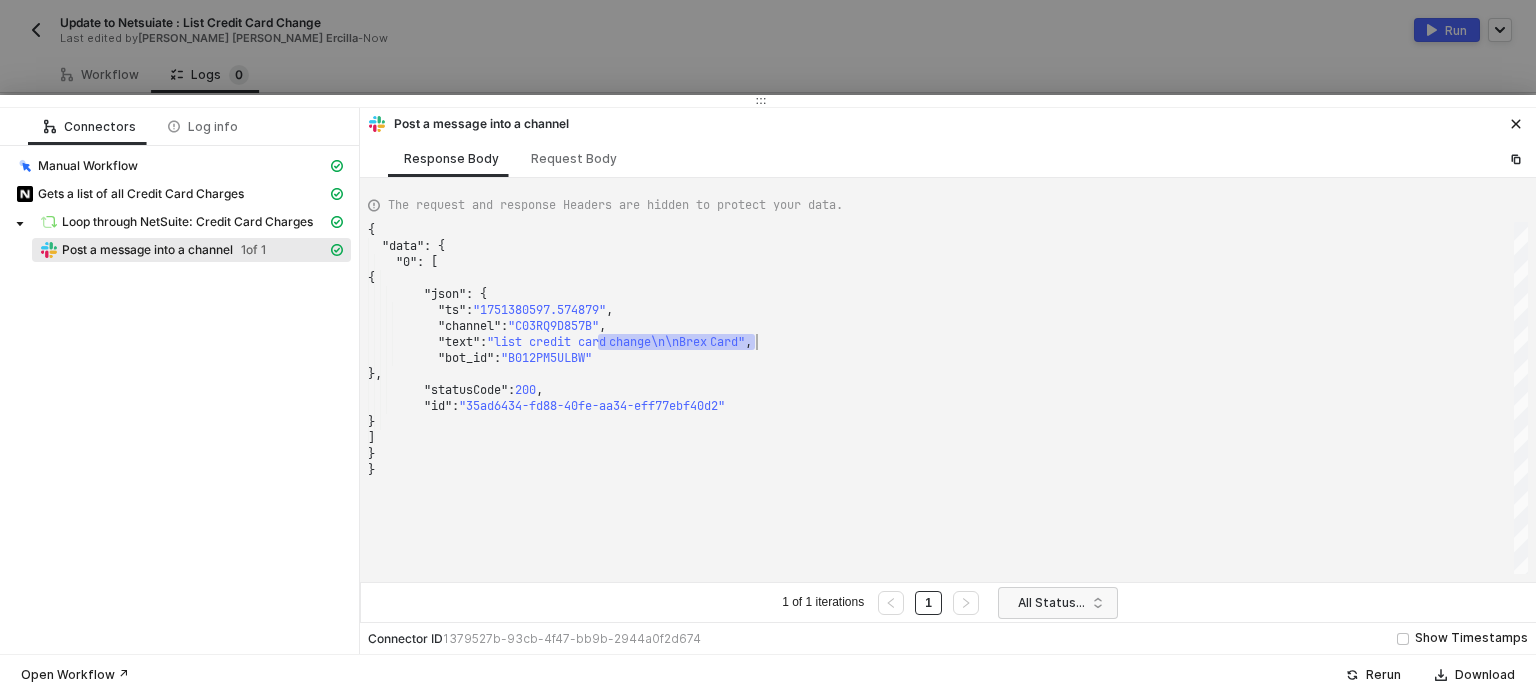 drag, startPoint x: 596, startPoint y: 347, endPoint x: 756, endPoint y: 344, distance: 160.02812 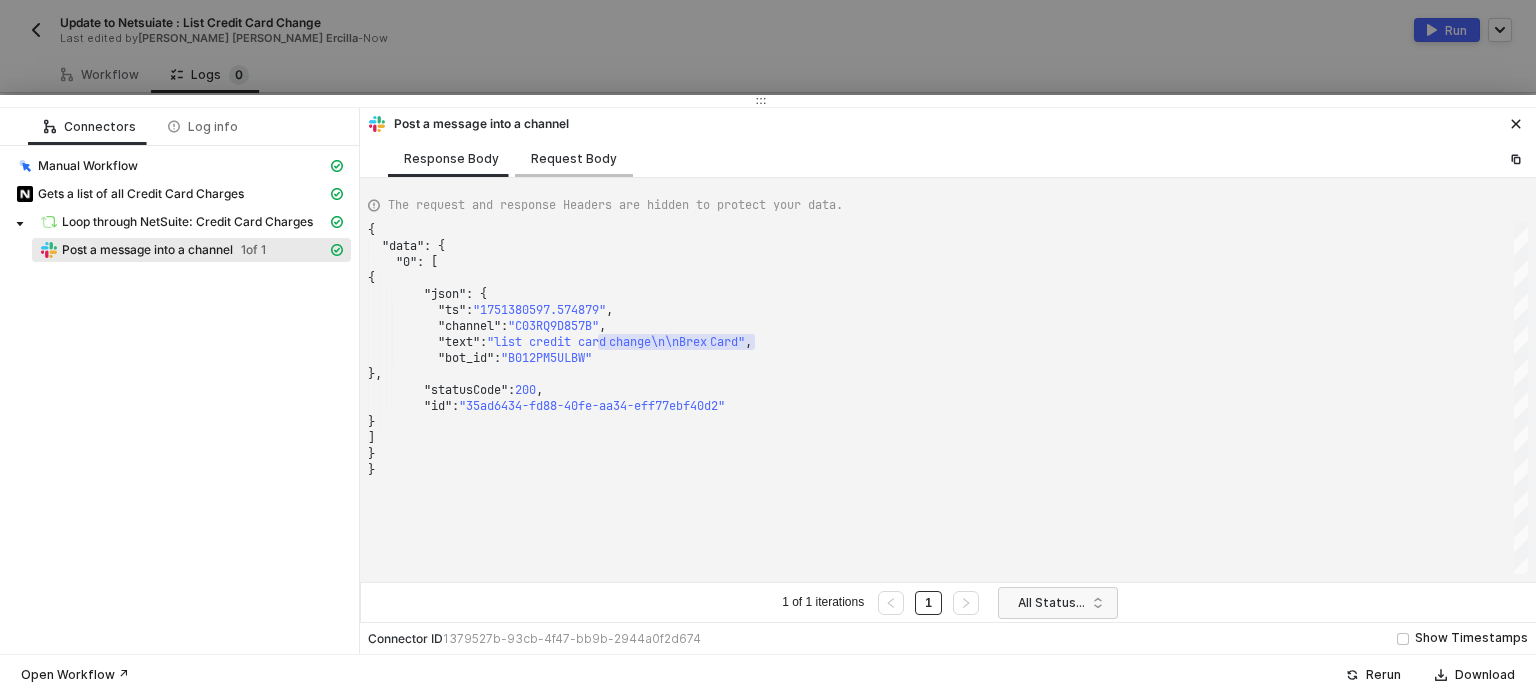 click on "Request Body" at bounding box center (574, 158) 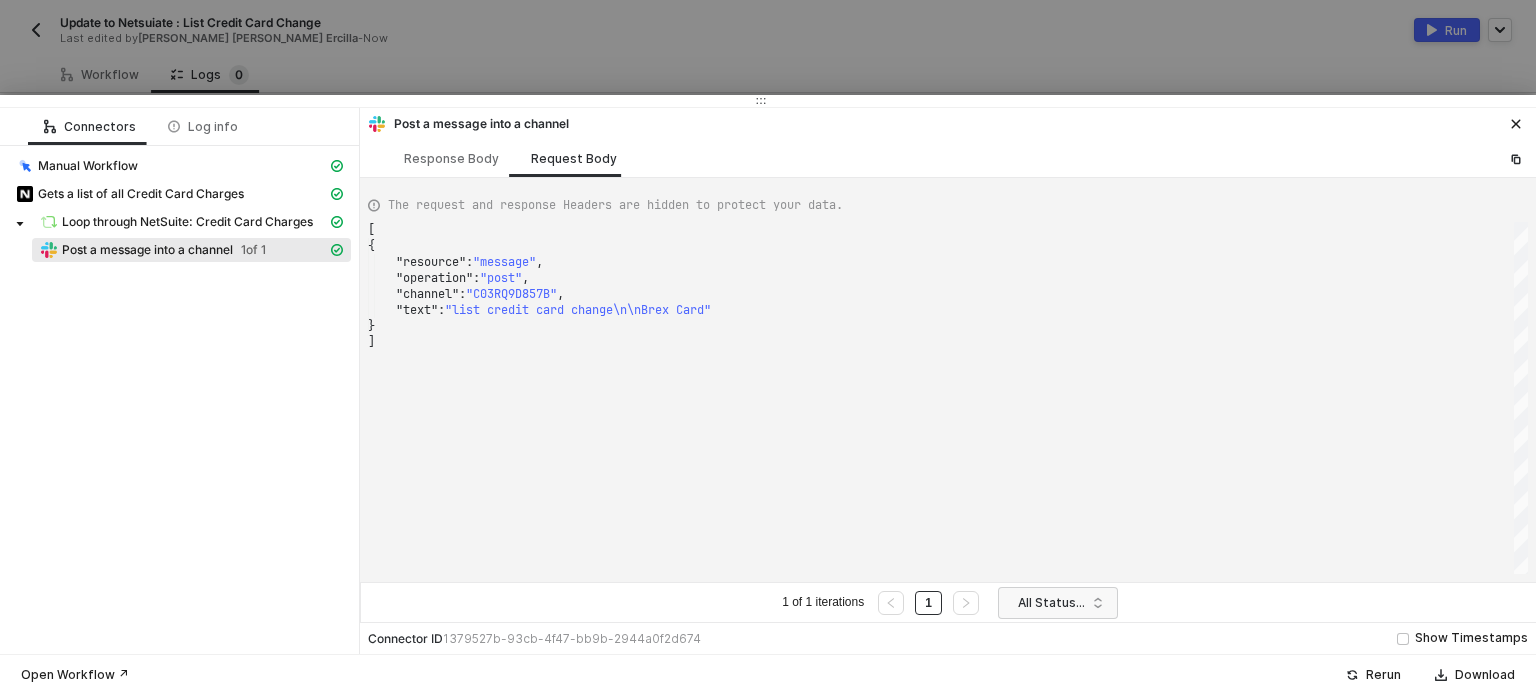 scroll, scrollTop: 0, scrollLeft: 5, axis: horizontal 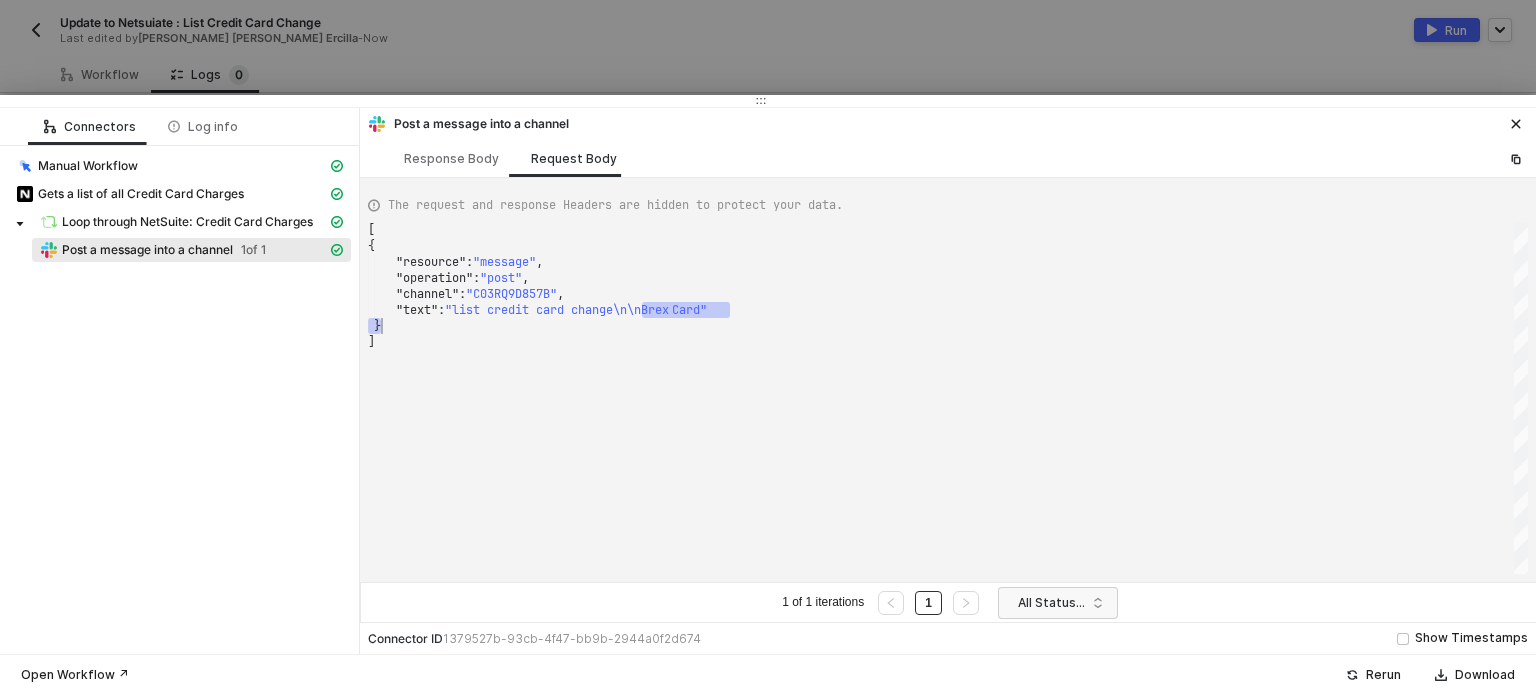 drag, startPoint x: 643, startPoint y: 315, endPoint x: 733, endPoint y: 322, distance: 90.27181 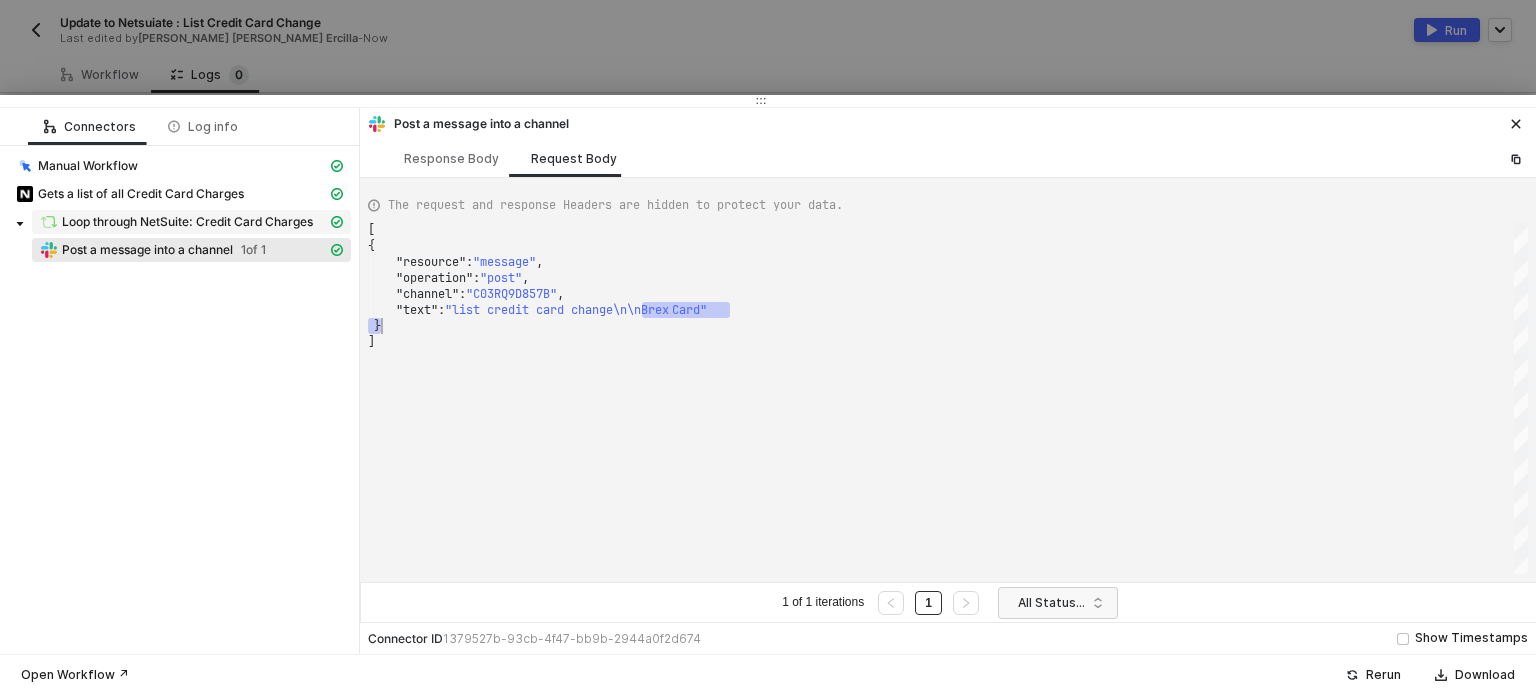 click on "Loop through NetSuite:  Credit Card Charges" at bounding box center [187, 222] 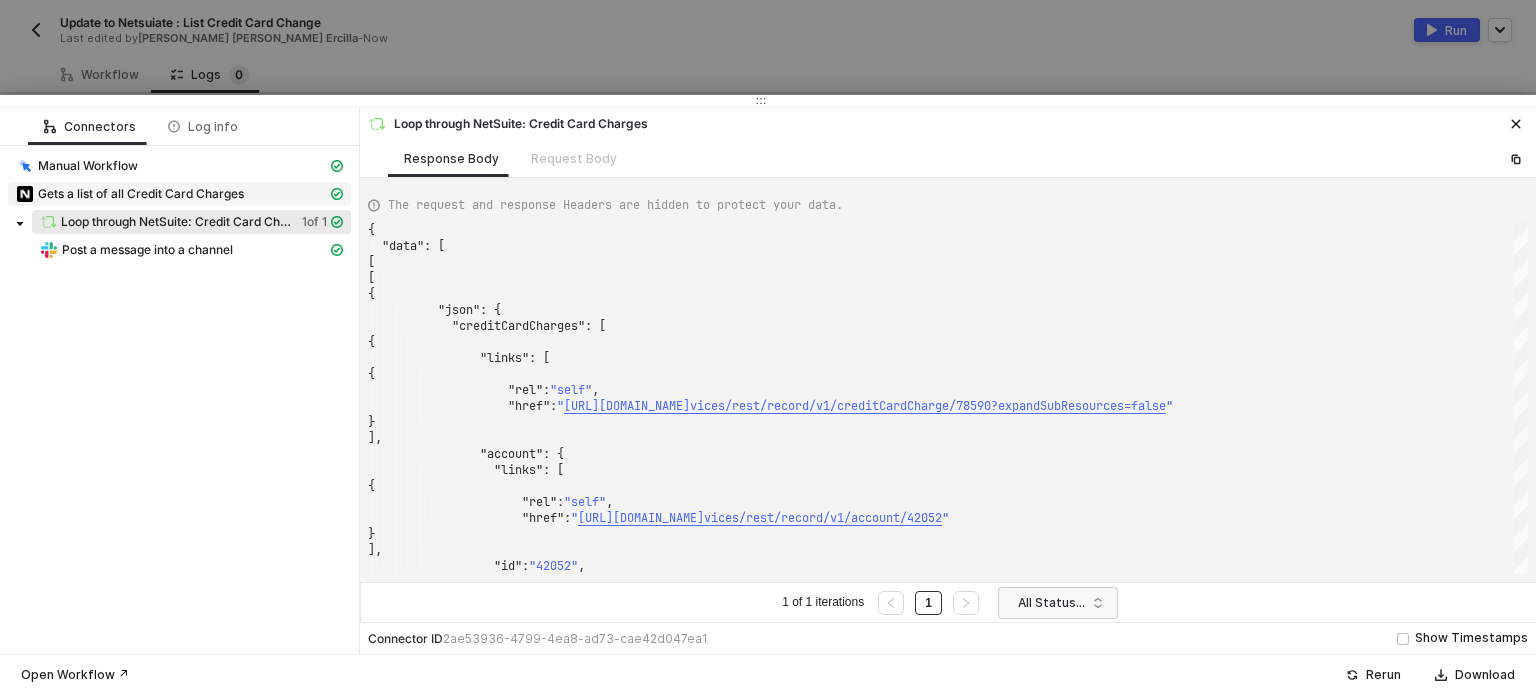 click on "Gets a list of all Credit Card Charges" at bounding box center [141, 194] 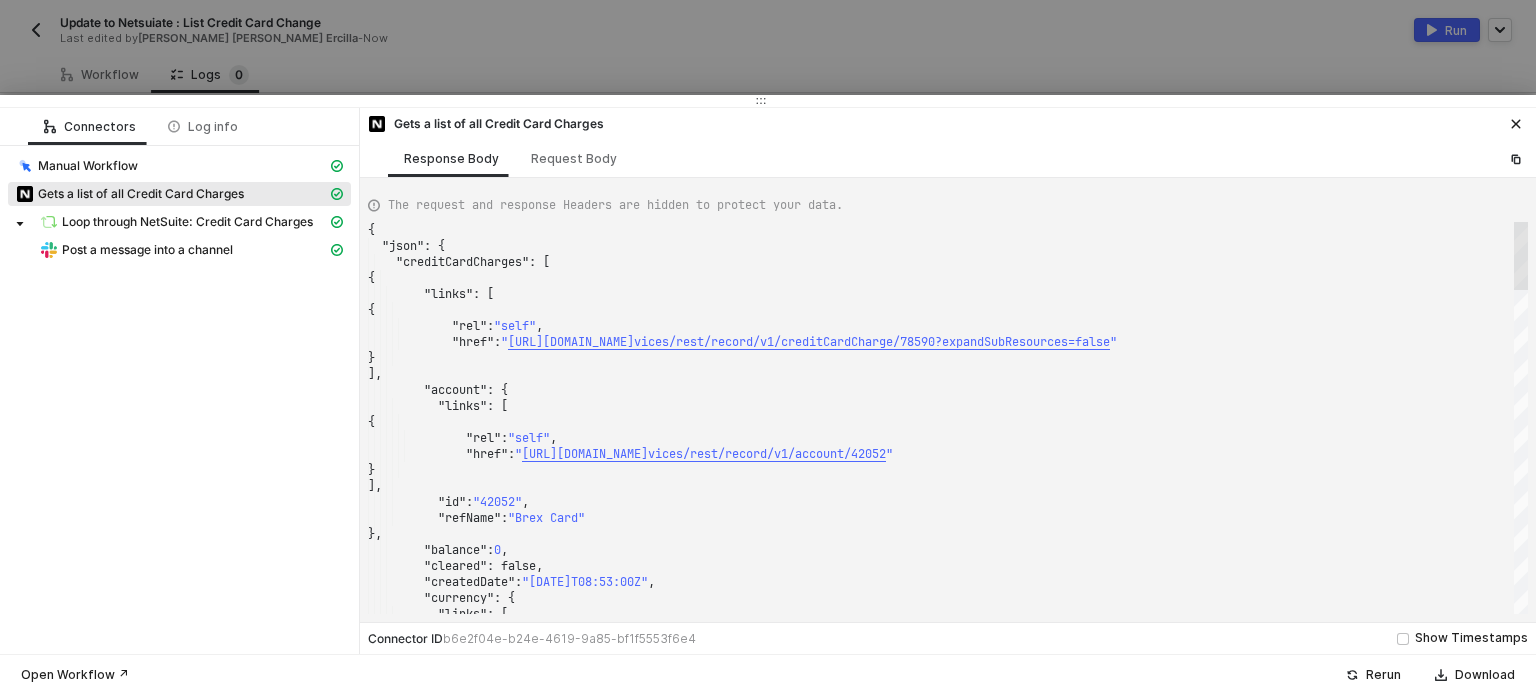 drag, startPoint x: 1523, startPoint y: 452, endPoint x: 1392, endPoint y: 78, distance: 396.27893 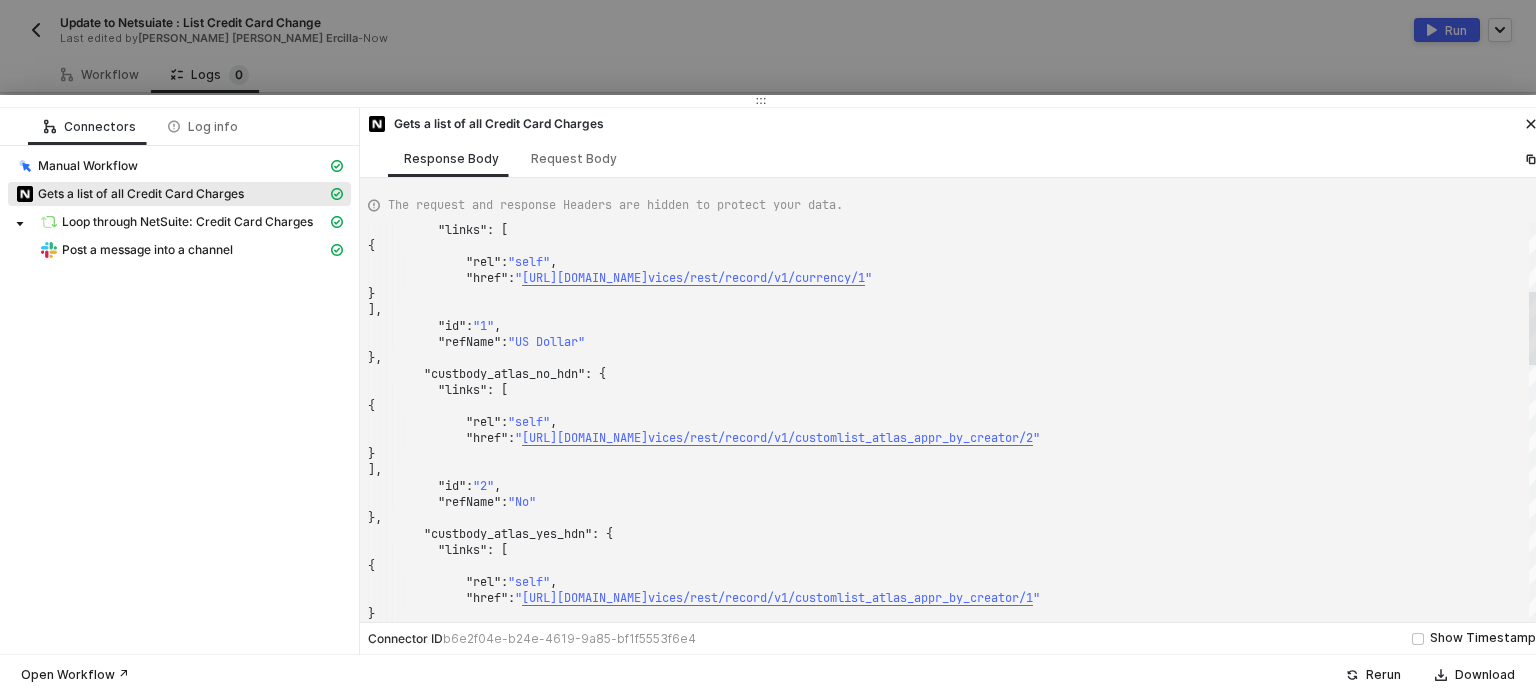 drag, startPoint x: 1532, startPoint y: 475, endPoint x: 1482, endPoint y: 330, distance: 153.37862 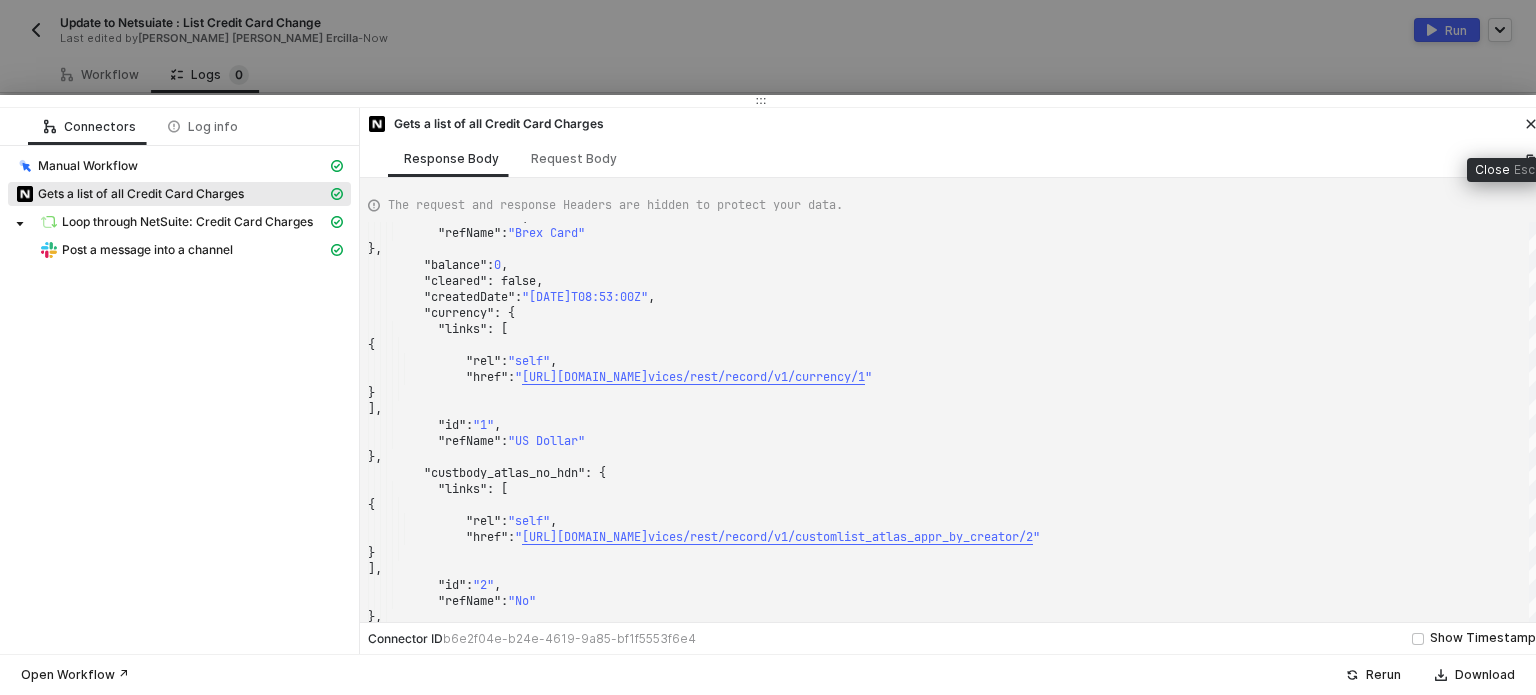 click 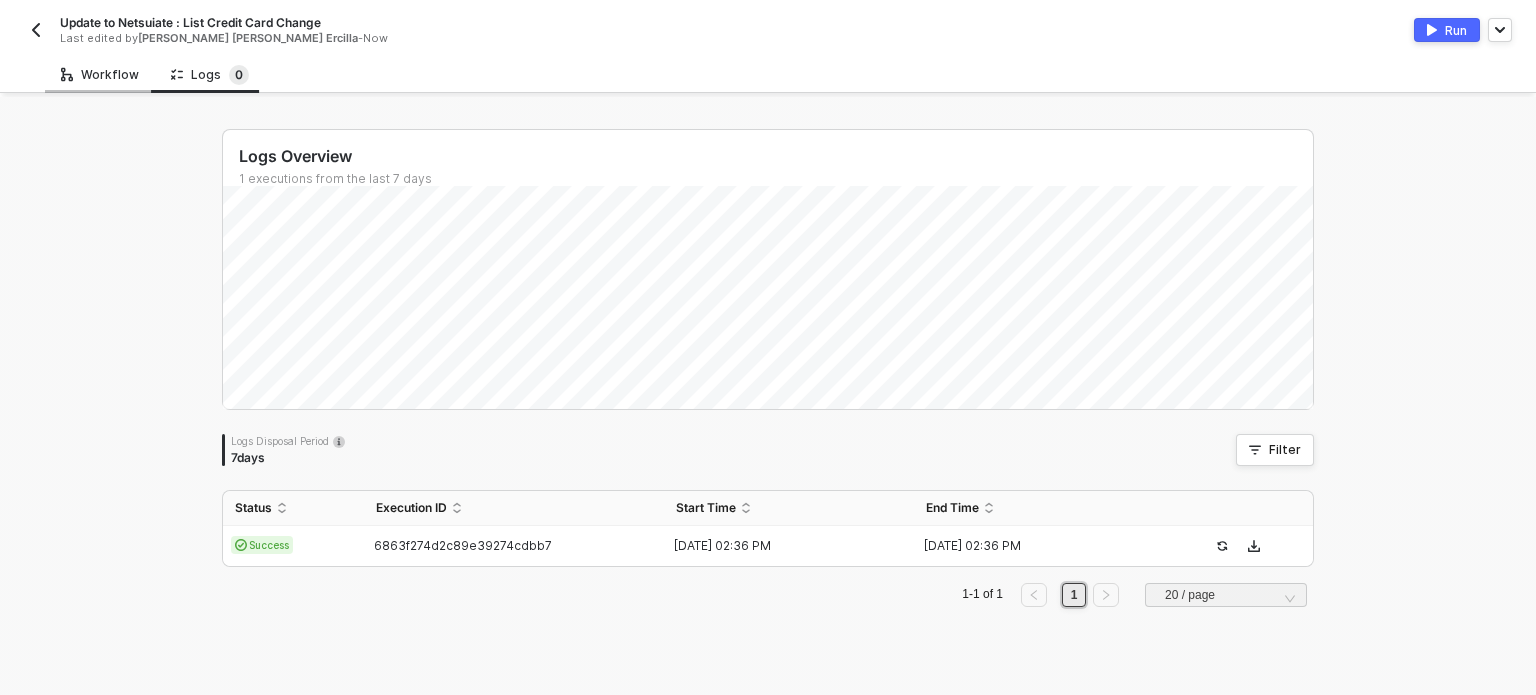 click on "Workflow" at bounding box center [100, 74] 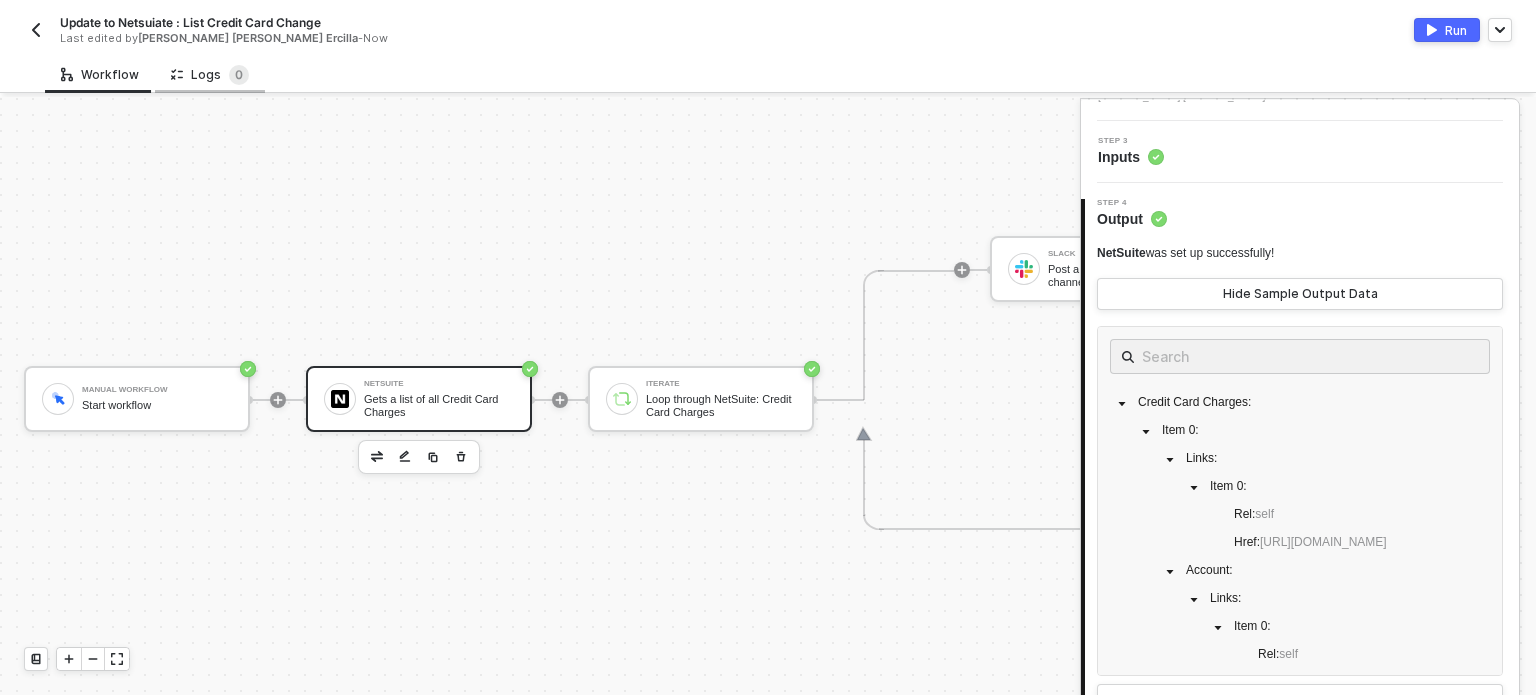 click on "Logs 0" at bounding box center (210, 74) 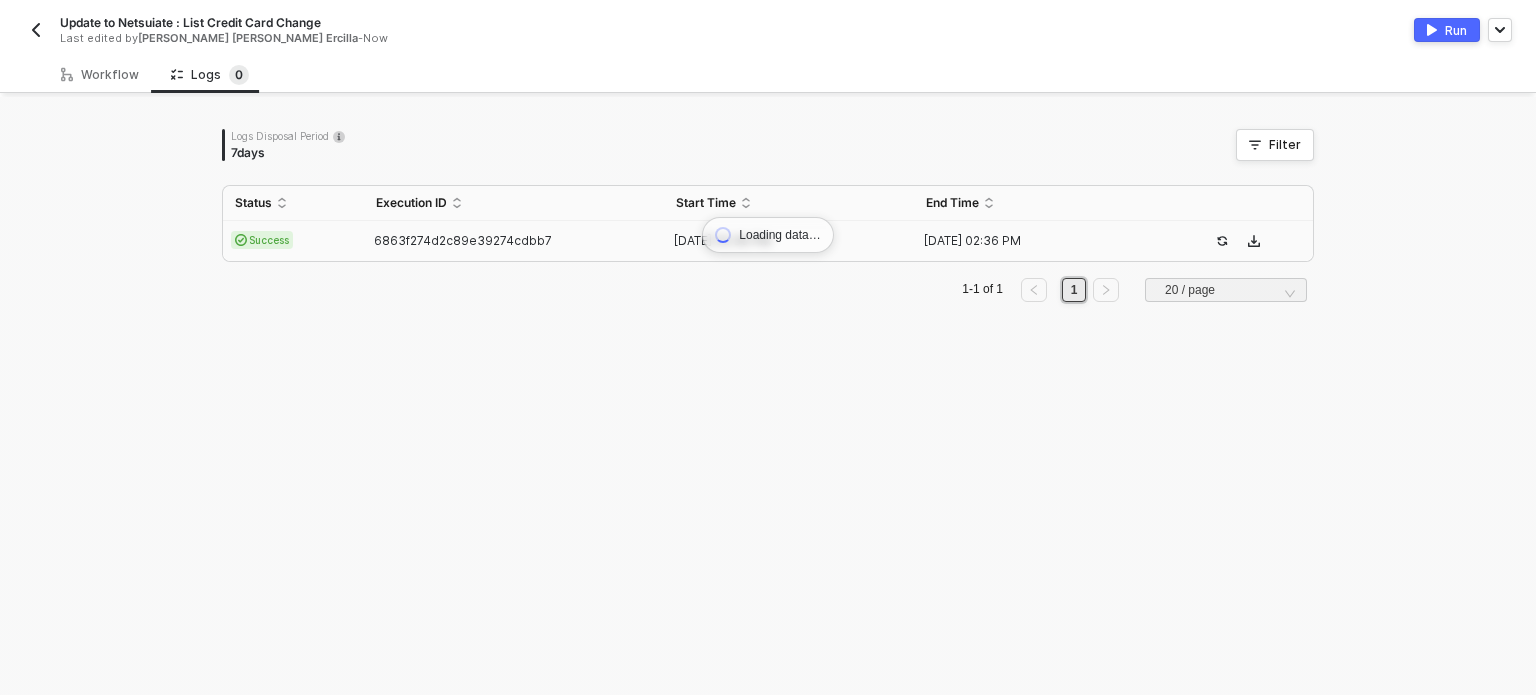 click on "Success" at bounding box center [293, 241] 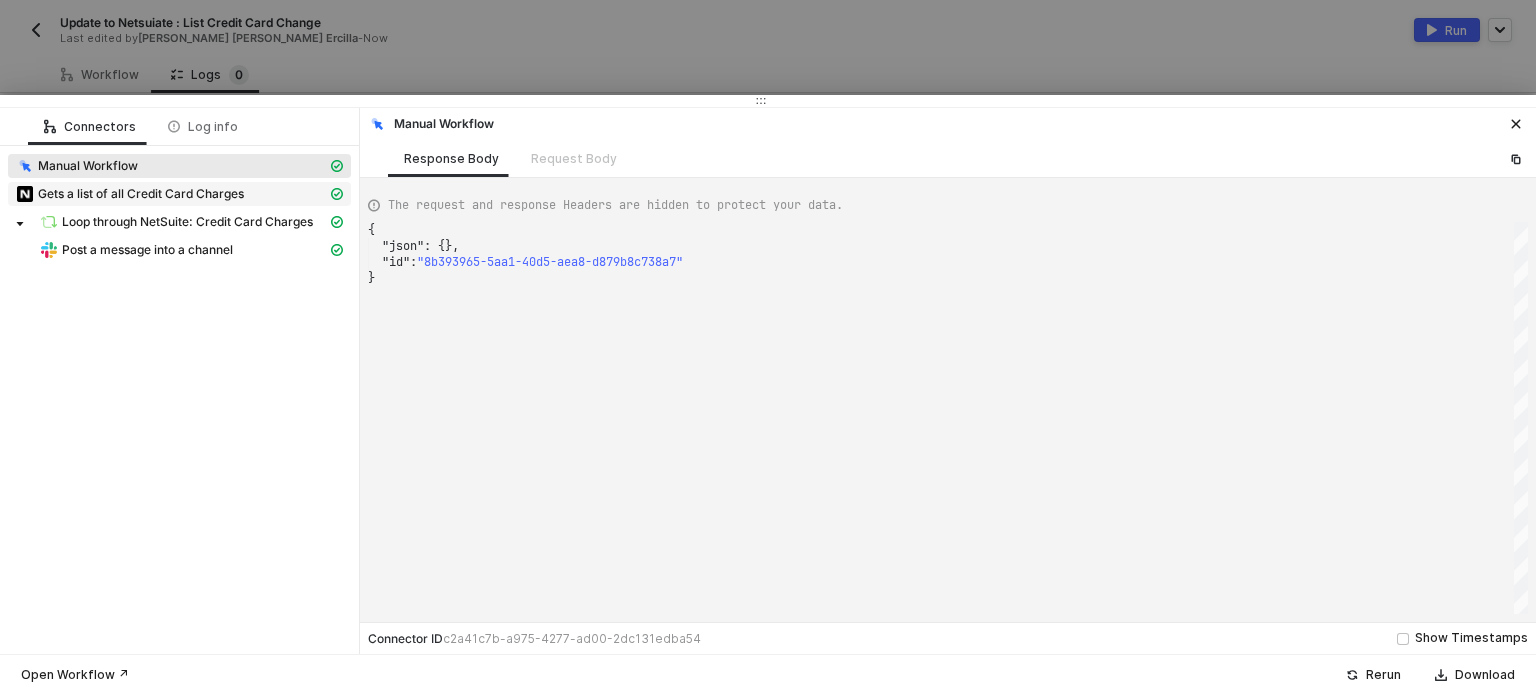click on "Gets a list of all Credit Card Charges" at bounding box center (141, 194) 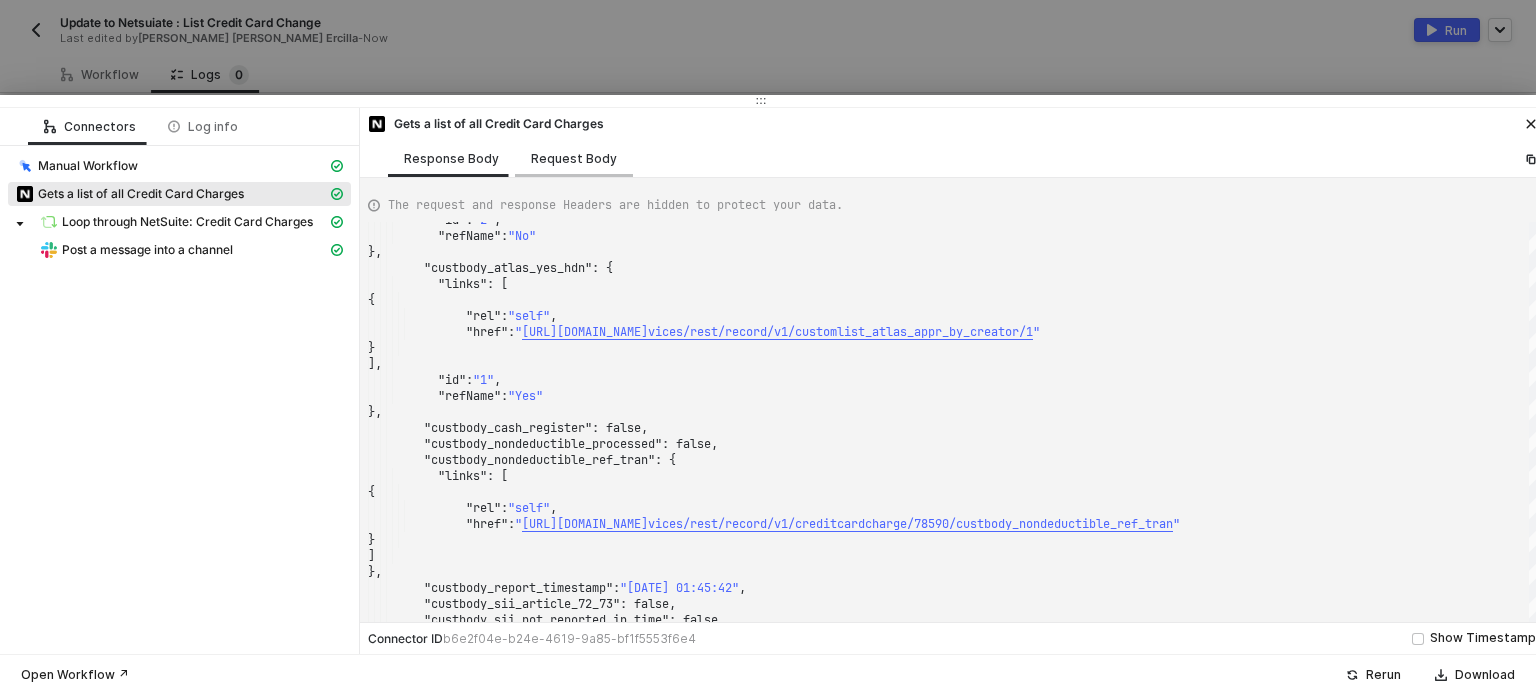 click on "Request Body" at bounding box center [574, 158] 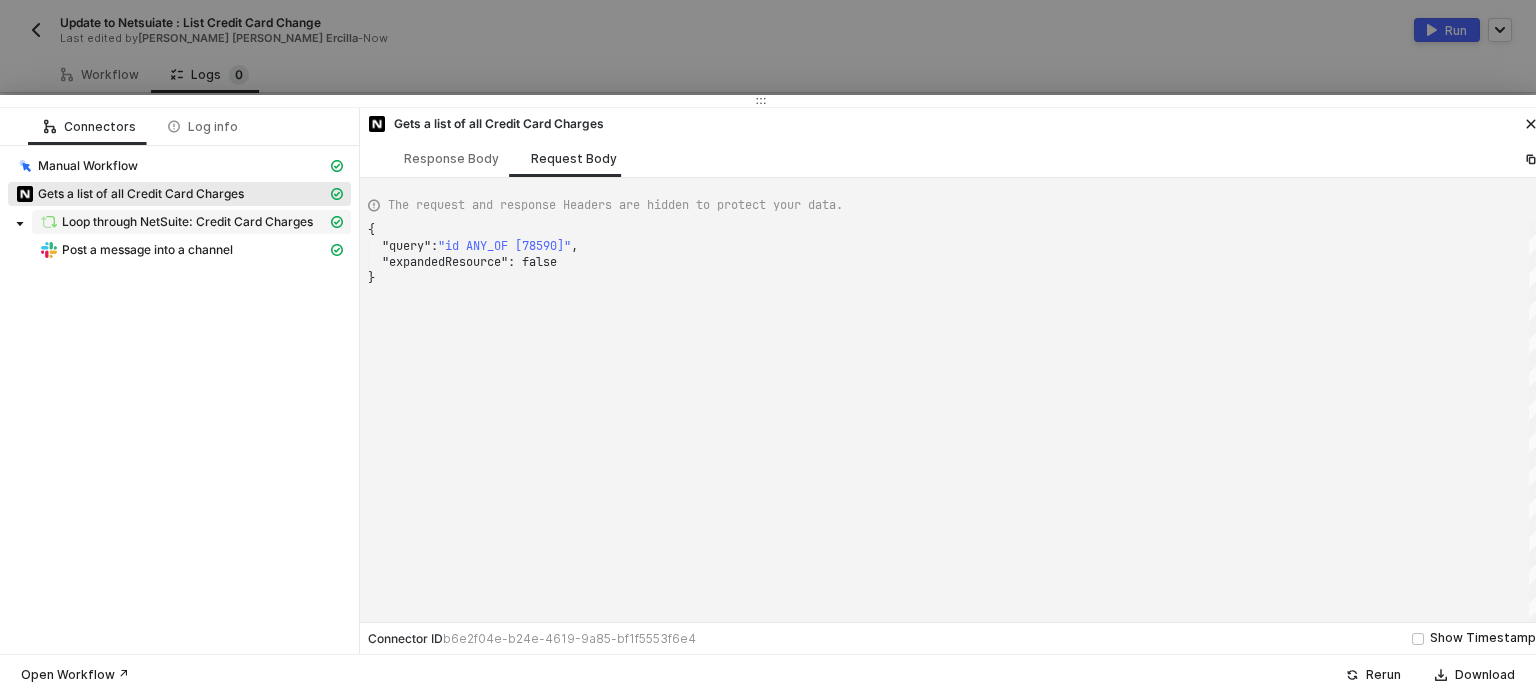 click on "Loop through NetSuite:  Credit Card Charges" at bounding box center (187, 222) 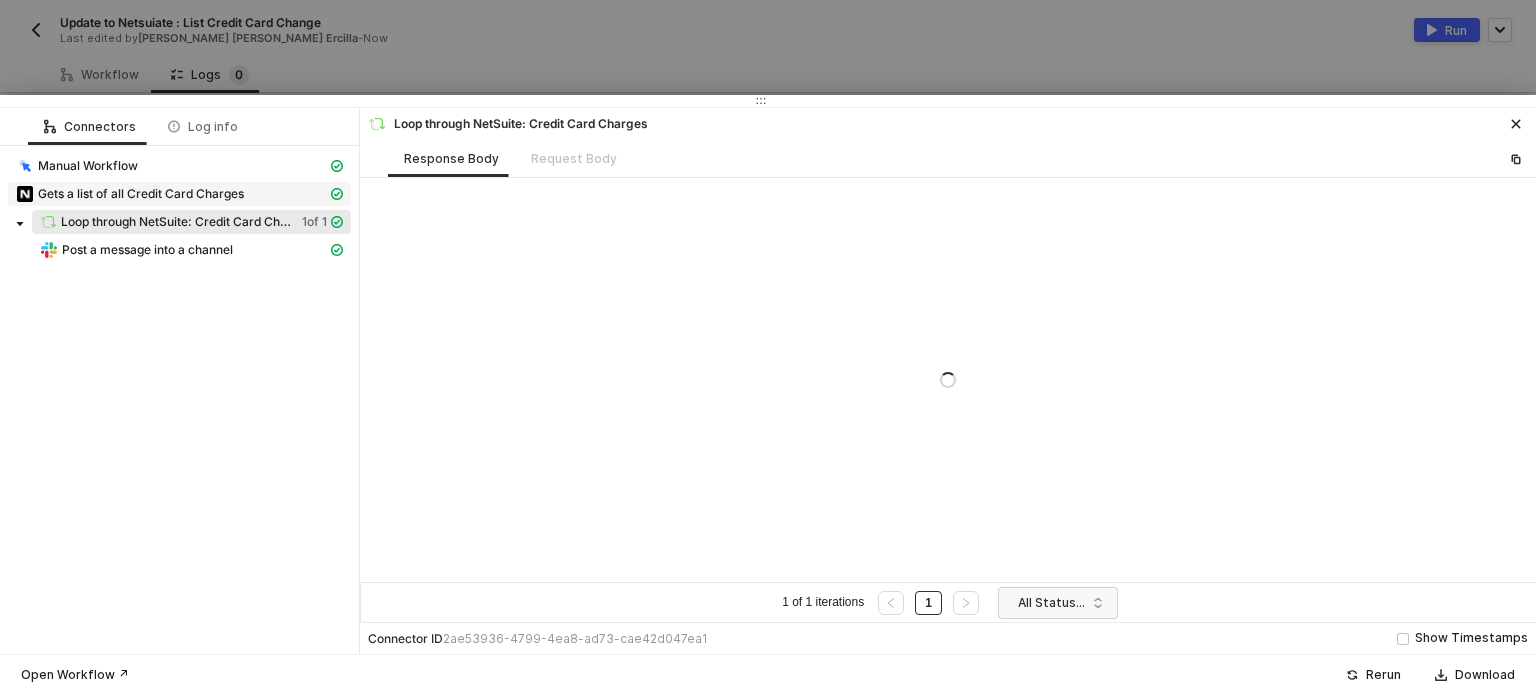 click on "Gets a list of all Credit Card Charges" at bounding box center [141, 194] 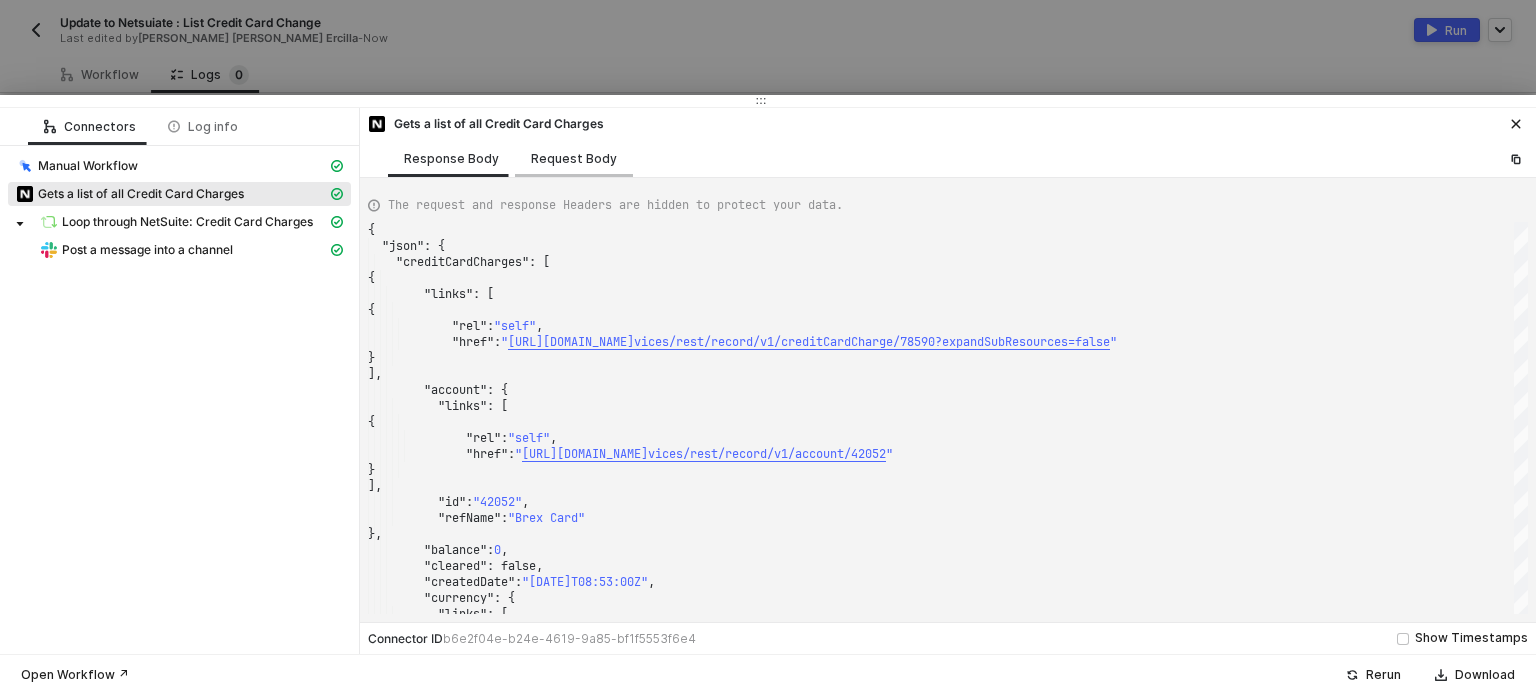 click on "Request Body" at bounding box center (574, 159) 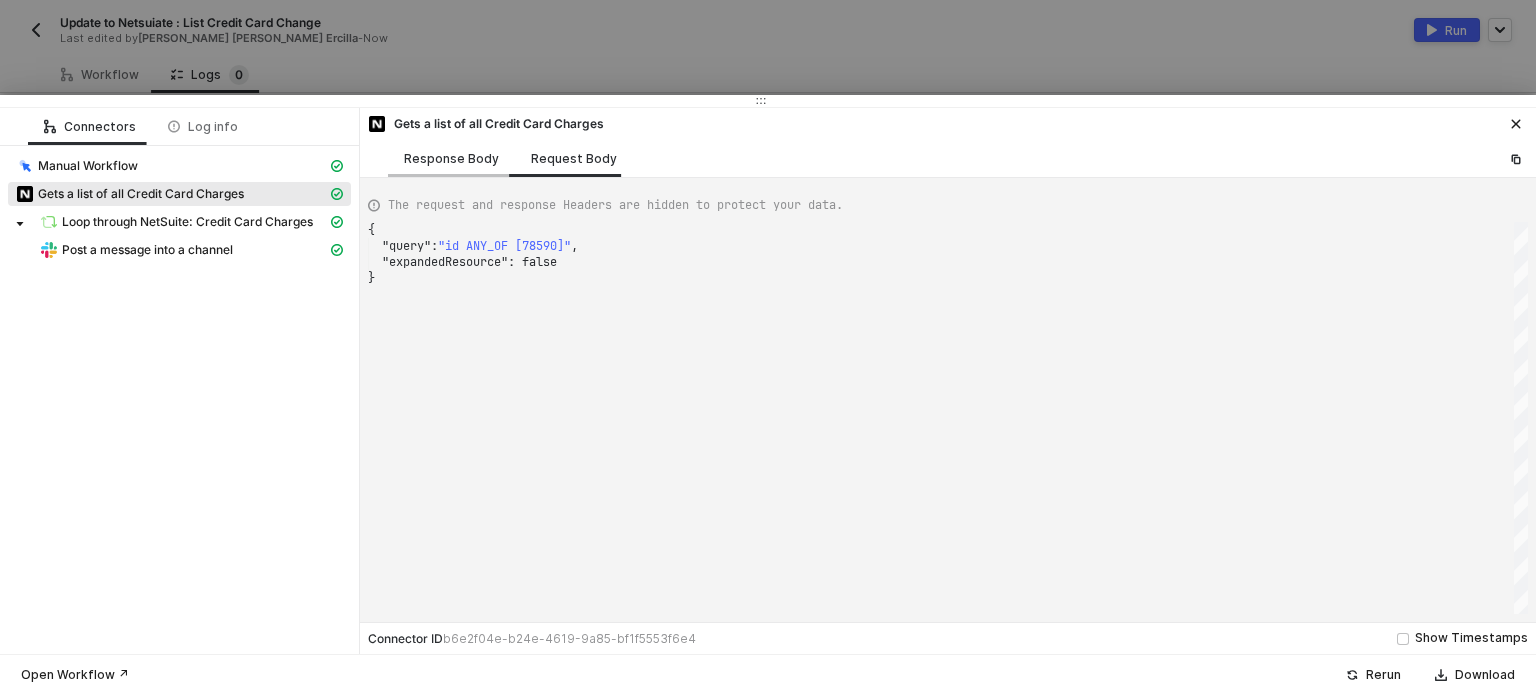 click on "Response Body" at bounding box center (451, 158) 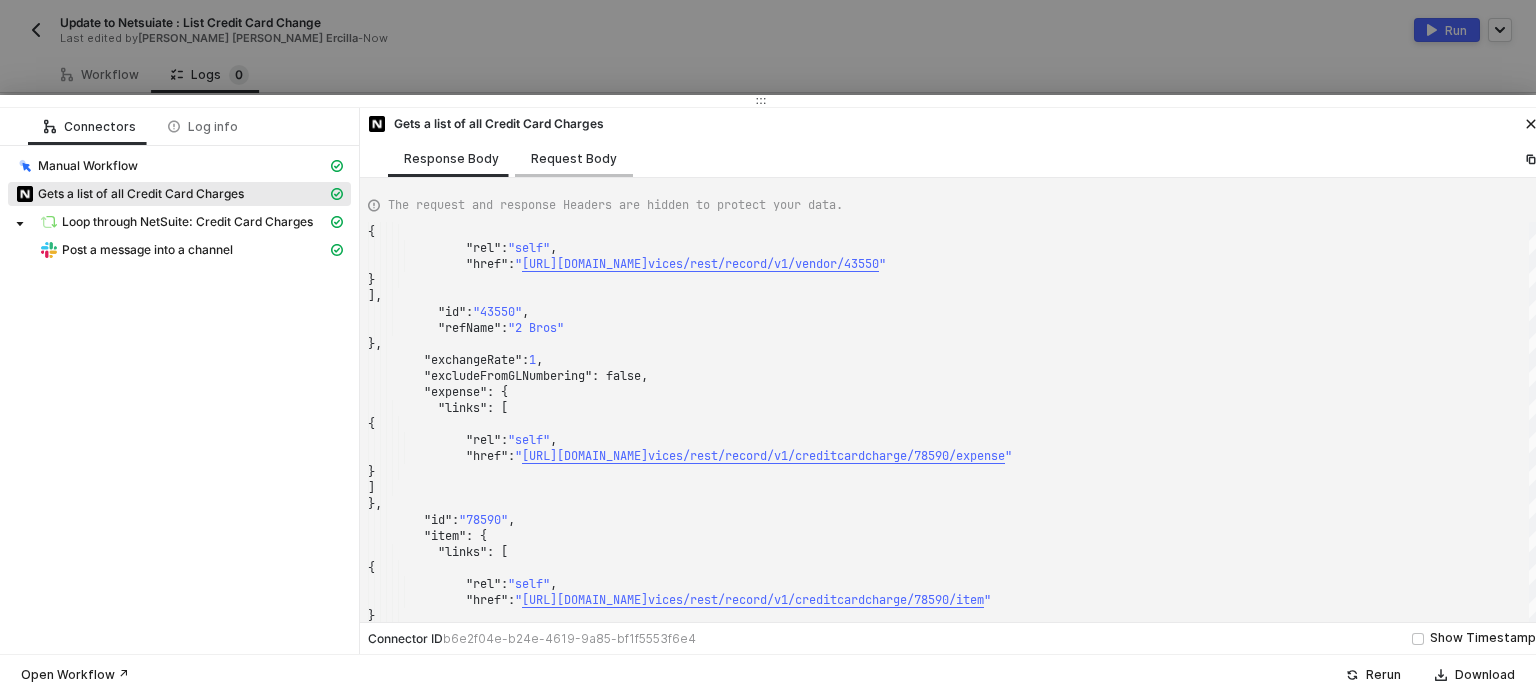 click on "Request Body" at bounding box center [574, 158] 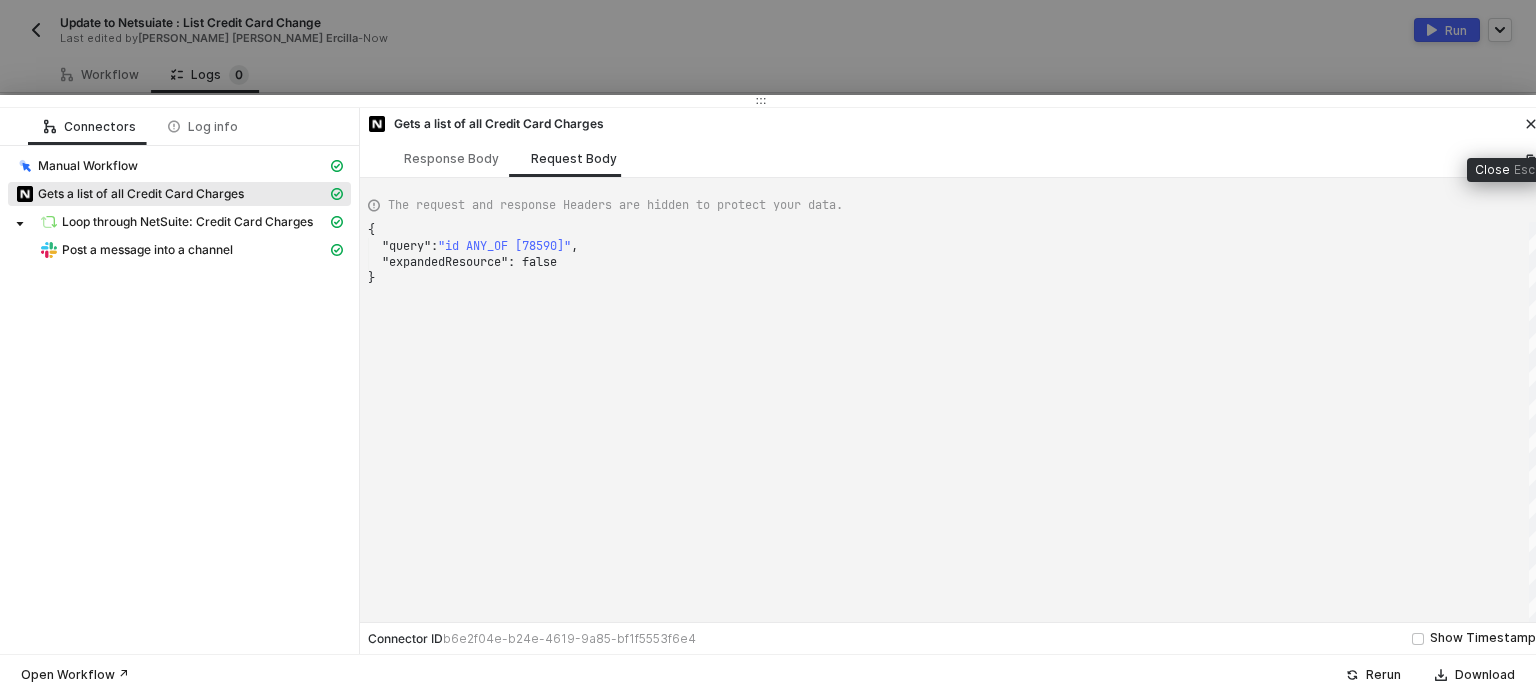 click 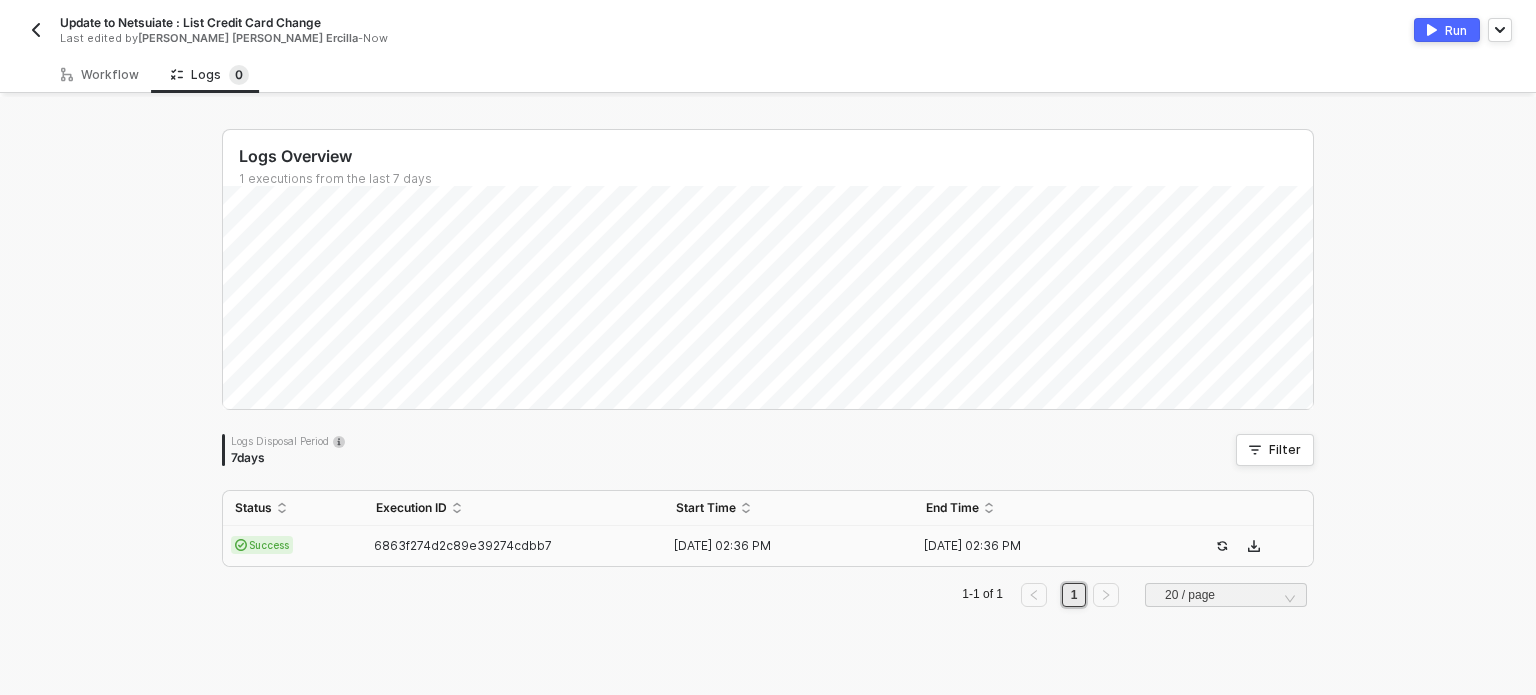 click at bounding box center [36, 30] 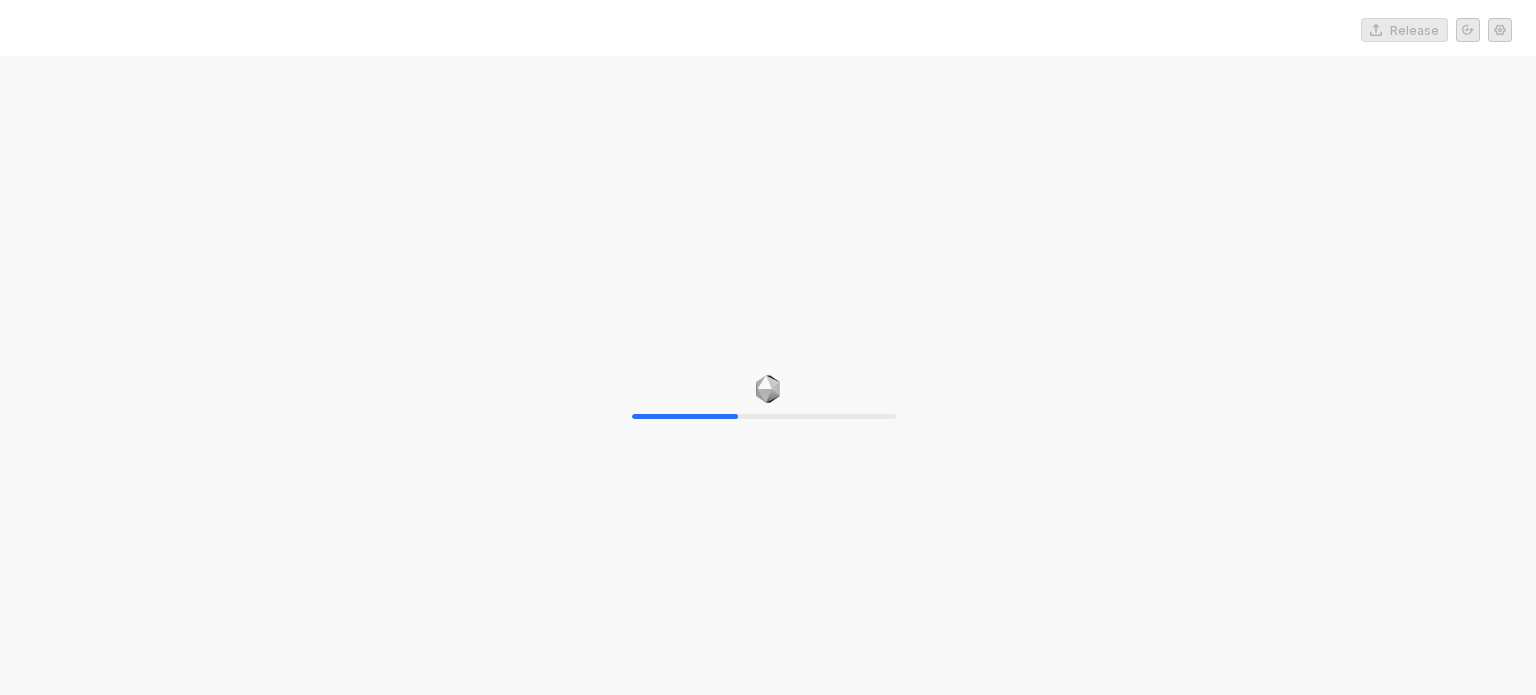 scroll, scrollTop: 0, scrollLeft: 0, axis: both 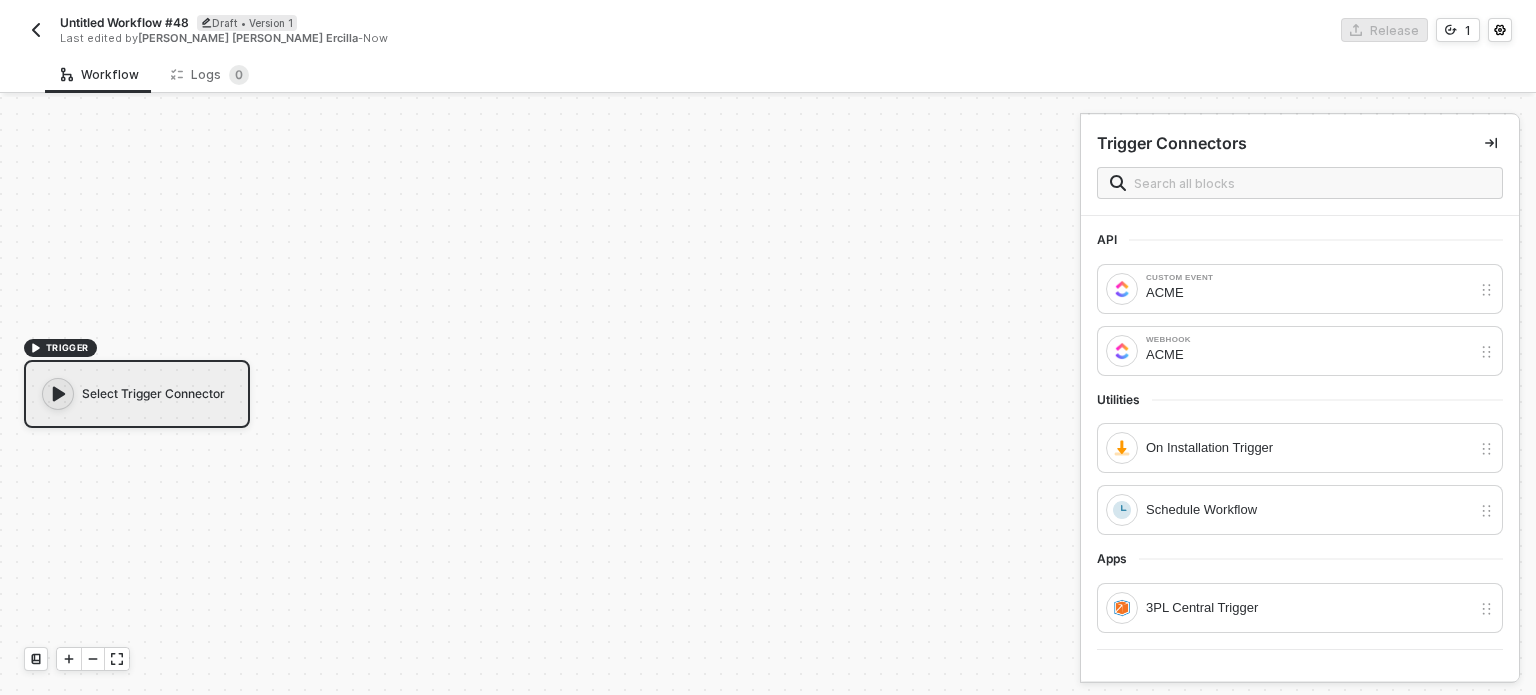 click at bounding box center [36, 30] 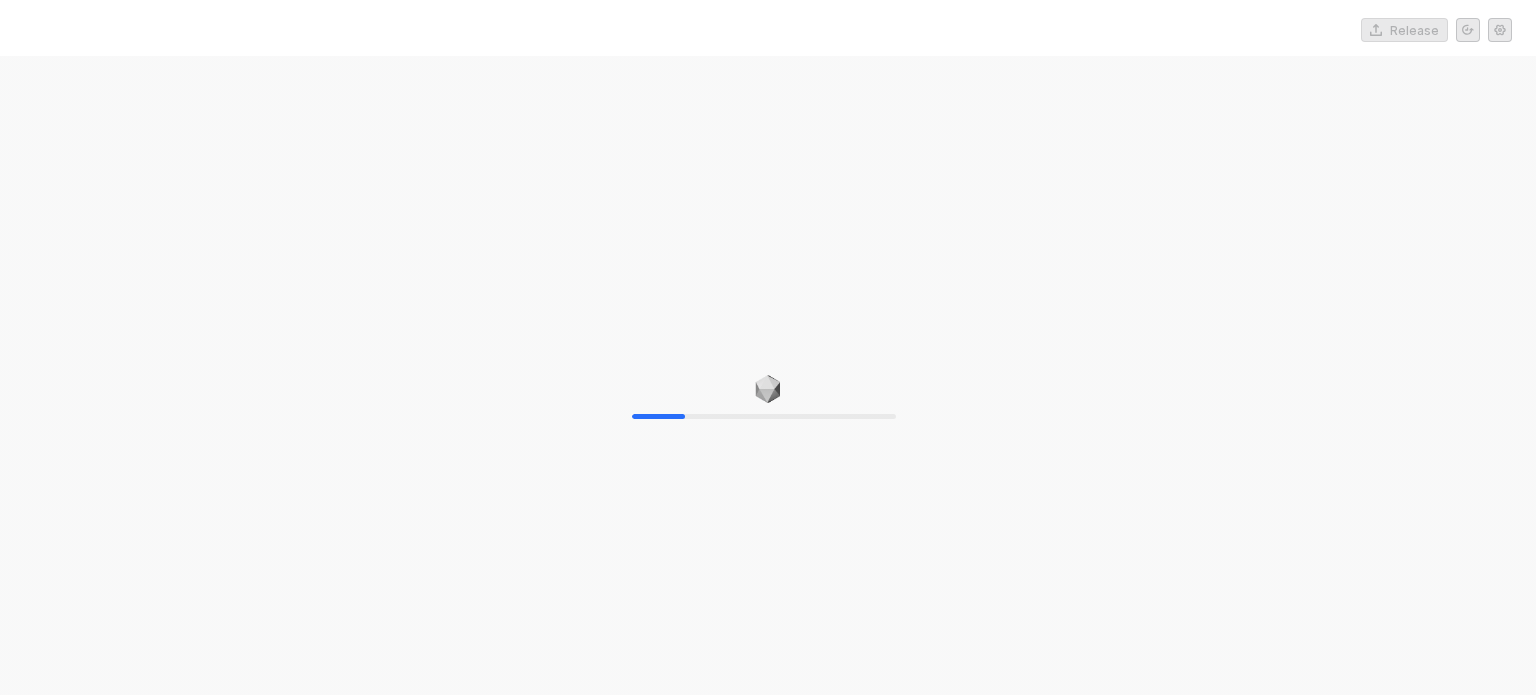 scroll, scrollTop: 0, scrollLeft: 0, axis: both 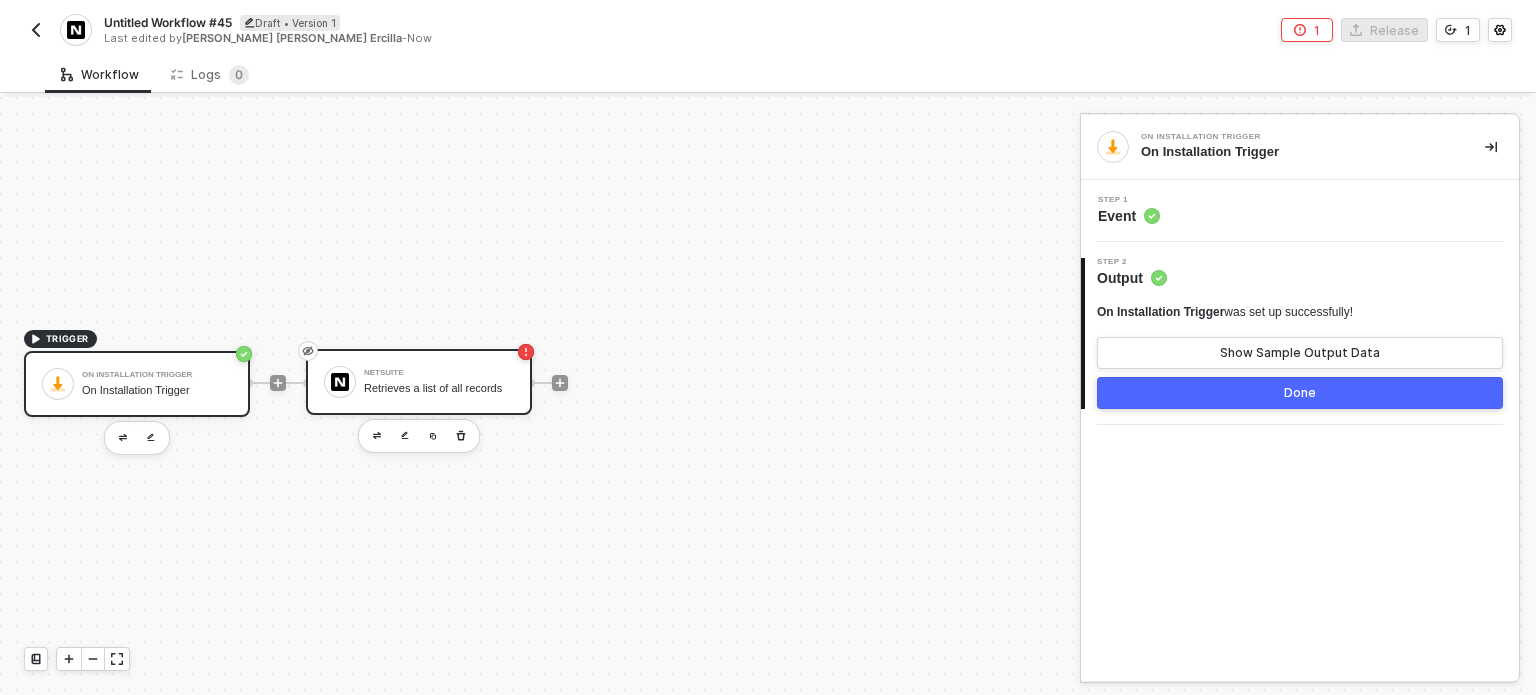 drag, startPoint x: 349, startPoint y: 395, endPoint x: 347, endPoint y: 375, distance: 20.09975 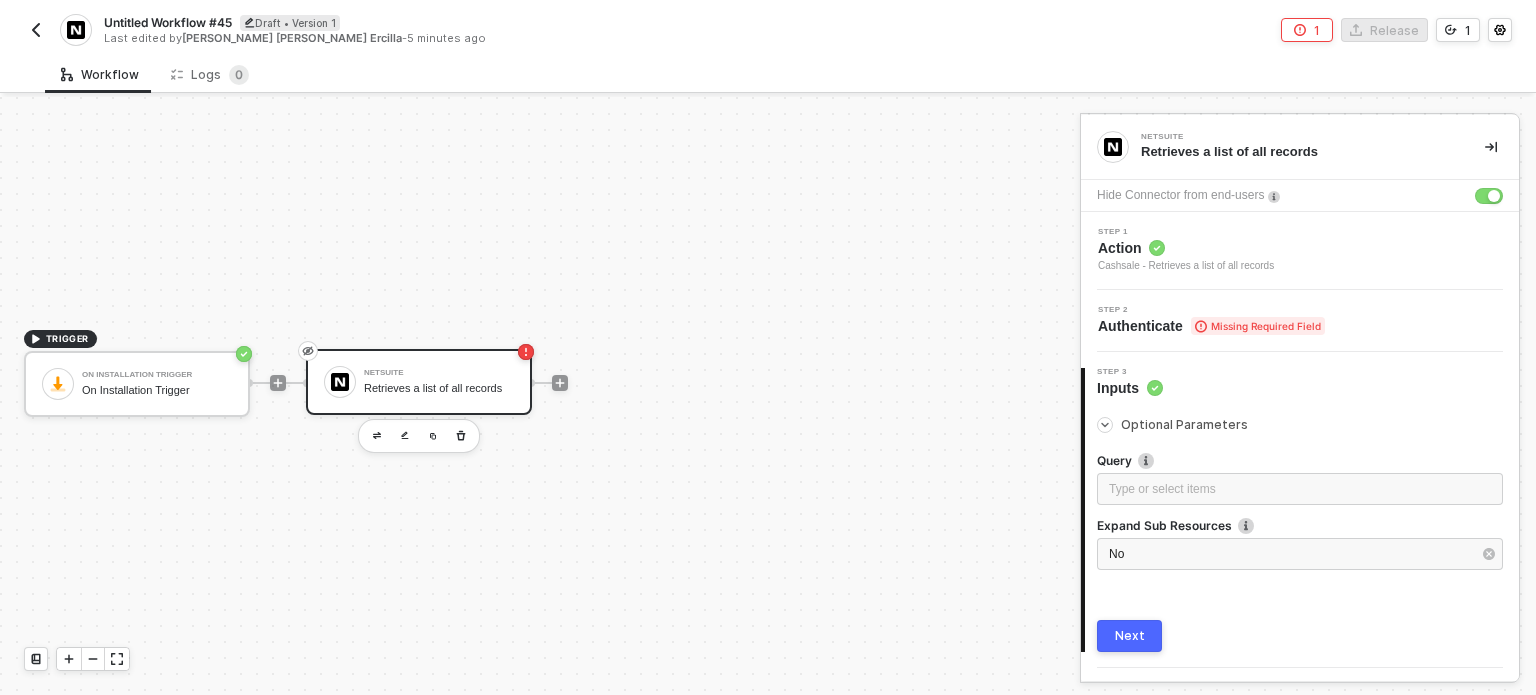 click on "Authenticate      Missing Required Field" at bounding box center [1211, 326] 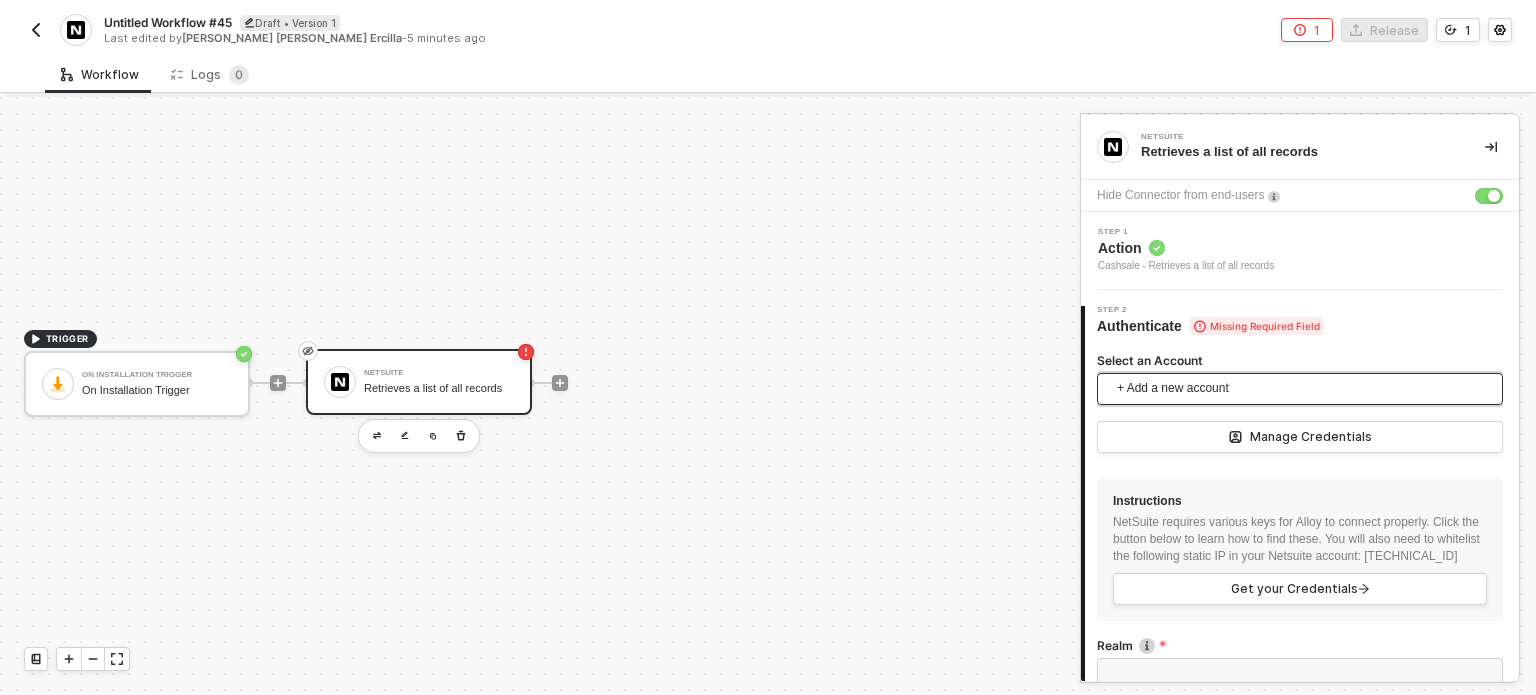 click on "+ Add a new account" at bounding box center [1300, 393] 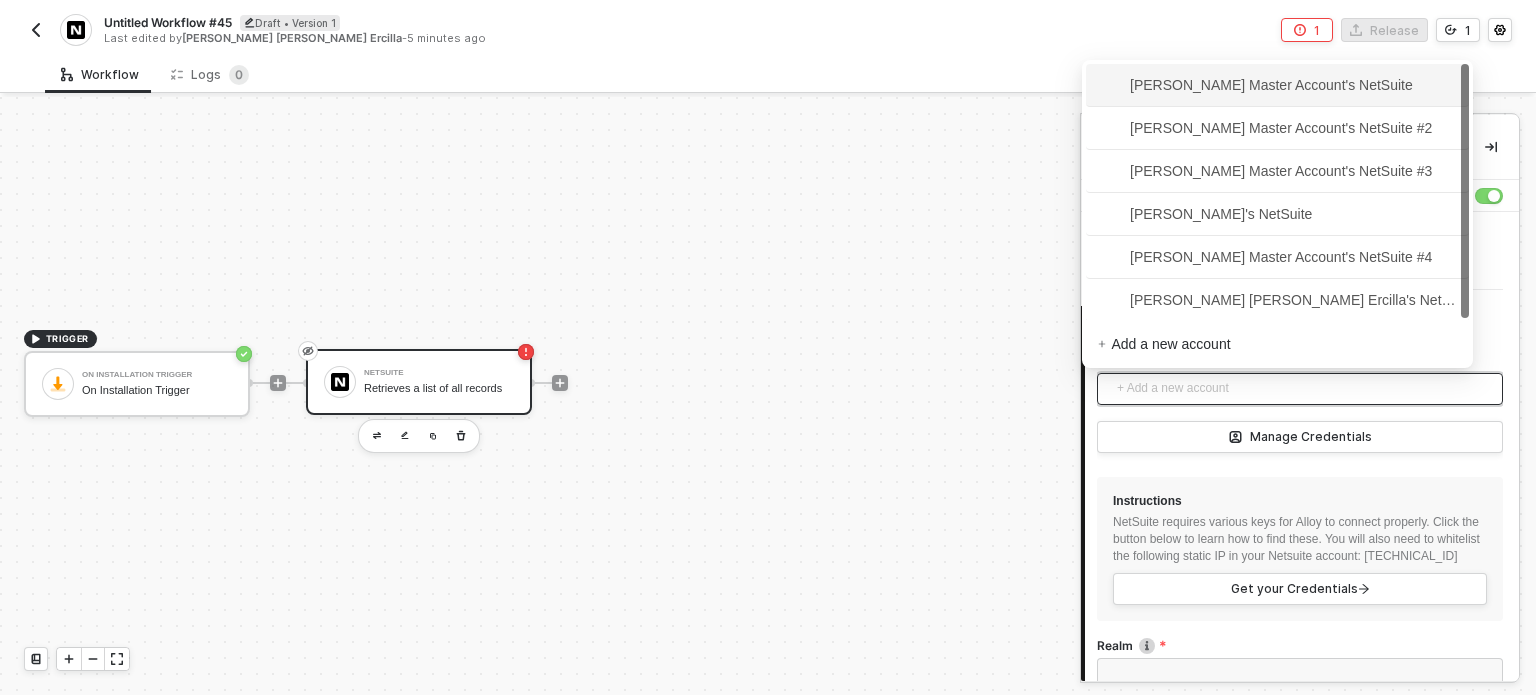 click on "+ Add a new account" at bounding box center [1304, 389] 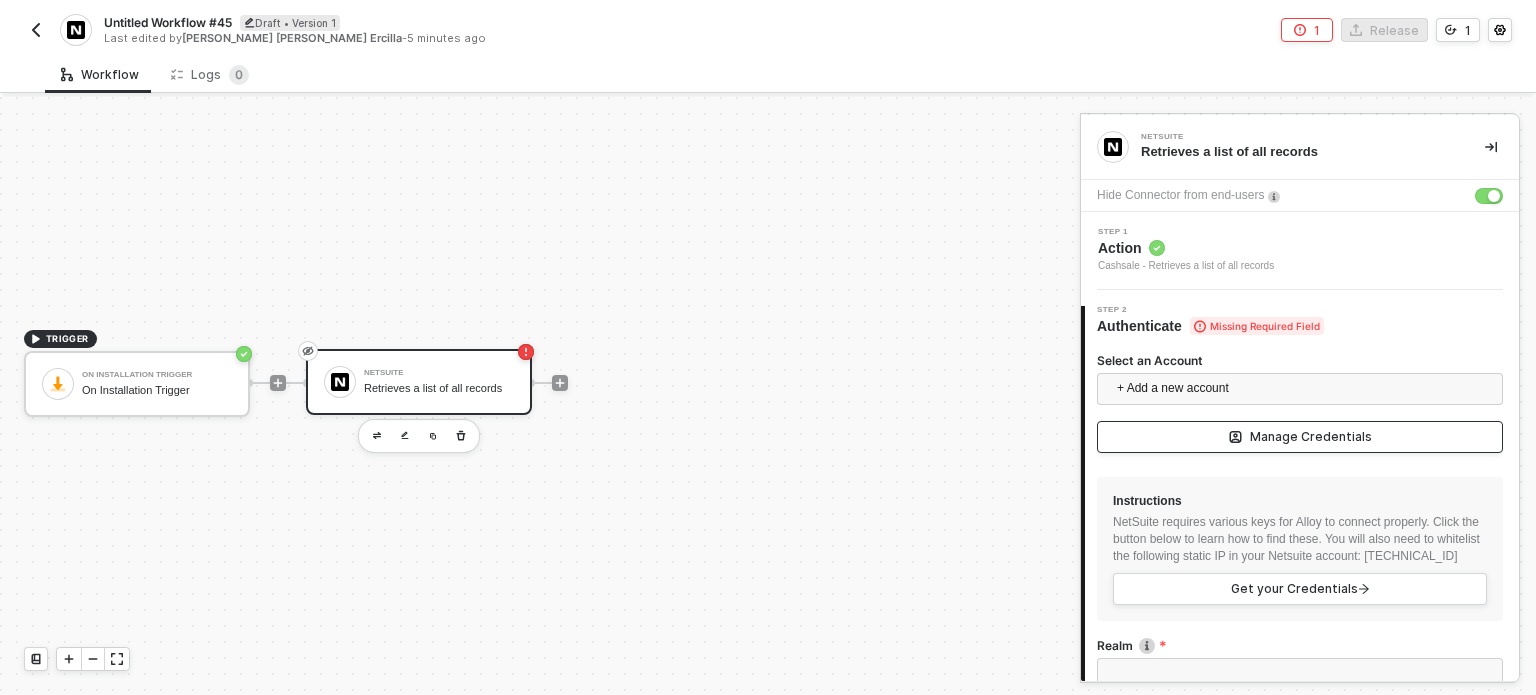 click 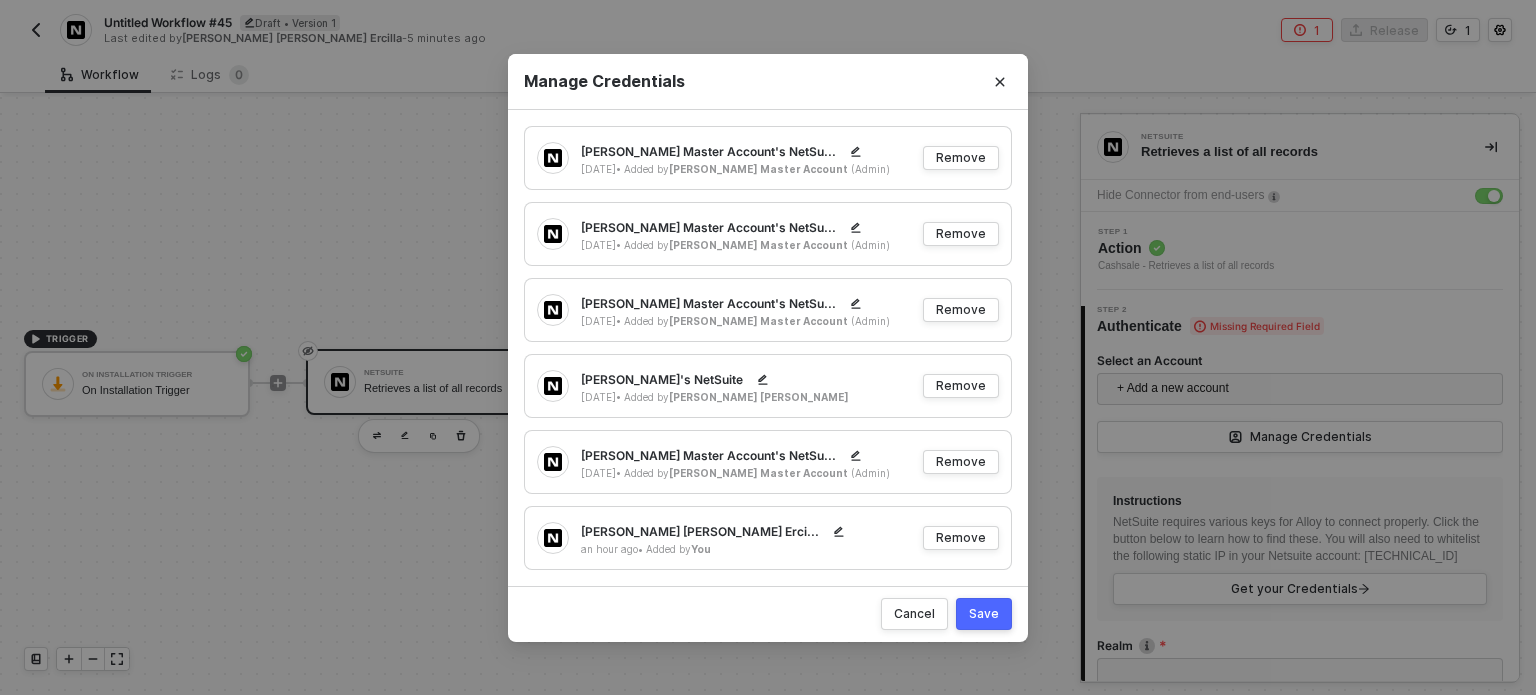 click at bounding box center [1000, 82] 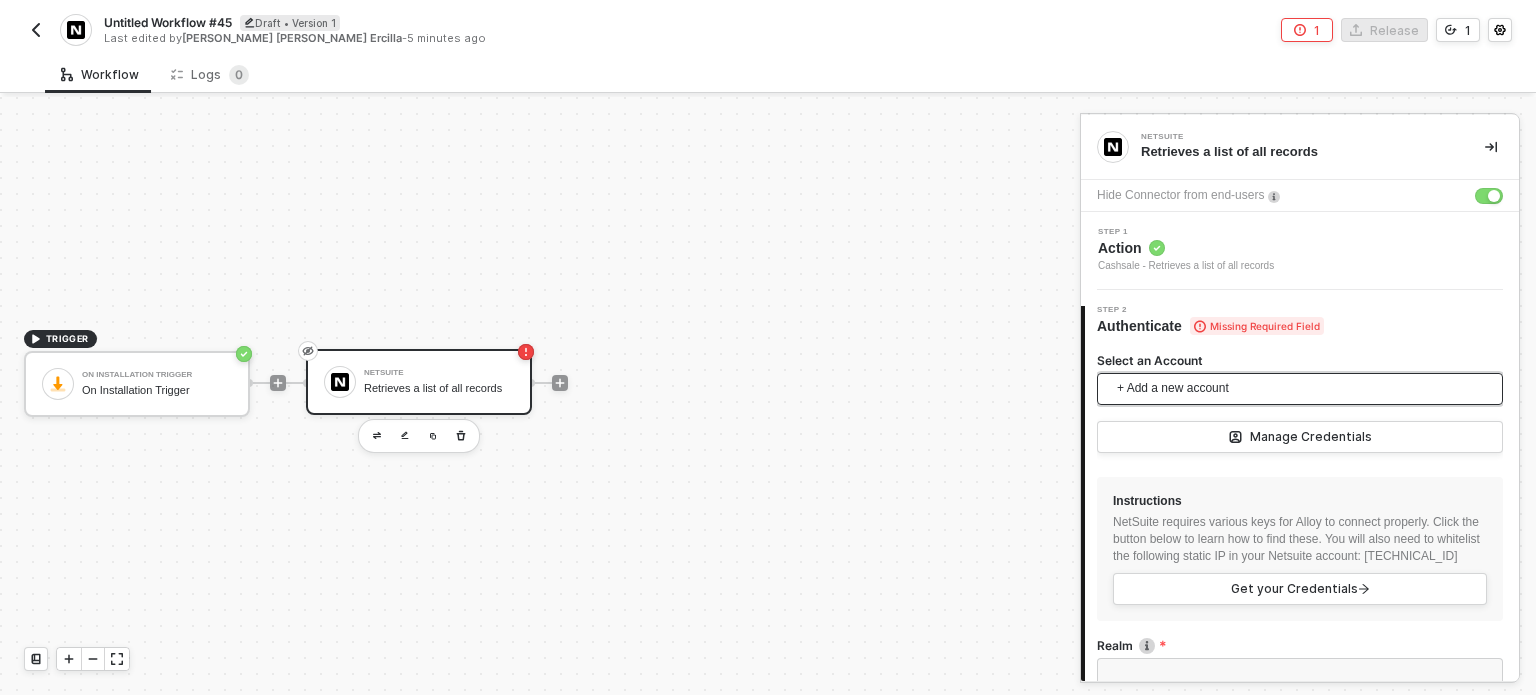 click on "+ Add a new account" at bounding box center [1300, 393] 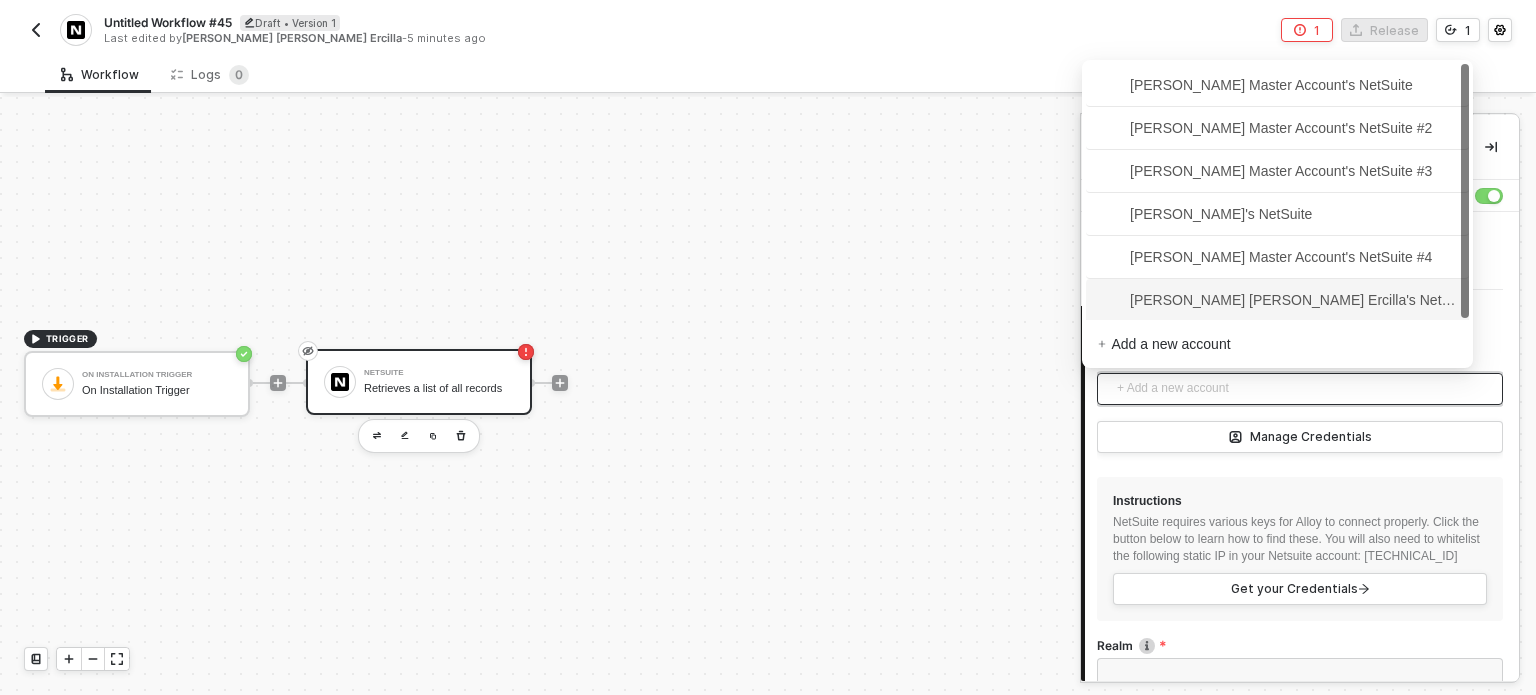 click on "+ Add a new account" at bounding box center [1304, 389] 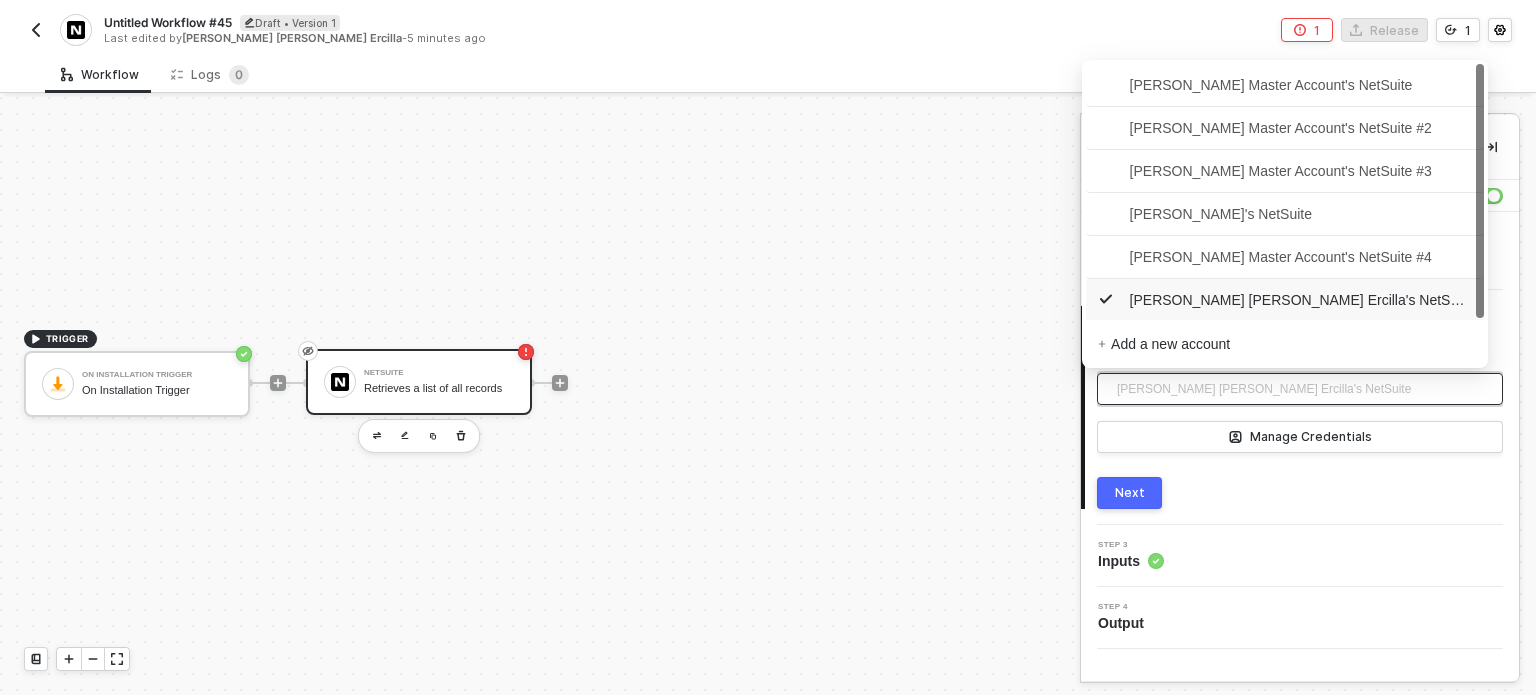 drag, startPoint x: 1218, startPoint y: 303, endPoint x: 1210, endPoint y: 359, distance: 56.568542 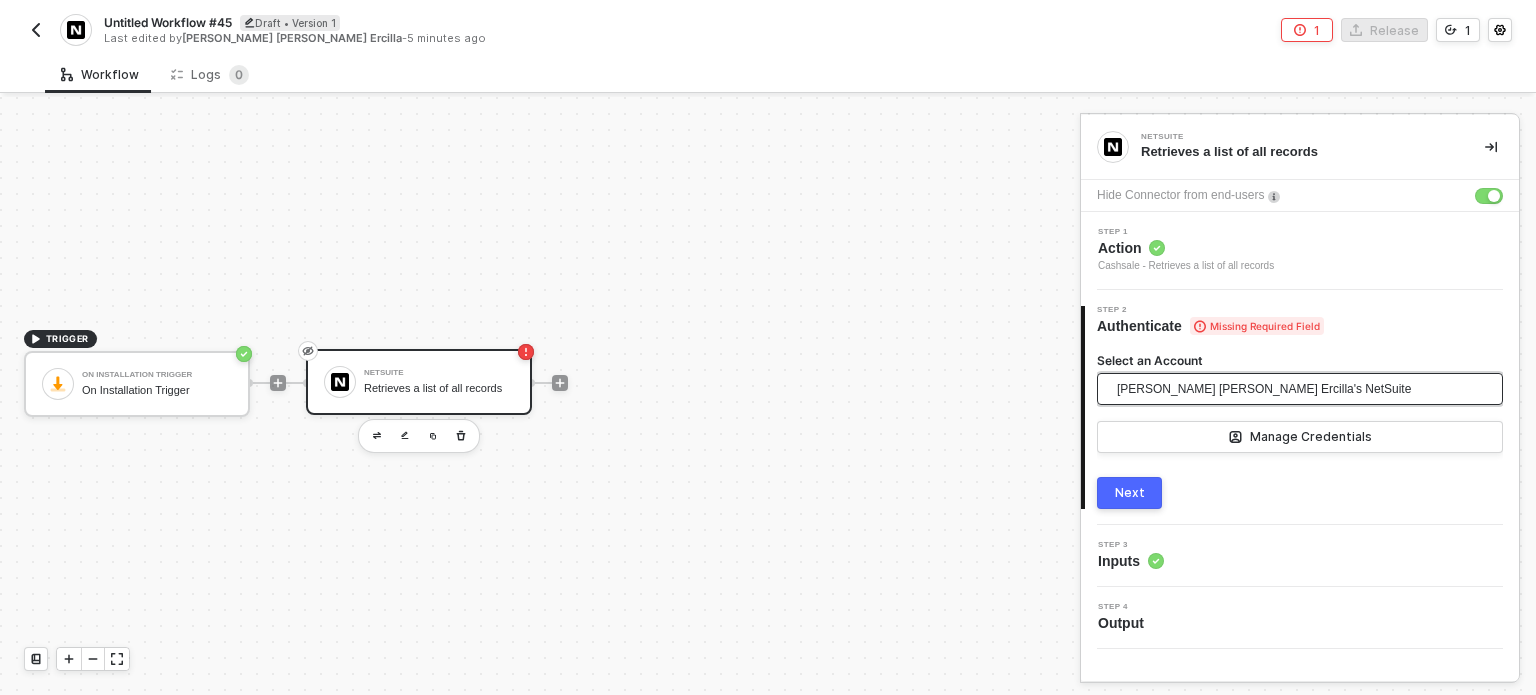 click on "Next" at bounding box center (1129, 493) 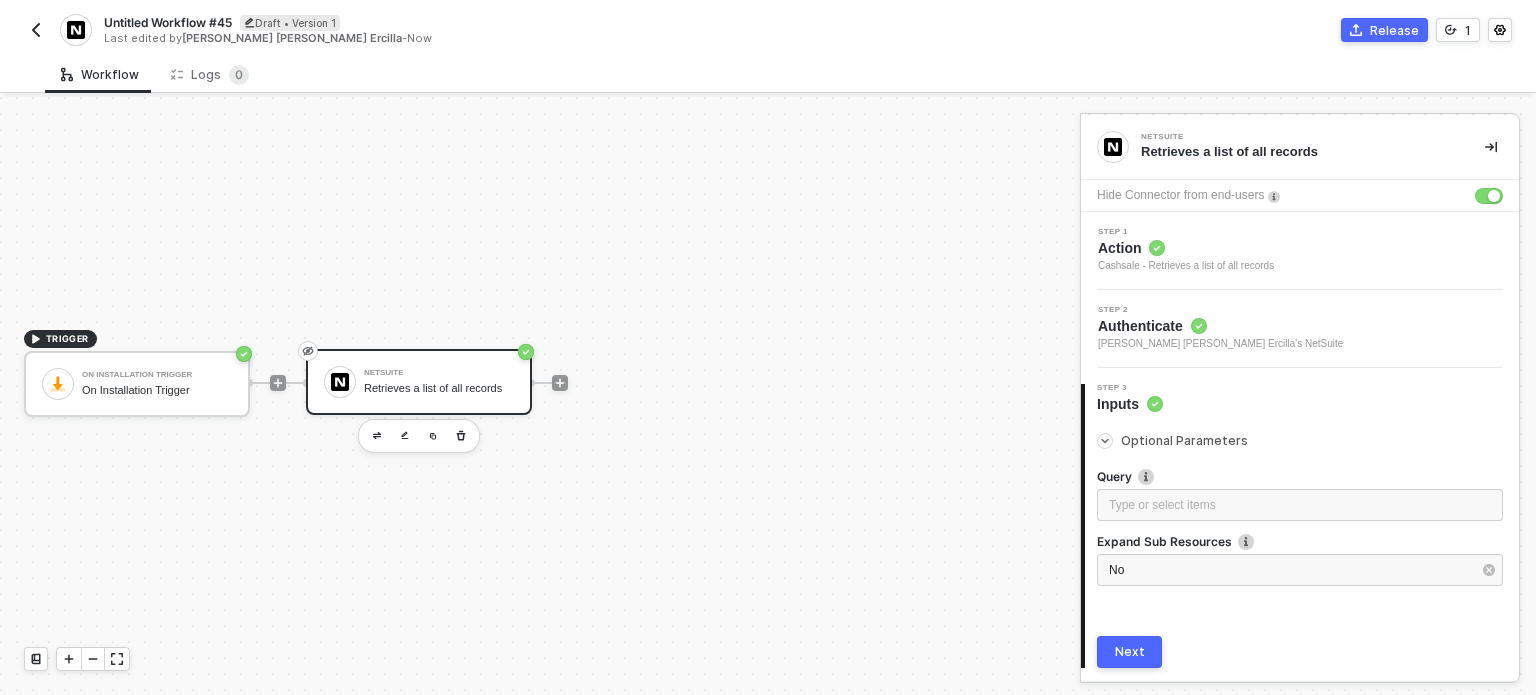 scroll, scrollTop: 64, scrollLeft: 0, axis: vertical 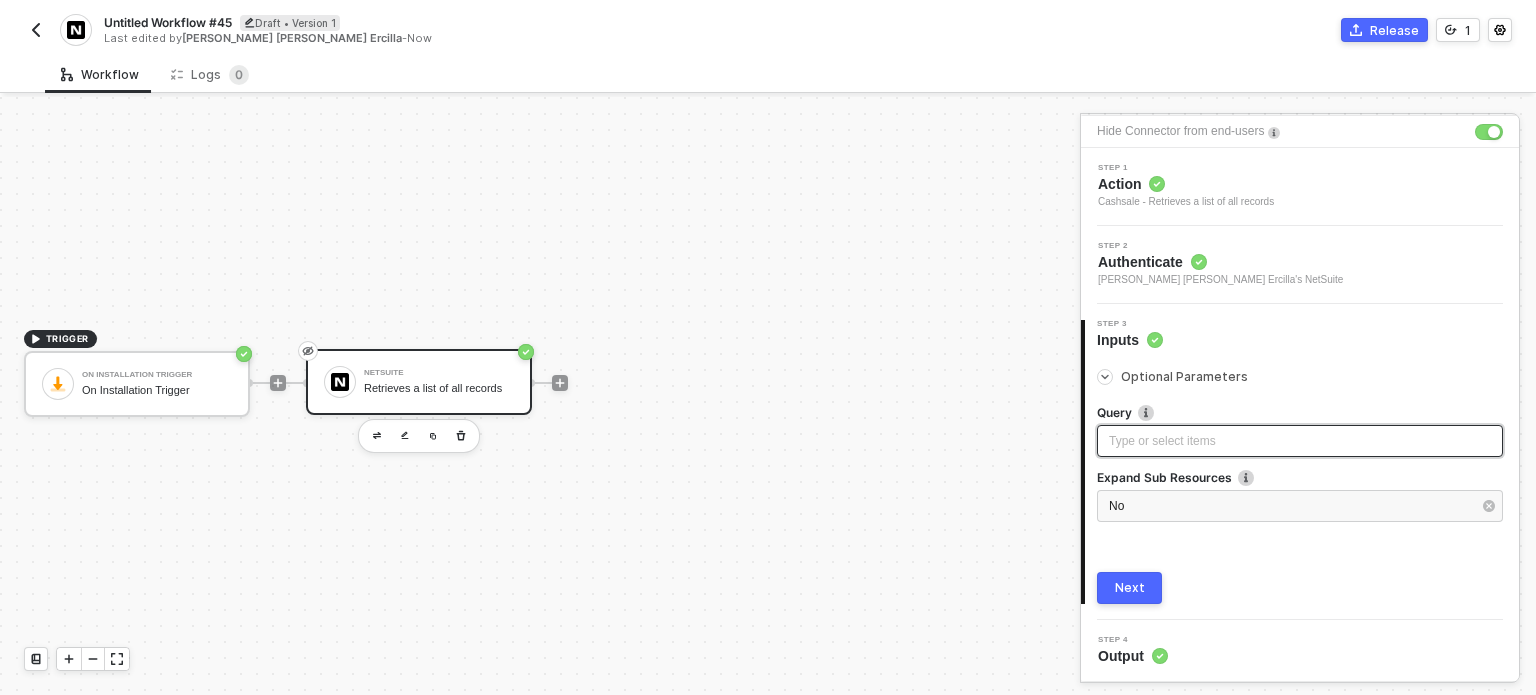 click on "Type or select items ﻿" at bounding box center [1300, 441] 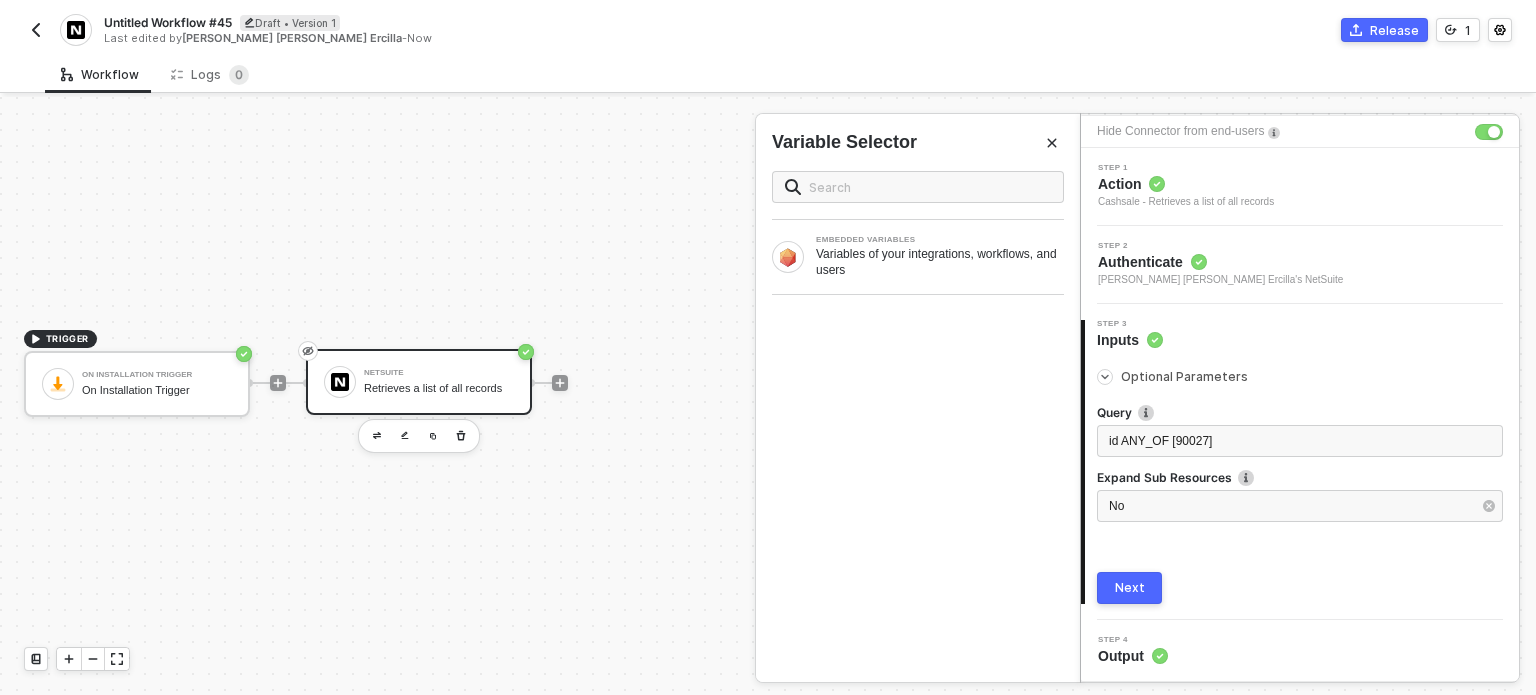 click on "3 Step 3 Inputs    Optional Parameters Query id ANY_OF [90027] Expand Sub Resources No Next" at bounding box center (1300, 462) 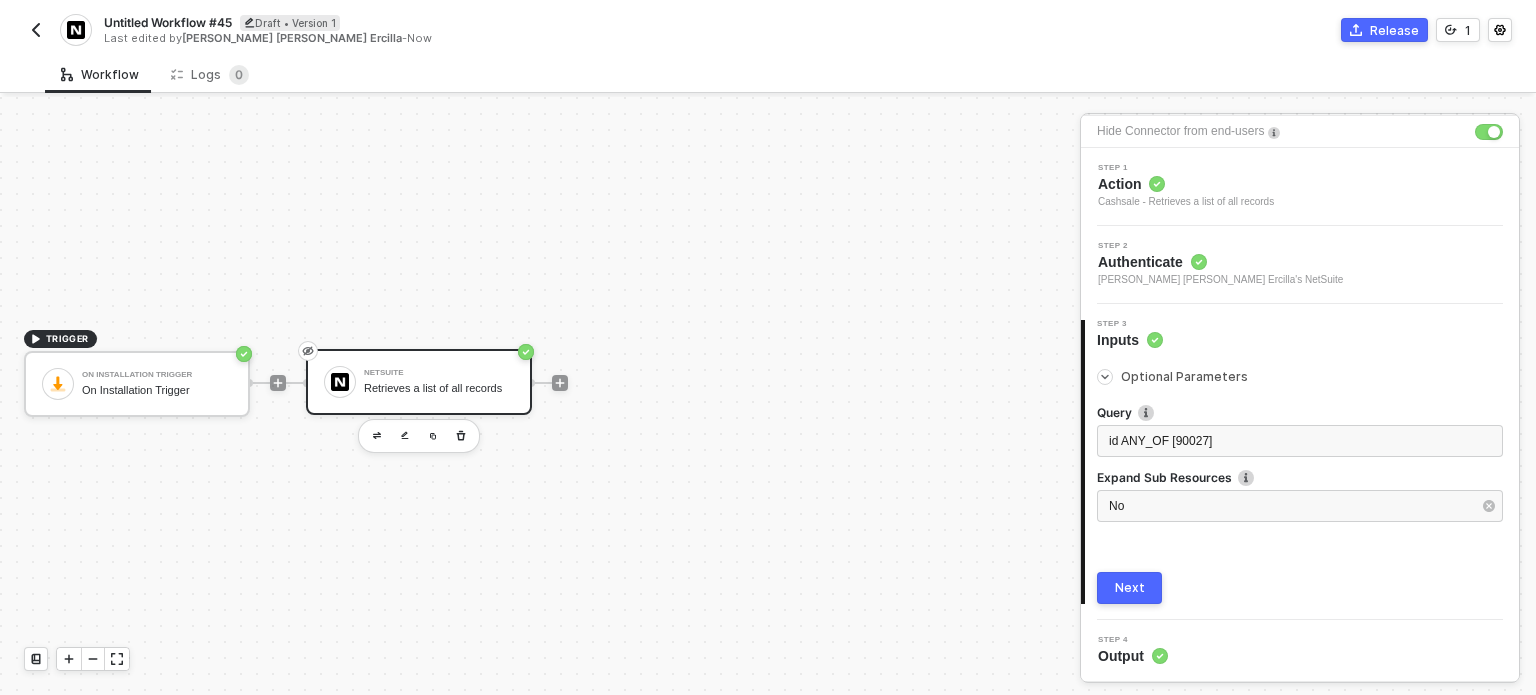 click on "Next" at bounding box center [1130, 588] 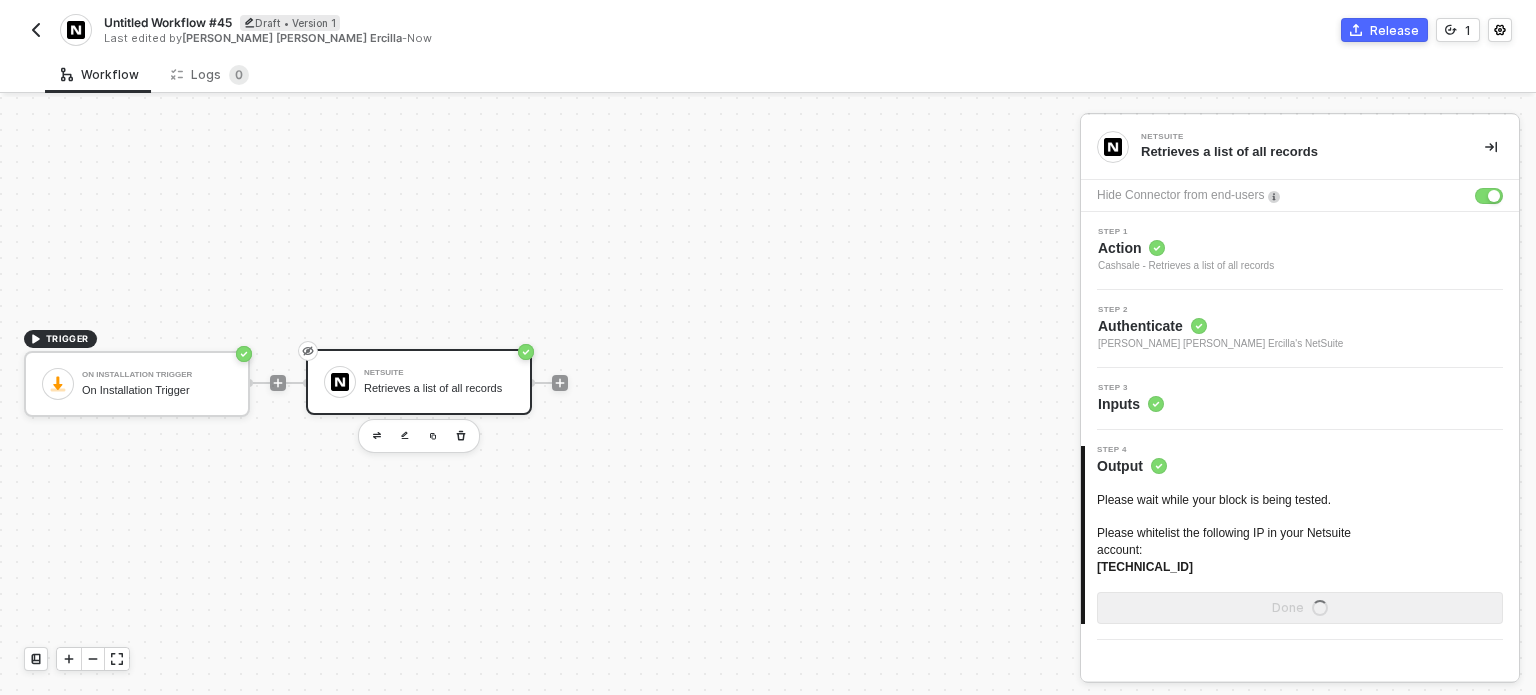 scroll, scrollTop: 0, scrollLeft: 0, axis: both 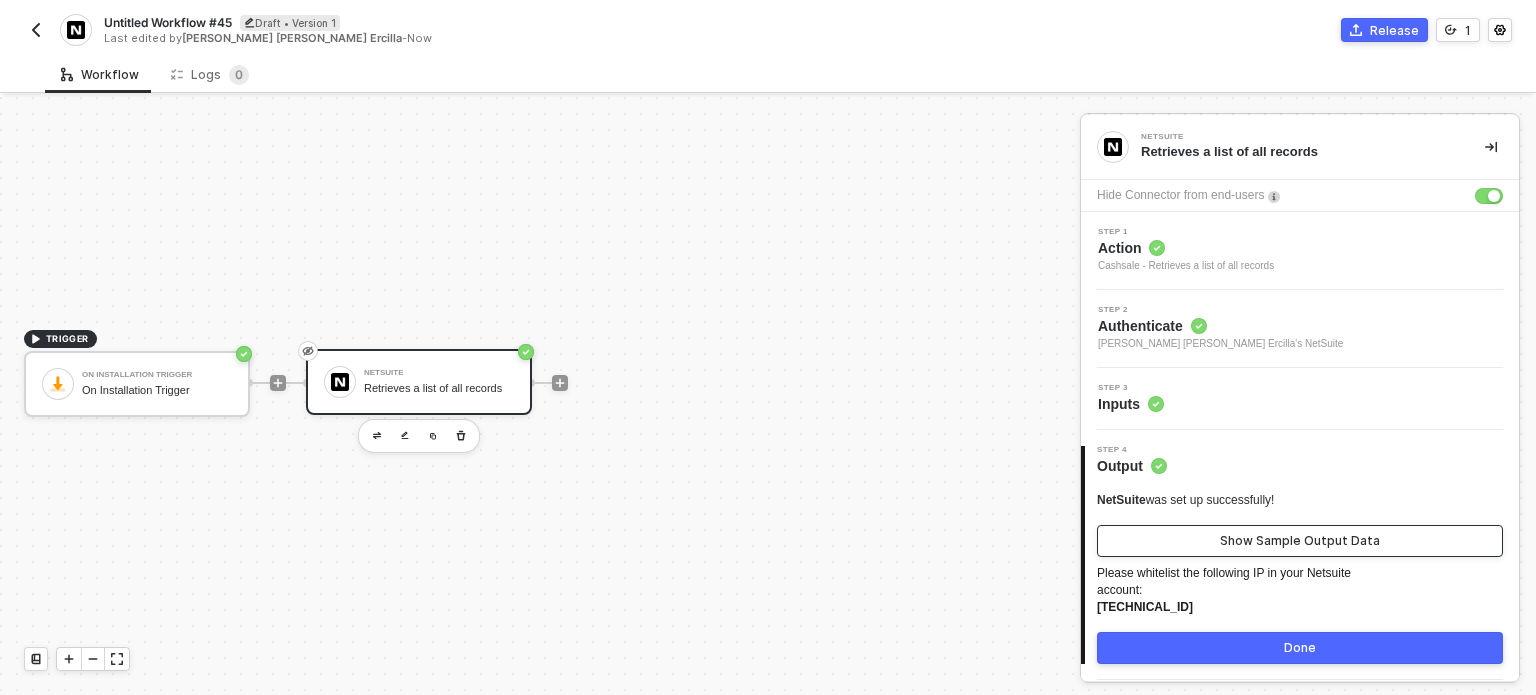 click on "Show Sample Output Data" at bounding box center (1300, 541) 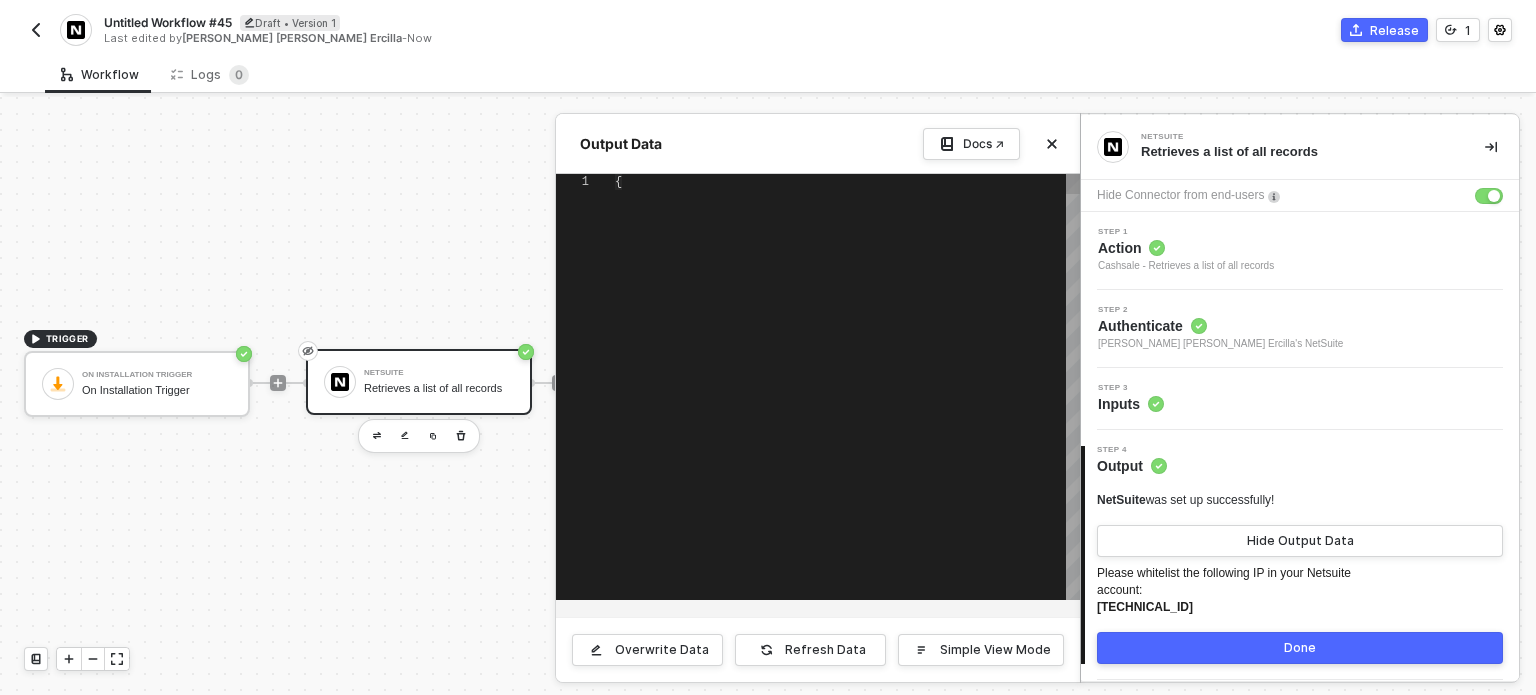 type on "{
"cashSales": [
{
"links": [
{
"rel": "self",
"href": "https://695xxxx.suitetalk.api.netsuite.com/services/rest/record/v1/cashSale/3805?expandSubResources=false"
}" 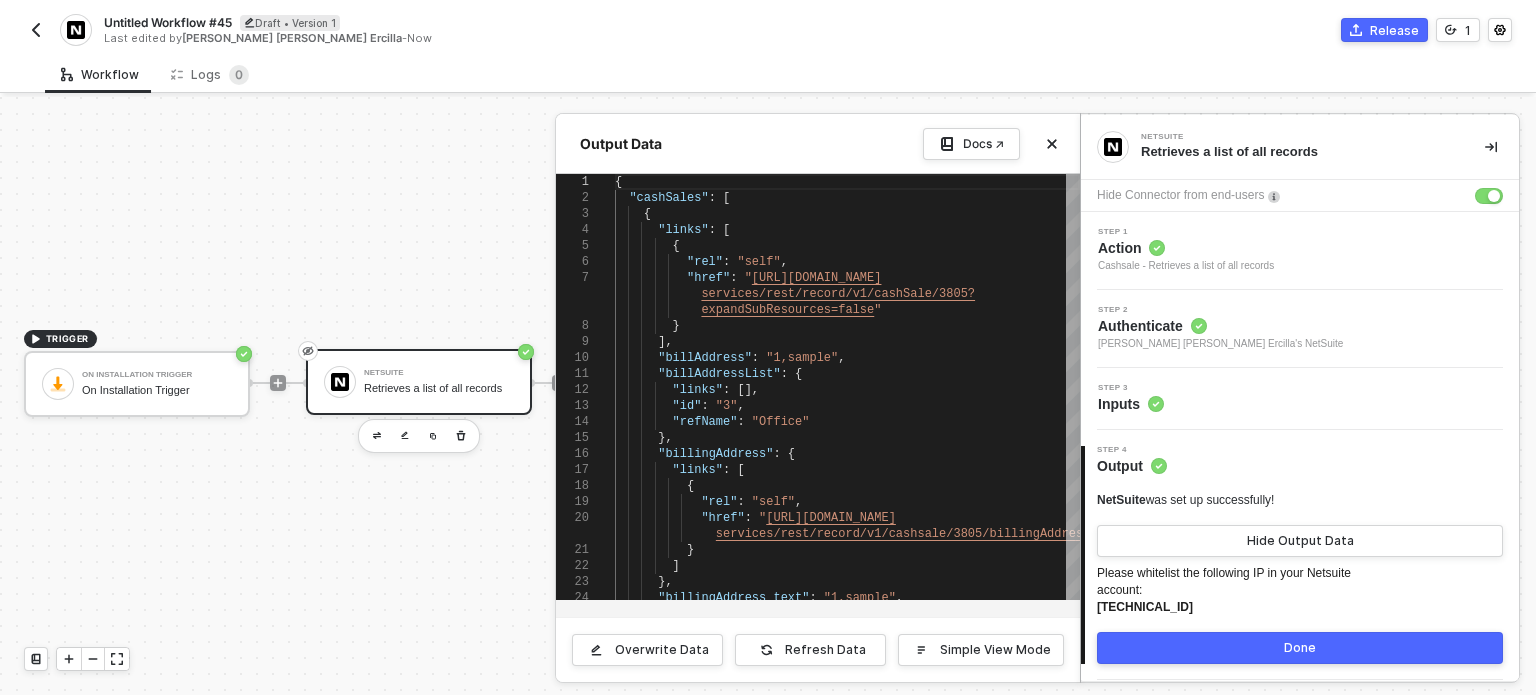 click on "Done" at bounding box center (1300, 648) 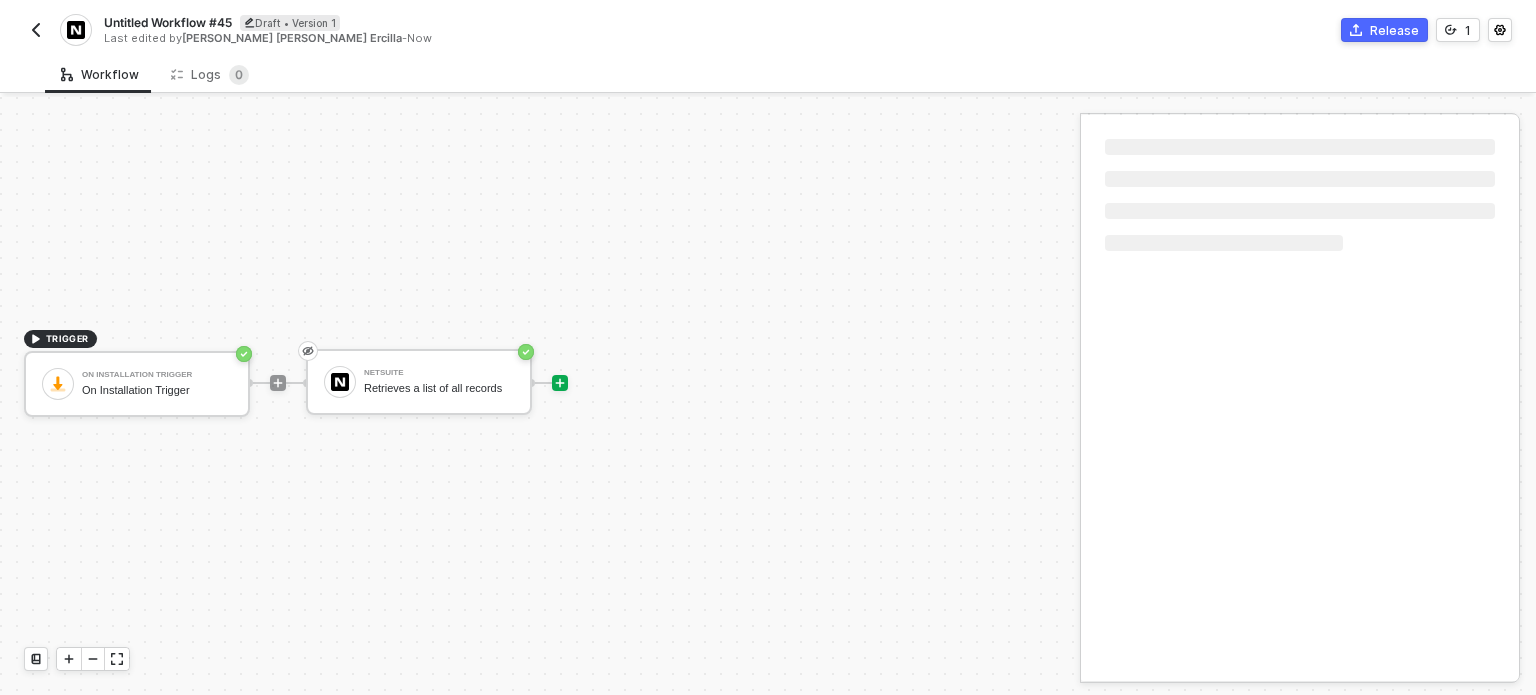 click at bounding box center [560, 383] 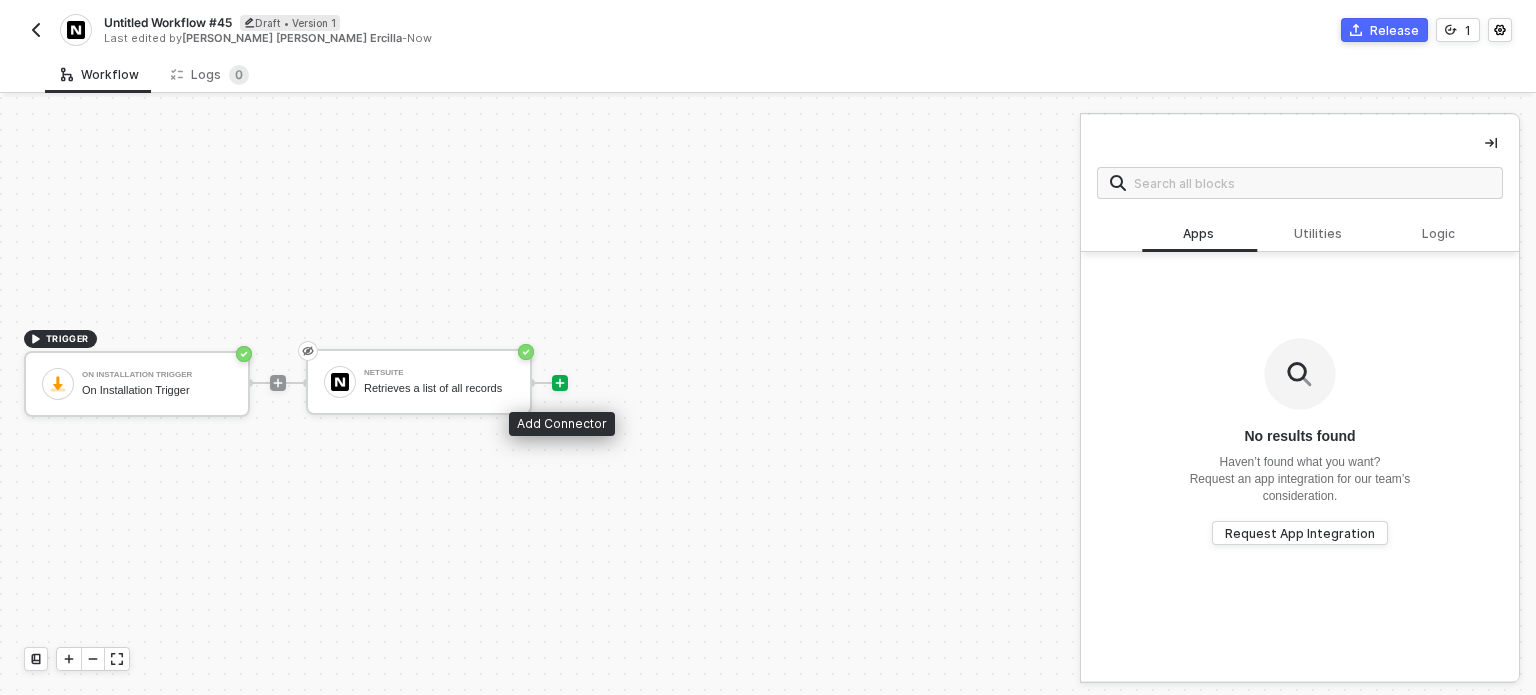 click 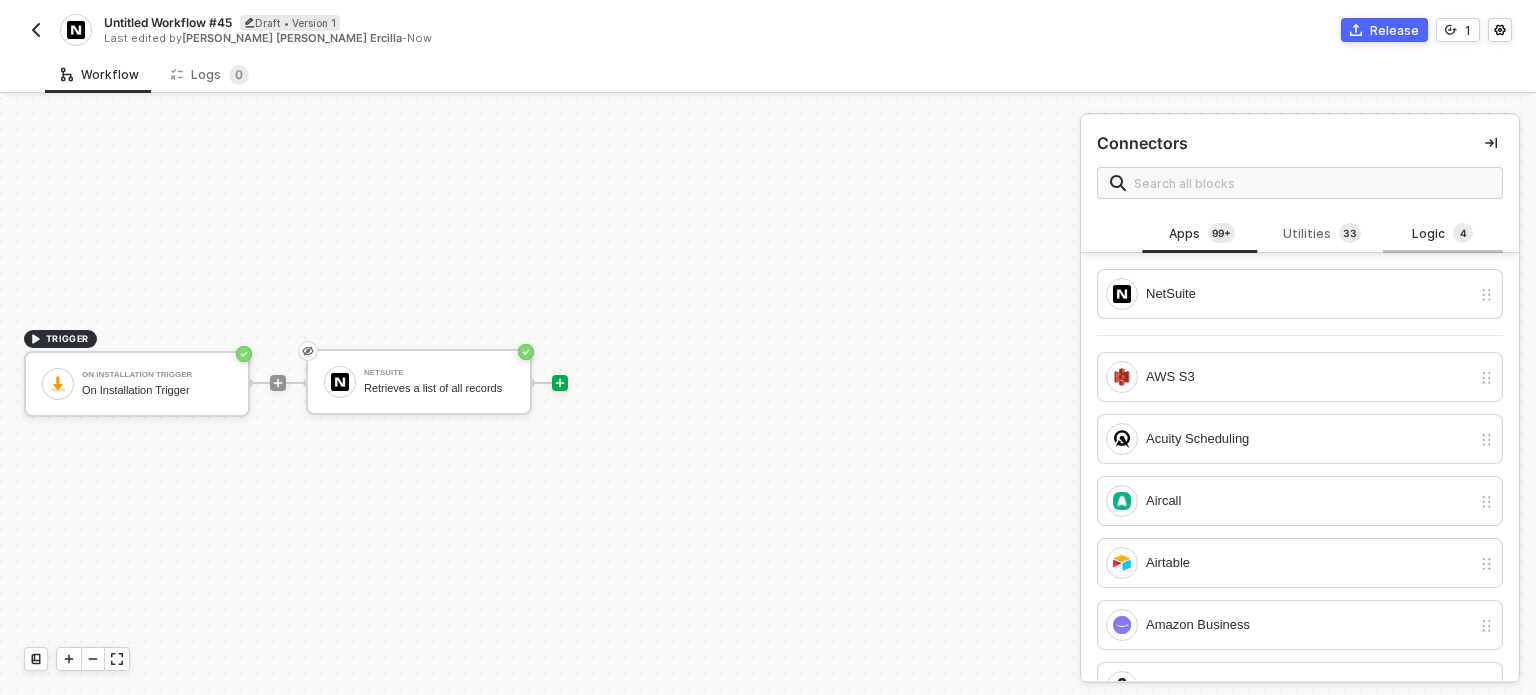 click on "Logic 4" at bounding box center [1443, 234] 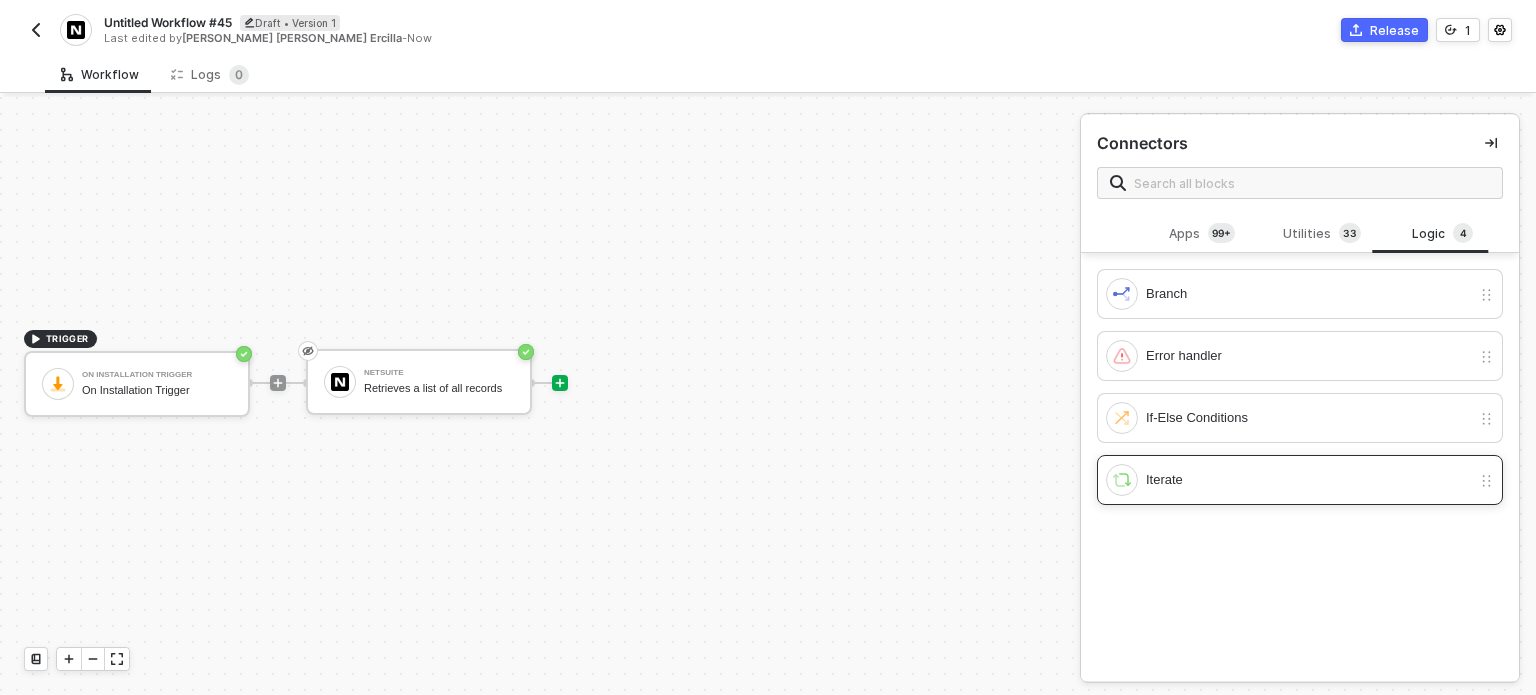 click at bounding box center (1122, 480) 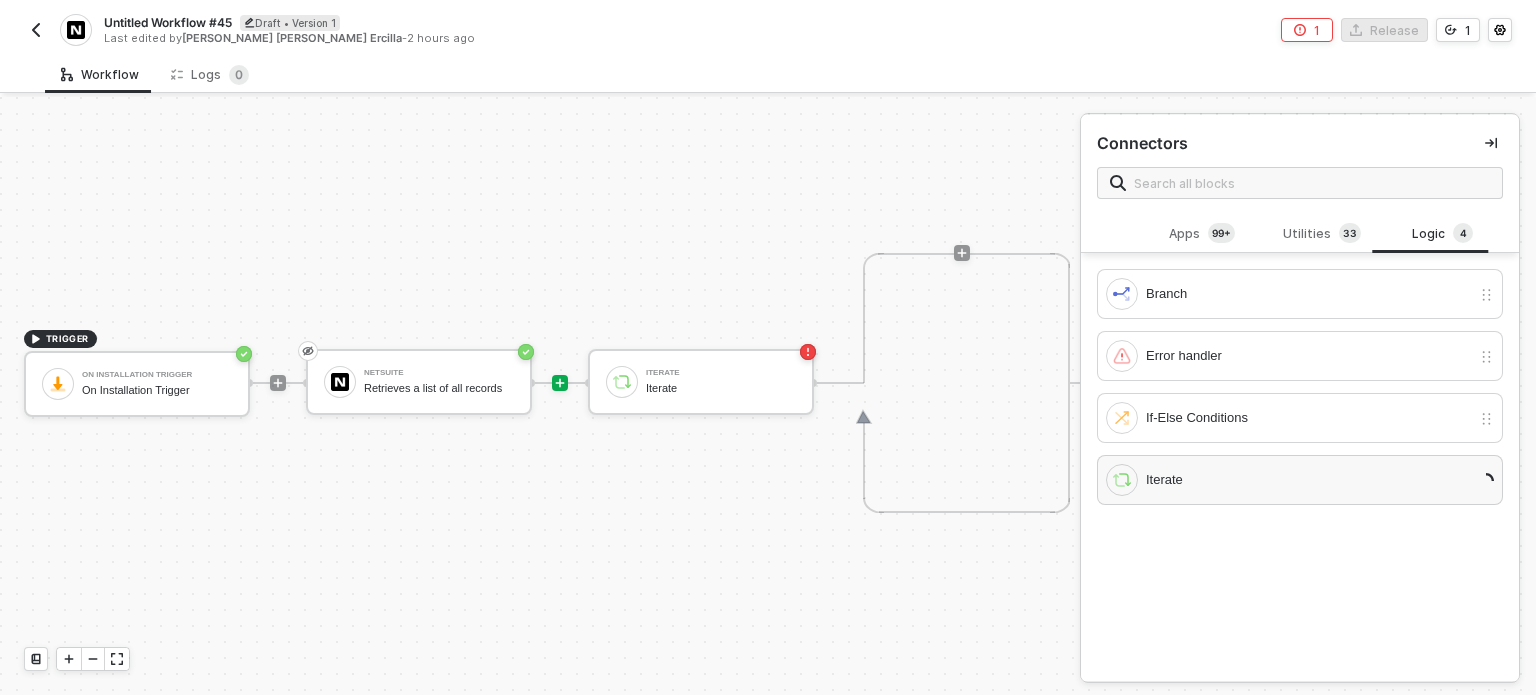 click on "Last edited by  Maria Hanna Grace Barrete Ercilla  -  2 hours ago" at bounding box center [435, 38] 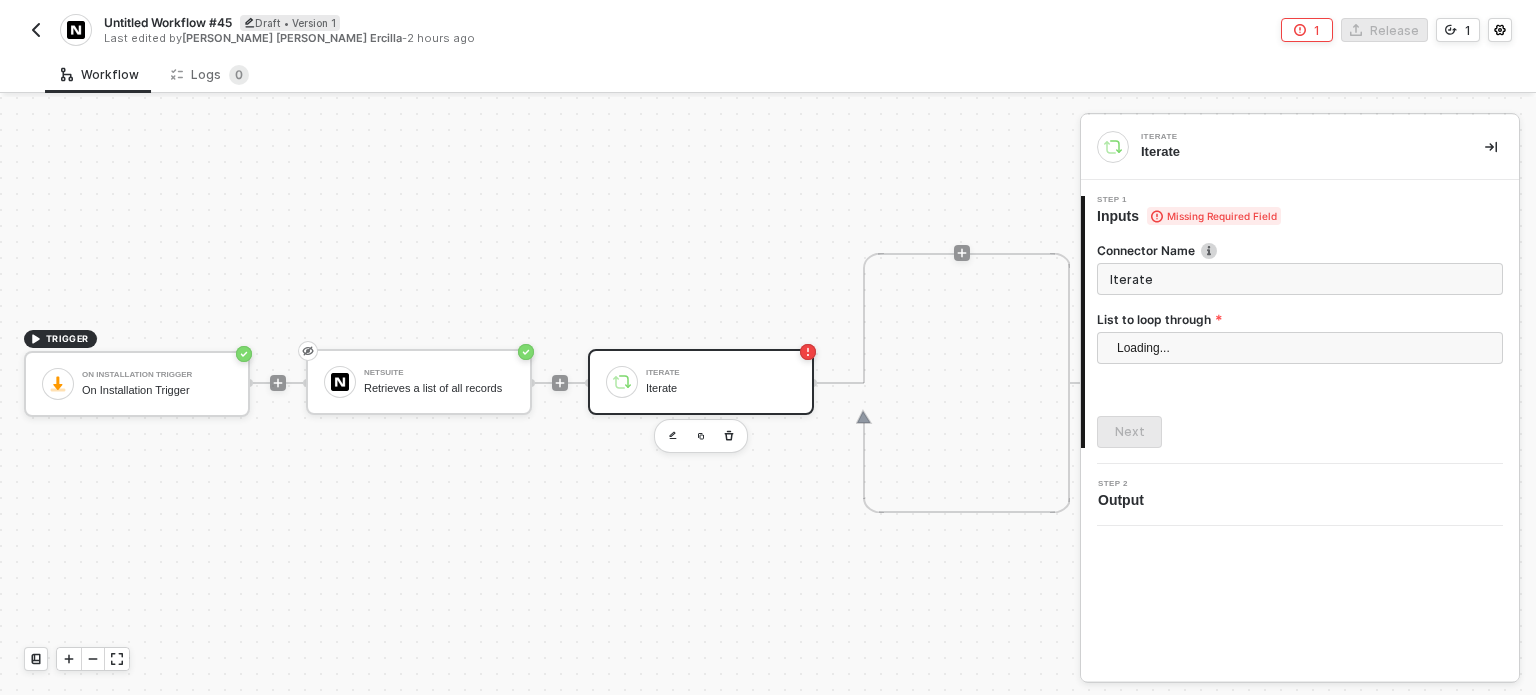 click on "Untitled Workflow #45    Draft • Version   1 Last edited by  Maria Hanna Grace Barrete Ercilla  -  2 hours ago 1 Release 1" at bounding box center [768, 28] 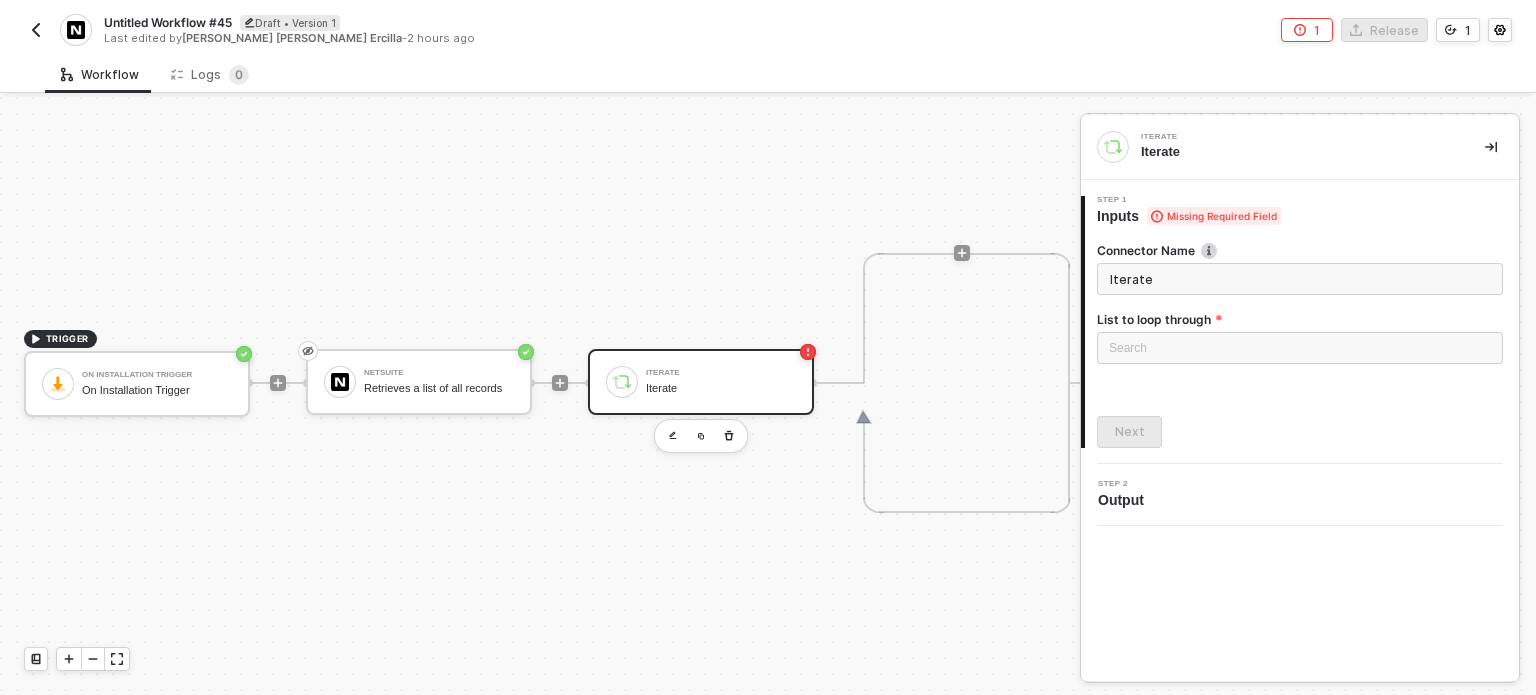 click on "Untitled Workflow #45" at bounding box center [168, 22] 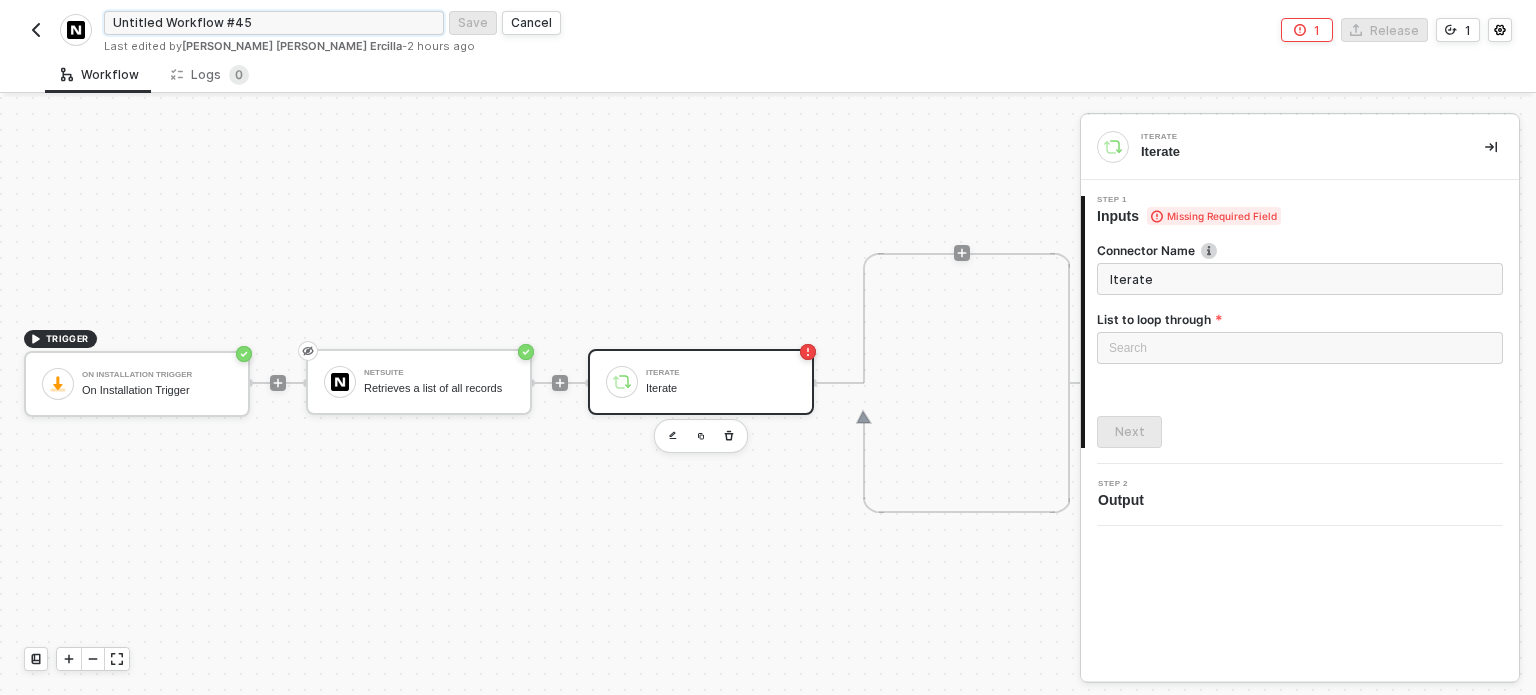click on "Untitled Workflow #45" at bounding box center (274, 23) 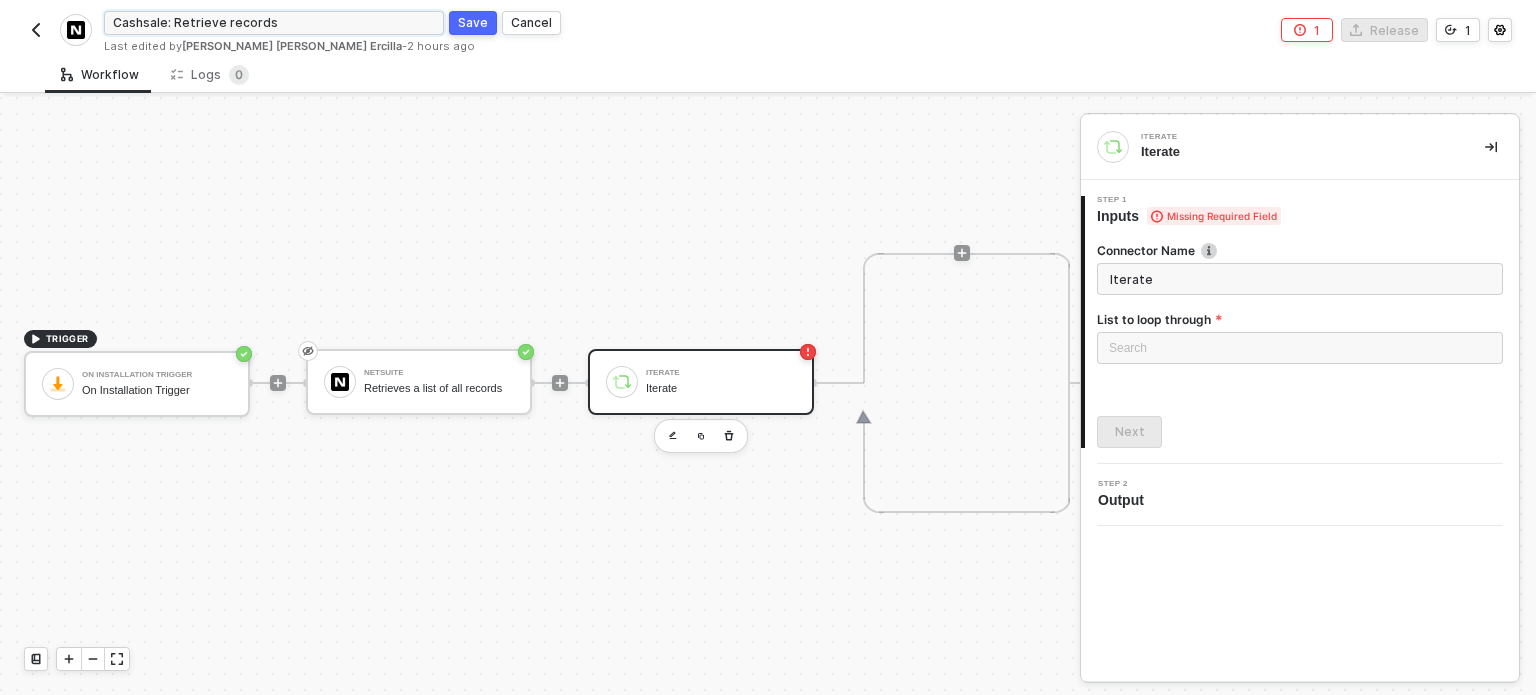 type on "Cashsale: Retrieve records" 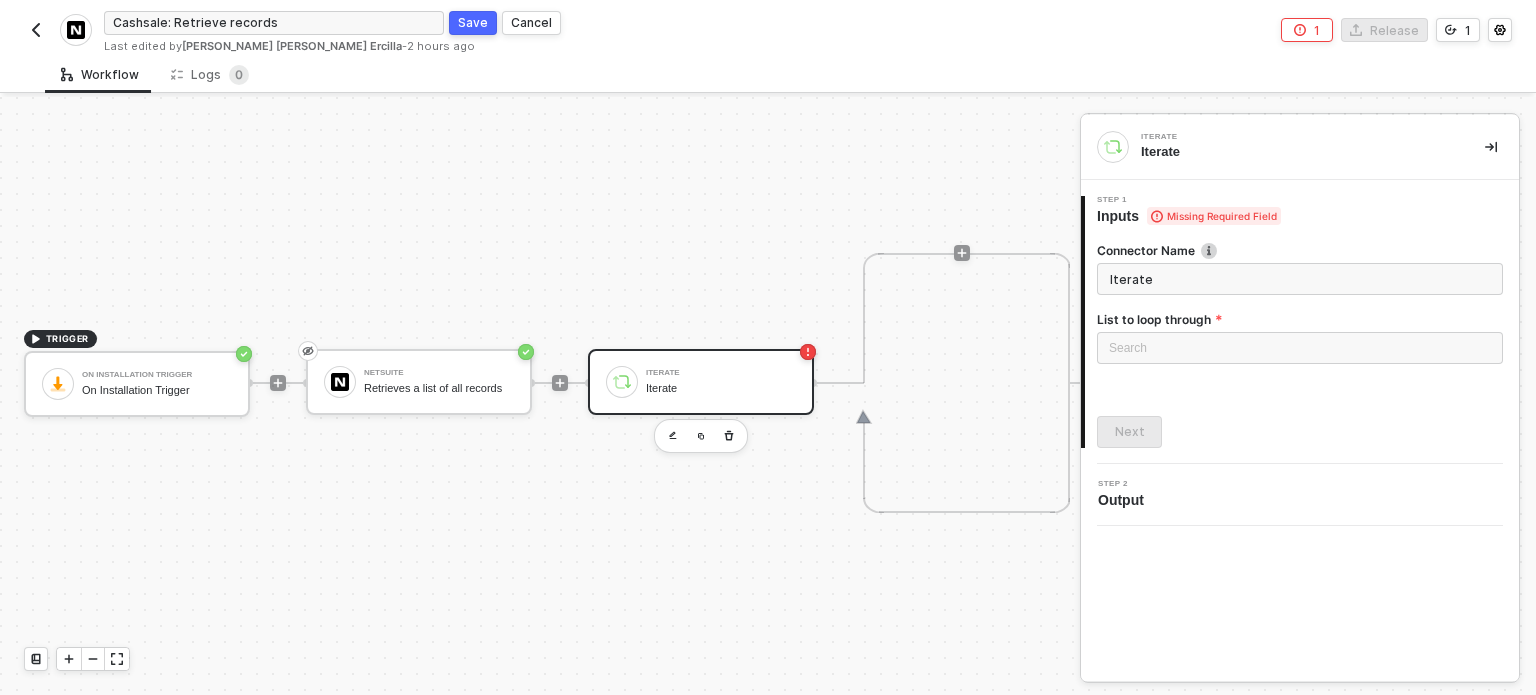 drag, startPoint x: 458, startPoint y: 24, endPoint x: 575, endPoint y: 71, distance: 126.08727 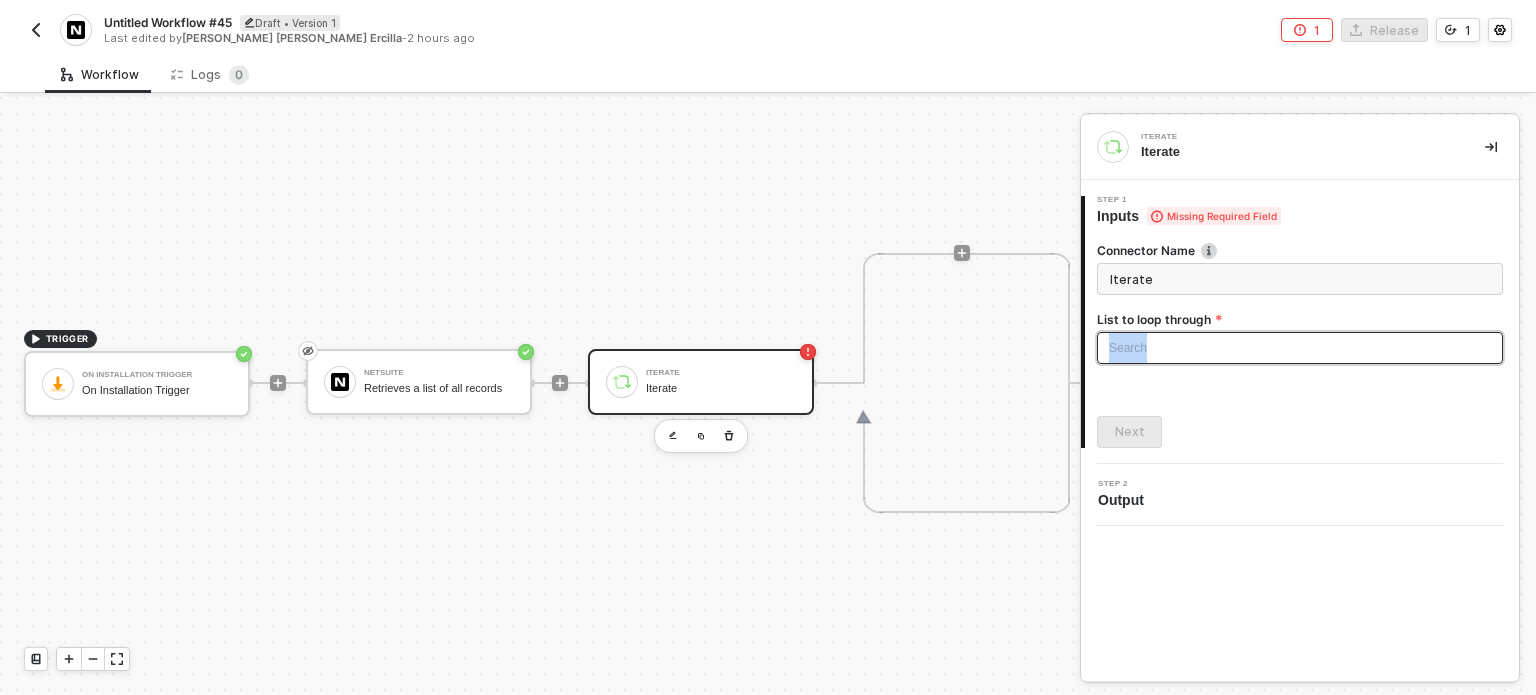 drag, startPoint x: 1133, startPoint y: 367, endPoint x: 1130, endPoint y: 357, distance: 10.440307 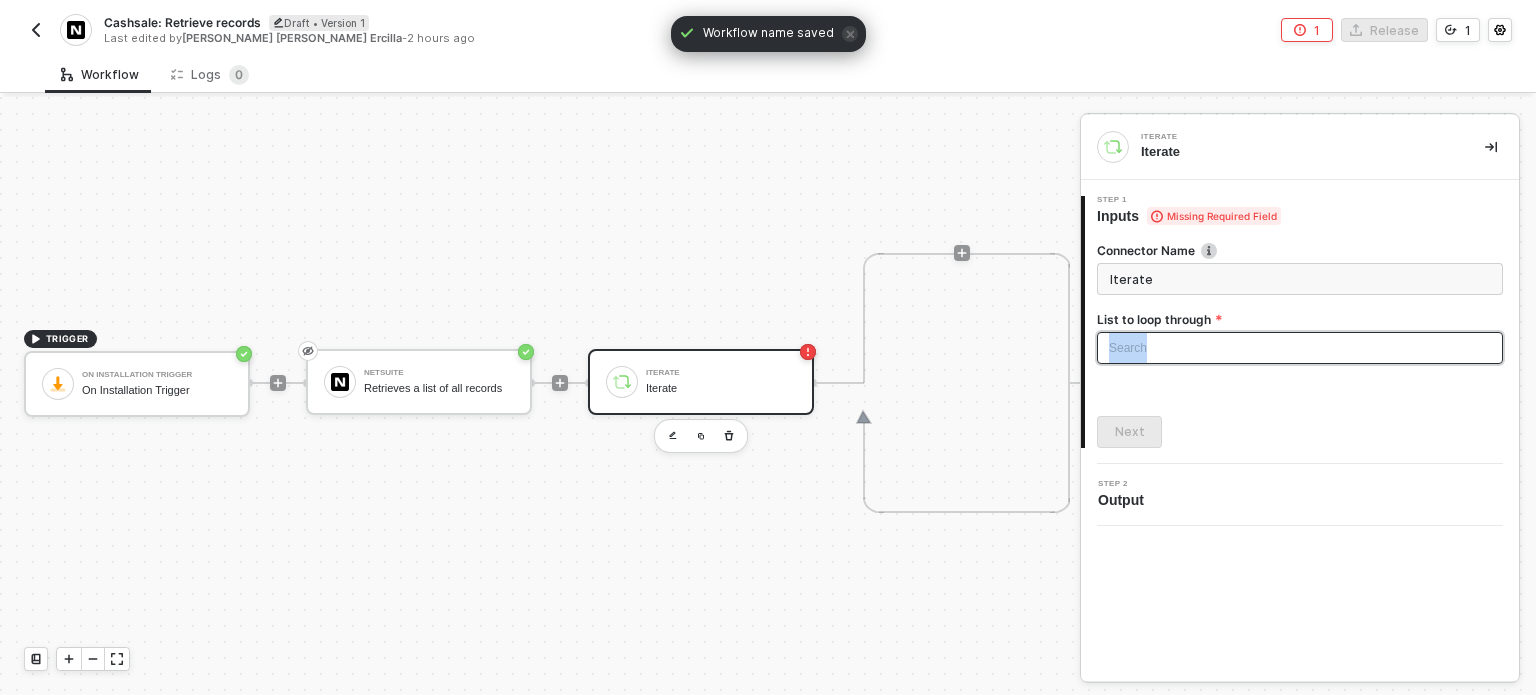 click at bounding box center (1300, 348) 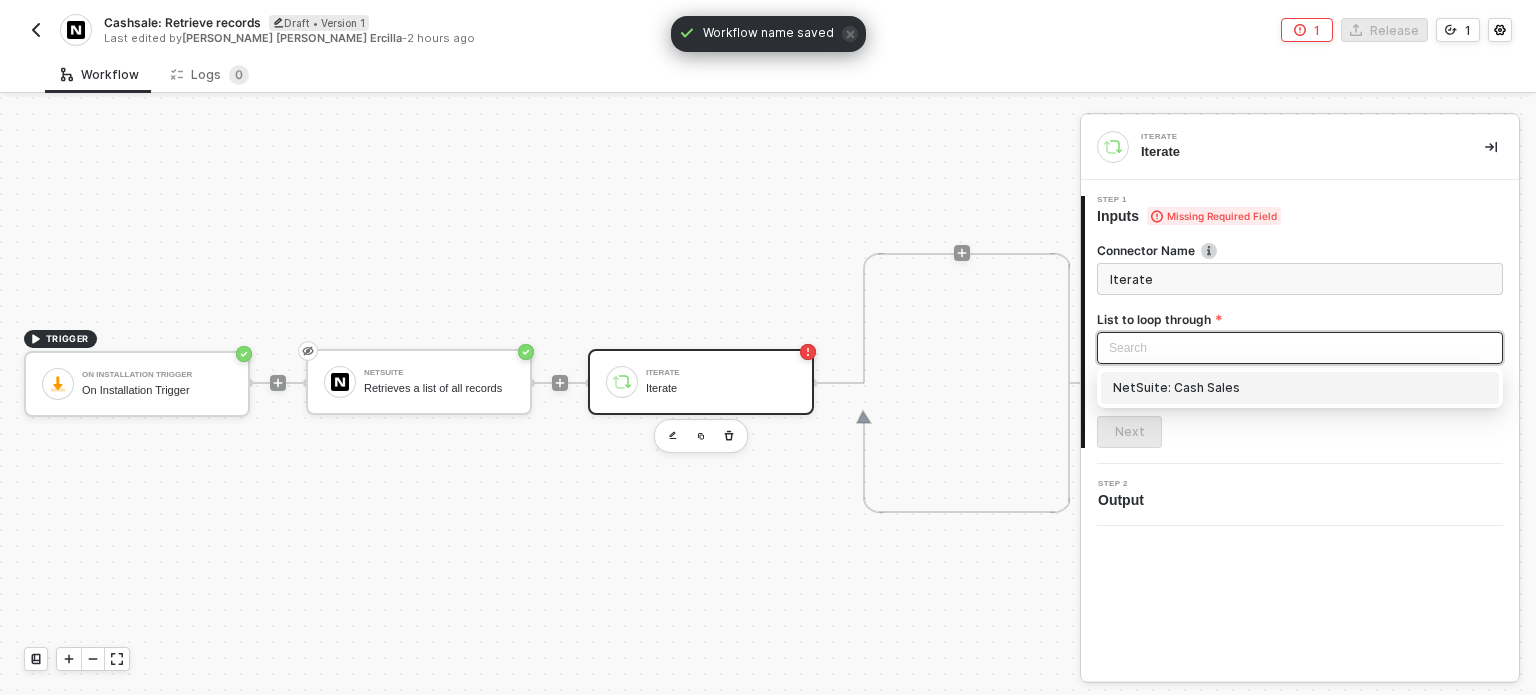 click on "NetSuite:  Cash Sales" at bounding box center [1300, 388] 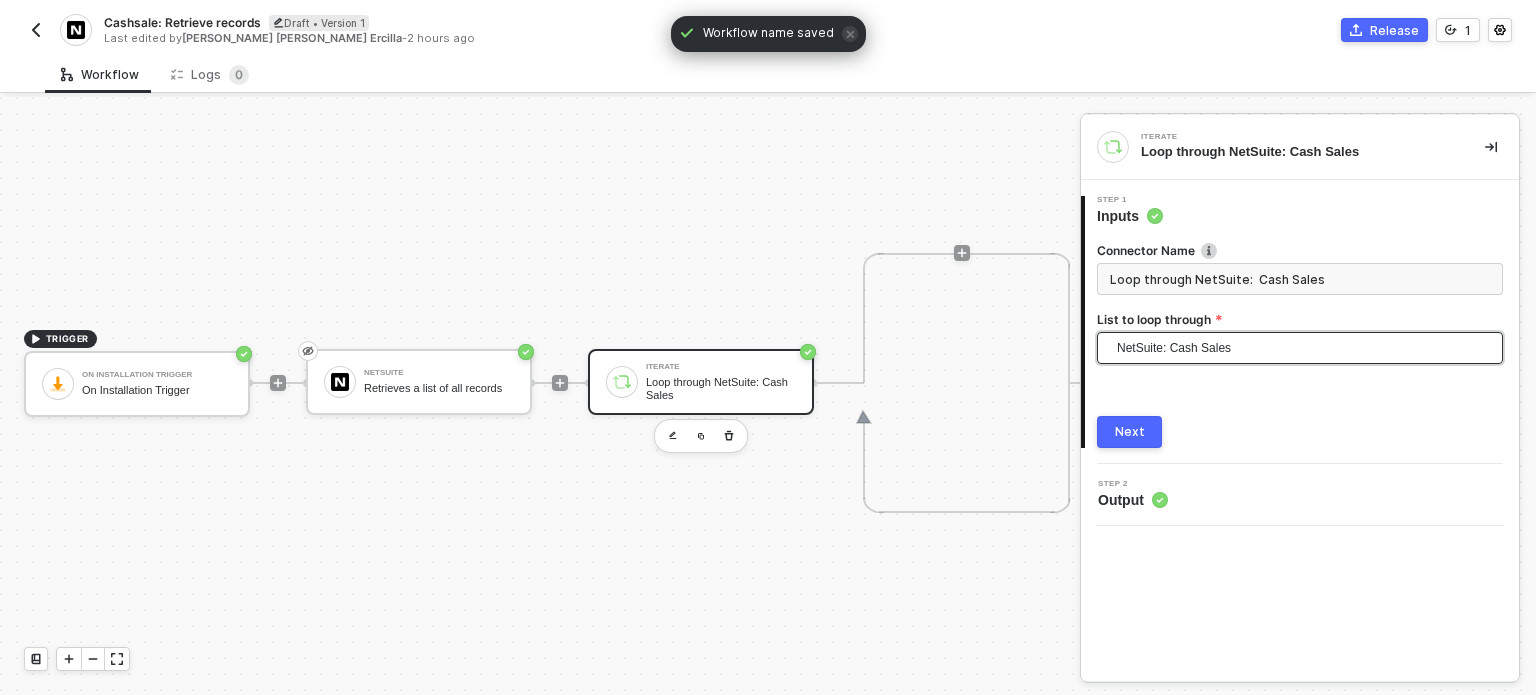 click on "Next" at bounding box center (1129, 432) 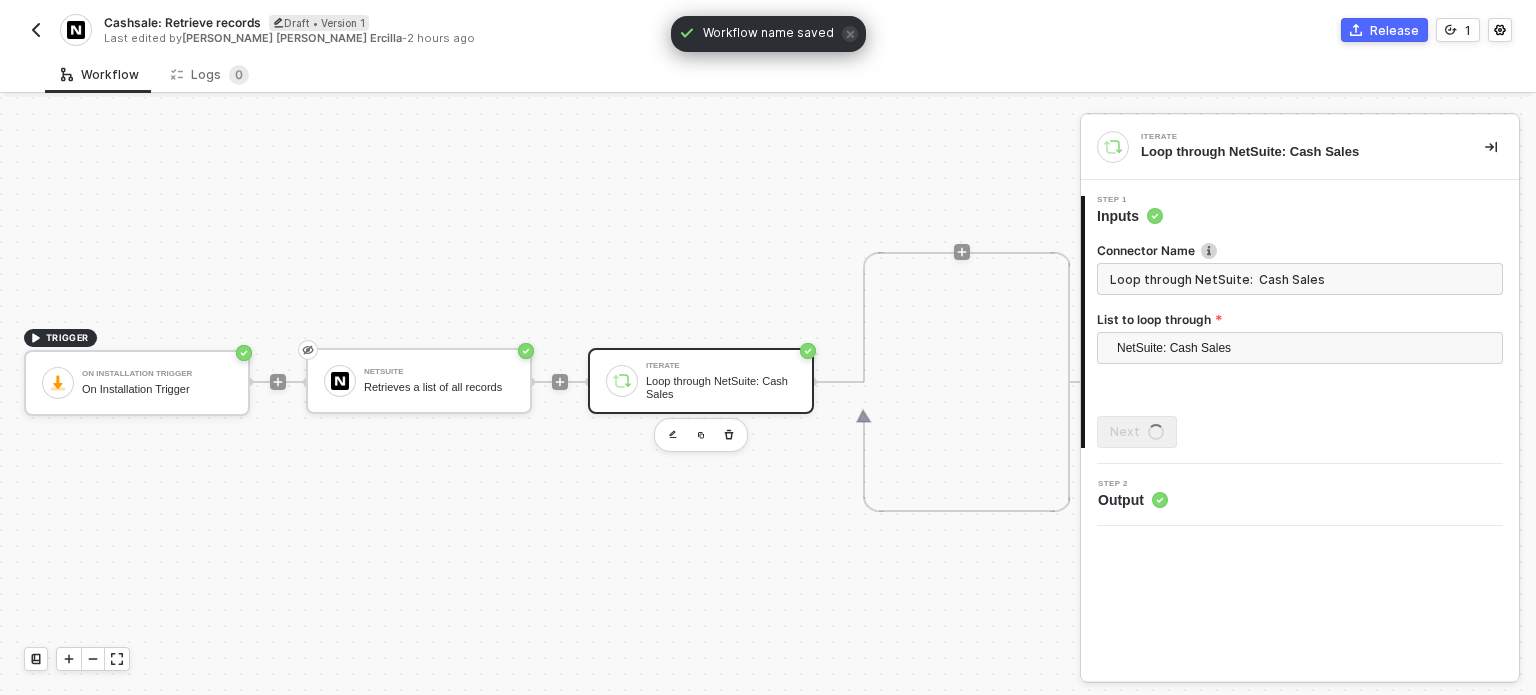 scroll, scrollTop: 48, scrollLeft: 0, axis: vertical 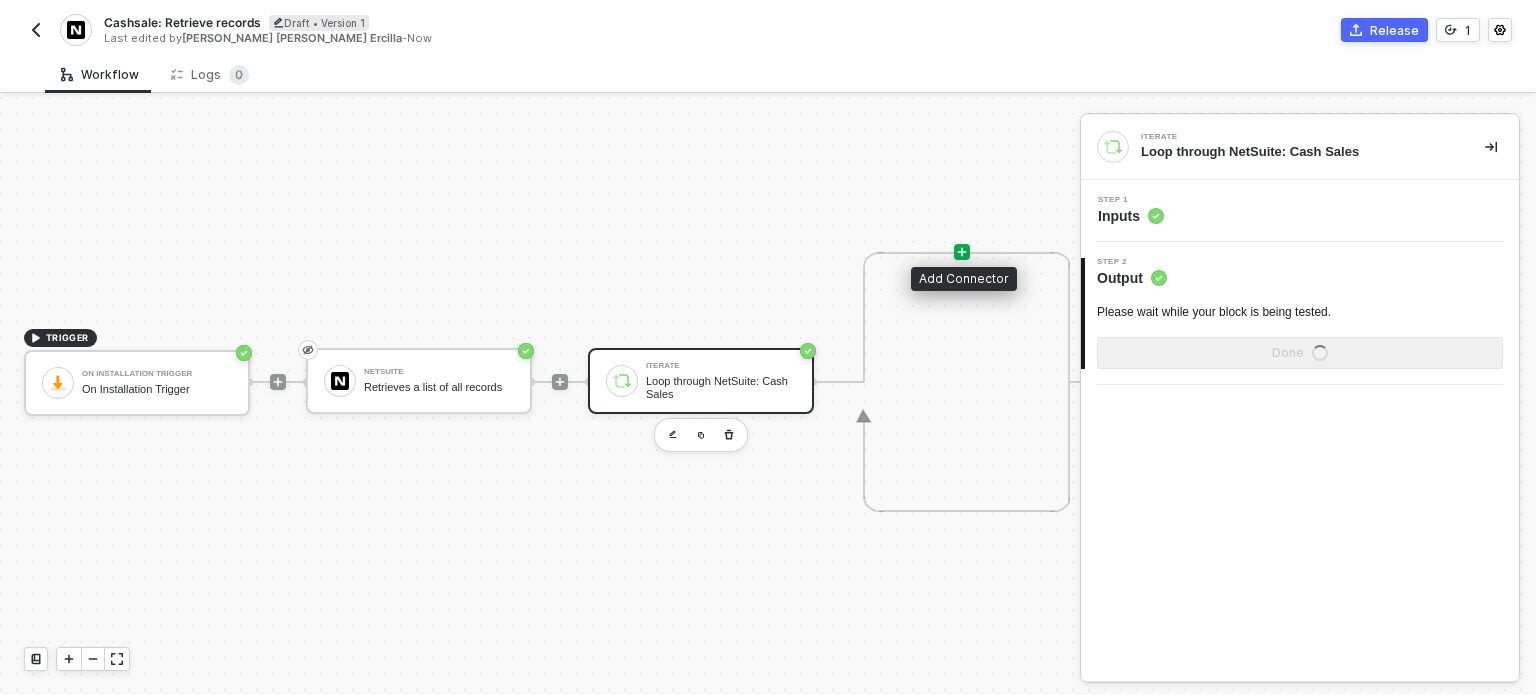 click 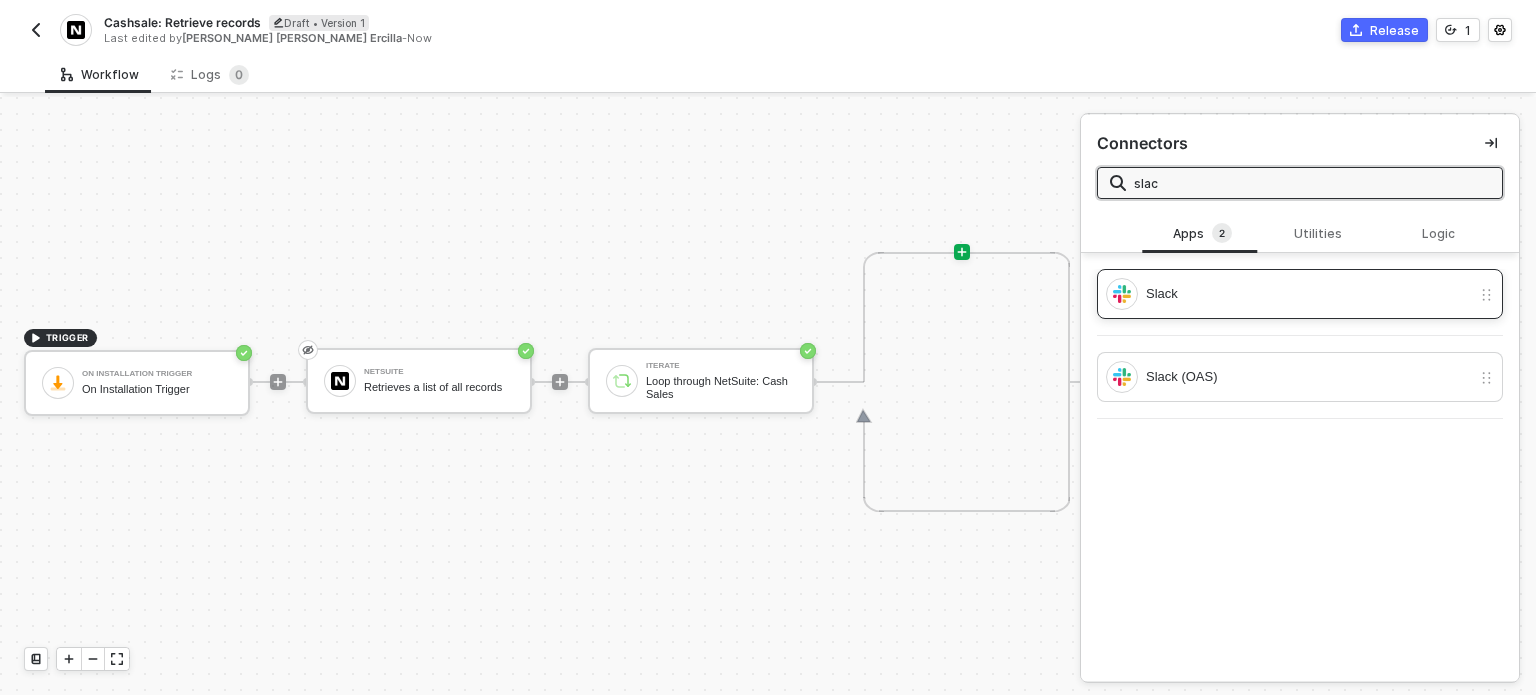type on "slac" 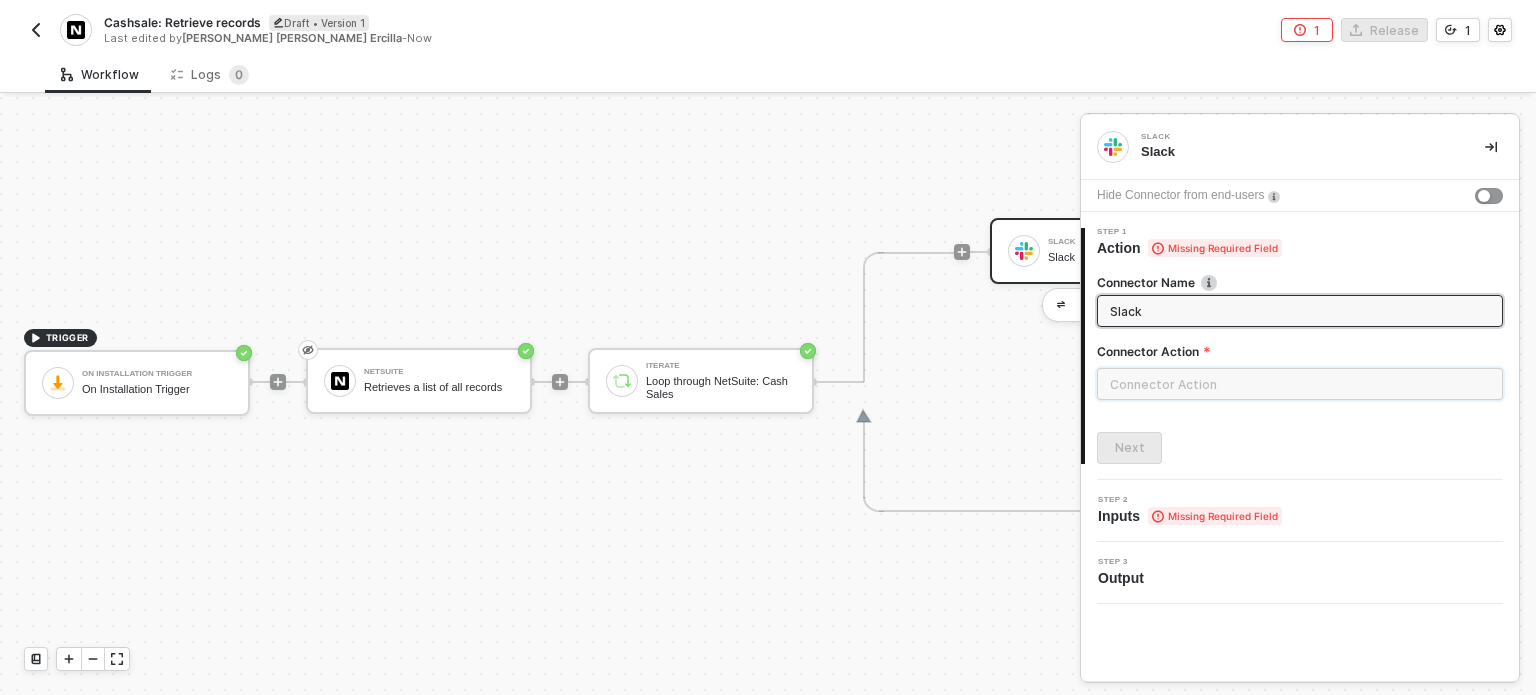 click at bounding box center [1300, 384] 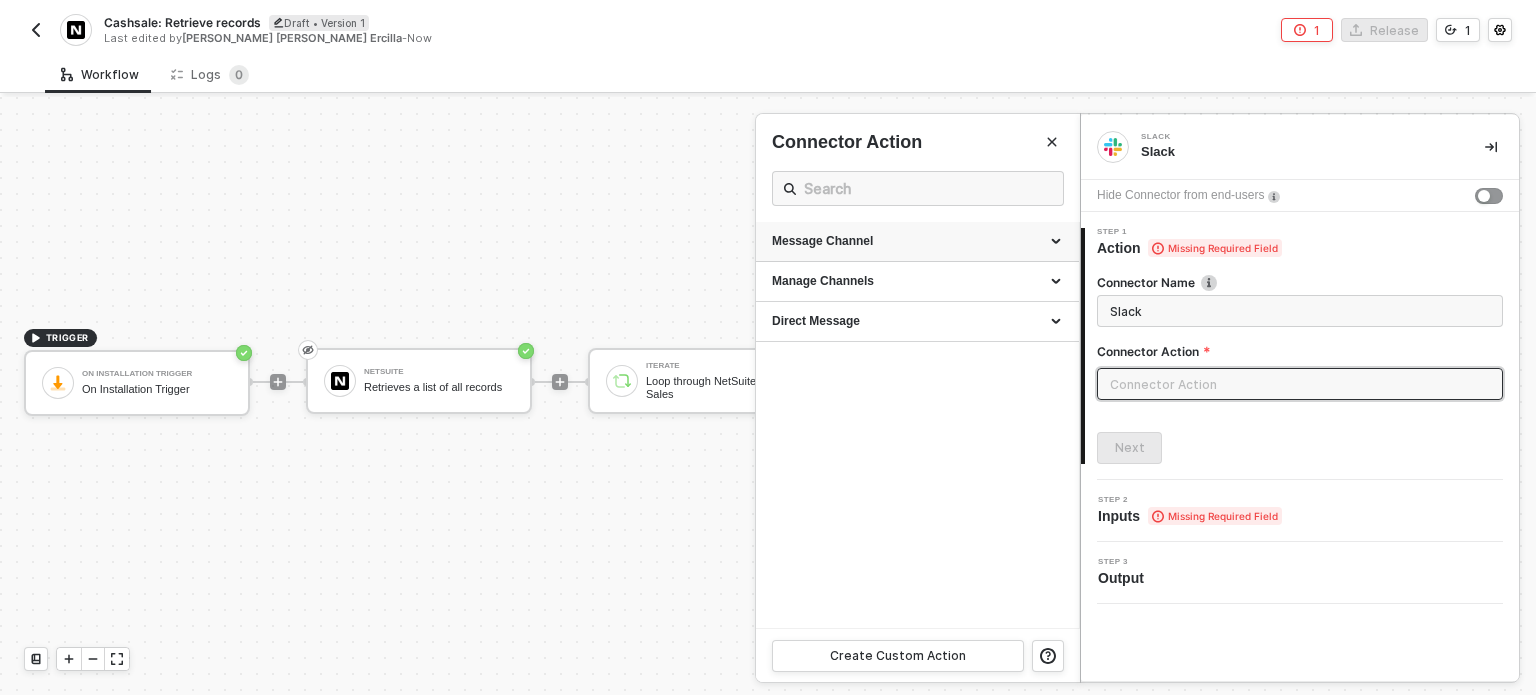 click on "Message Channel" at bounding box center (917, 241) 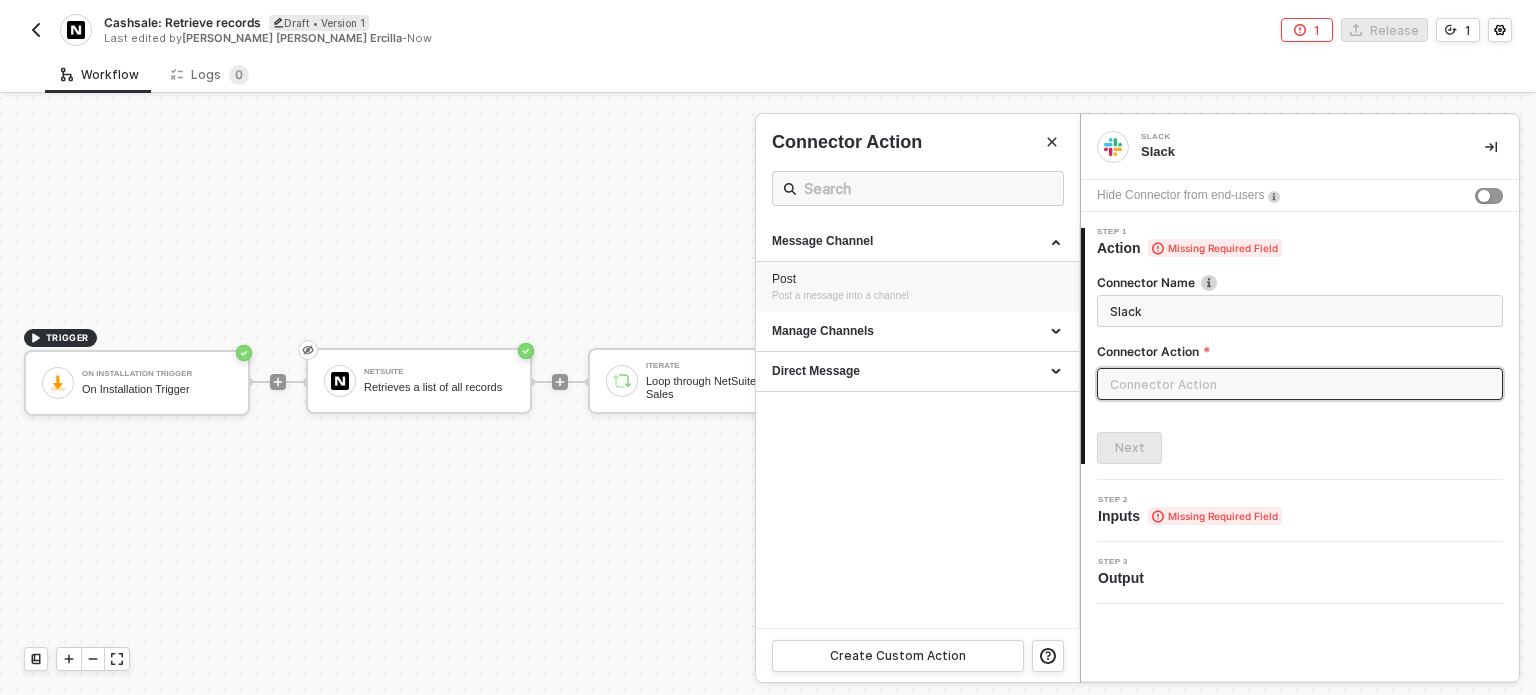 click on "Post" at bounding box center [917, 279] 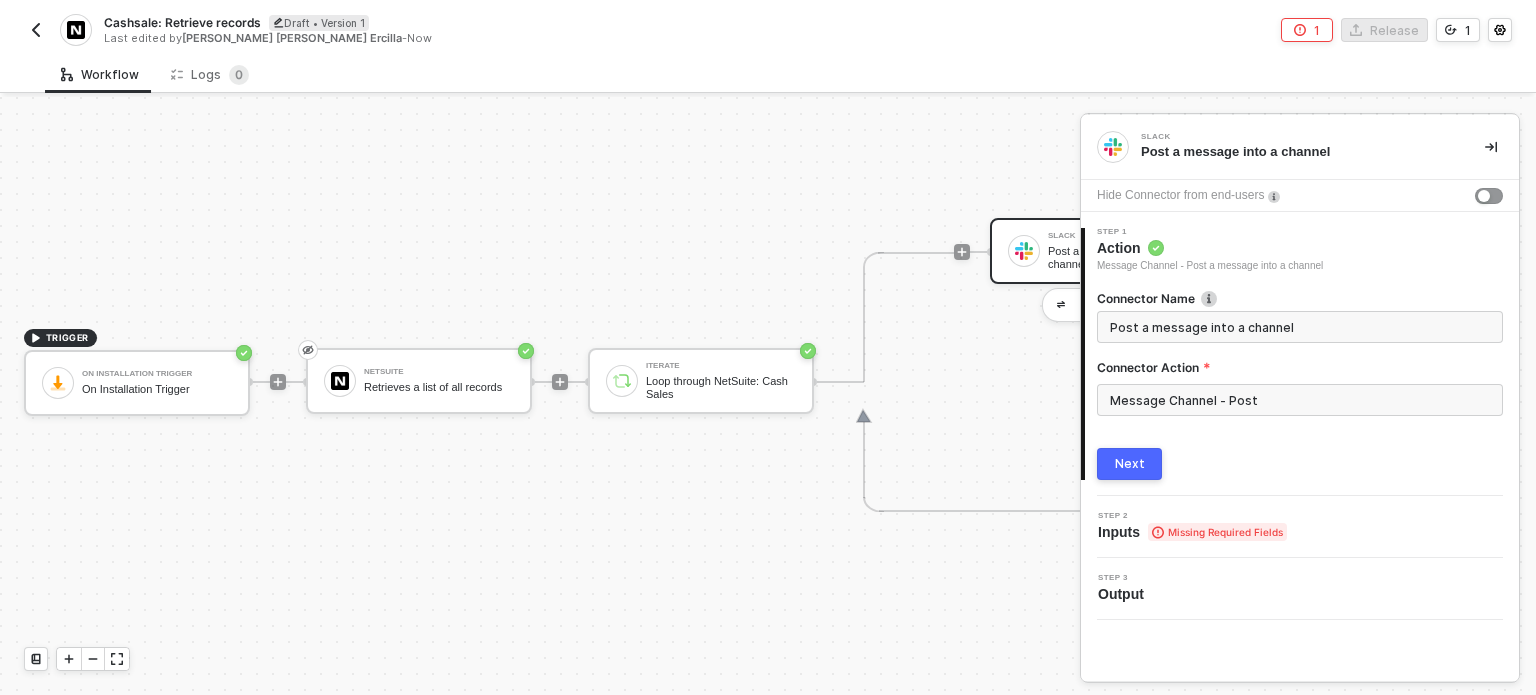 click on "Next" at bounding box center [1130, 464] 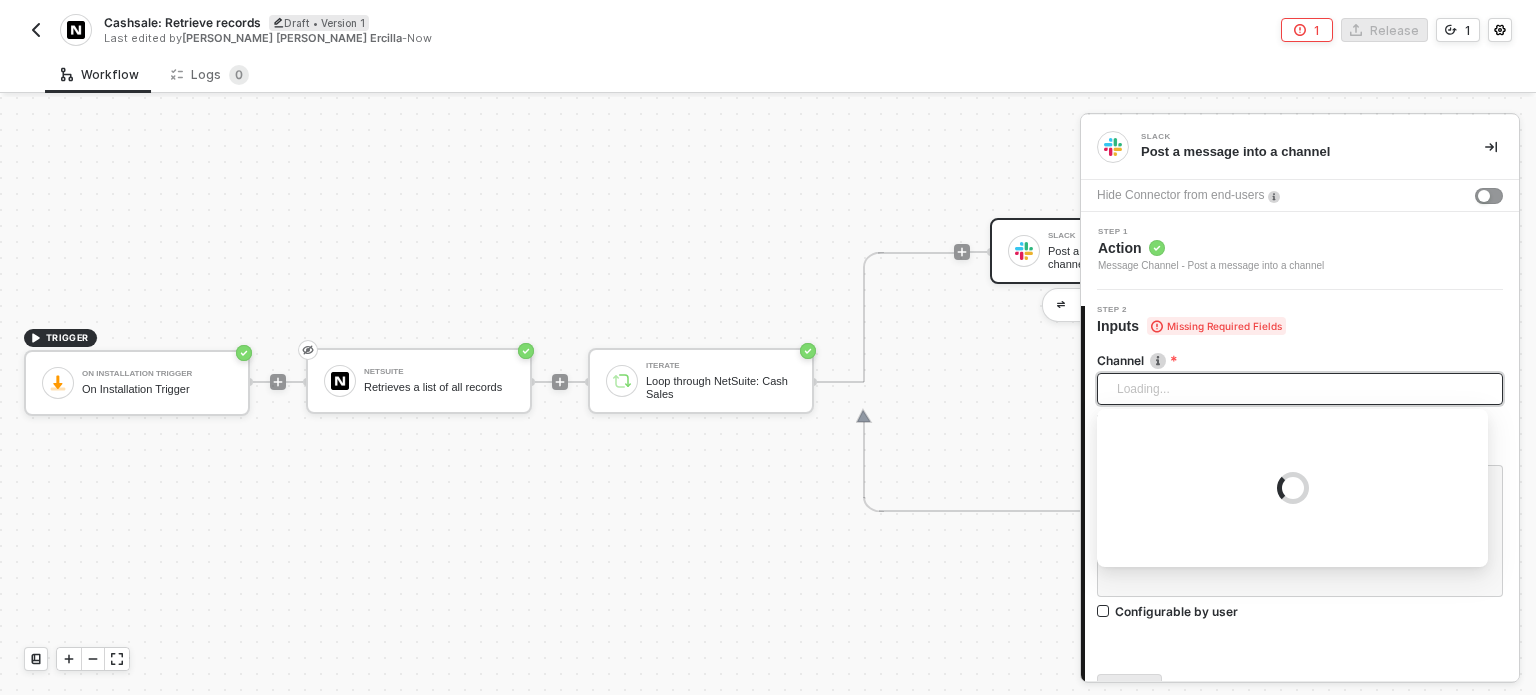 click on "Loading..." at bounding box center (1300, 389) 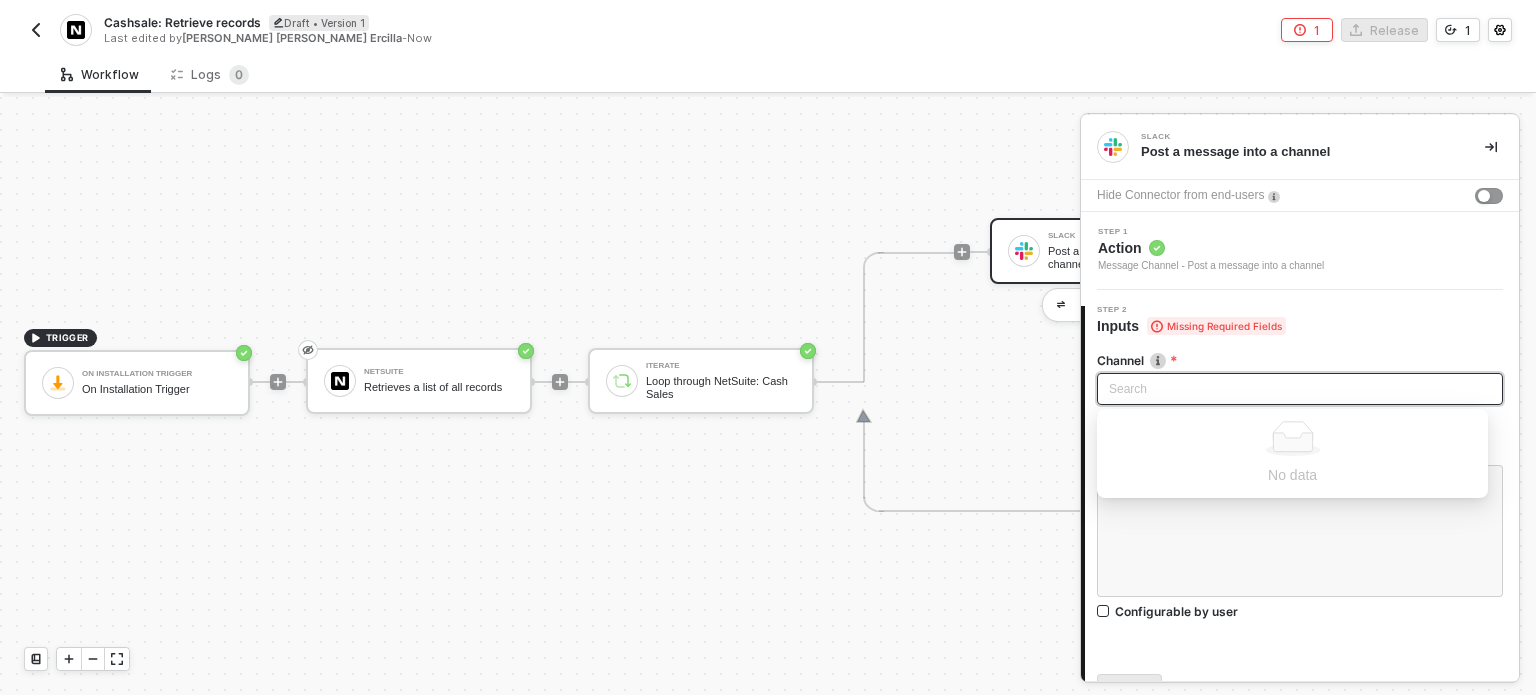 click on "Step 2 Inputs      Missing Required Fields" at bounding box center [1302, 321] 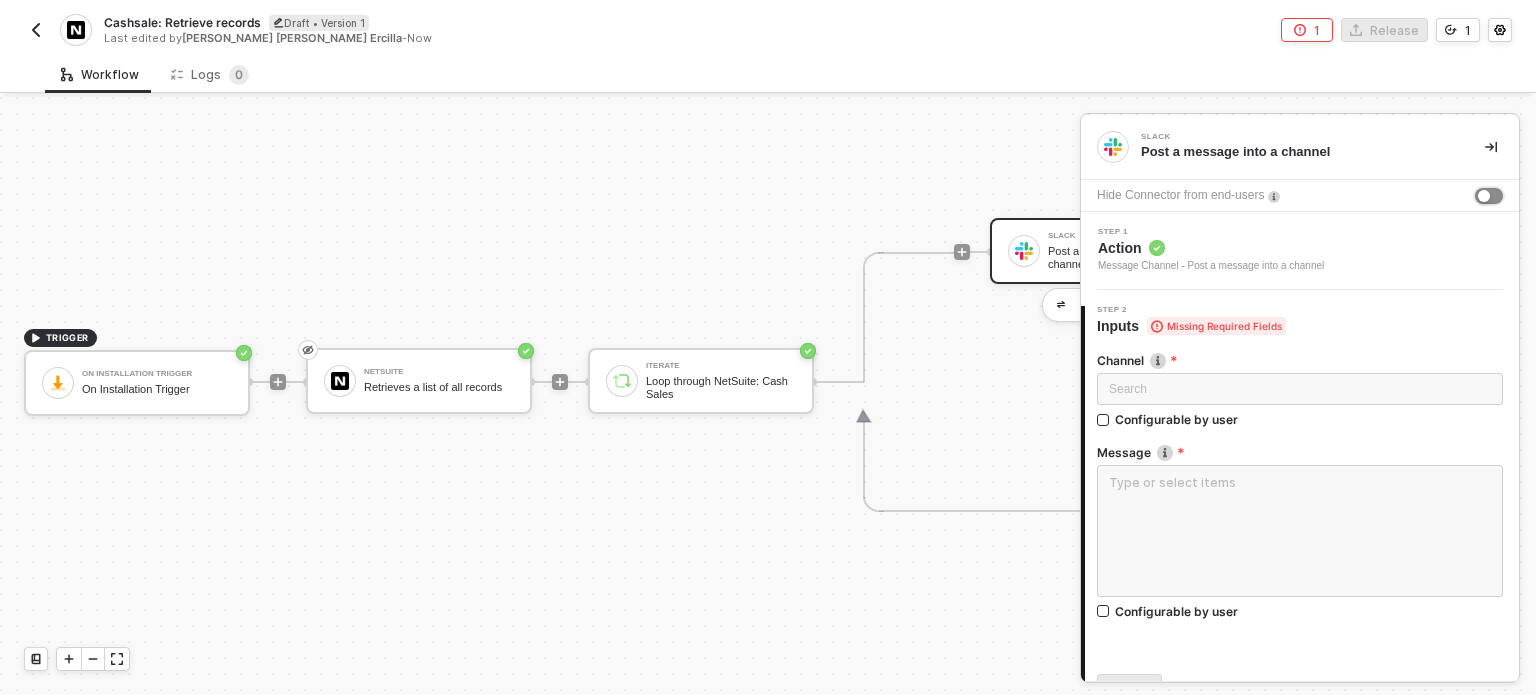 click at bounding box center (1484, 196) 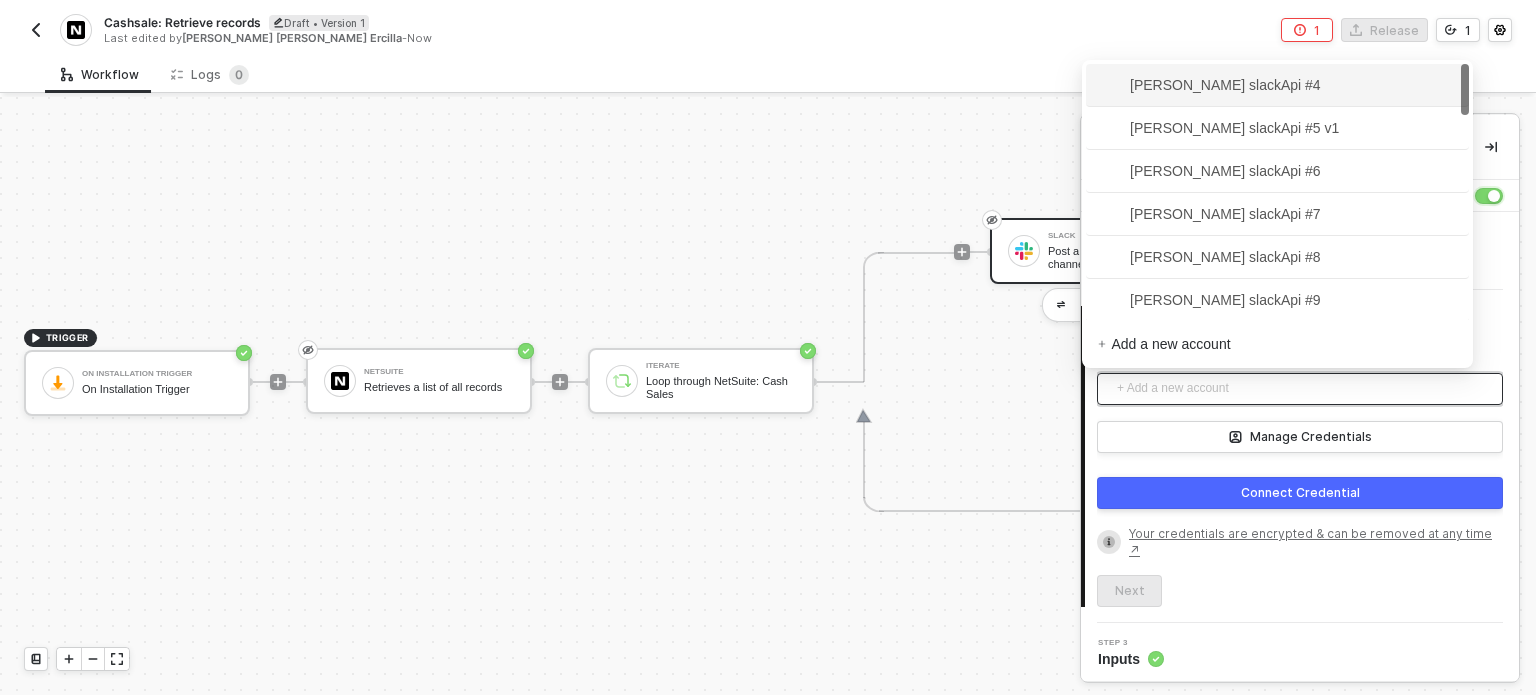 click on "+ Add a new account" at bounding box center [1304, 389] 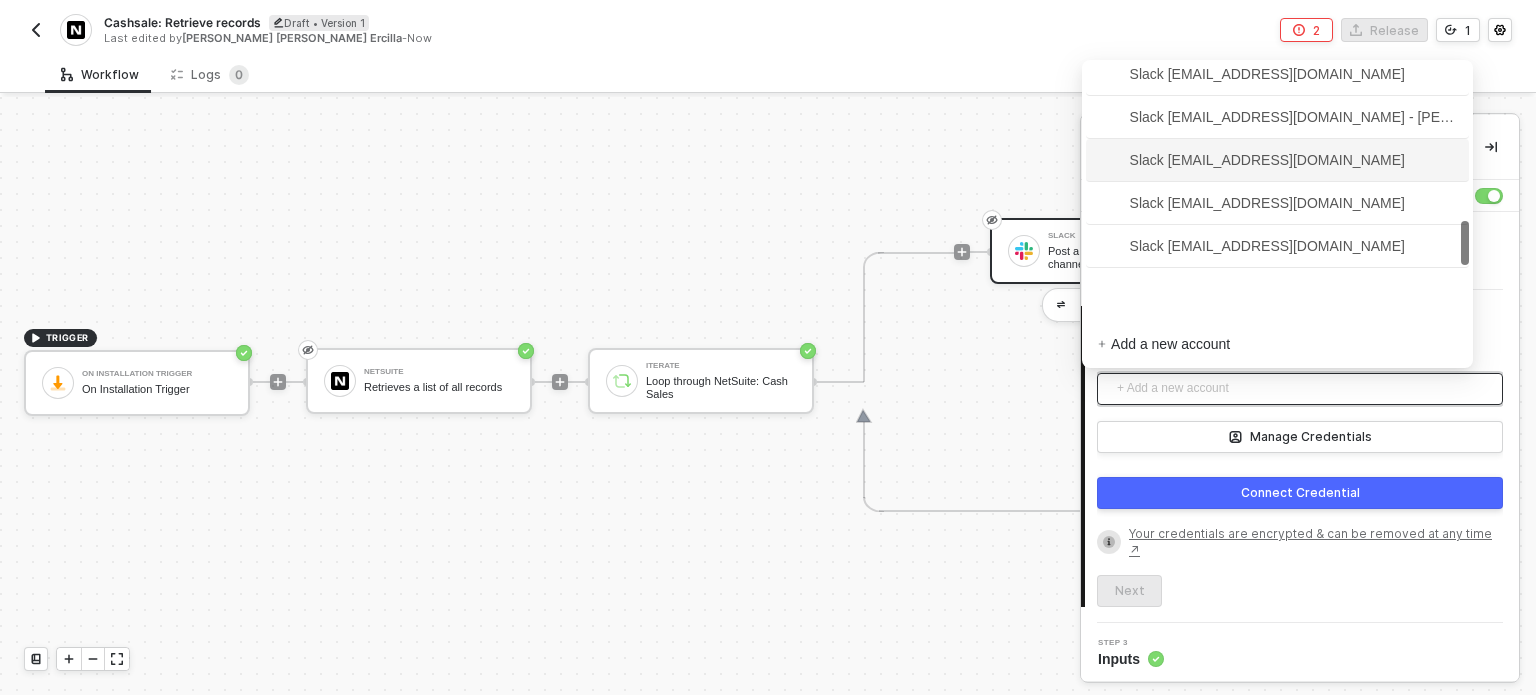 scroll, scrollTop: 1000, scrollLeft: 0, axis: vertical 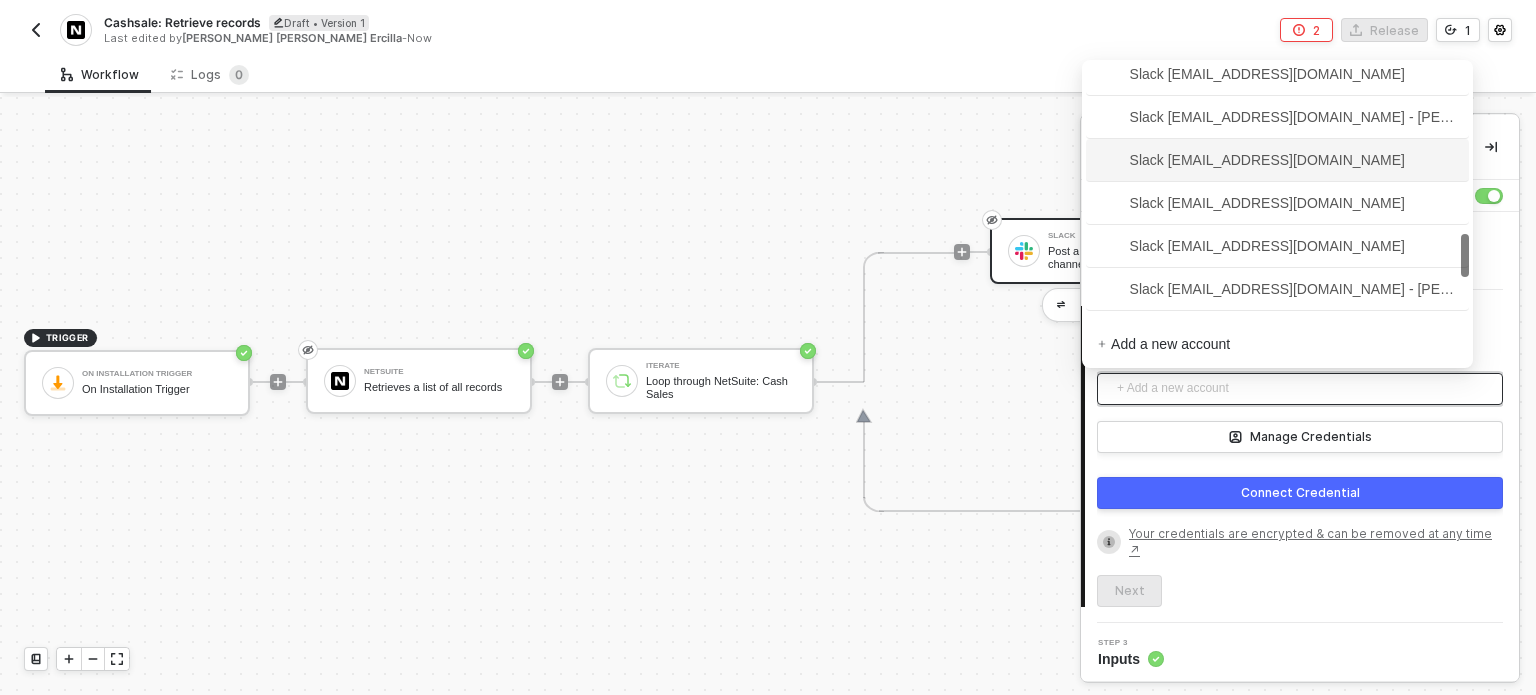 click on "Slack [EMAIL_ADDRESS][DOMAIN_NAME]" at bounding box center (1277, 160) 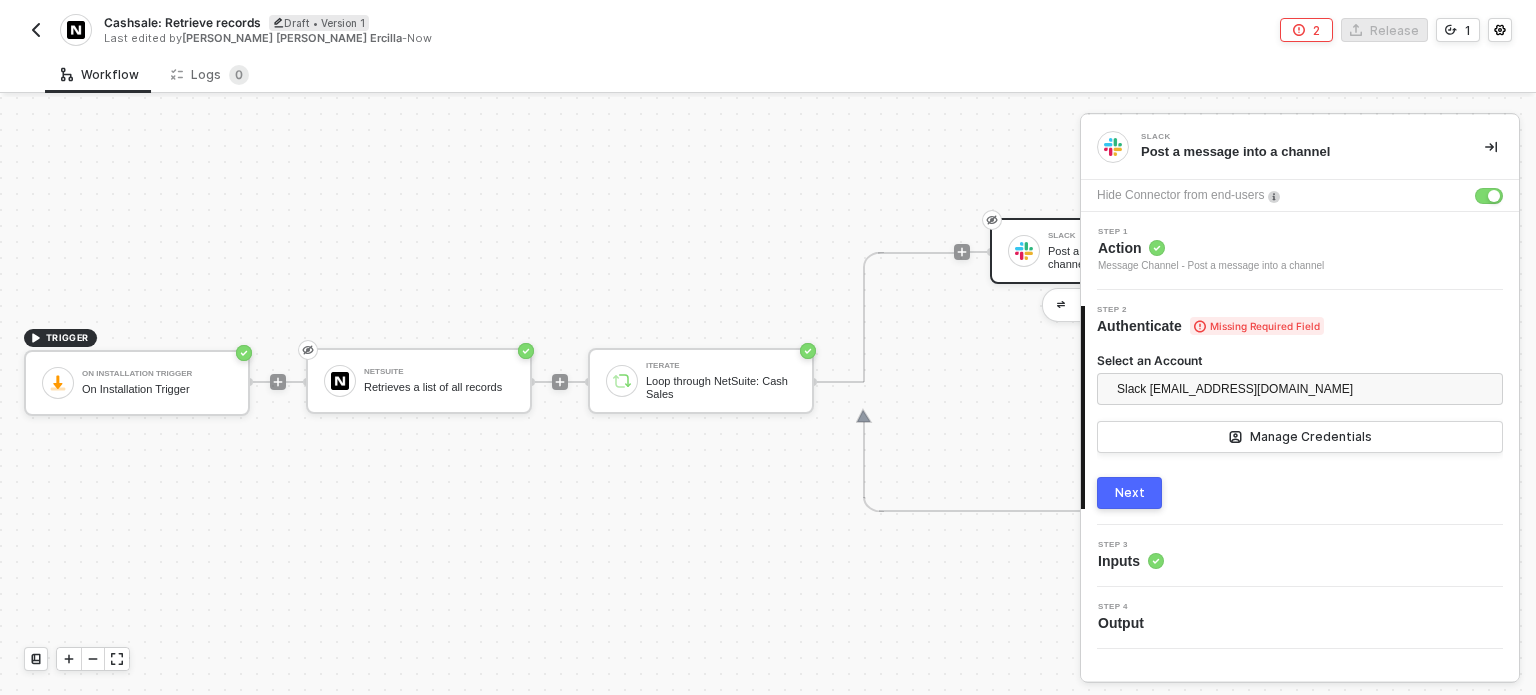 click on "Next" at bounding box center [1129, 493] 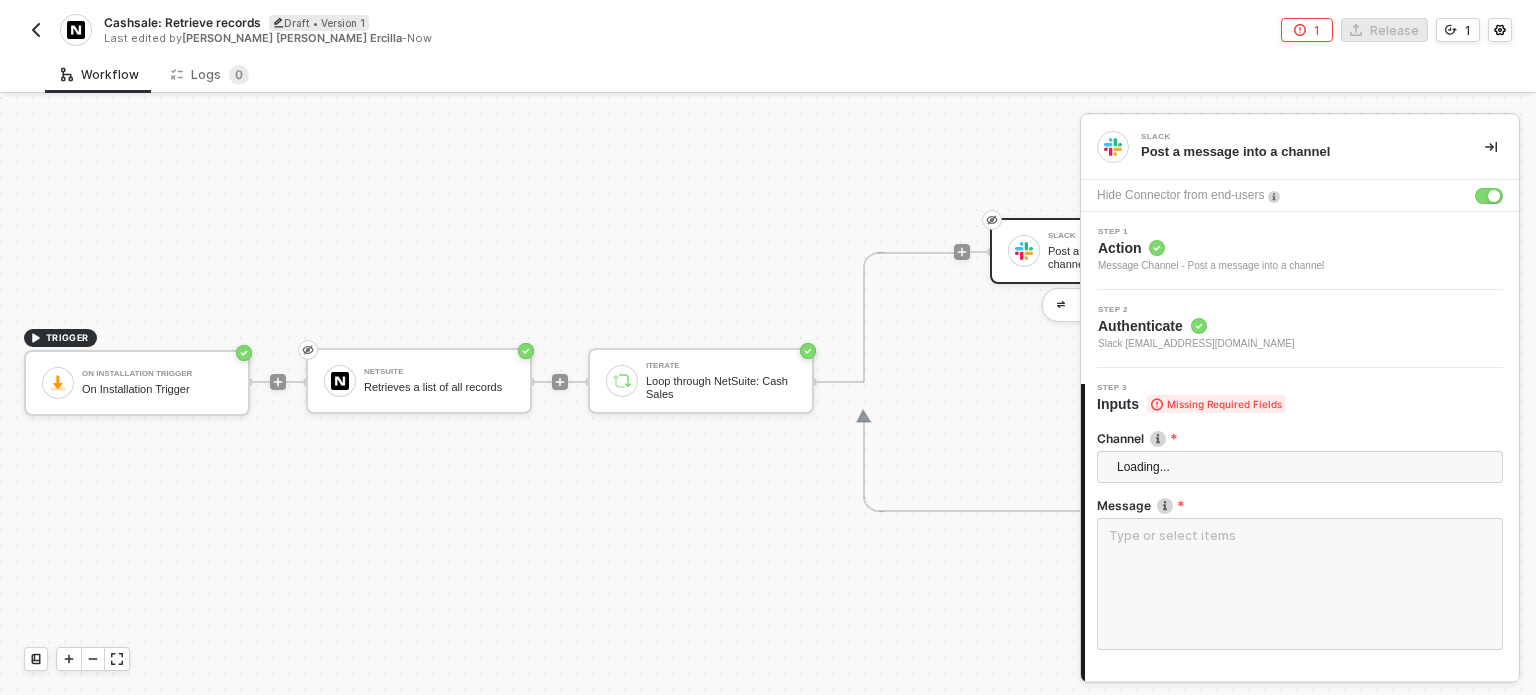 type 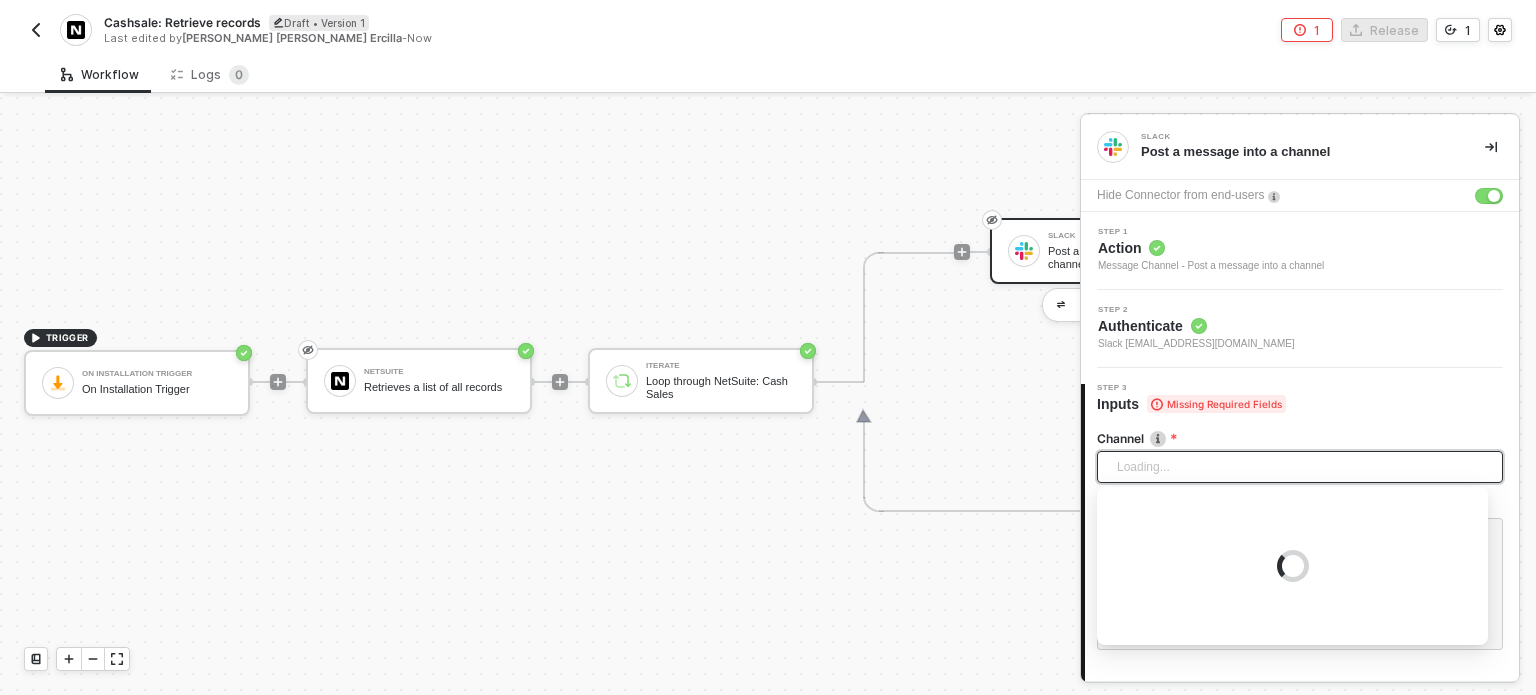 click on "Loading..." at bounding box center (1304, 467) 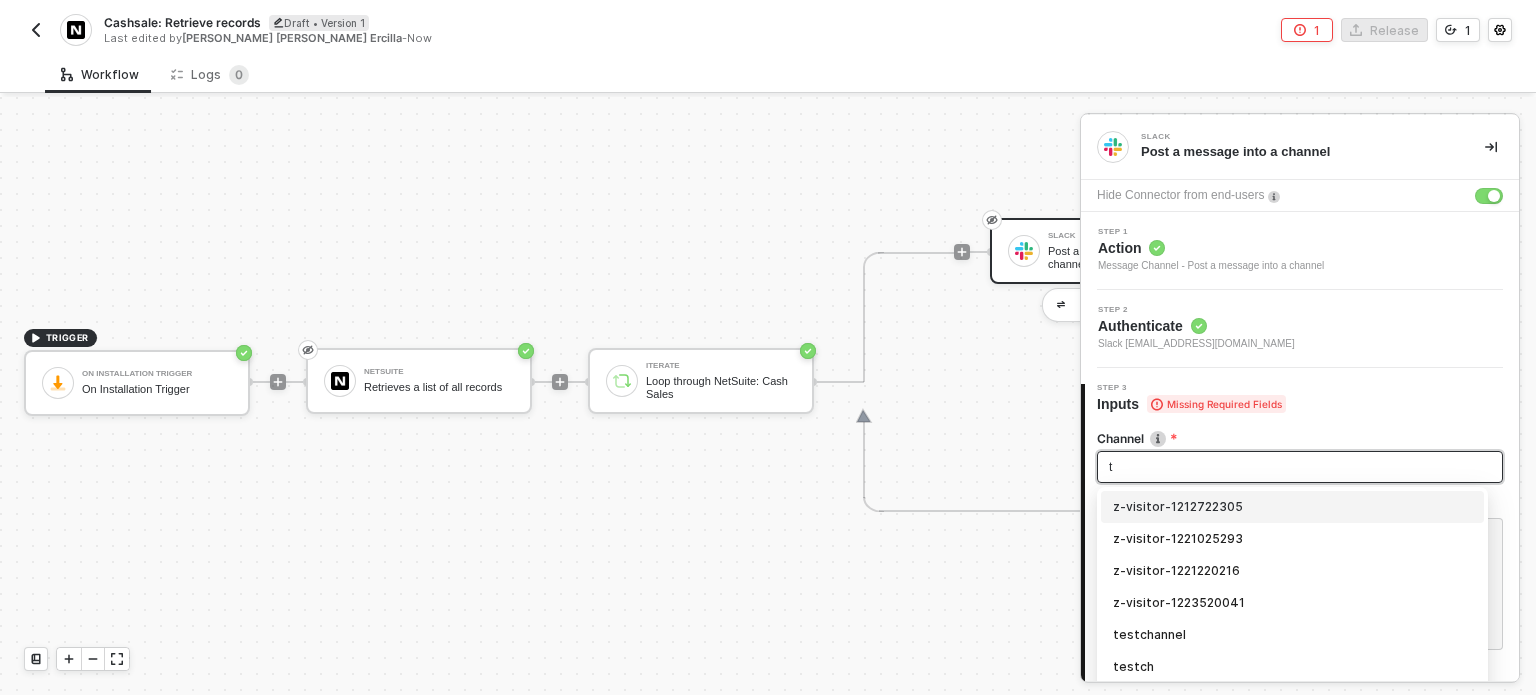 type on "tr" 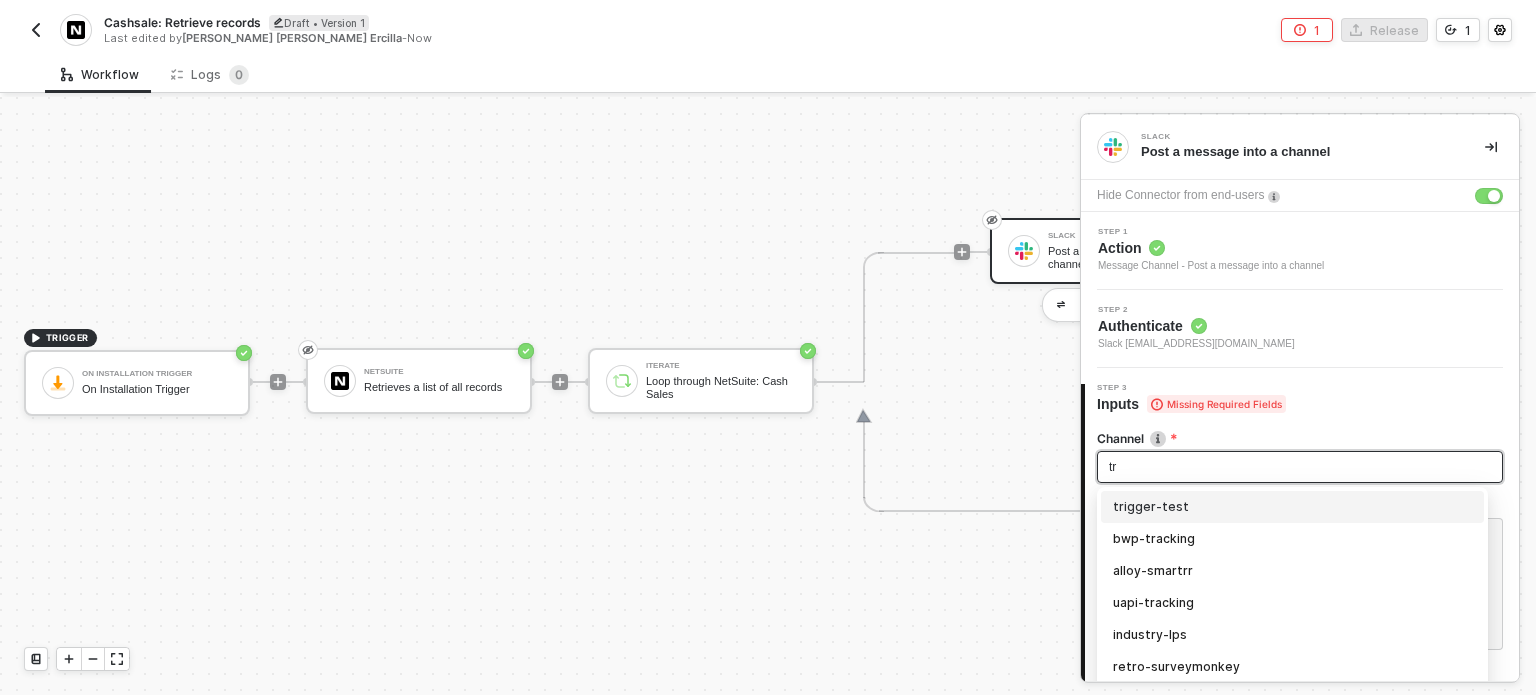 click on "trigger-test" at bounding box center (1292, 507) 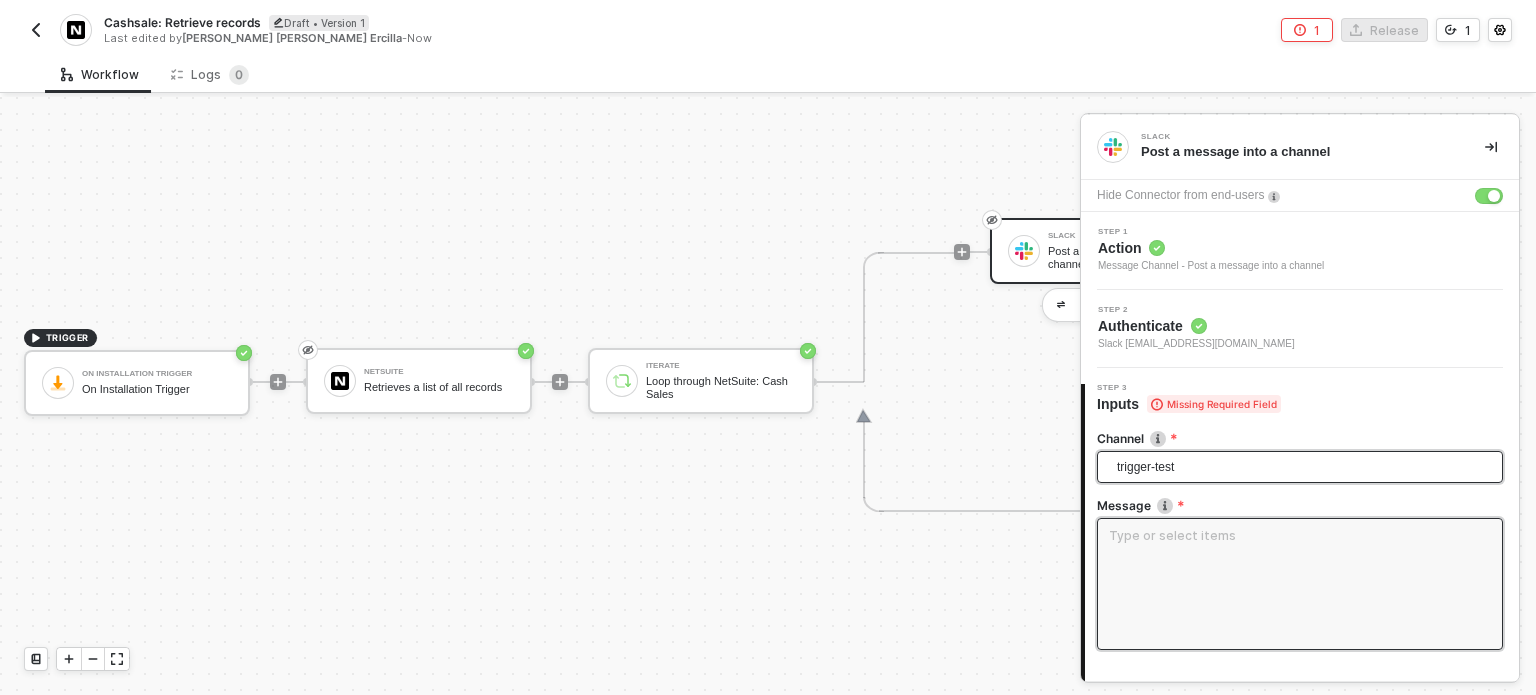 click at bounding box center (1300, 584) 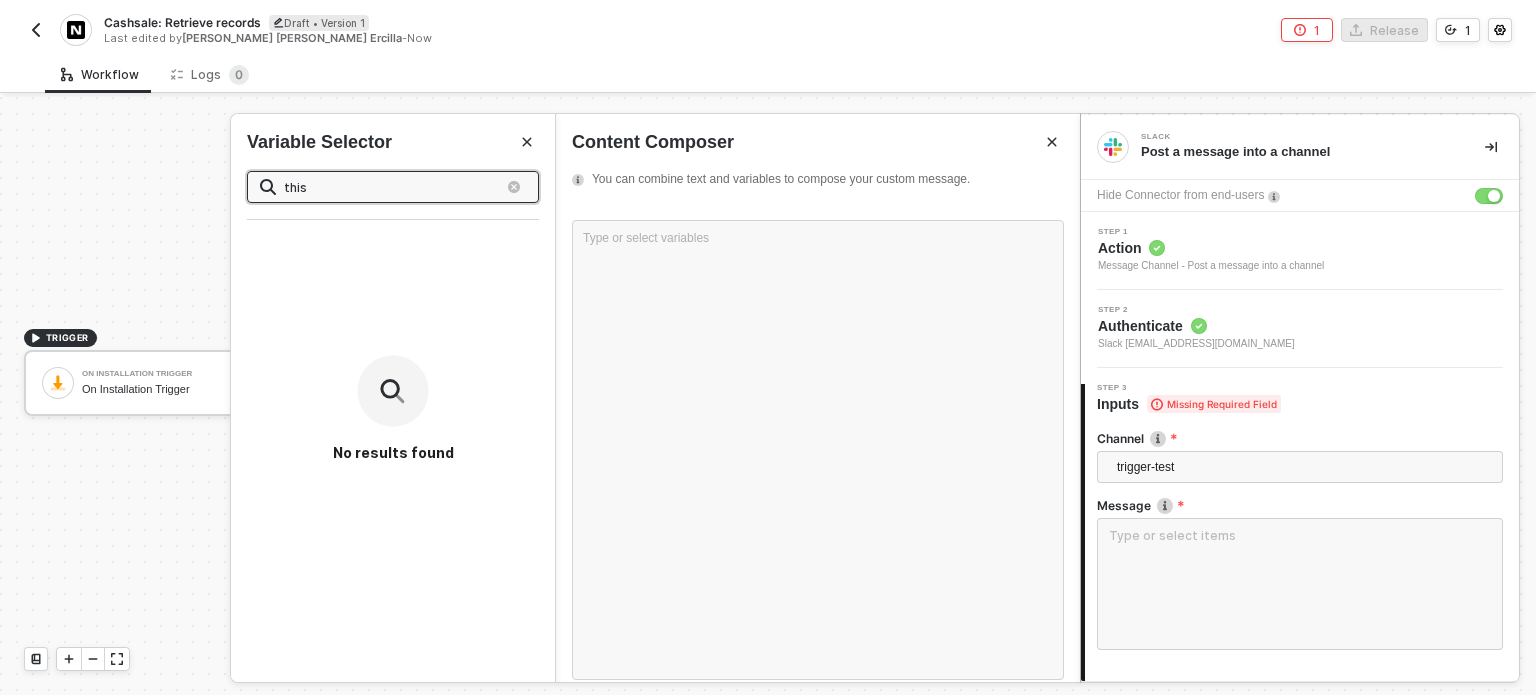 type on "this" 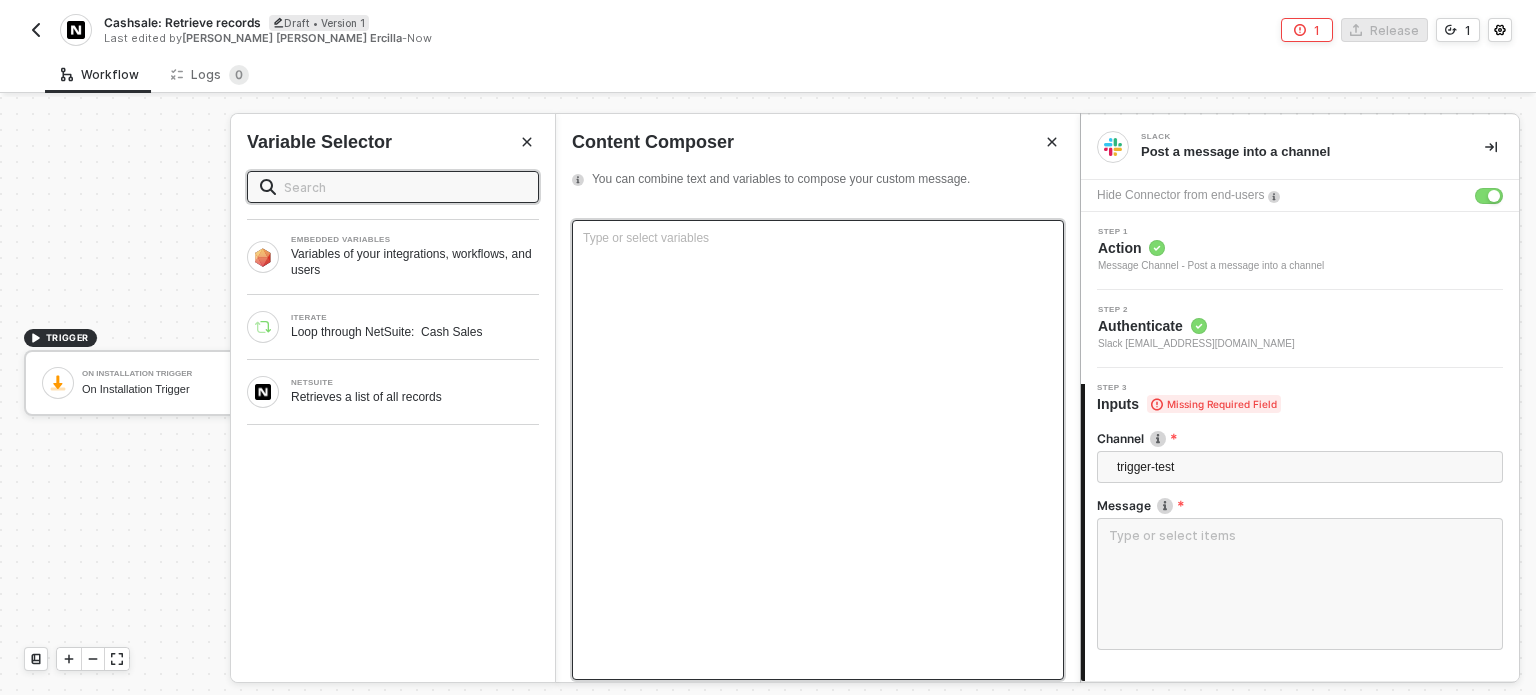 click on "Type or select variables ﻿" at bounding box center [818, 238] 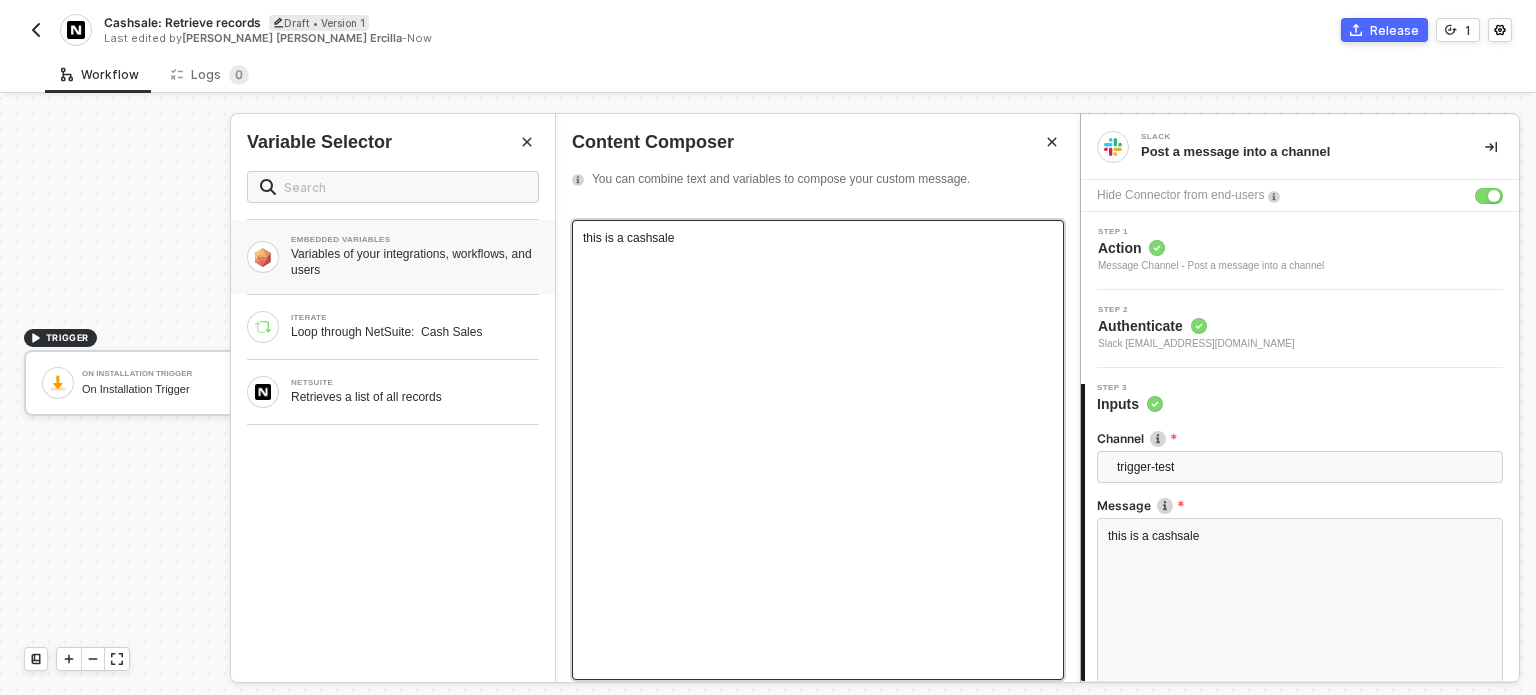 click on "EMBEDDED VARIABLES" at bounding box center [415, 240] 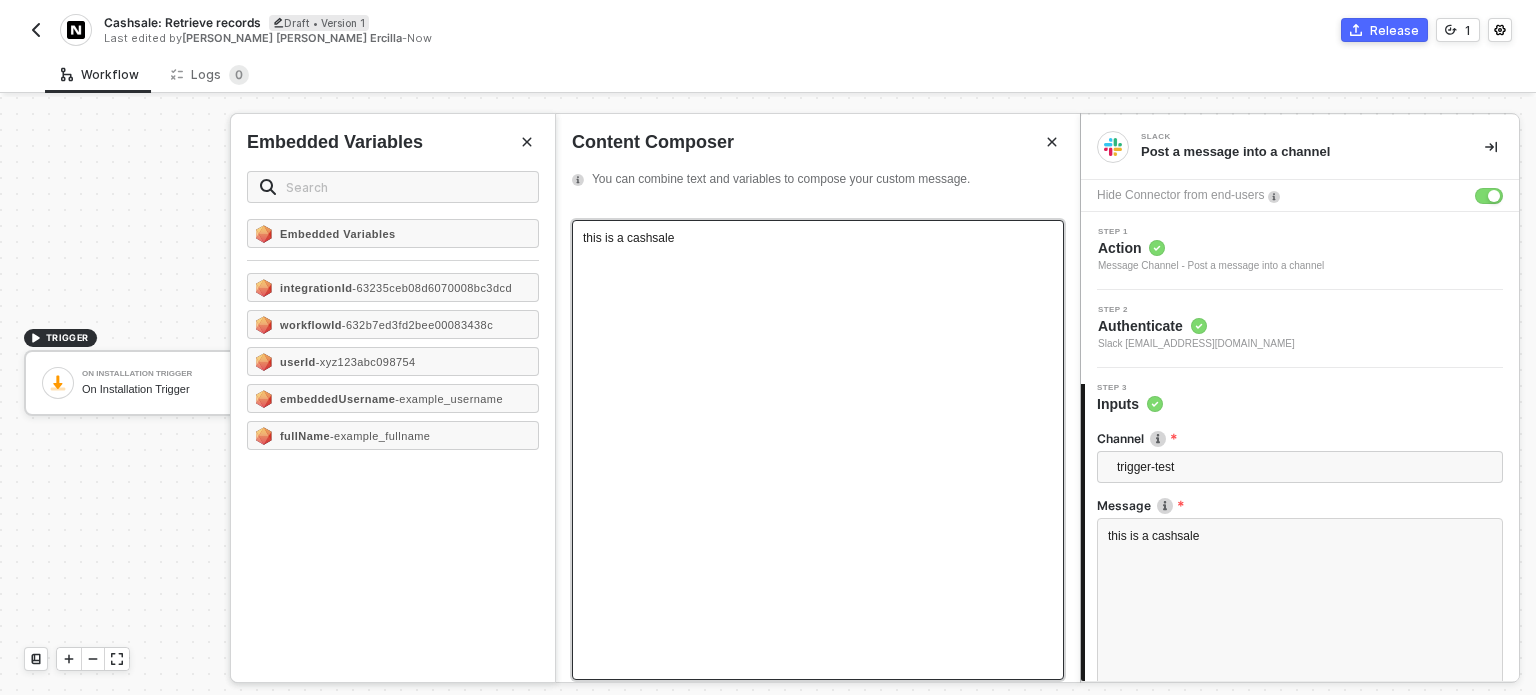 click 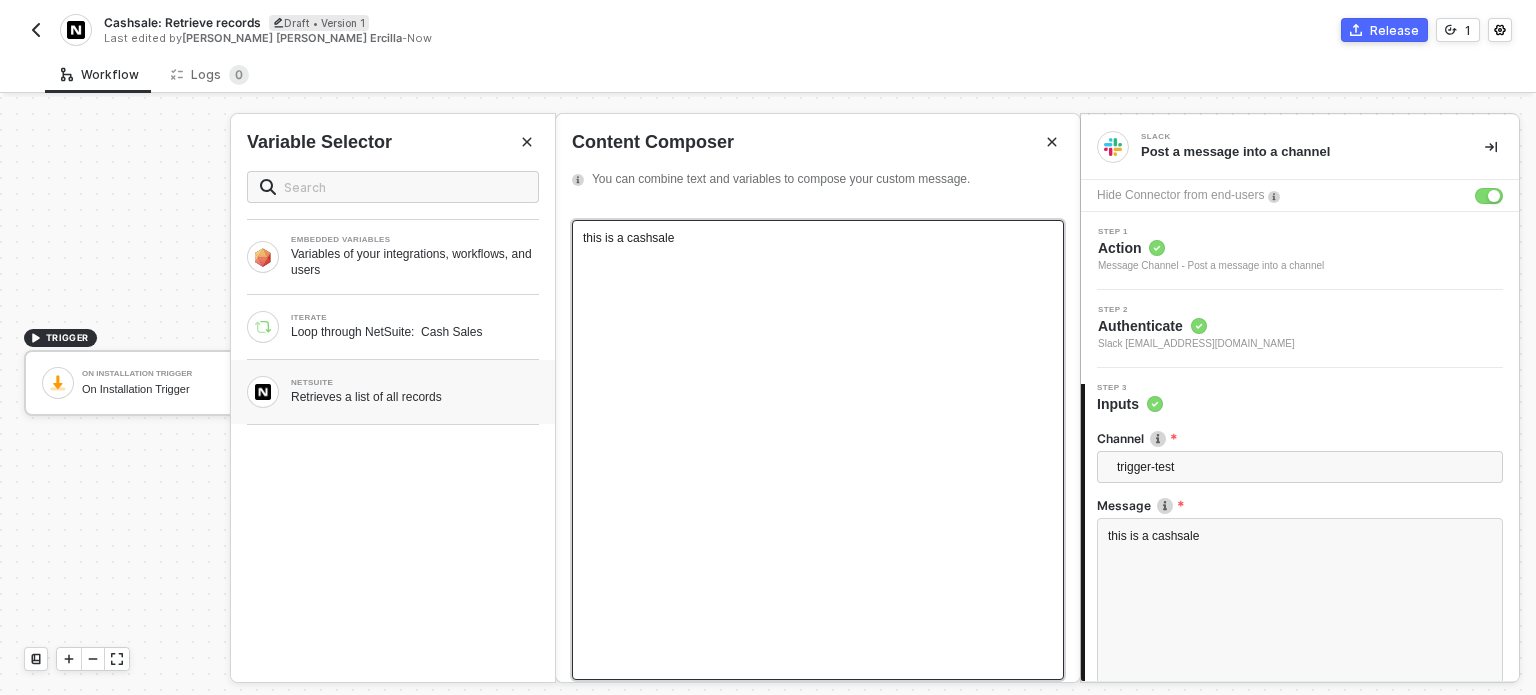 click on "NETSUITE" at bounding box center [415, 383] 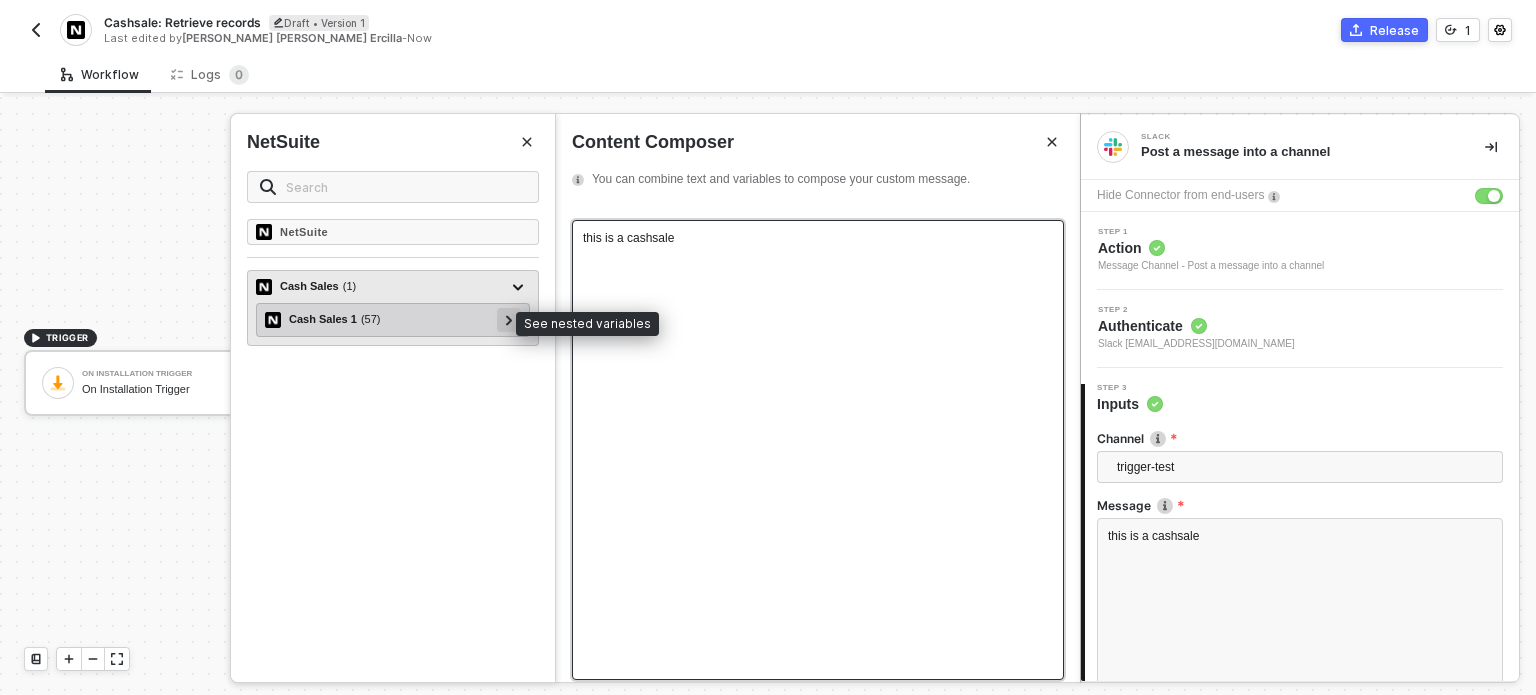 click at bounding box center [509, 319] 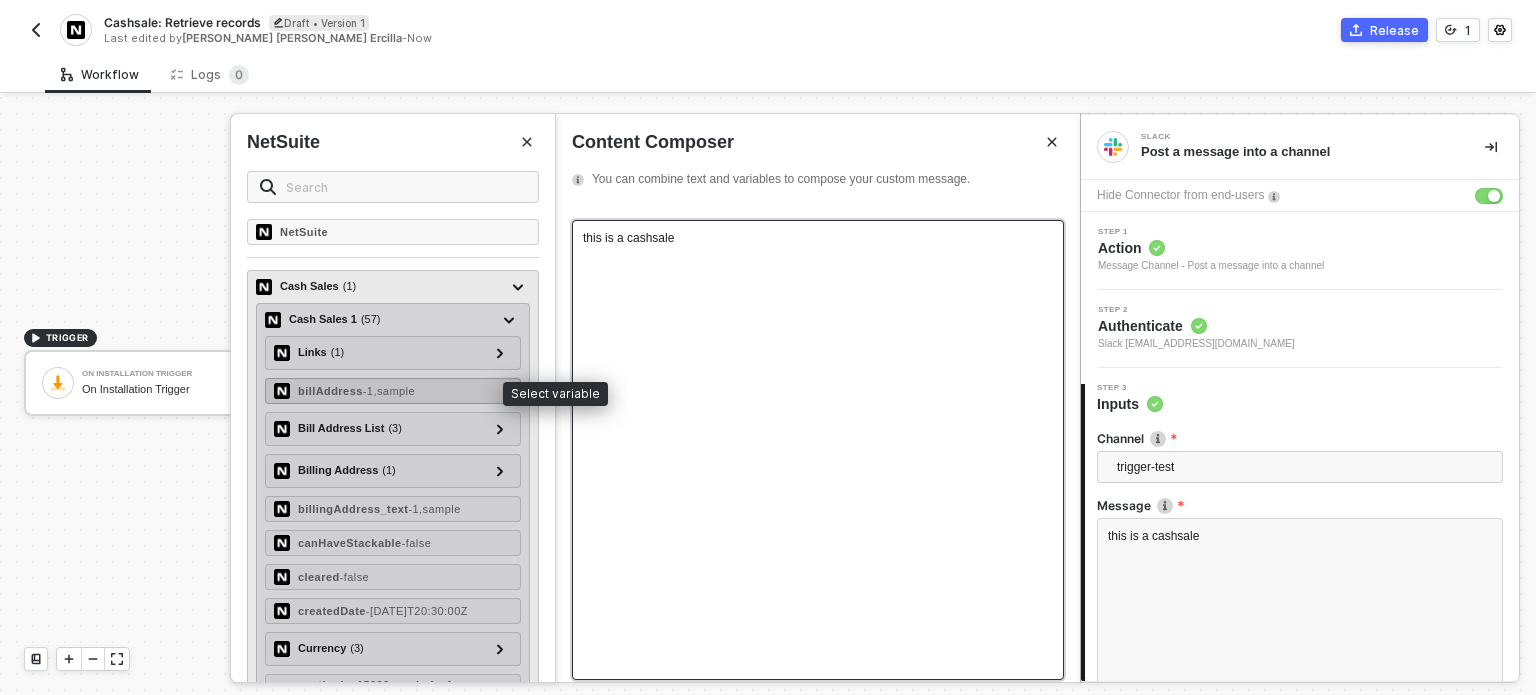click on "-  1,sample" at bounding box center [389, 391] 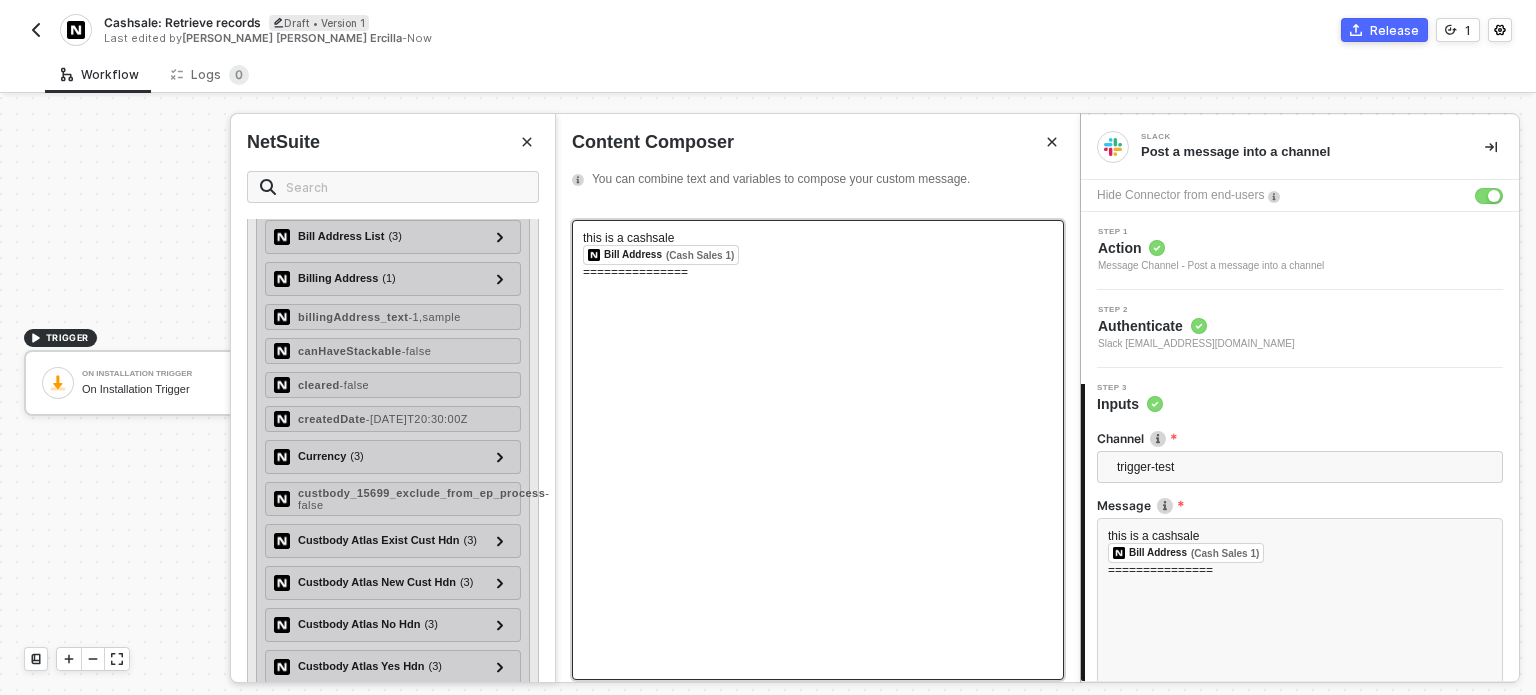 scroll, scrollTop: 200, scrollLeft: 0, axis: vertical 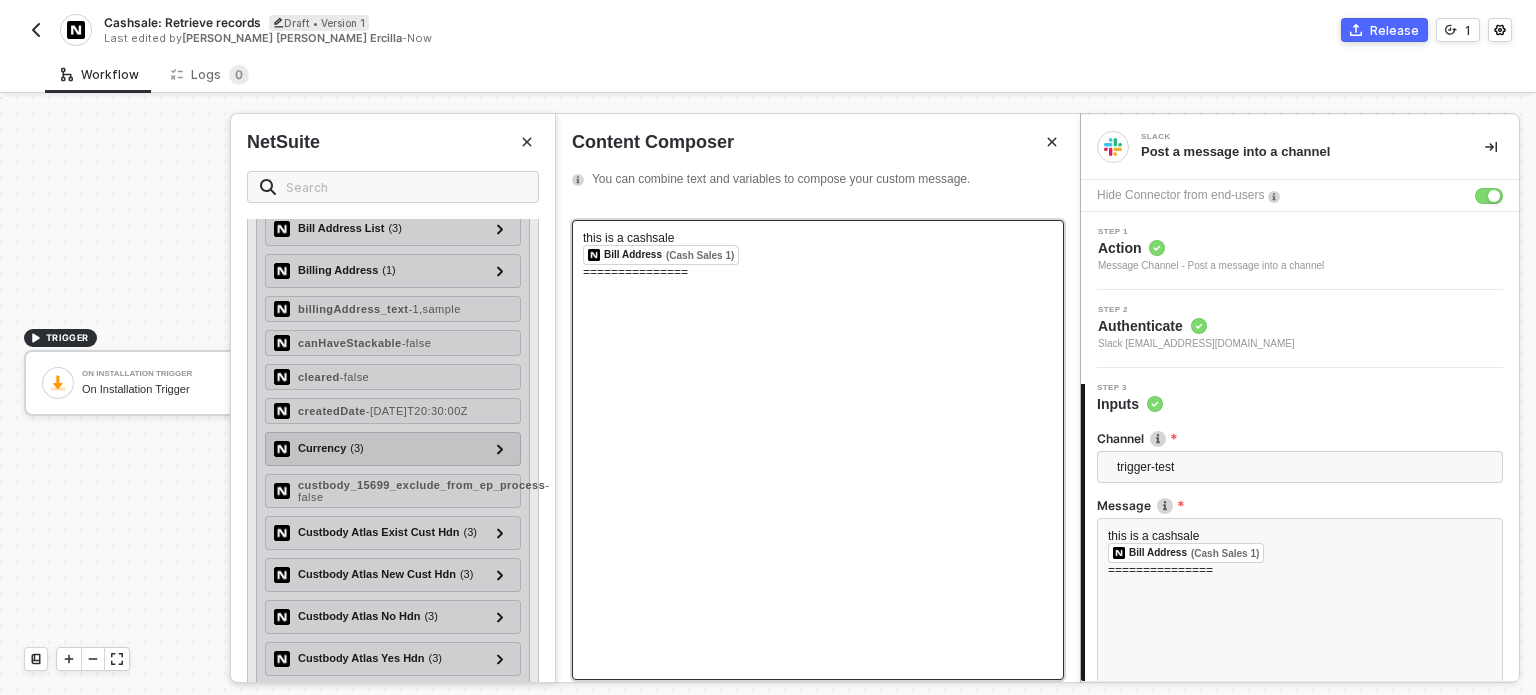 click on "Currency ( 3 )" at bounding box center (381, 449) 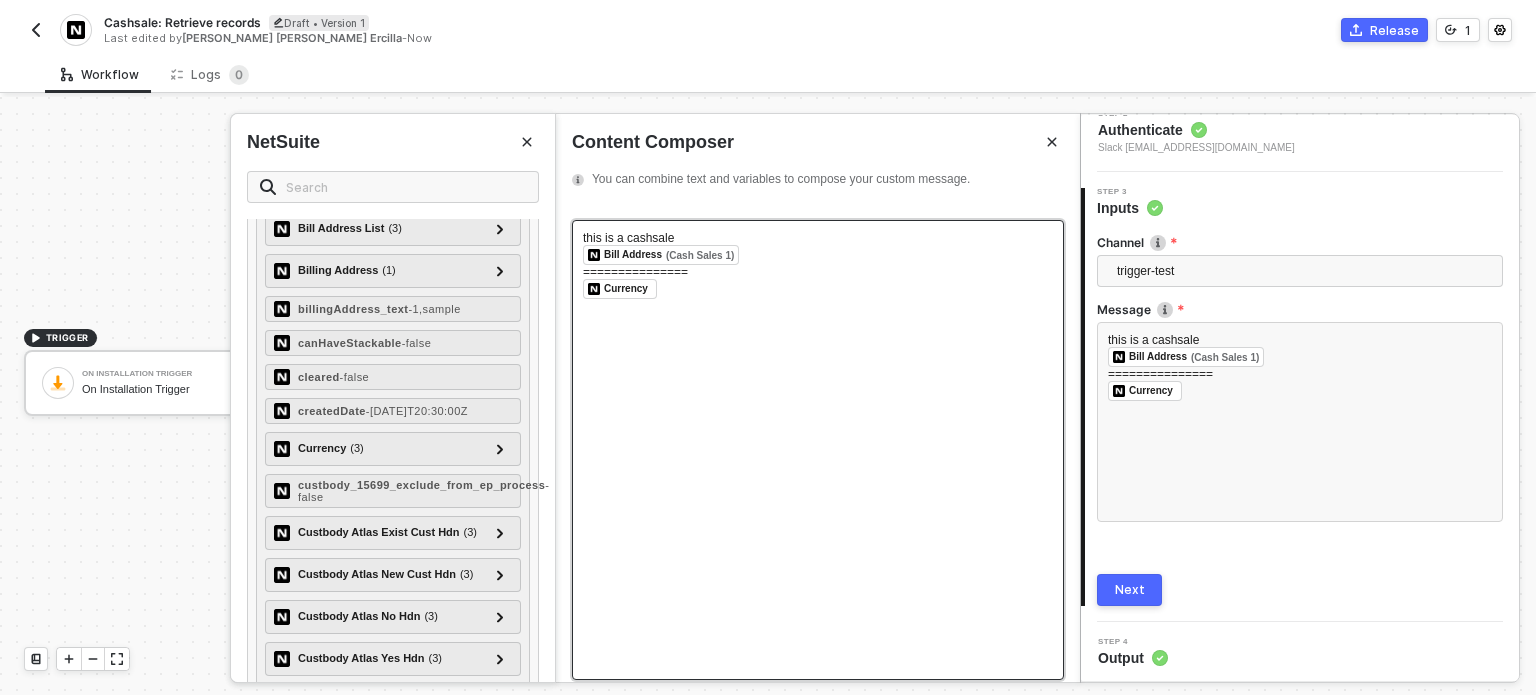 scroll, scrollTop: 198, scrollLeft: 0, axis: vertical 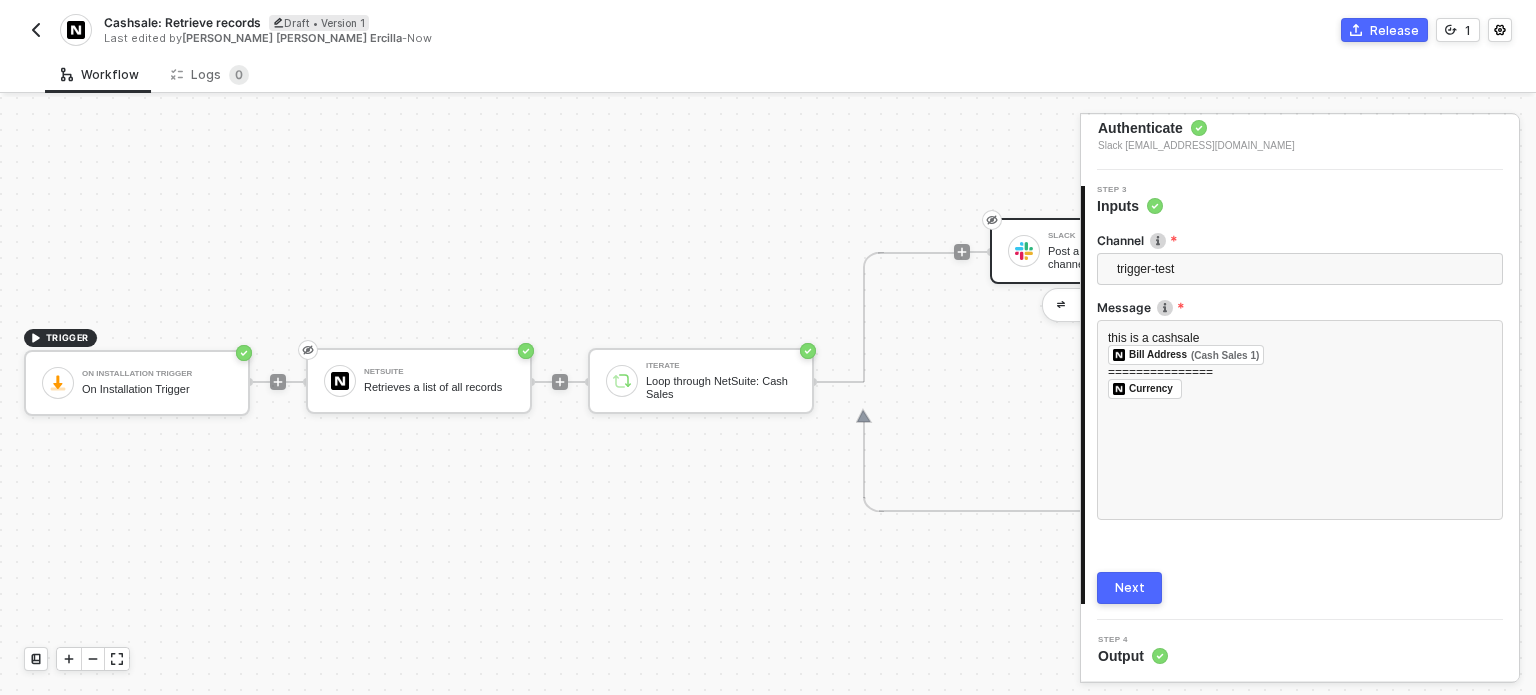 click on "Next" at bounding box center (1129, 588) 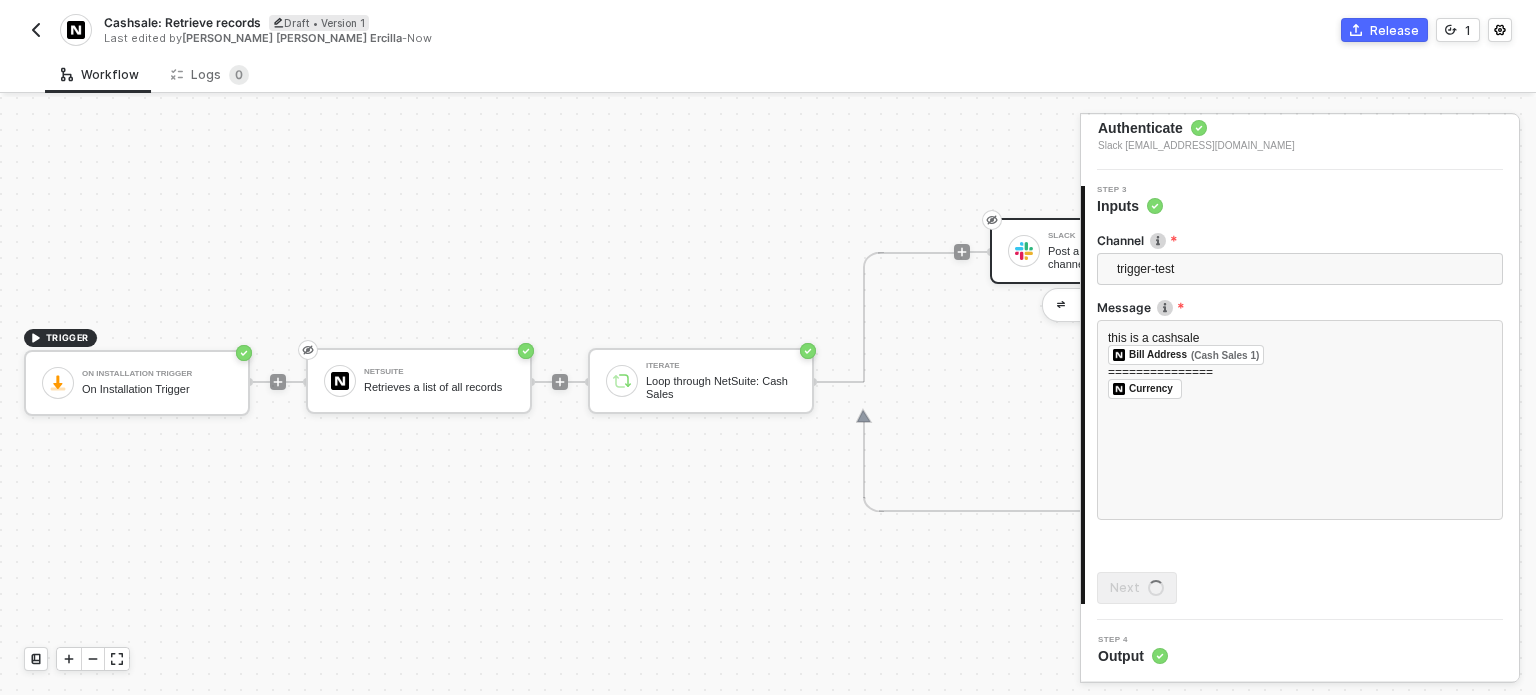 scroll, scrollTop: 0, scrollLeft: 0, axis: both 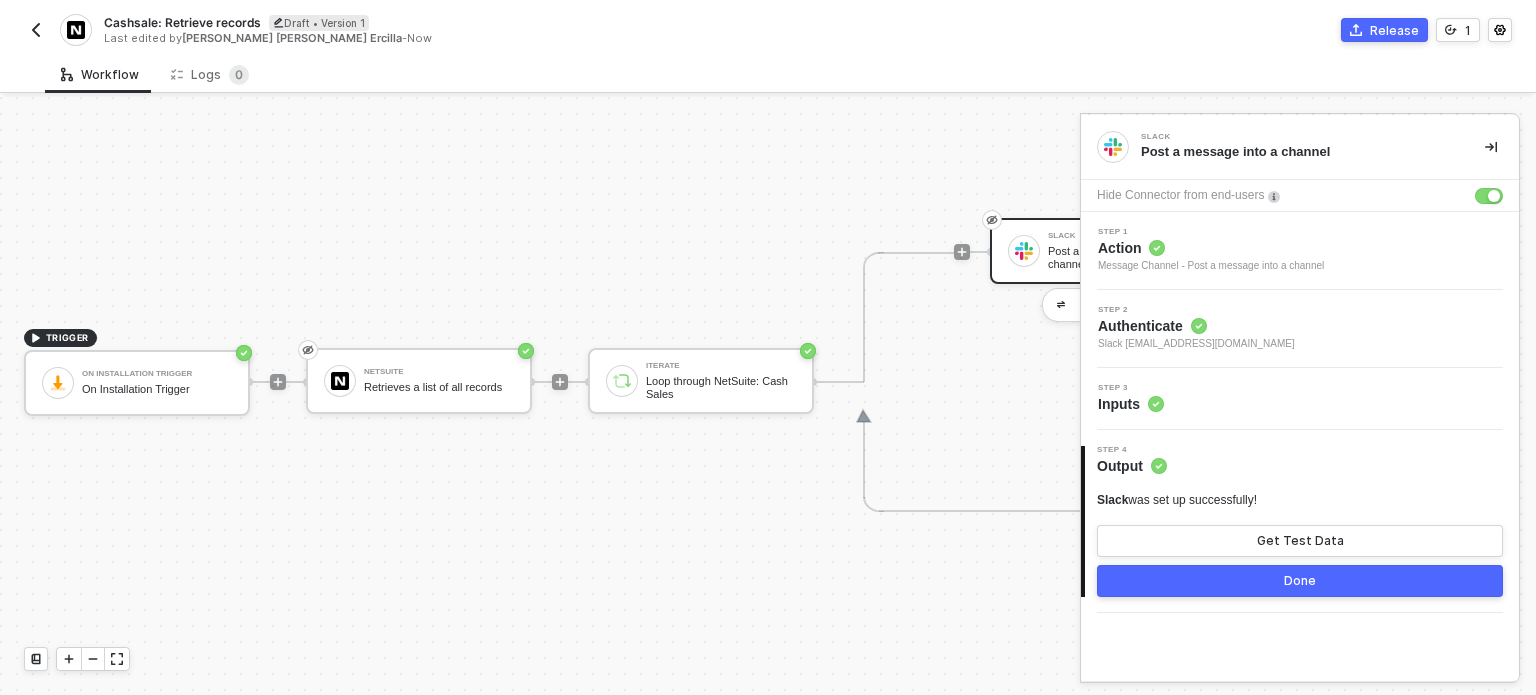 click on "Release" at bounding box center (1394, 30) 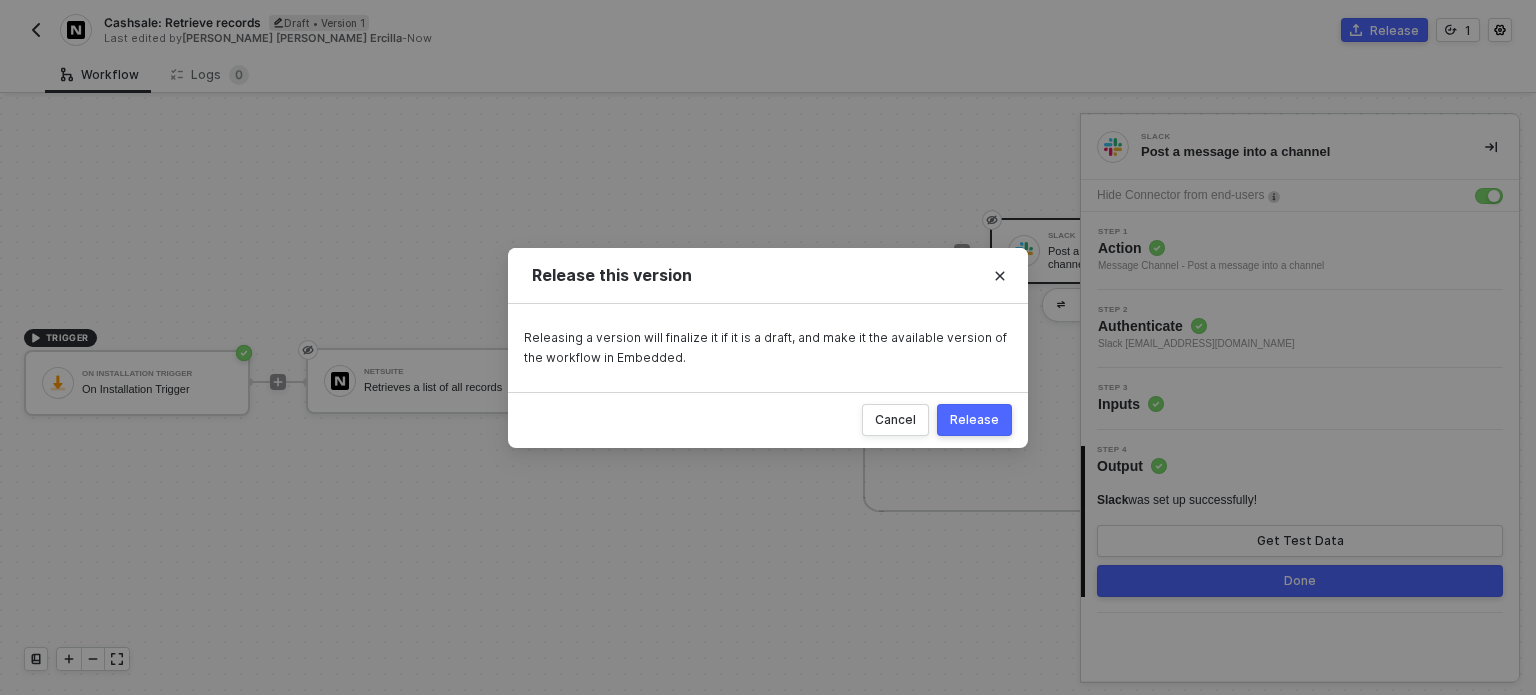 drag, startPoint x: 992, startPoint y: 426, endPoint x: 890, endPoint y: 394, distance: 106.901825 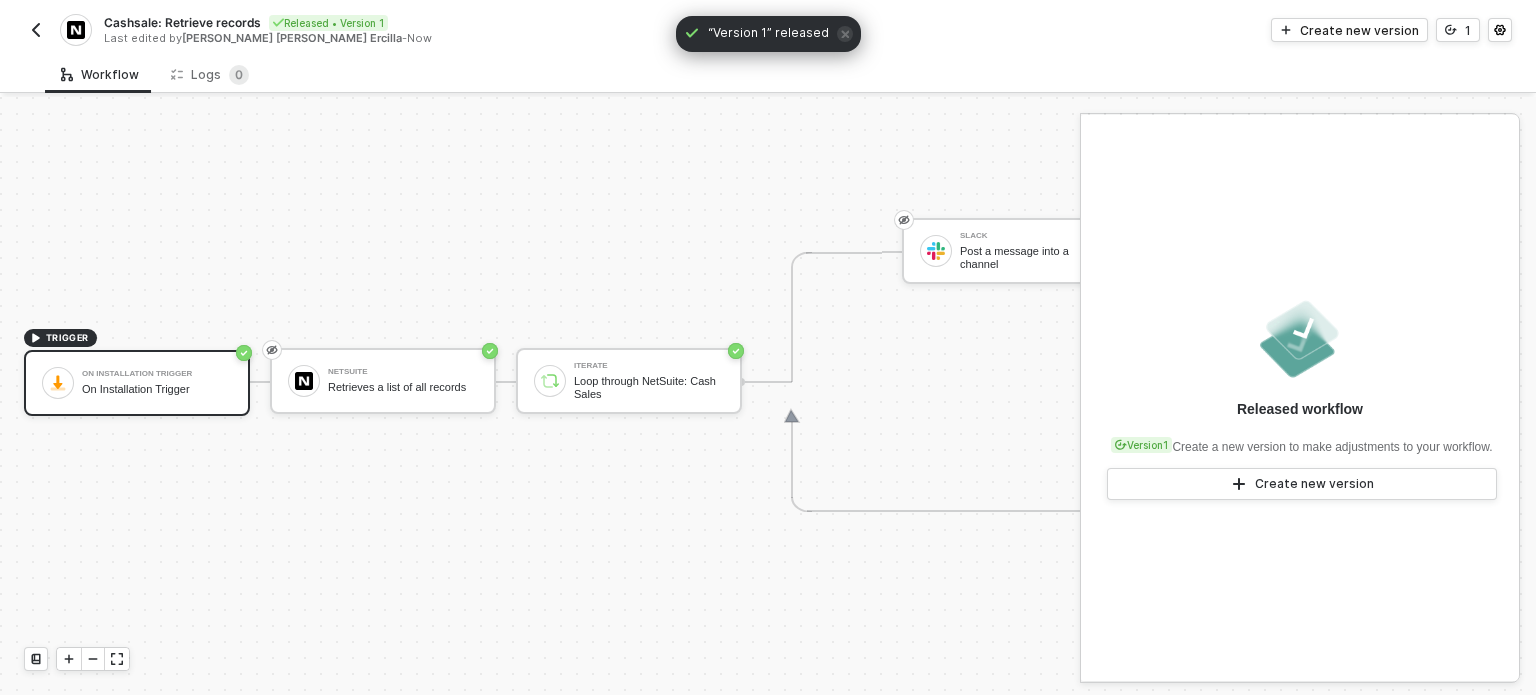 click at bounding box center (36, 30) 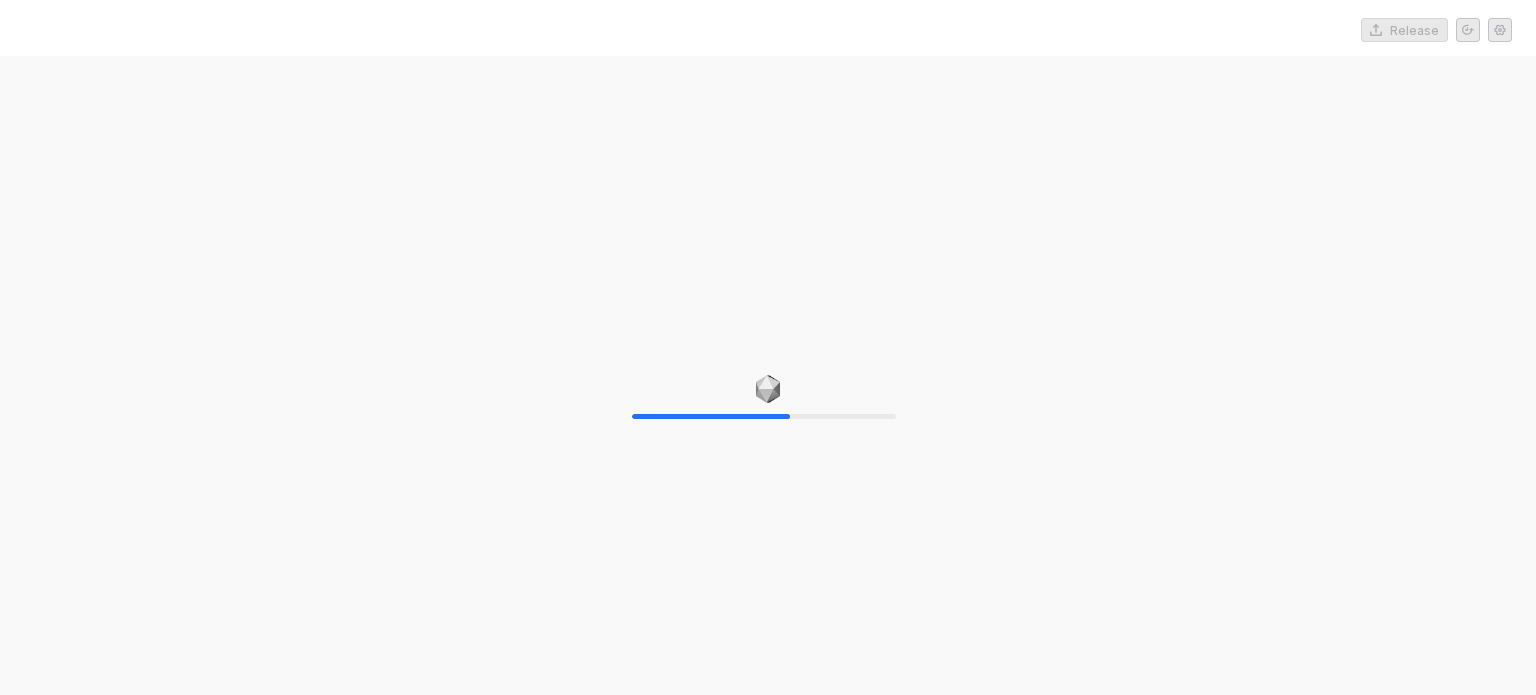 scroll, scrollTop: 0, scrollLeft: 0, axis: both 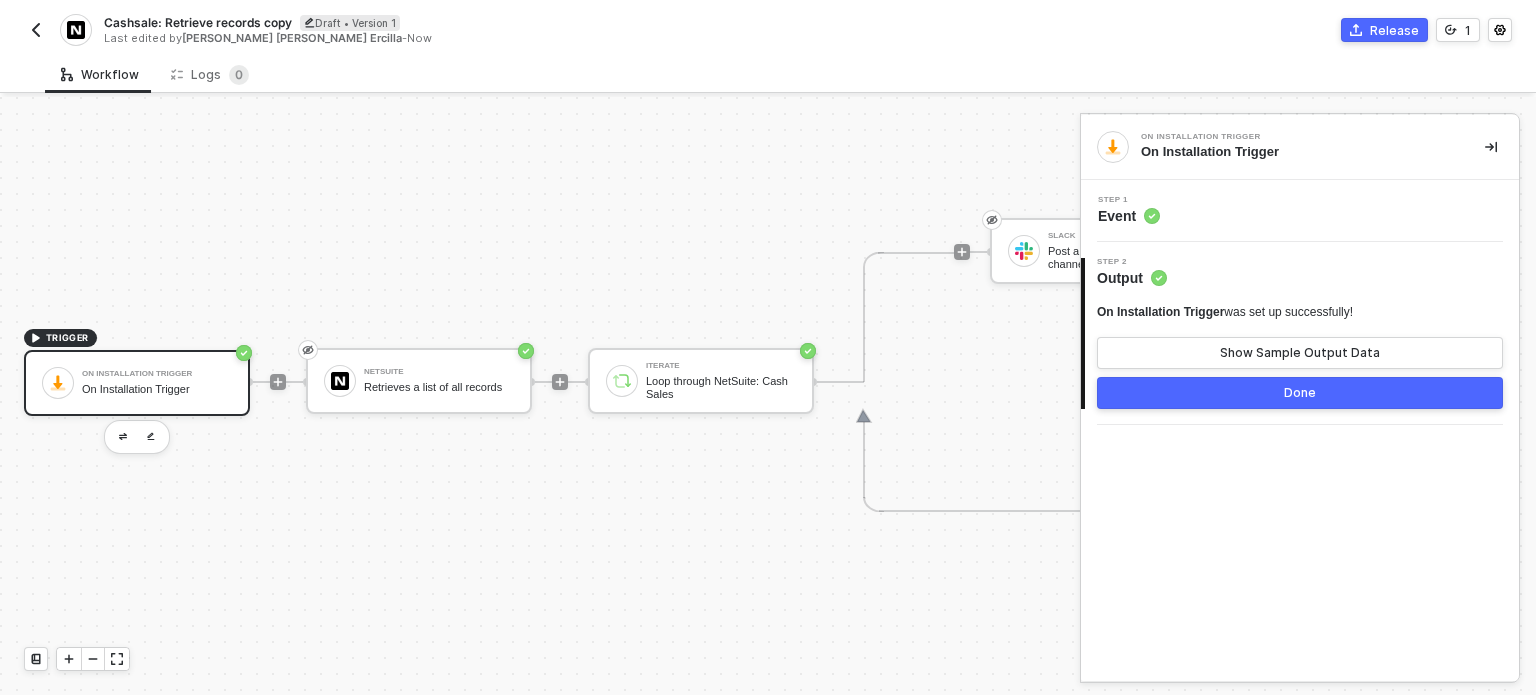 click on "Cashsale: Retrieve records copy" at bounding box center (198, 22) 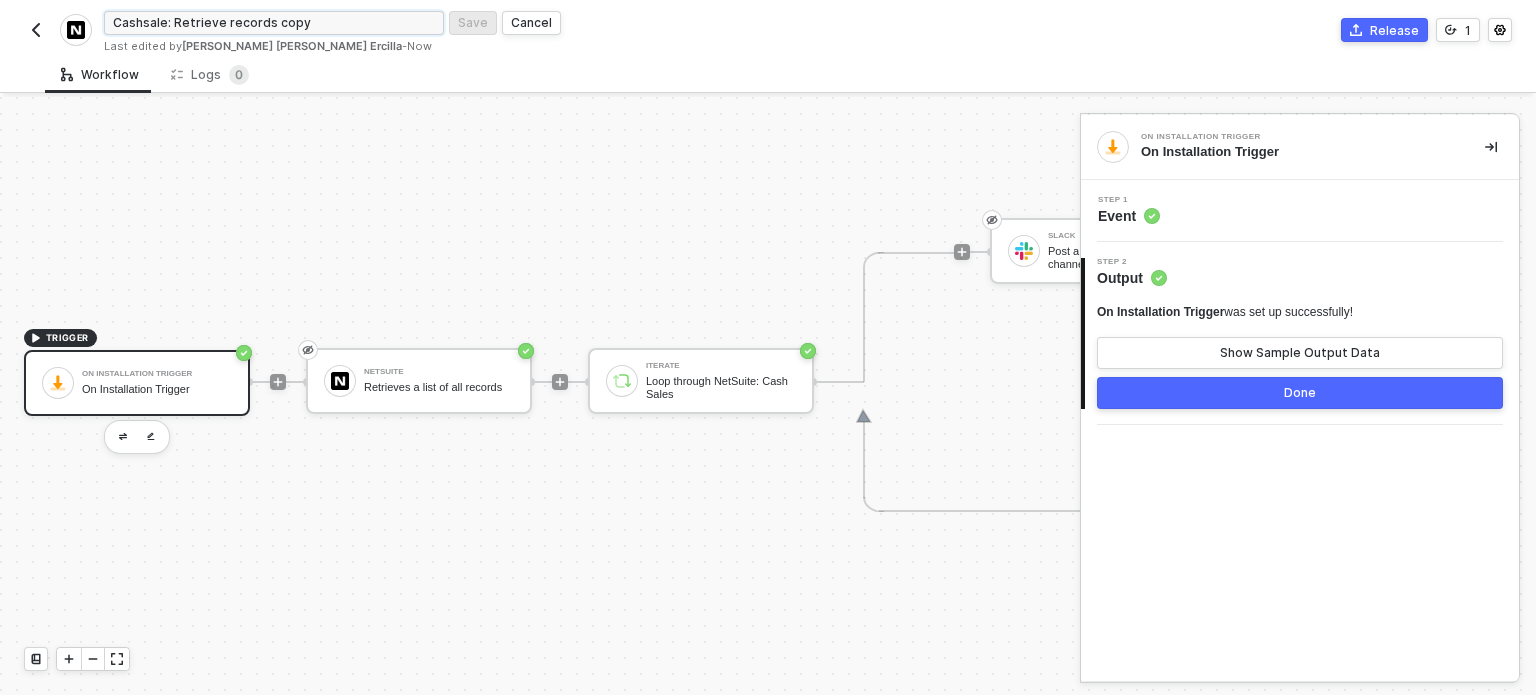click on "Cashsale: Retrieve records copy Save Cancel" at bounding box center [435, 23] 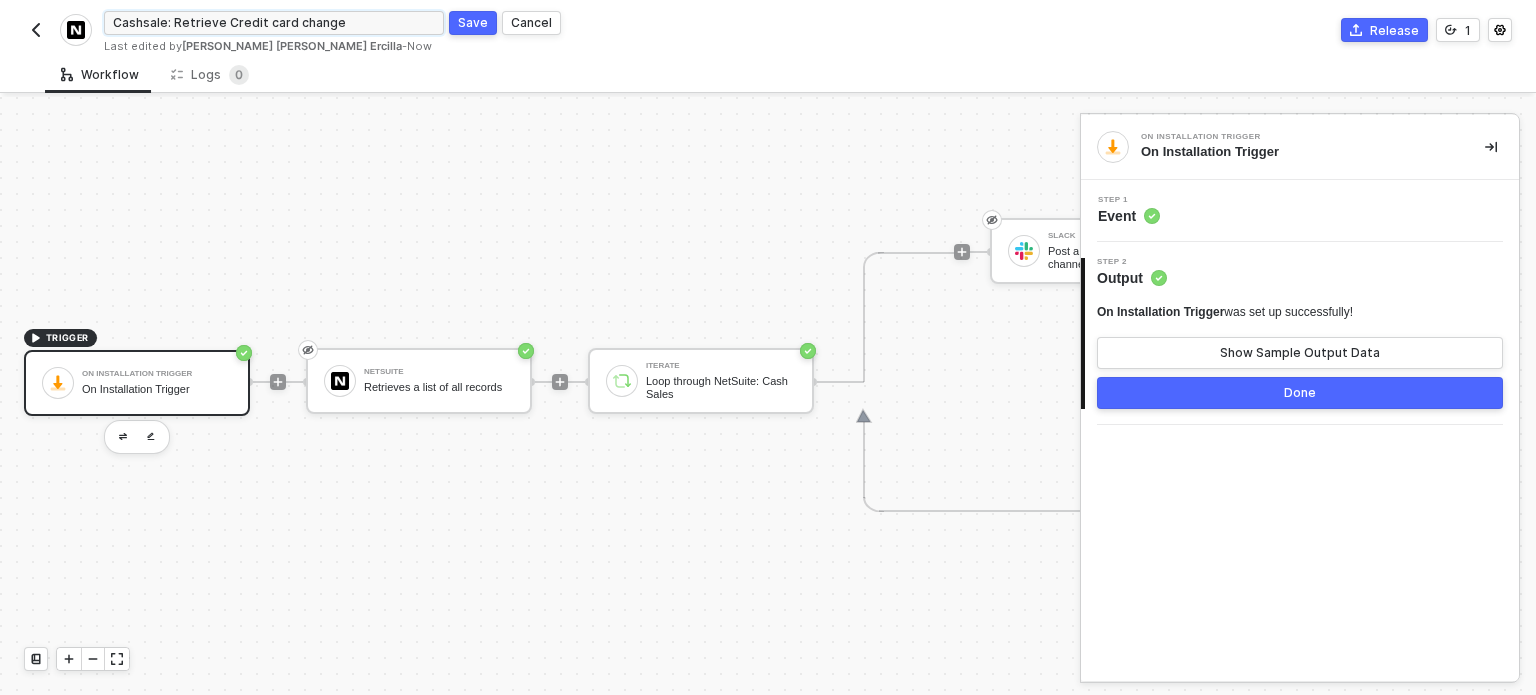 type on "Cashsale: Retrieve Credit card changes" 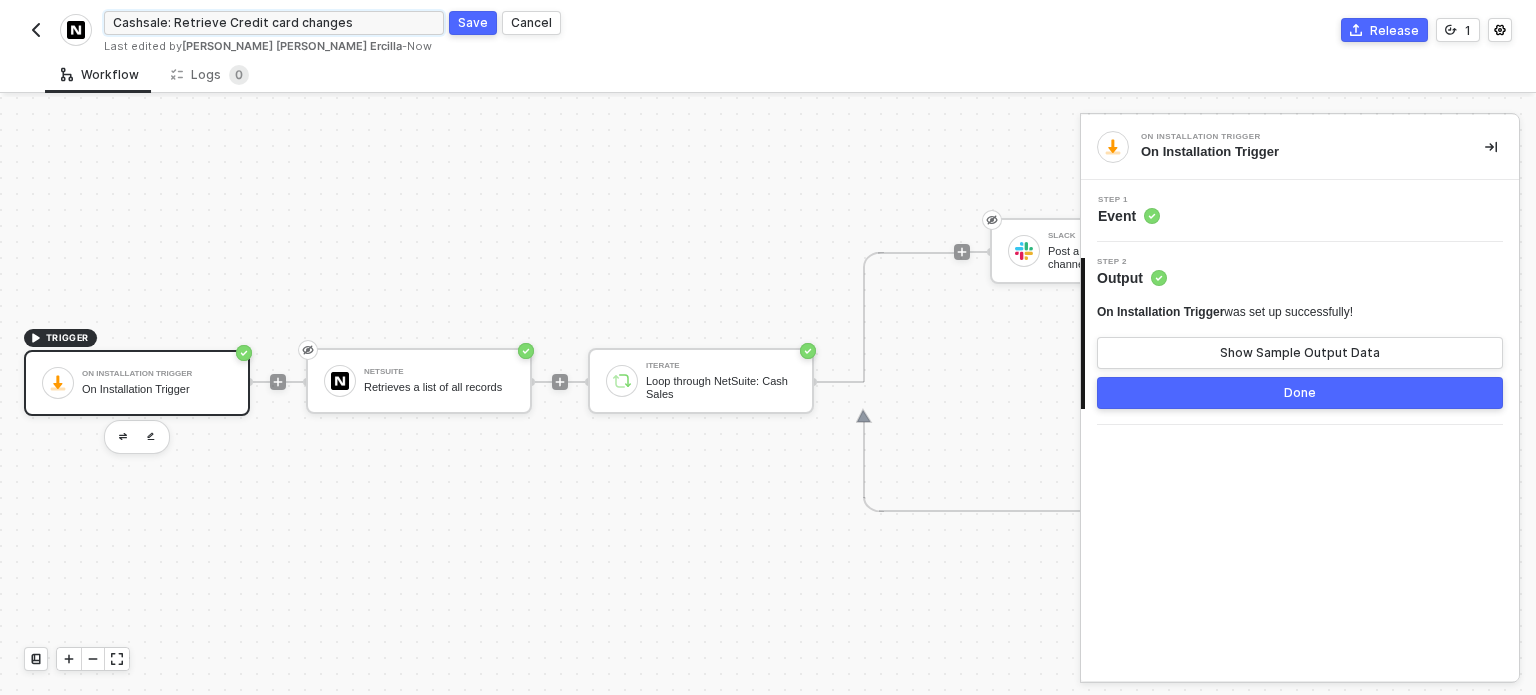 click on "Save" at bounding box center (473, 23) 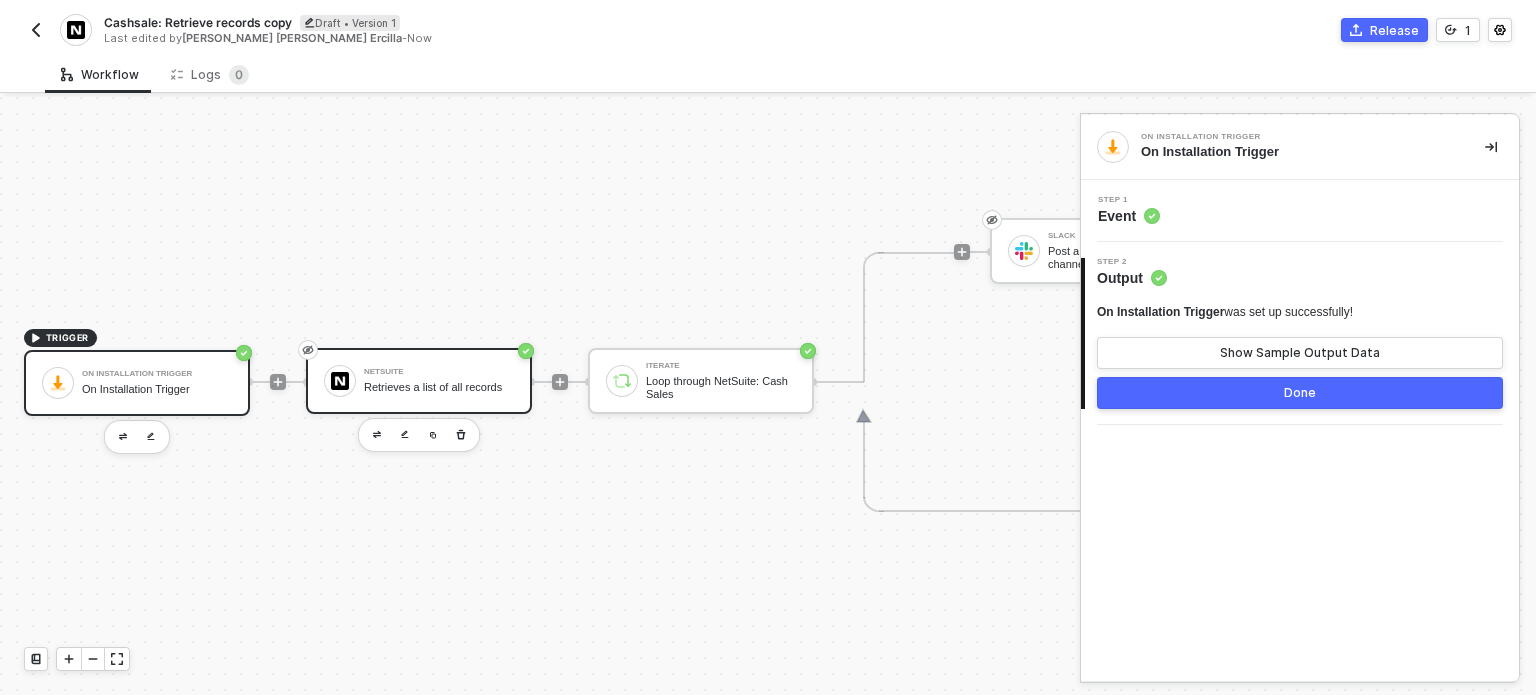 click on "Retrieves a list of all records" at bounding box center (439, 387) 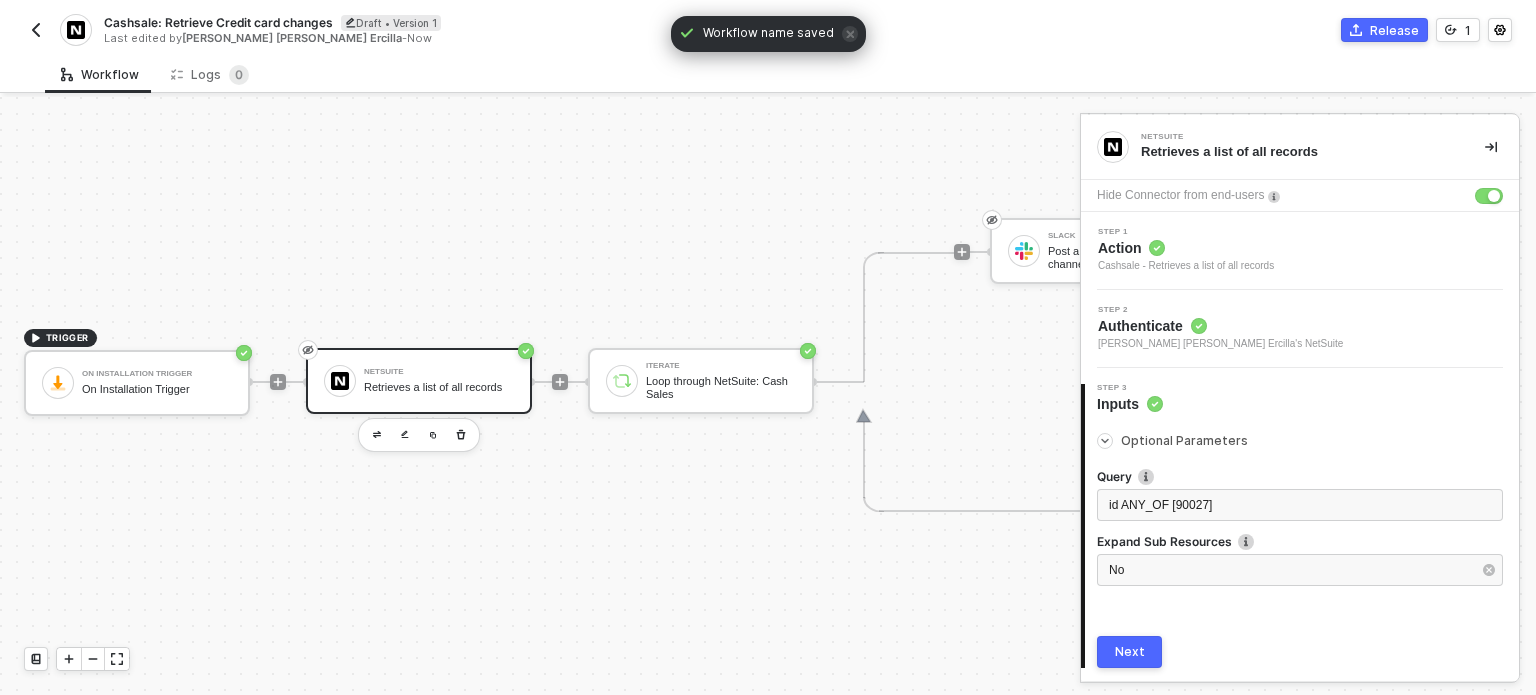 click on "Action" at bounding box center (1186, 248) 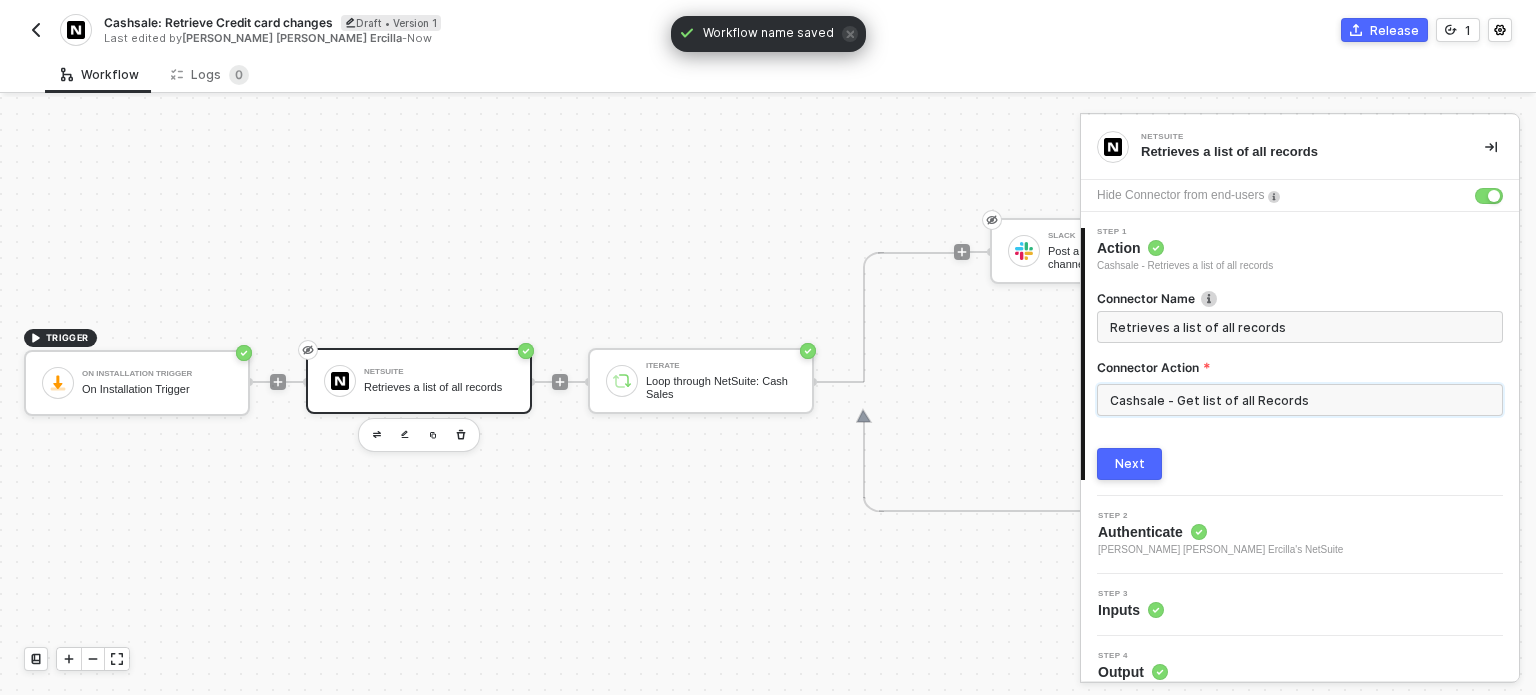 drag, startPoint x: 1157, startPoint y: 396, endPoint x: 1088, endPoint y: 379, distance: 71.063354 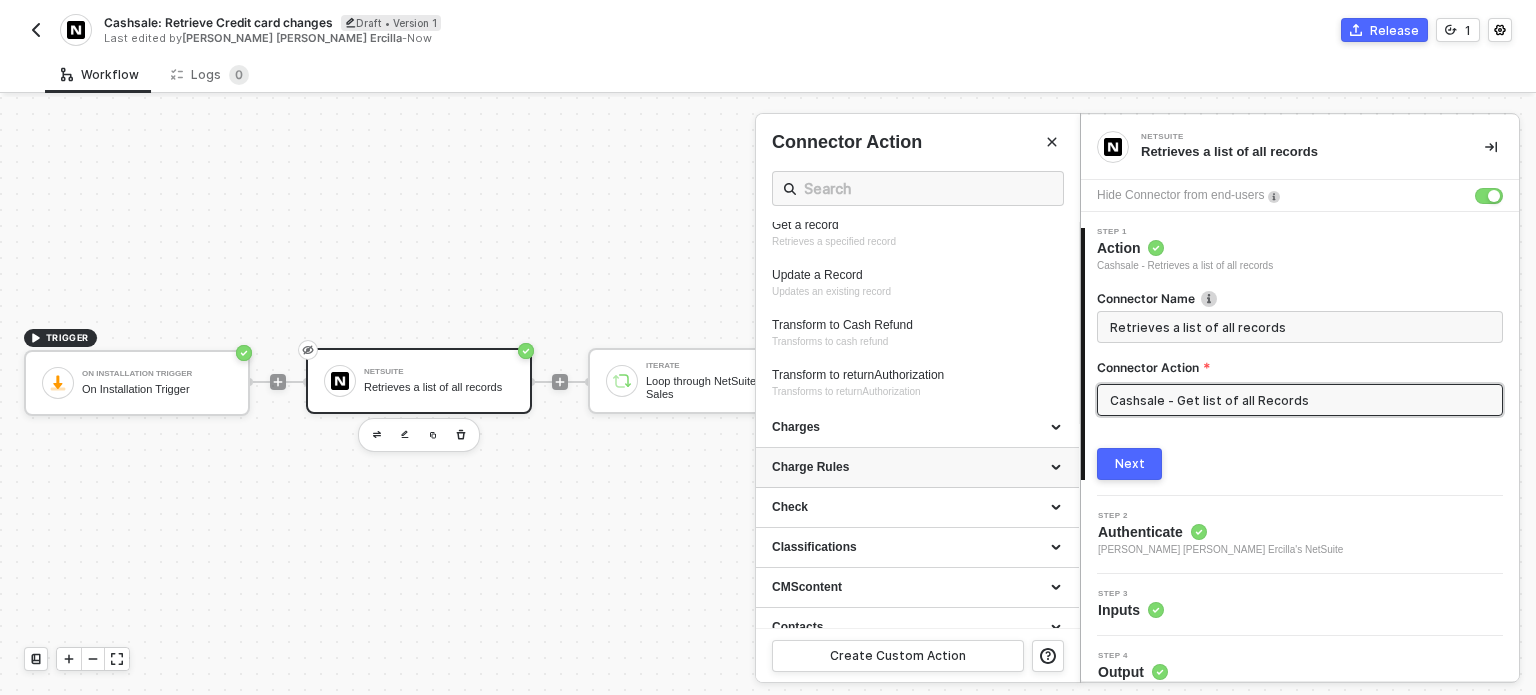scroll, scrollTop: 400, scrollLeft: 0, axis: vertical 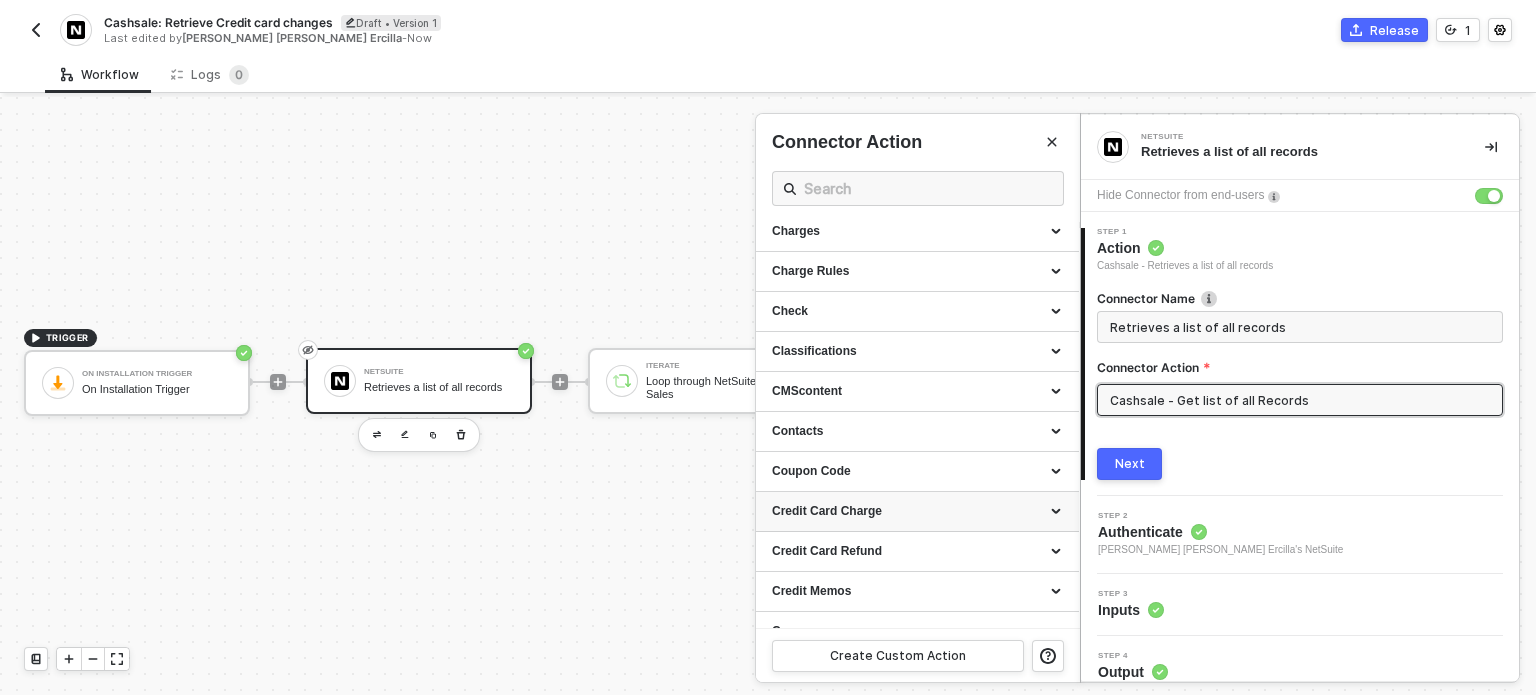 click on "Credit Card Charge" at bounding box center [917, 511] 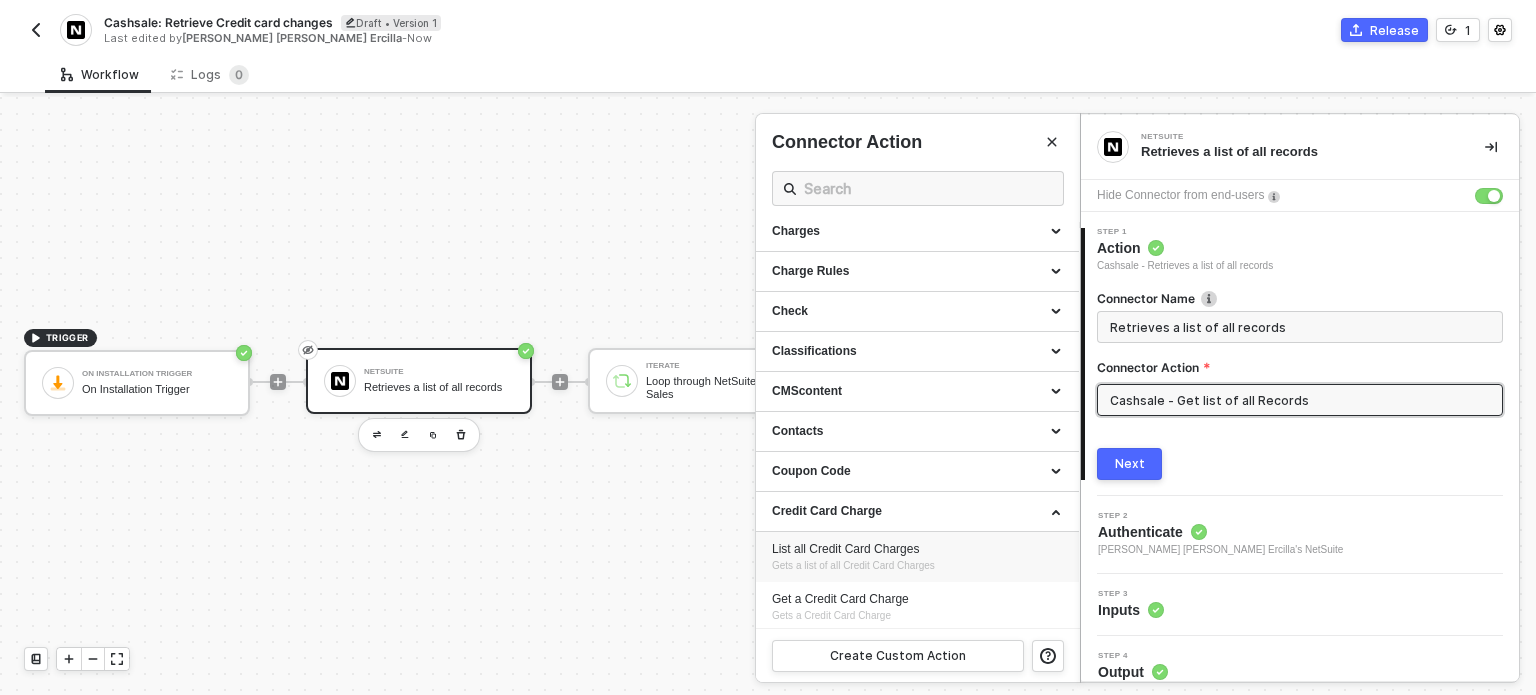 click on "List all Credit Card Charges" at bounding box center (917, 549) 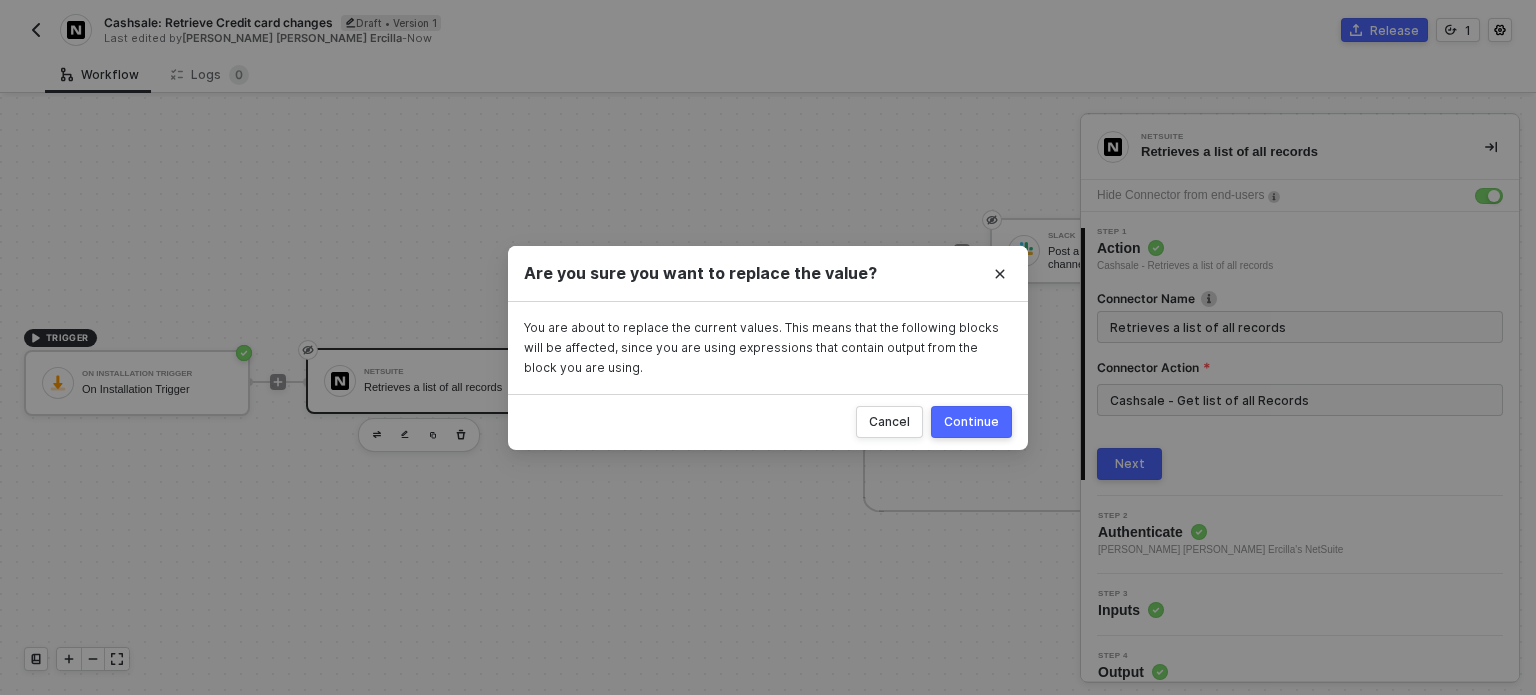 drag, startPoint x: 976, startPoint y: 415, endPoint x: 1000, endPoint y: 426, distance: 26.400757 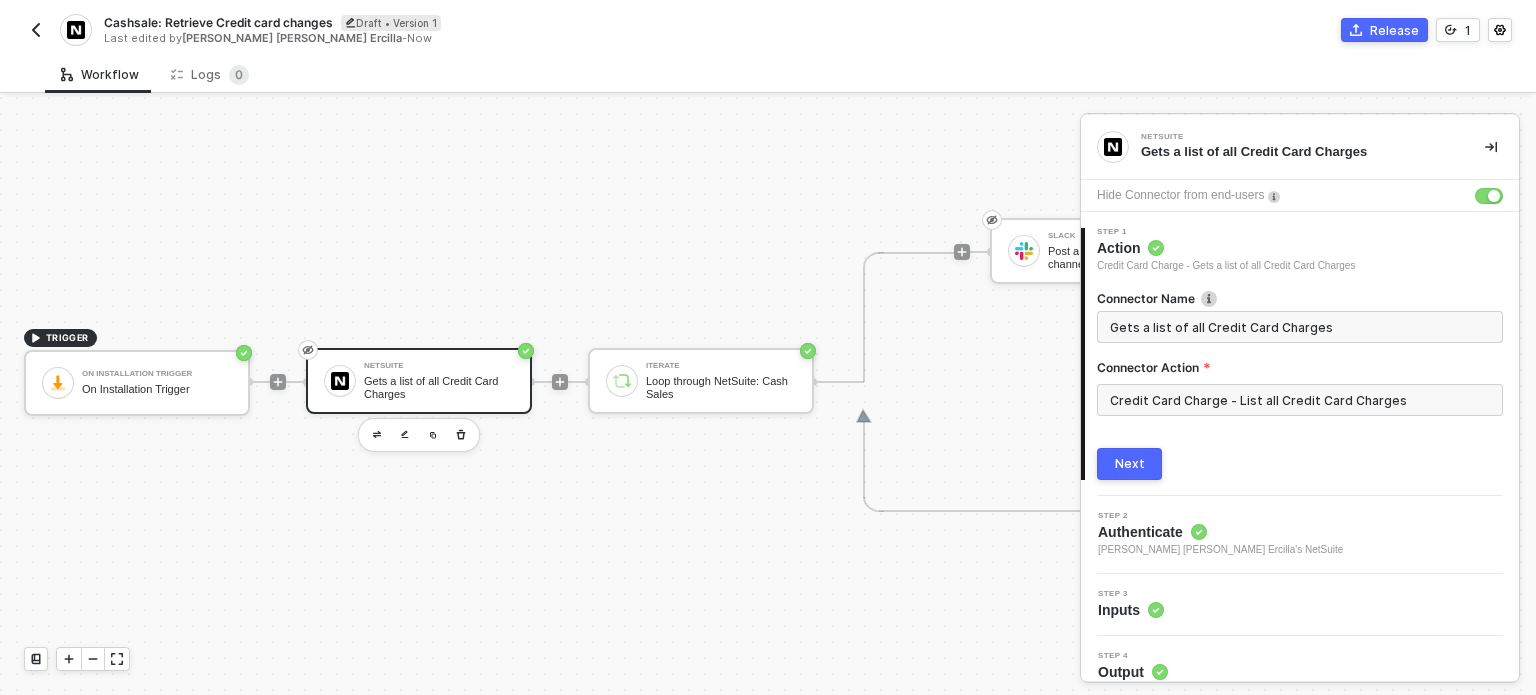 click on "Connector Name Gets a list of all Credit Card Charges Connector Action Credit Card Charge - List all Credit Card Charges Next" at bounding box center [1300, 377] 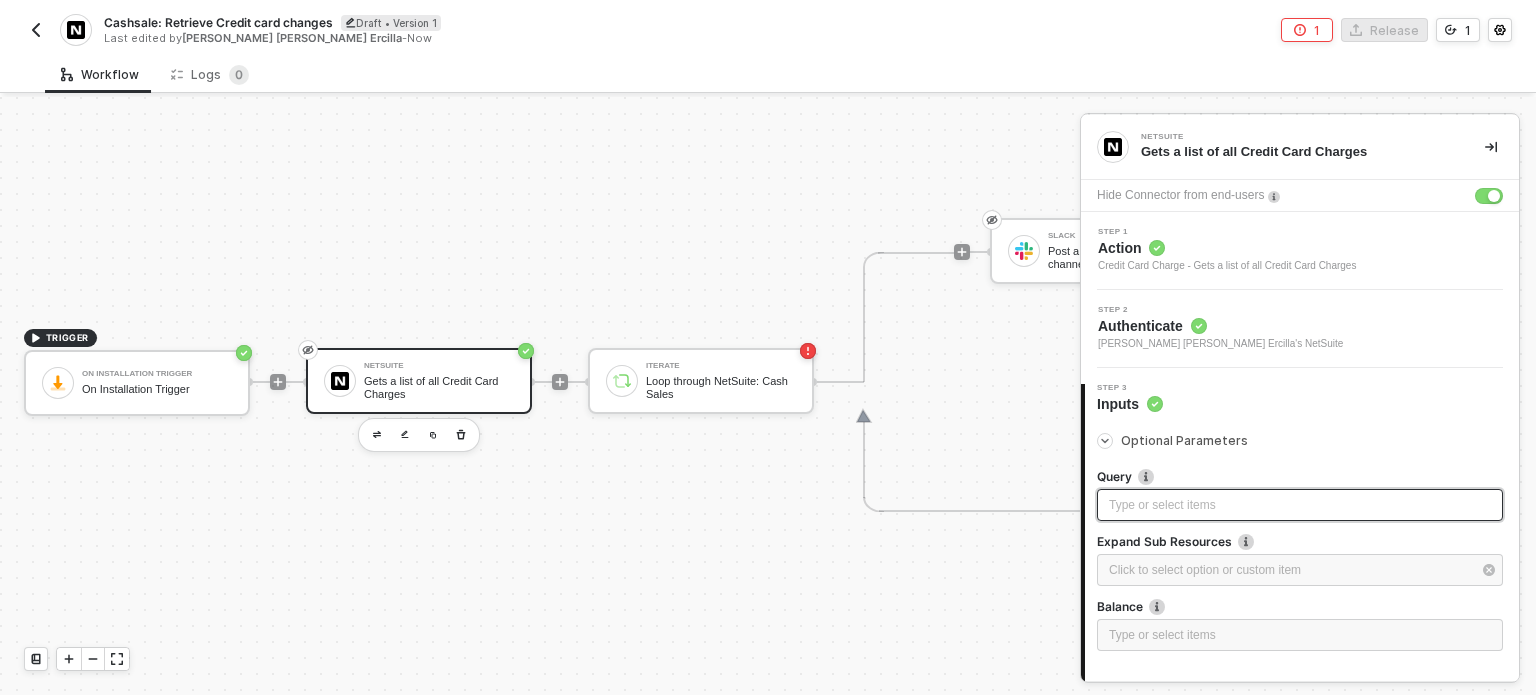 click on "Type or select items ﻿" at bounding box center (1300, 505) 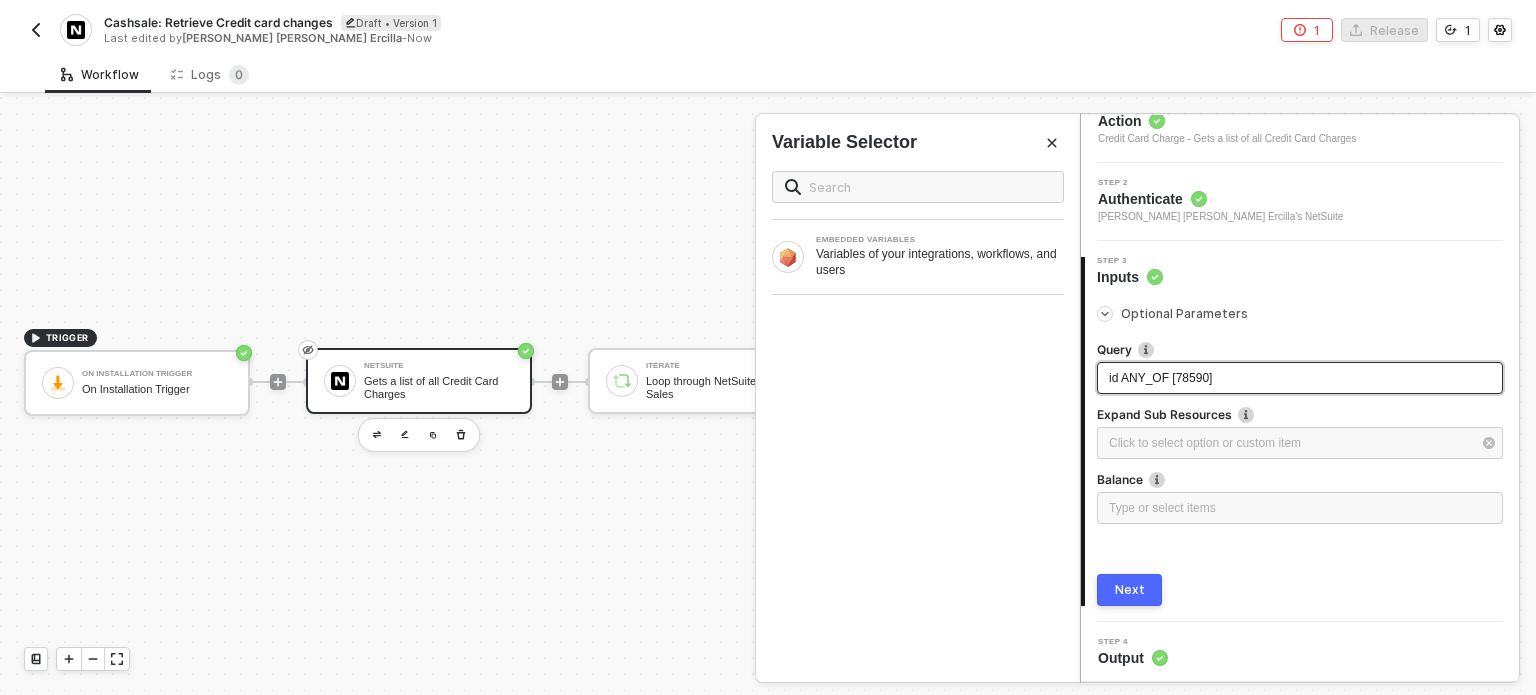 scroll, scrollTop: 128, scrollLeft: 0, axis: vertical 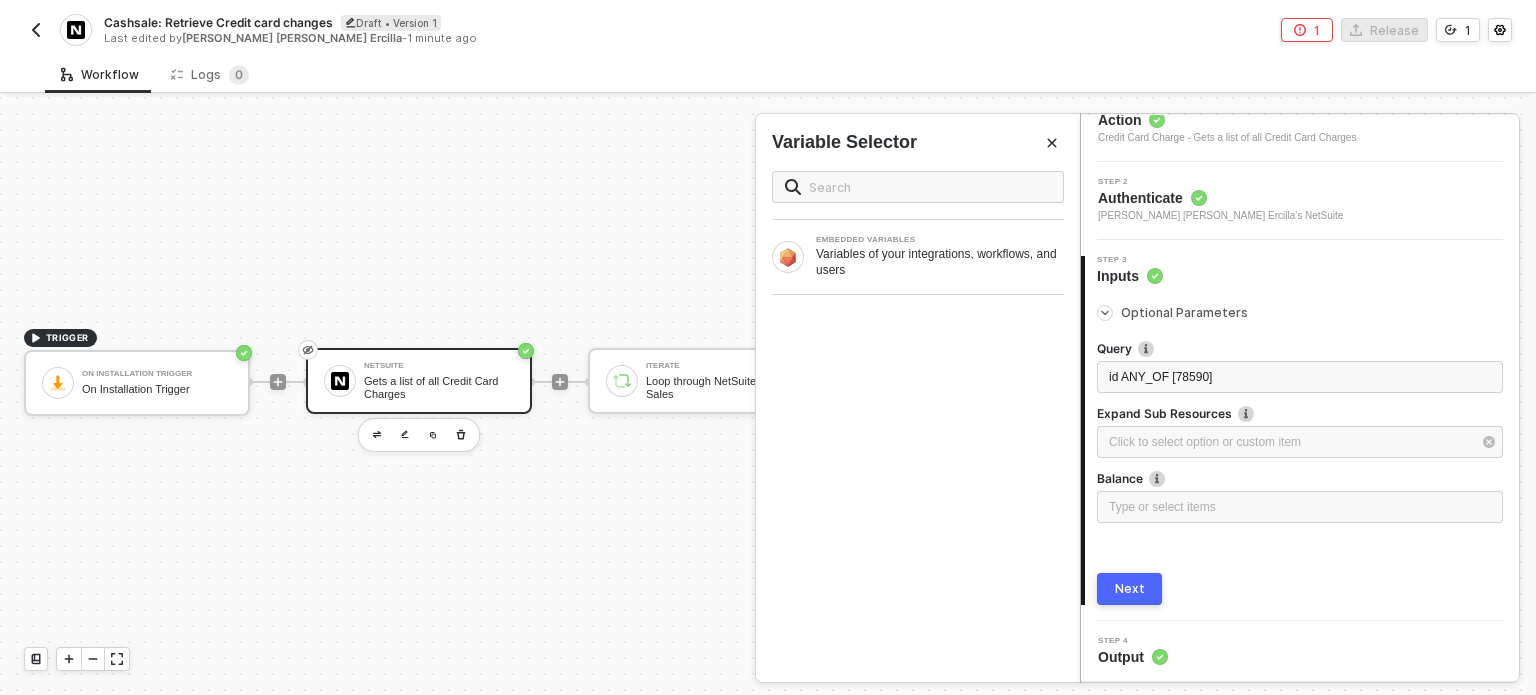 click on "Next" at bounding box center (1129, 589) 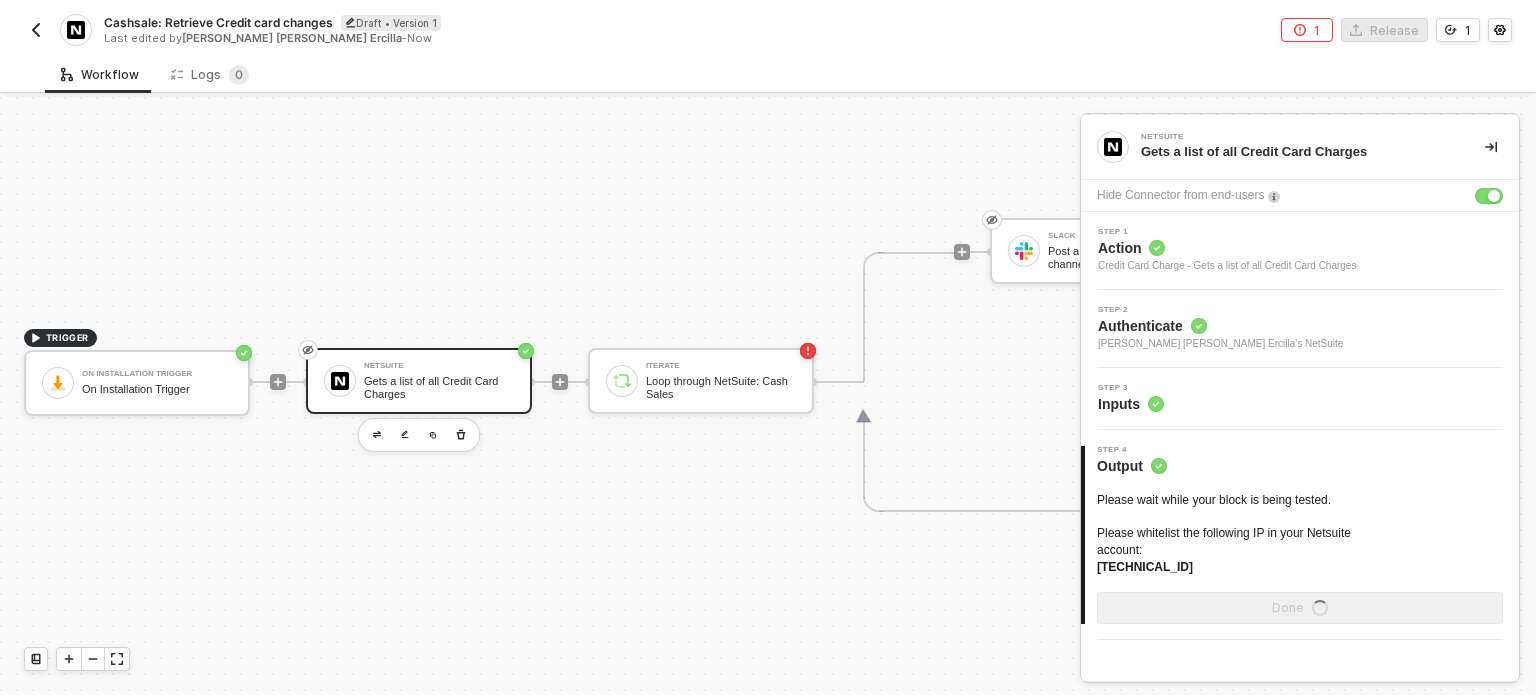 scroll, scrollTop: 0, scrollLeft: 0, axis: both 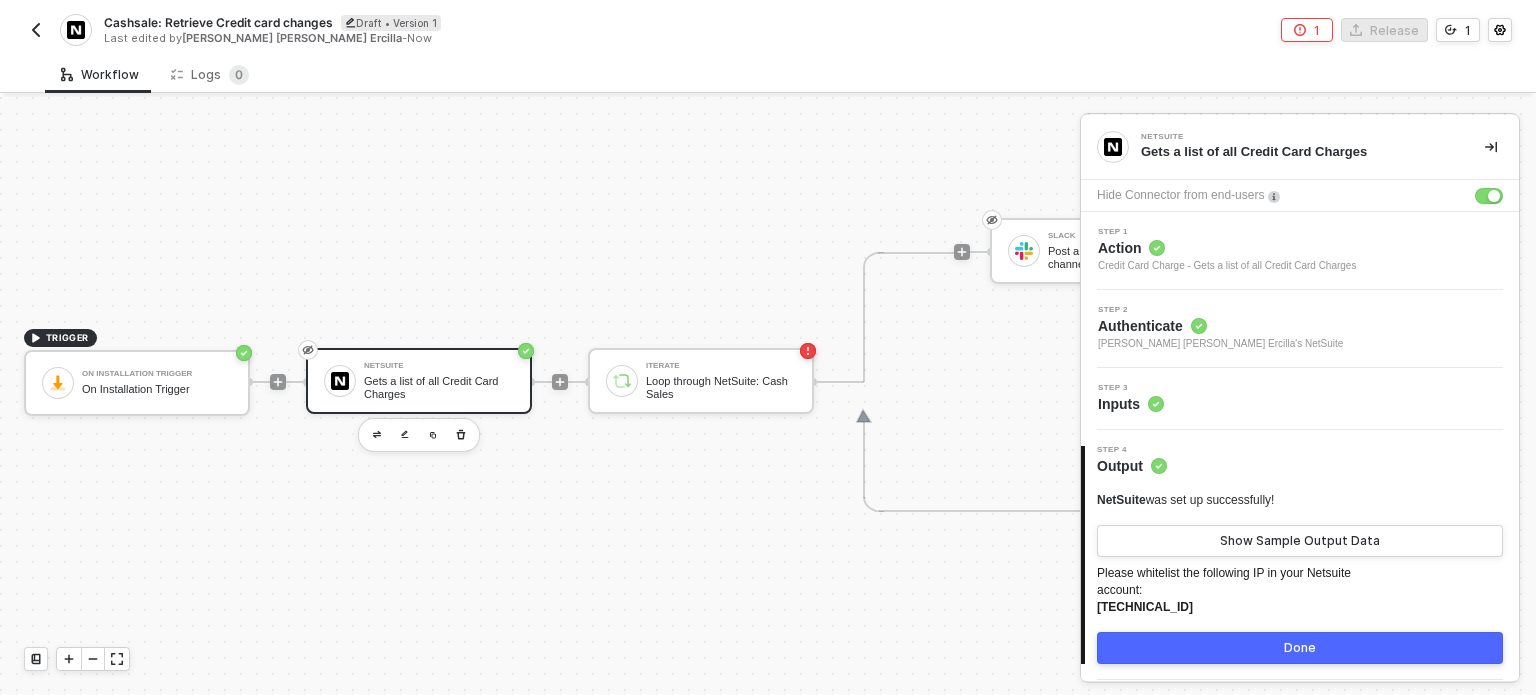 click on "Step 3 Inputs" at bounding box center [1302, 399] 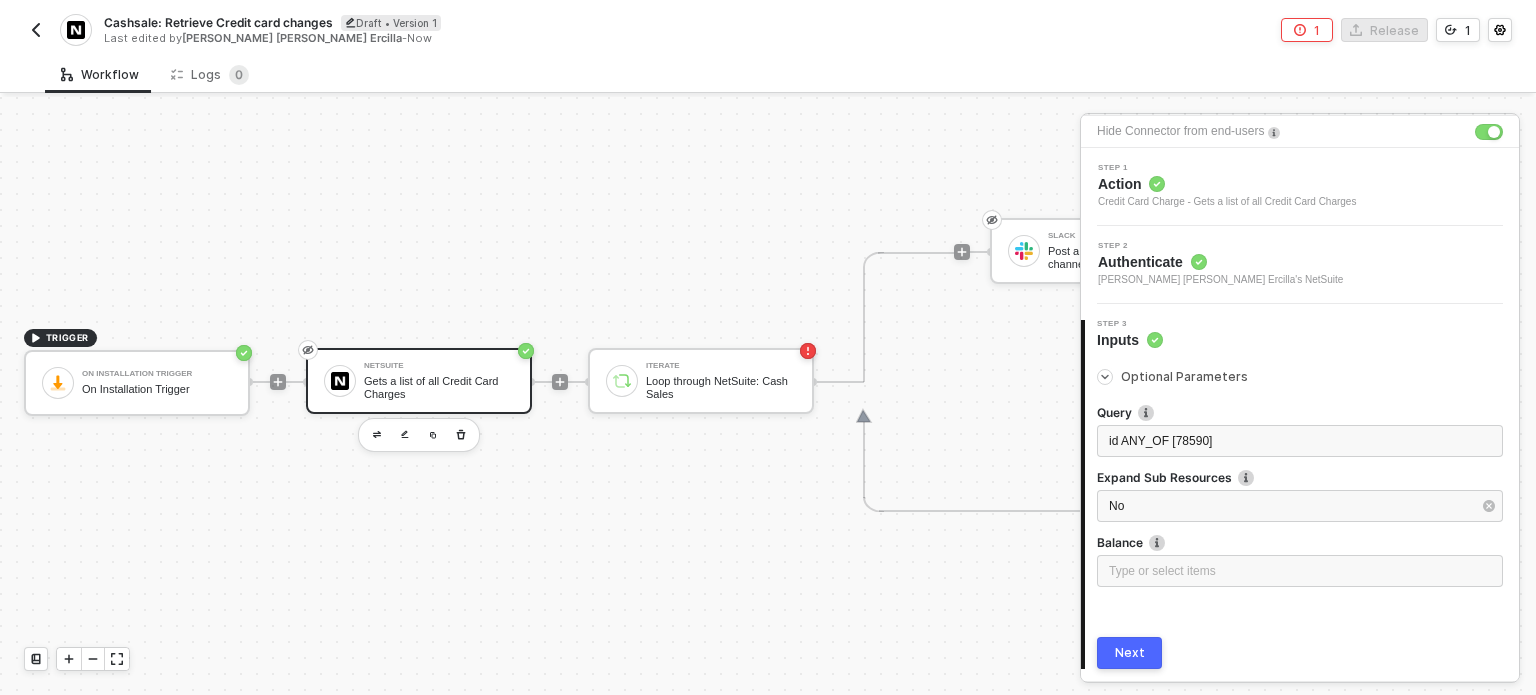 scroll, scrollTop: 128, scrollLeft: 0, axis: vertical 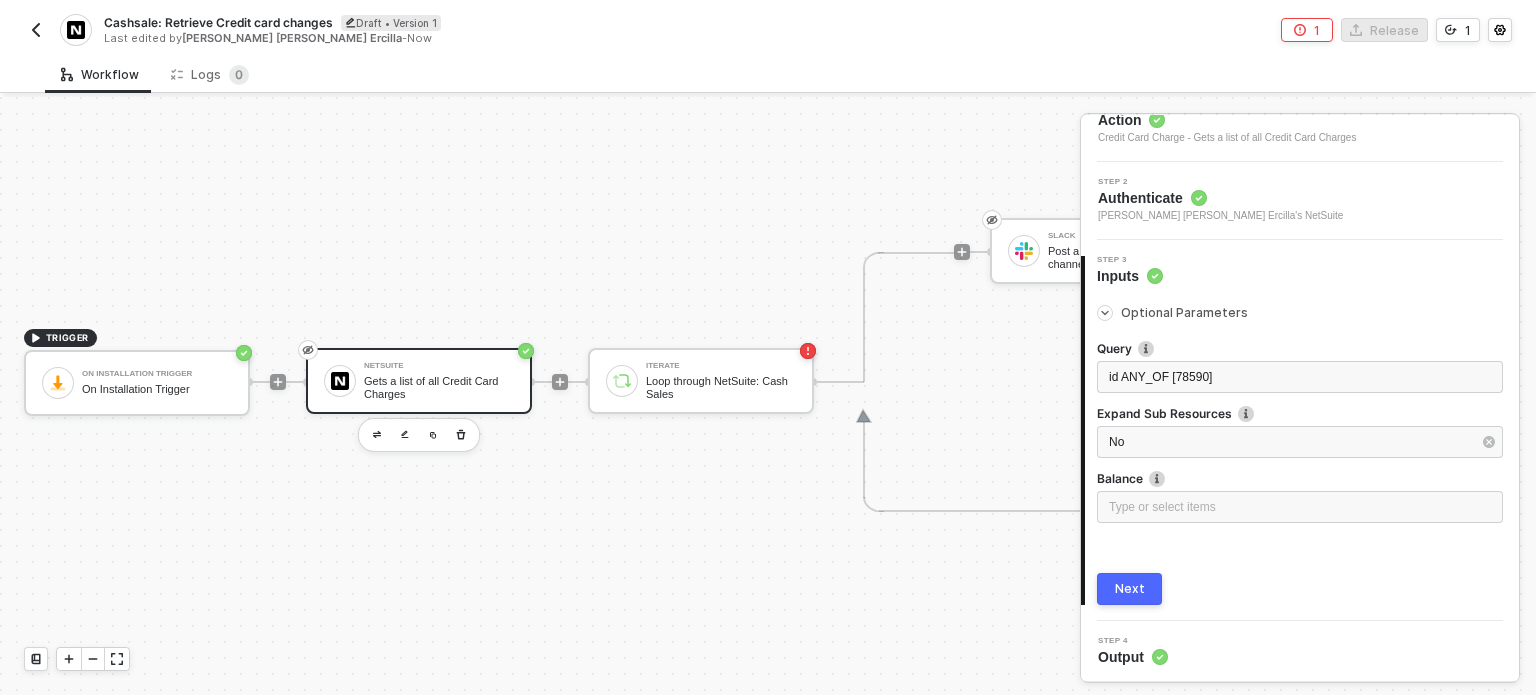 click on "Next" at bounding box center [1300, 589] 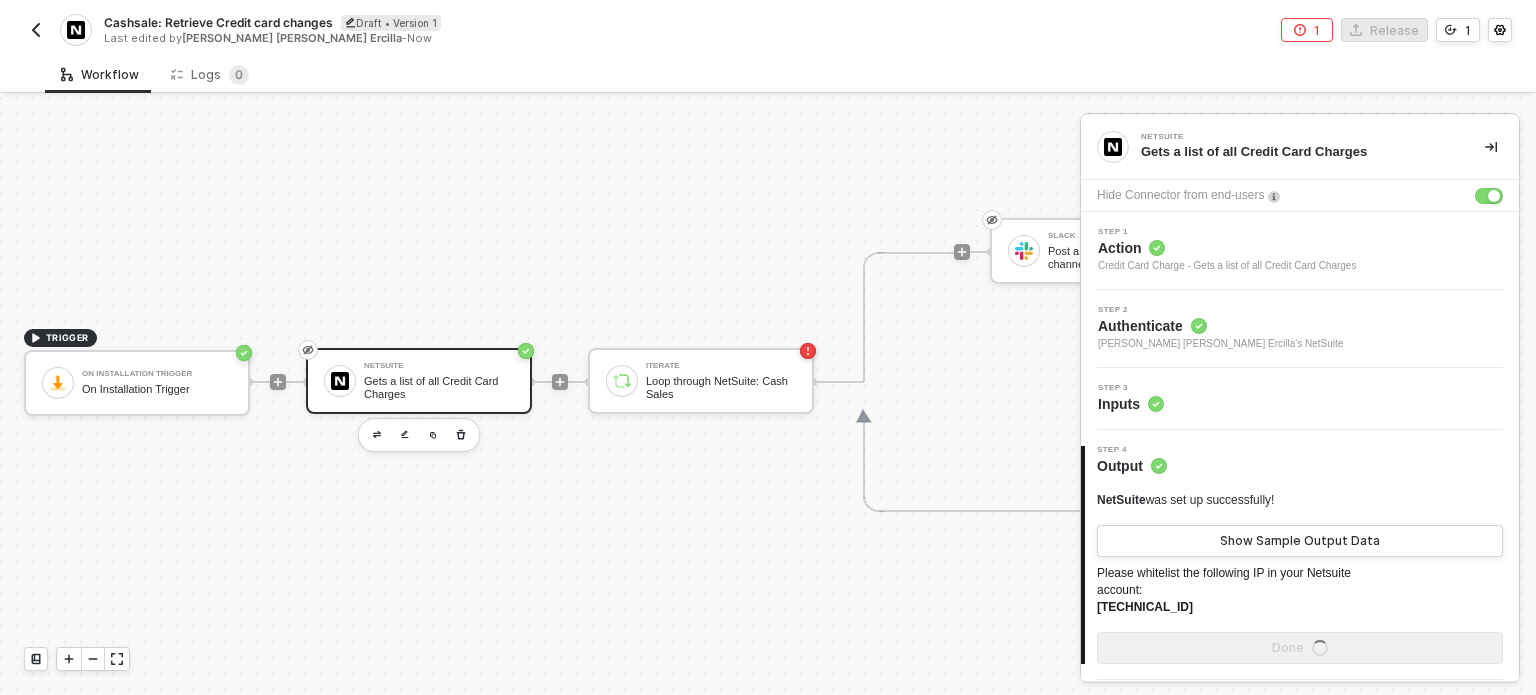 scroll, scrollTop: 0, scrollLeft: 0, axis: both 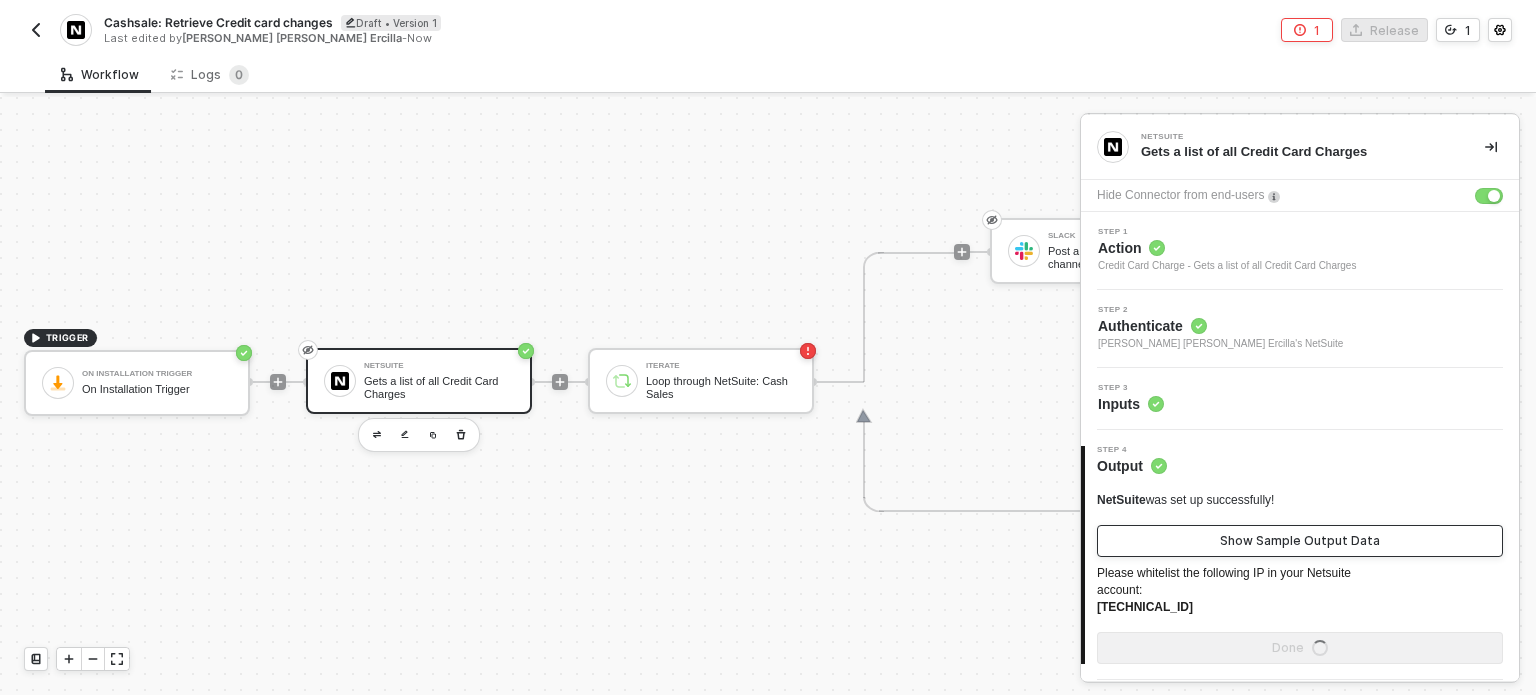 click on "Show Sample Output Data" at bounding box center (1300, 541) 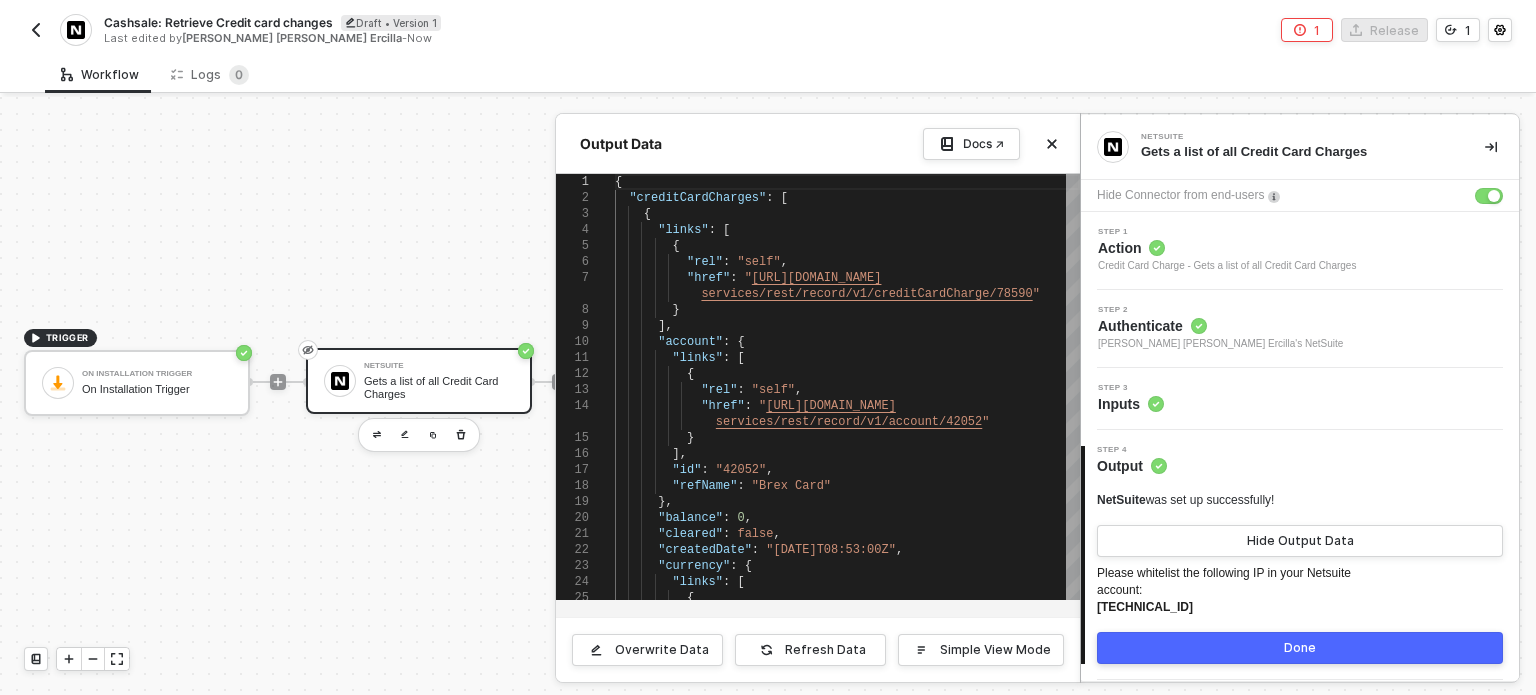 click on "Done" at bounding box center [1300, 648] 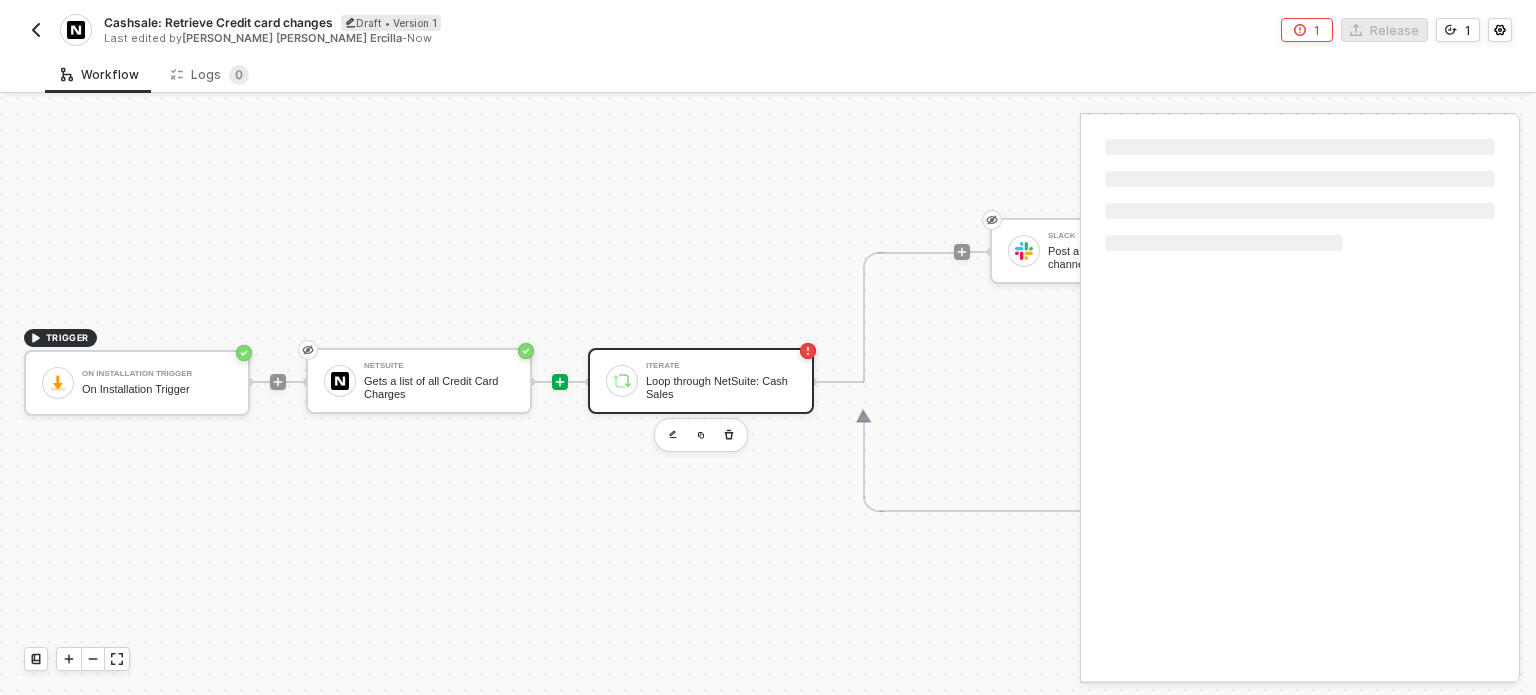 click on "Loop through NetSuite:  Cash Sales" at bounding box center [721, 387] 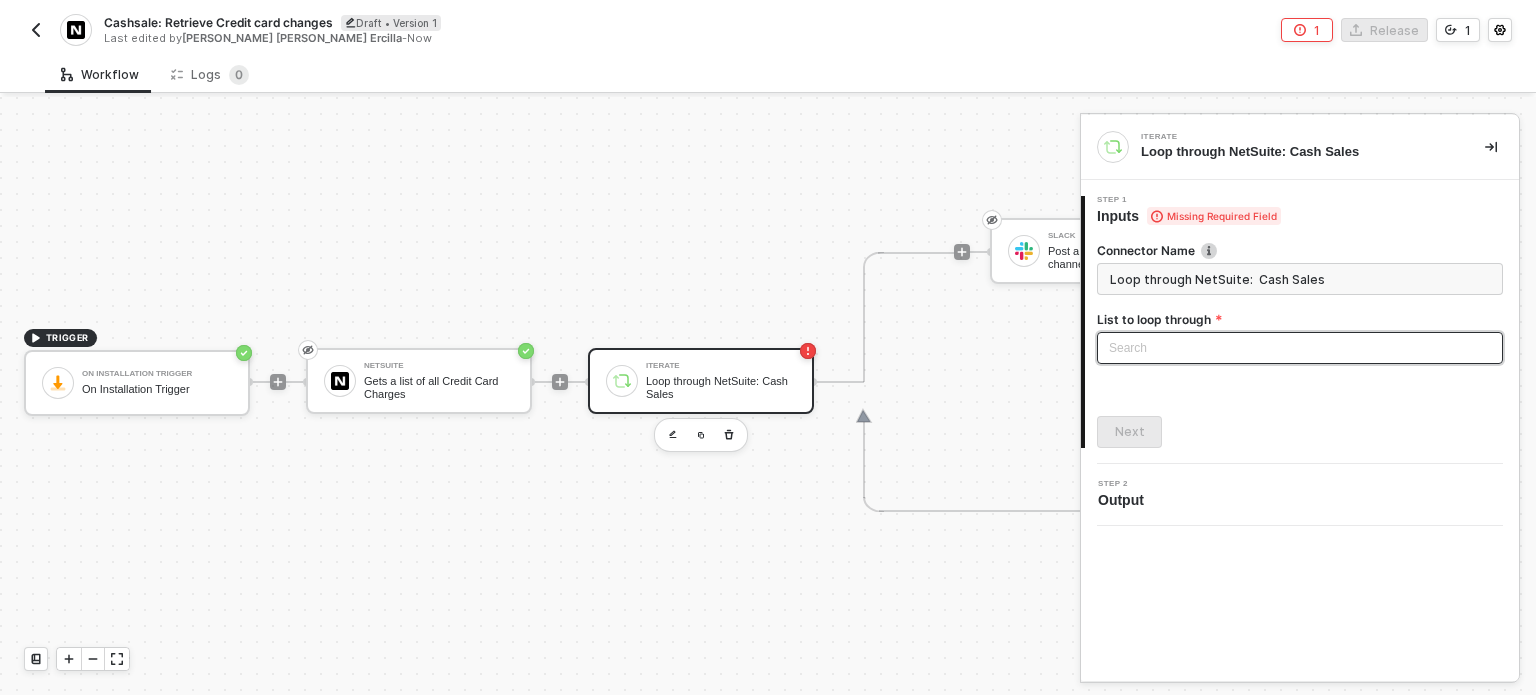 click on "Search" at bounding box center (1300, 348) 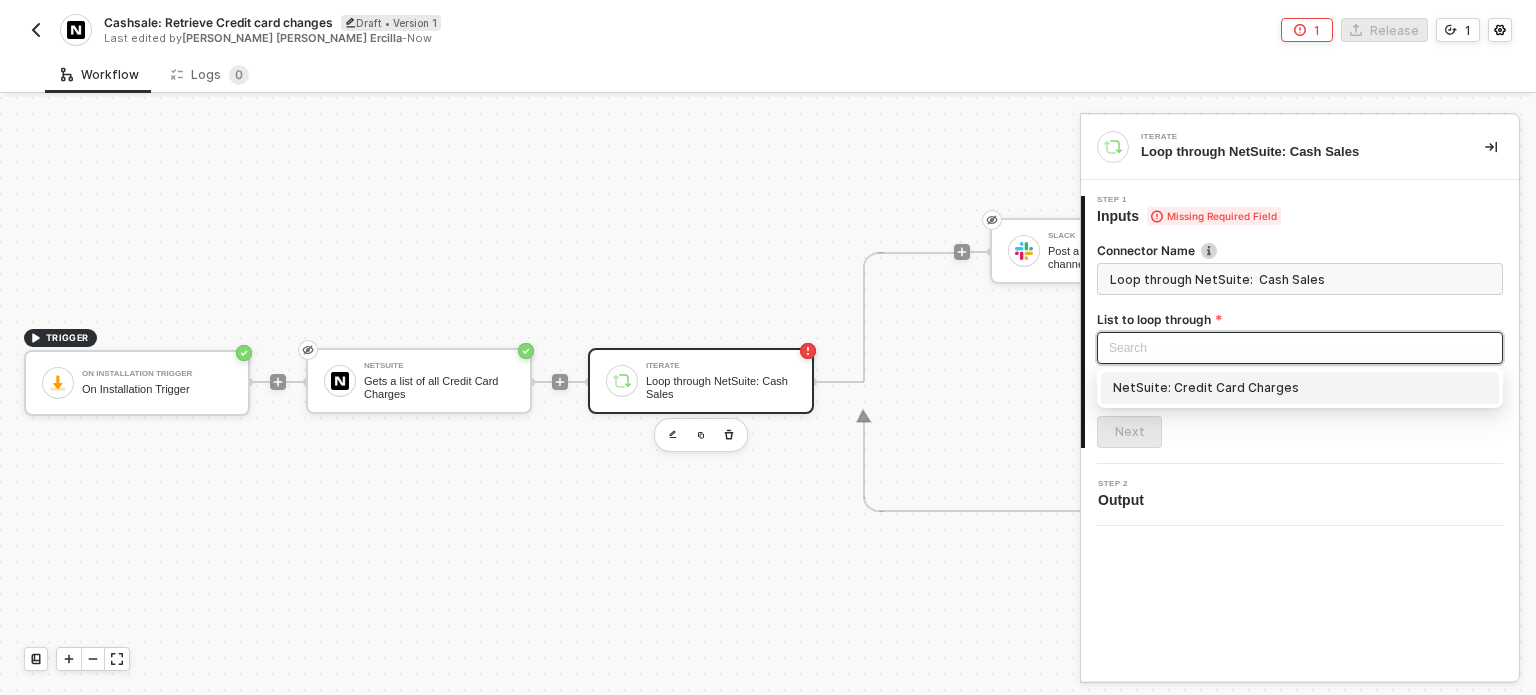 click on "NetSuite:  Credit Card Charges" at bounding box center [1300, 388] 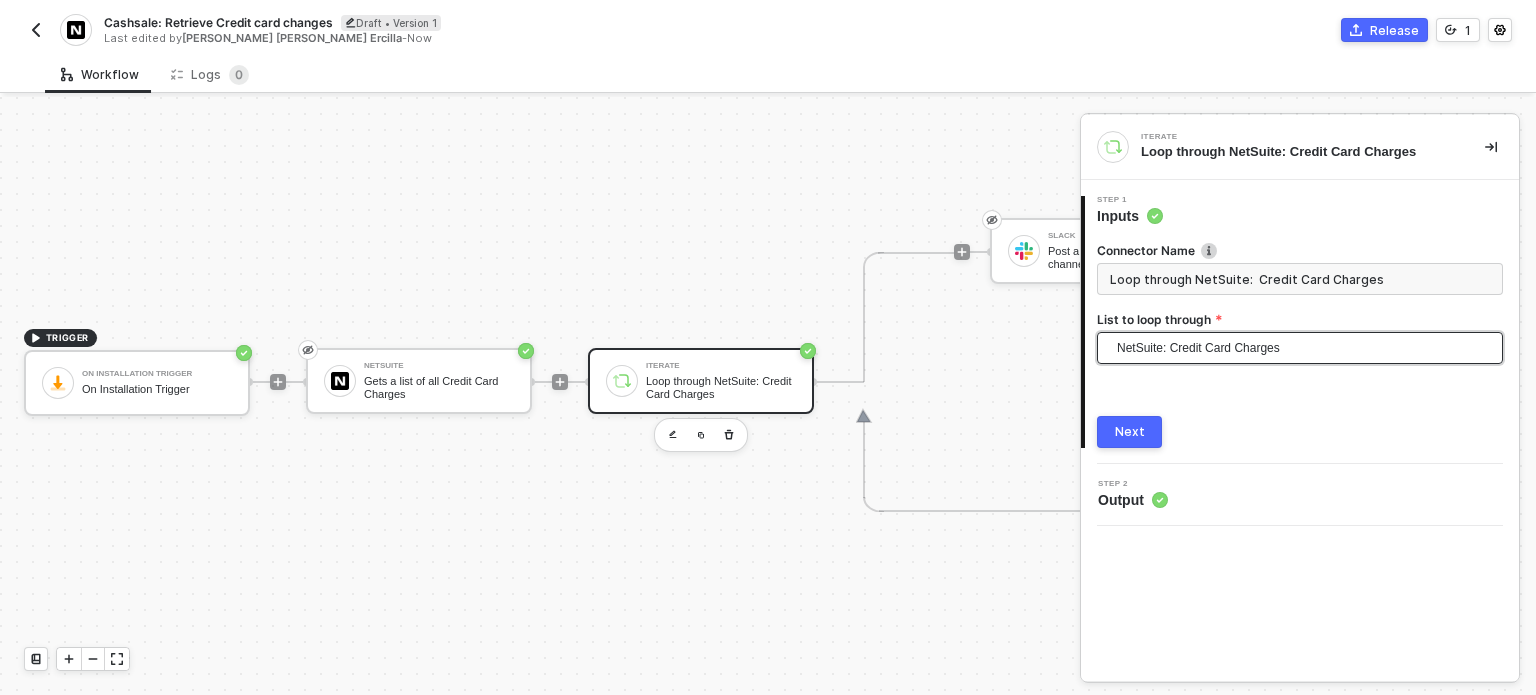 click on "Next" at bounding box center (1130, 432) 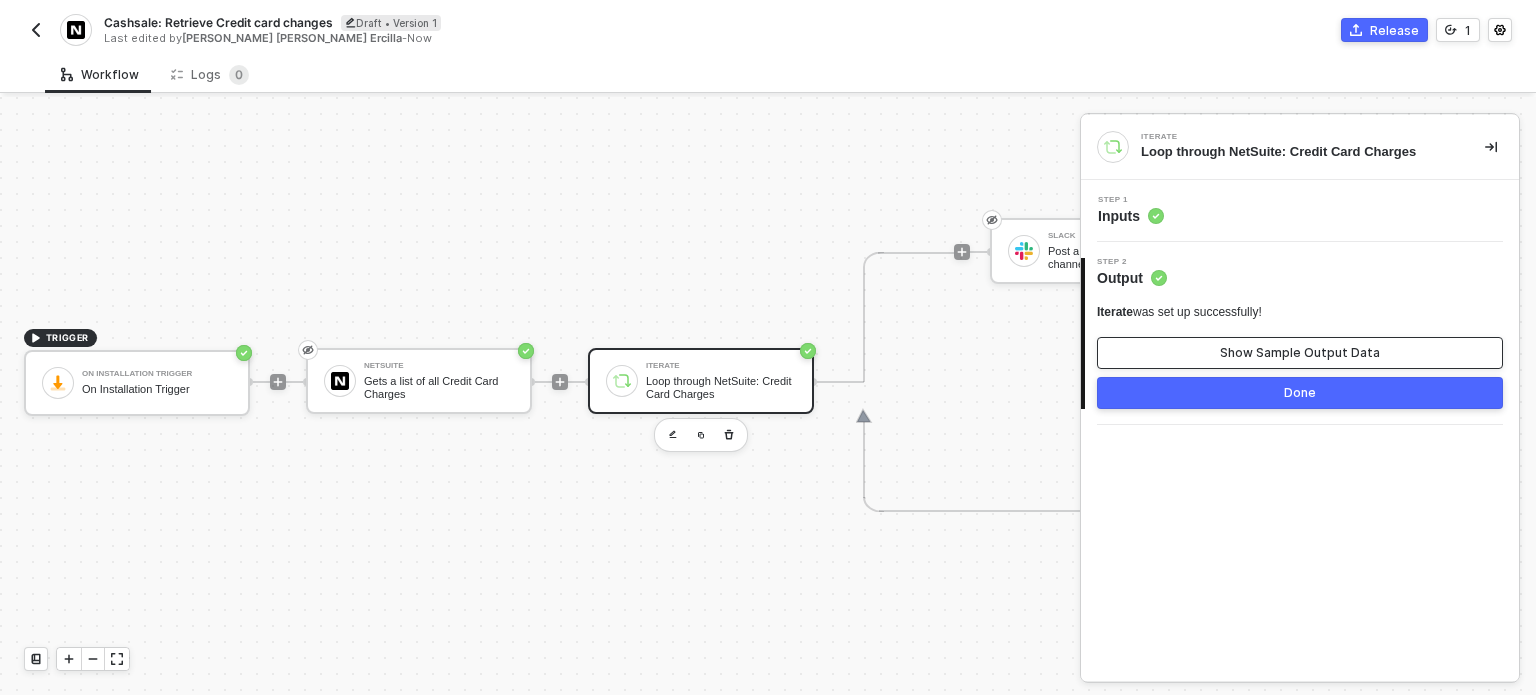 click on "Show Sample Output Data" at bounding box center (1300, 353) 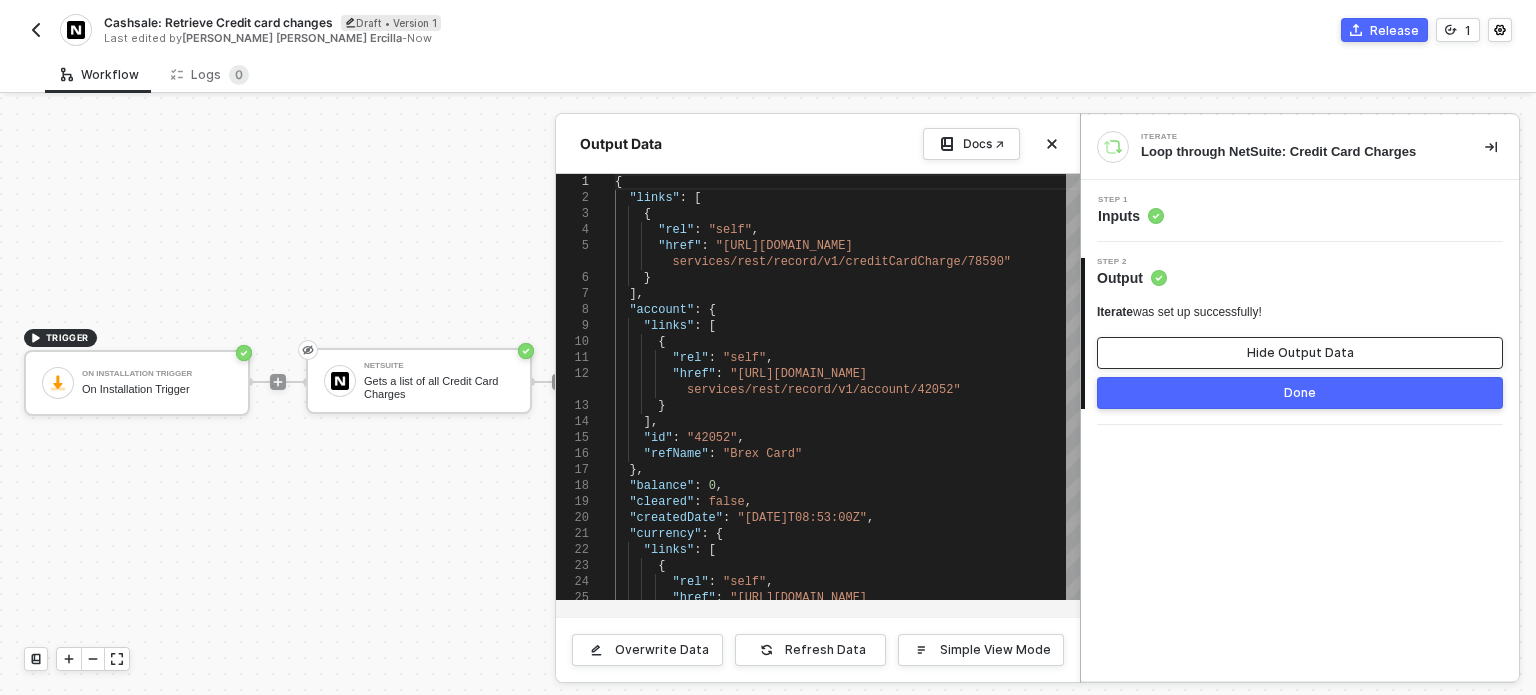 click on "Hide Output Data" at bounding box center [1300, 353] 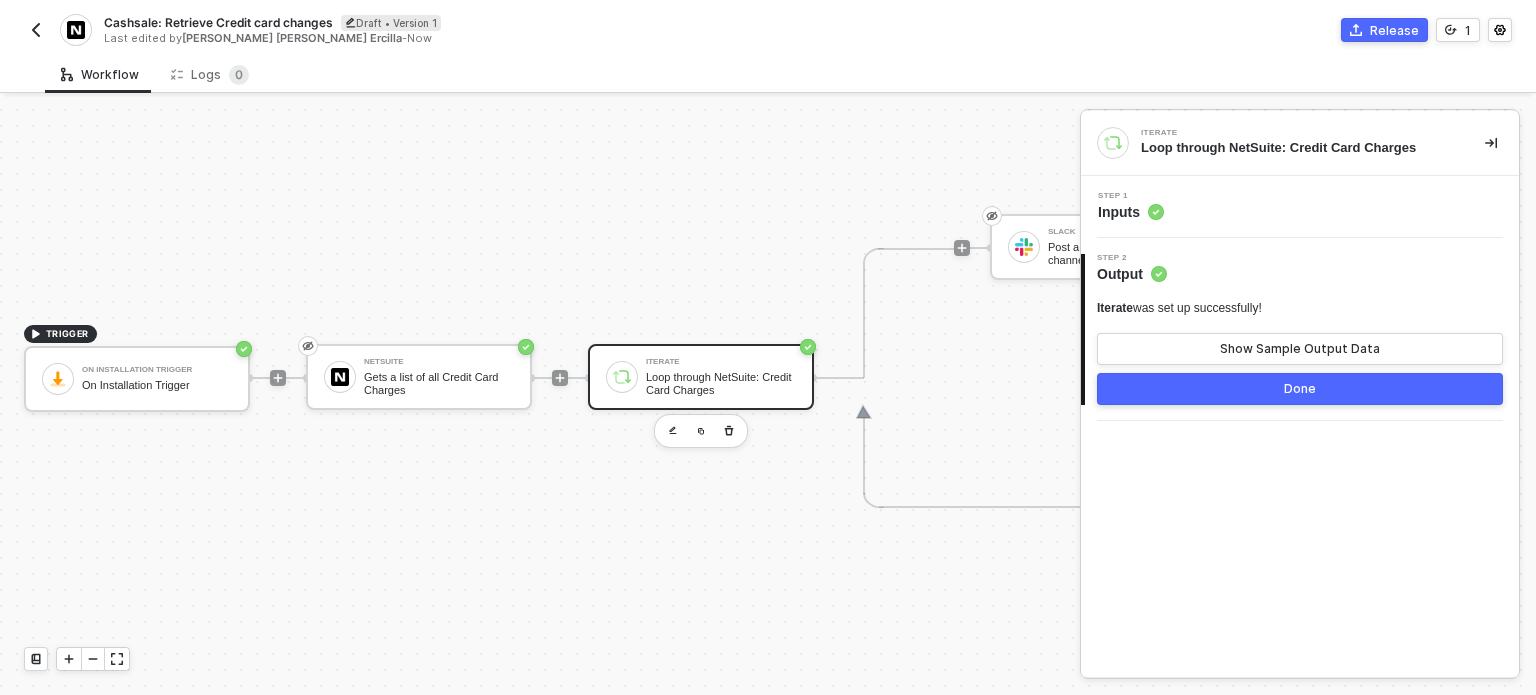 scroll, scrollTop: 19, scrollLeft: 0, axis: vertical 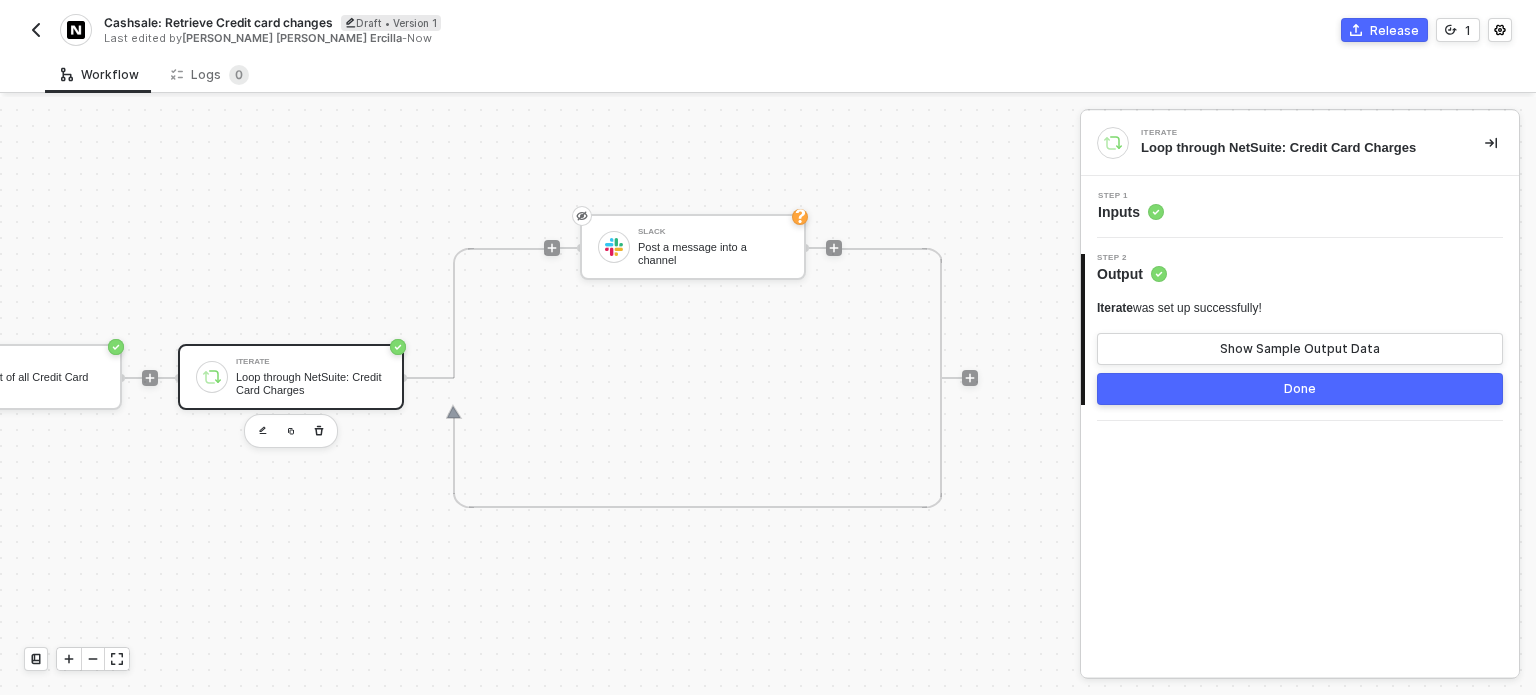 drag, startPoint x: 657, startPoint y: 679, endPoint x: 948, endPoint y: 620, distance: 296.92087 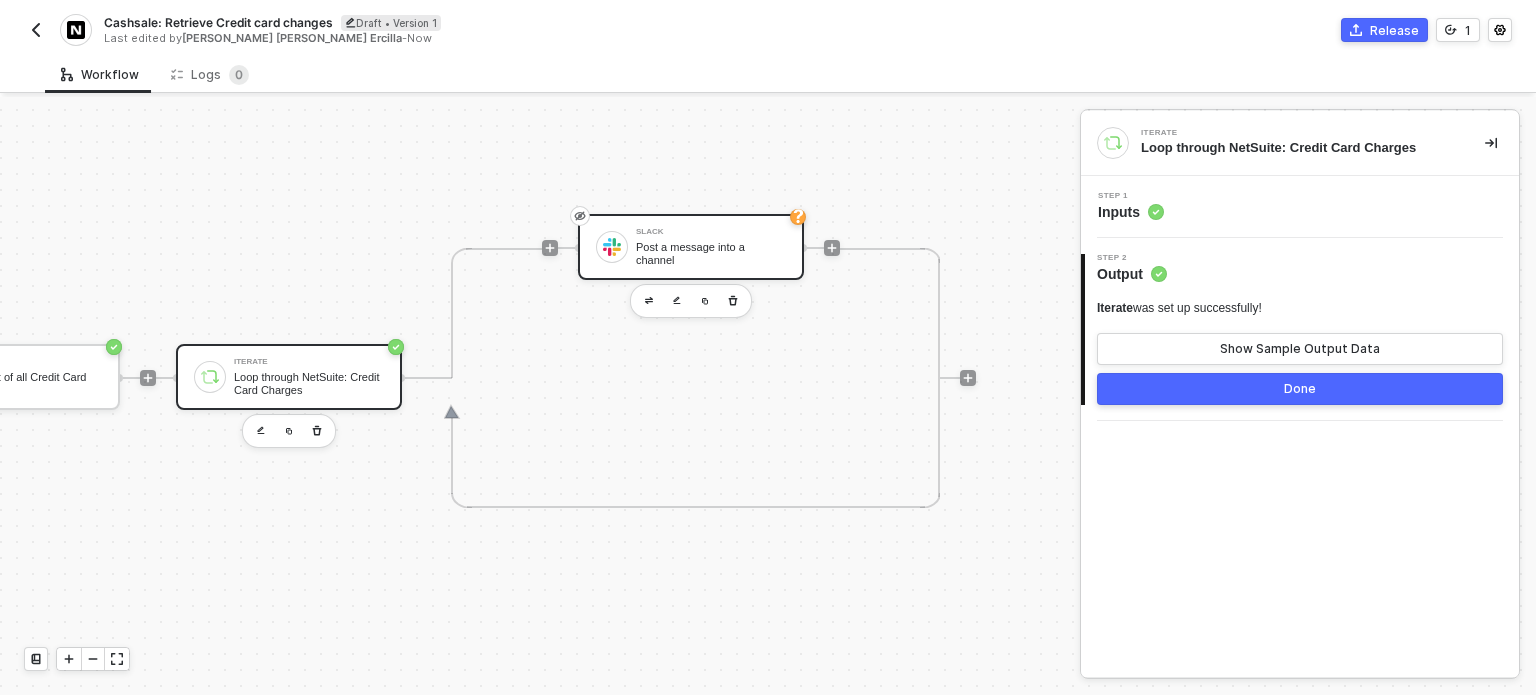 click on "Slack" at bounding box center (711, 232) 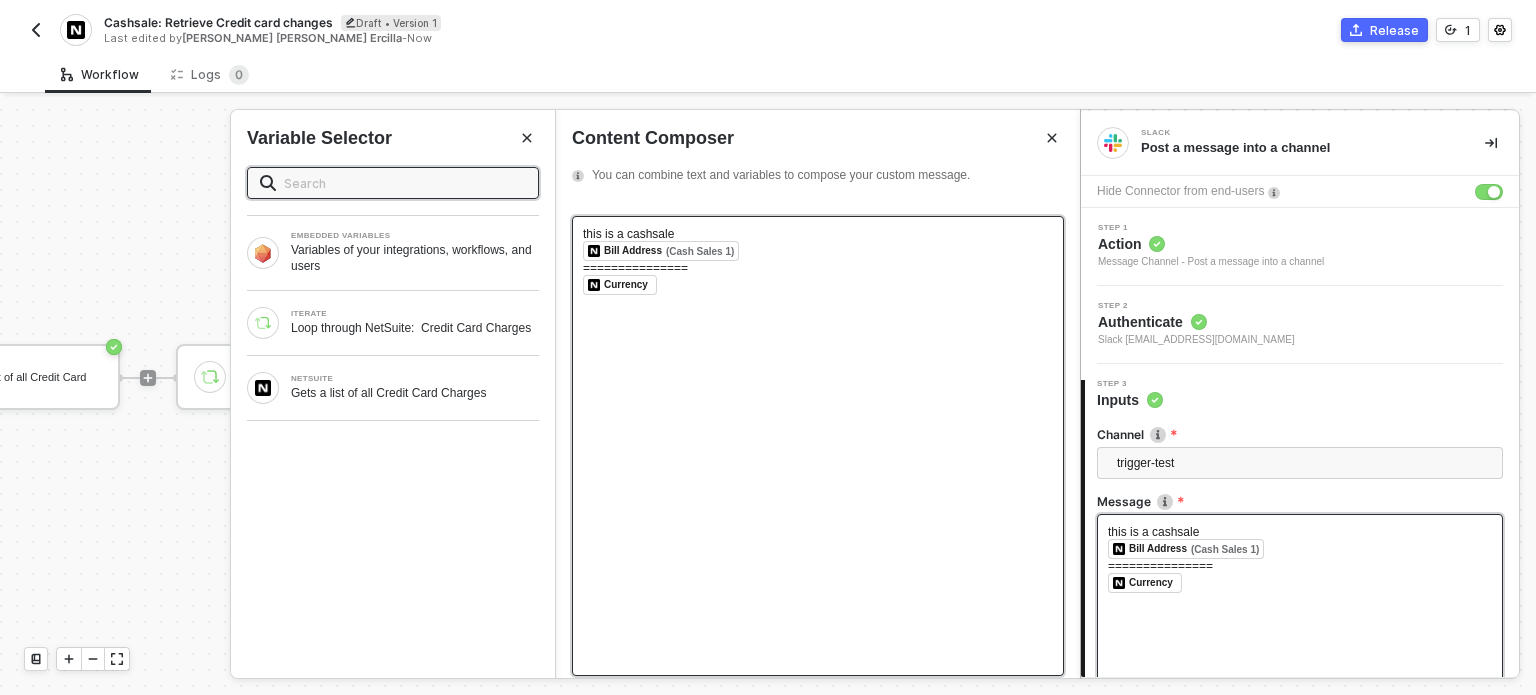 click on "===============" at bounding box center [635, 268] 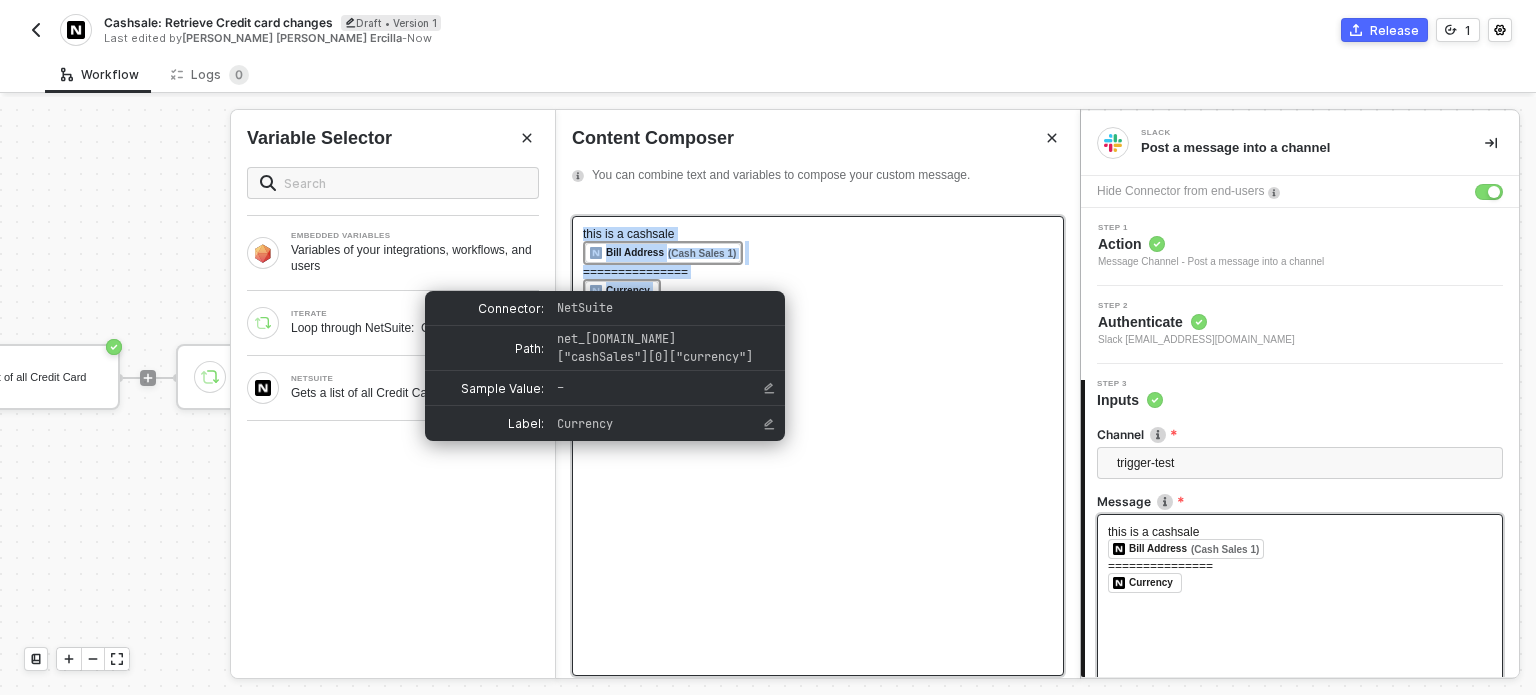 type 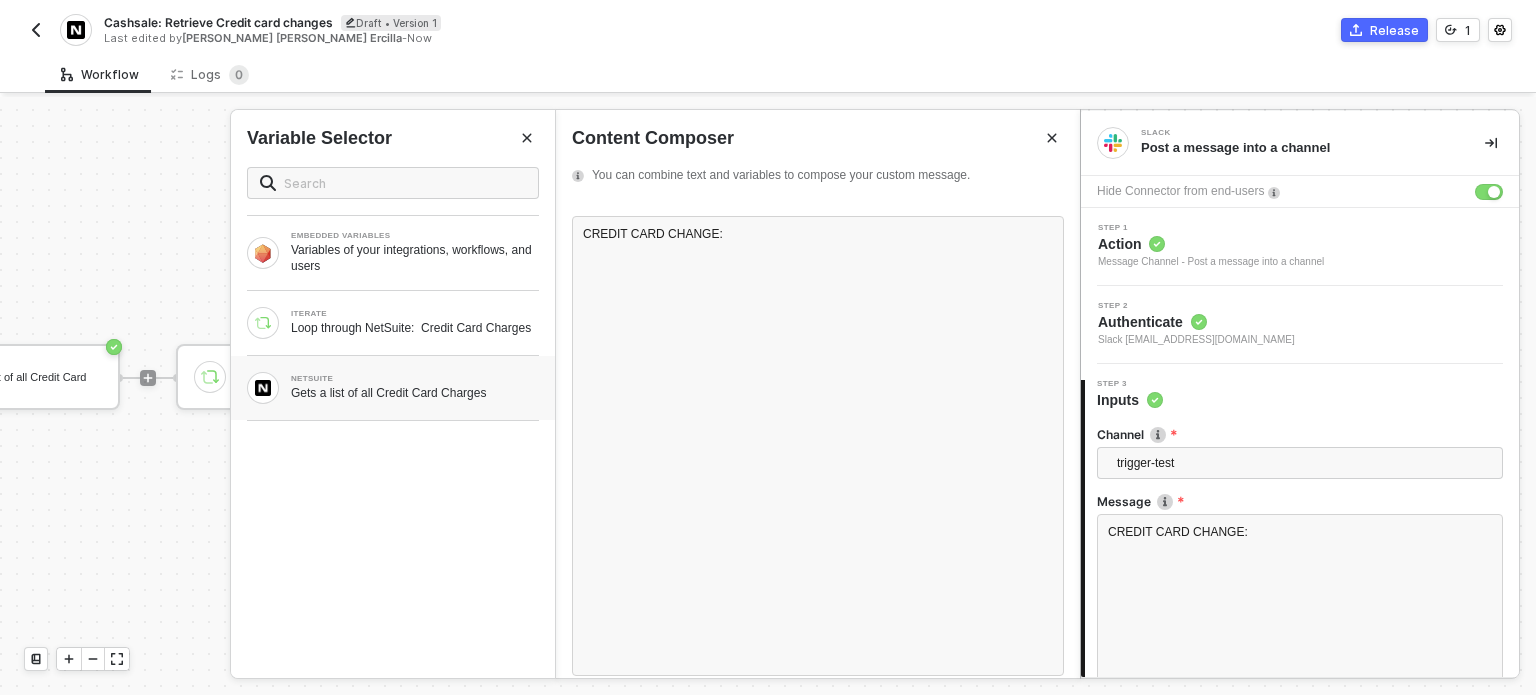 click on "NETSUITE Gets a list of all Credit Card Charges" at bounding box center (393, 388) 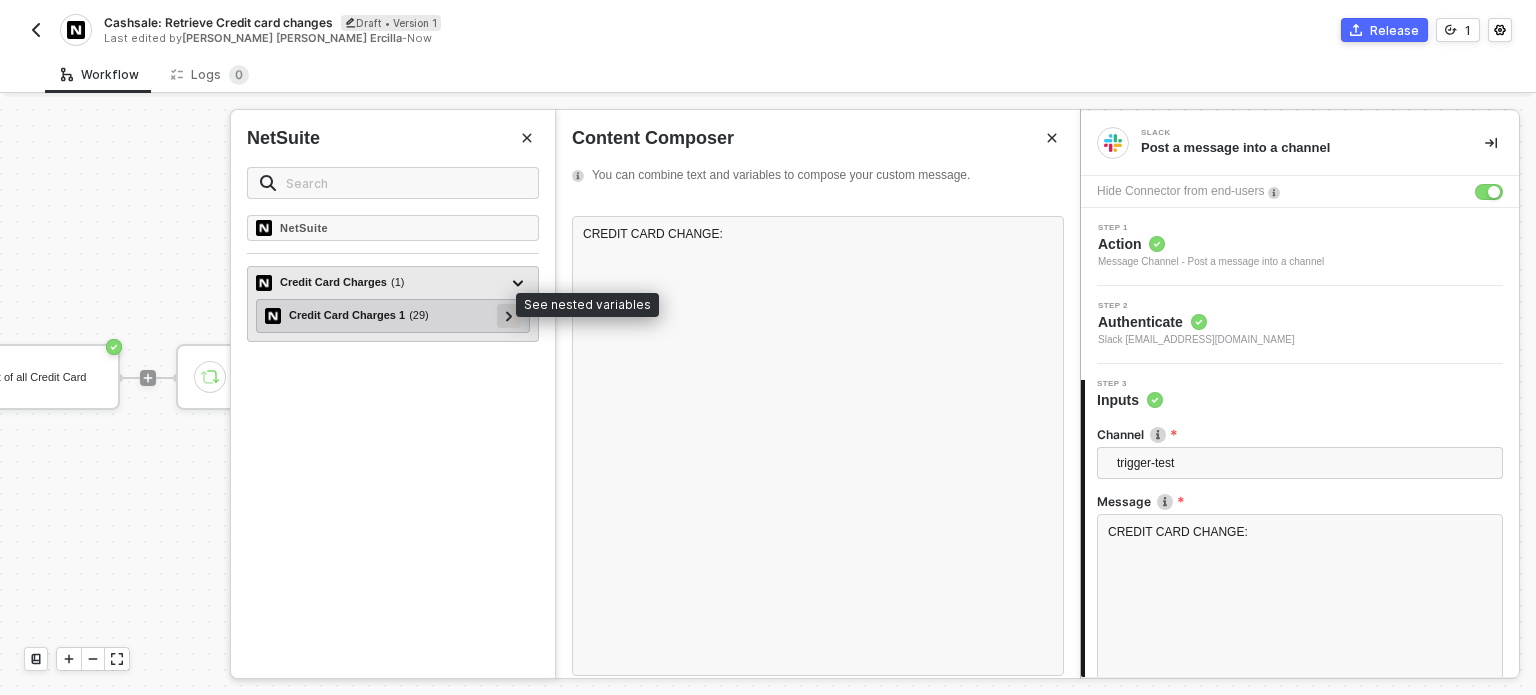 click 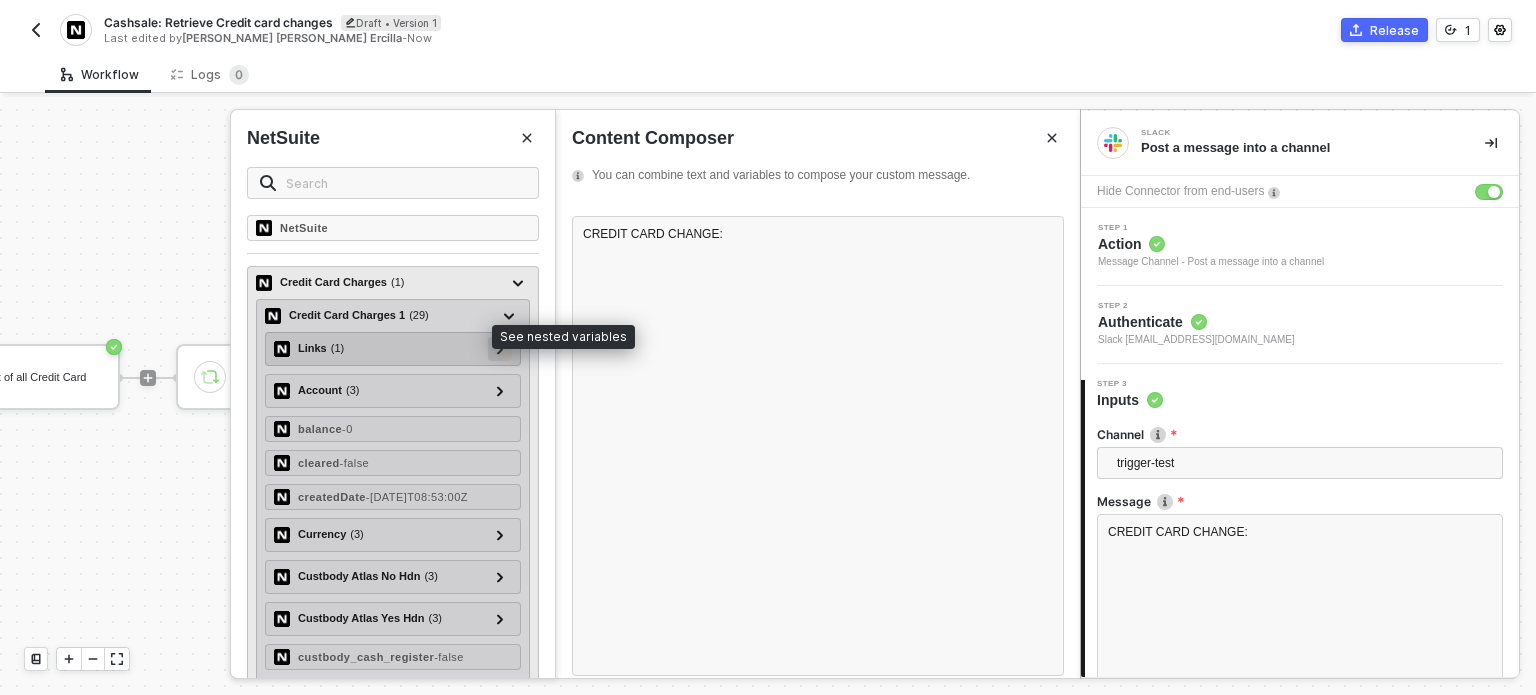 click 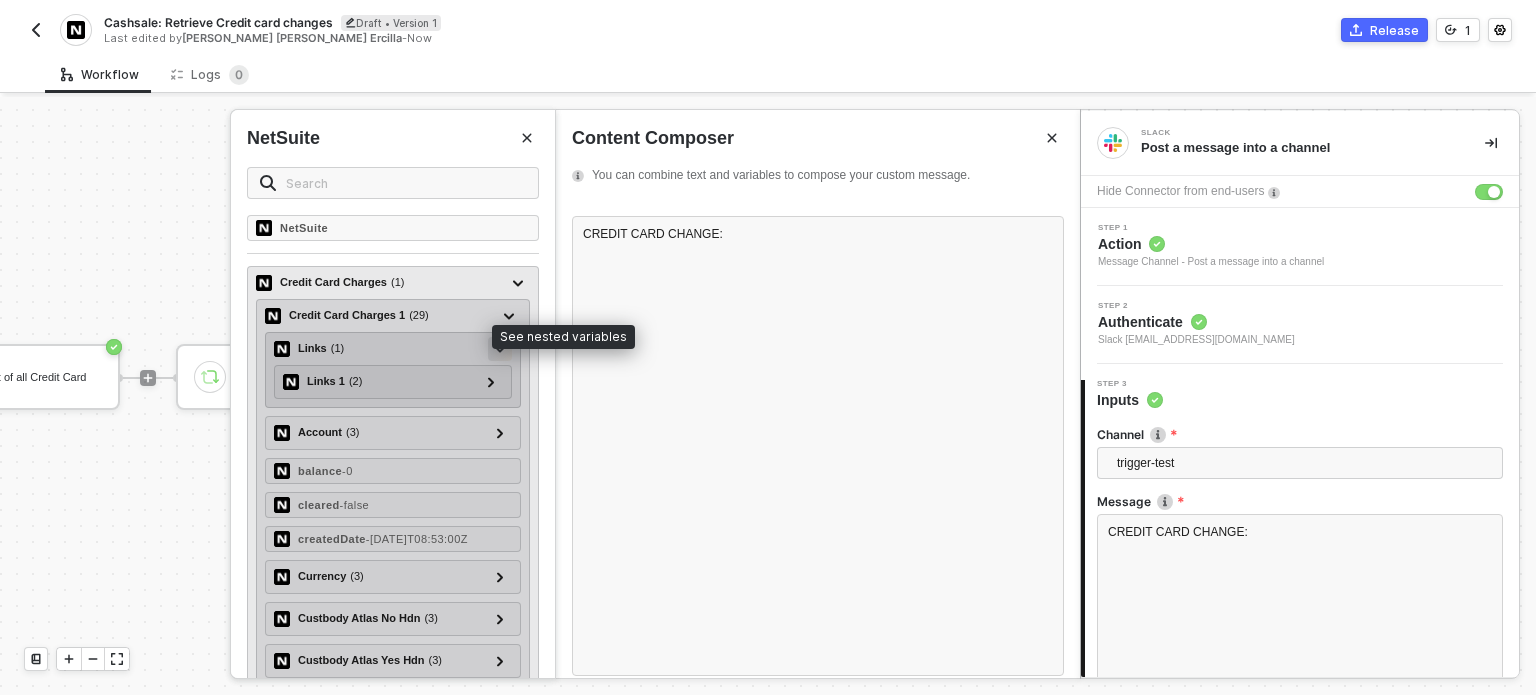 click 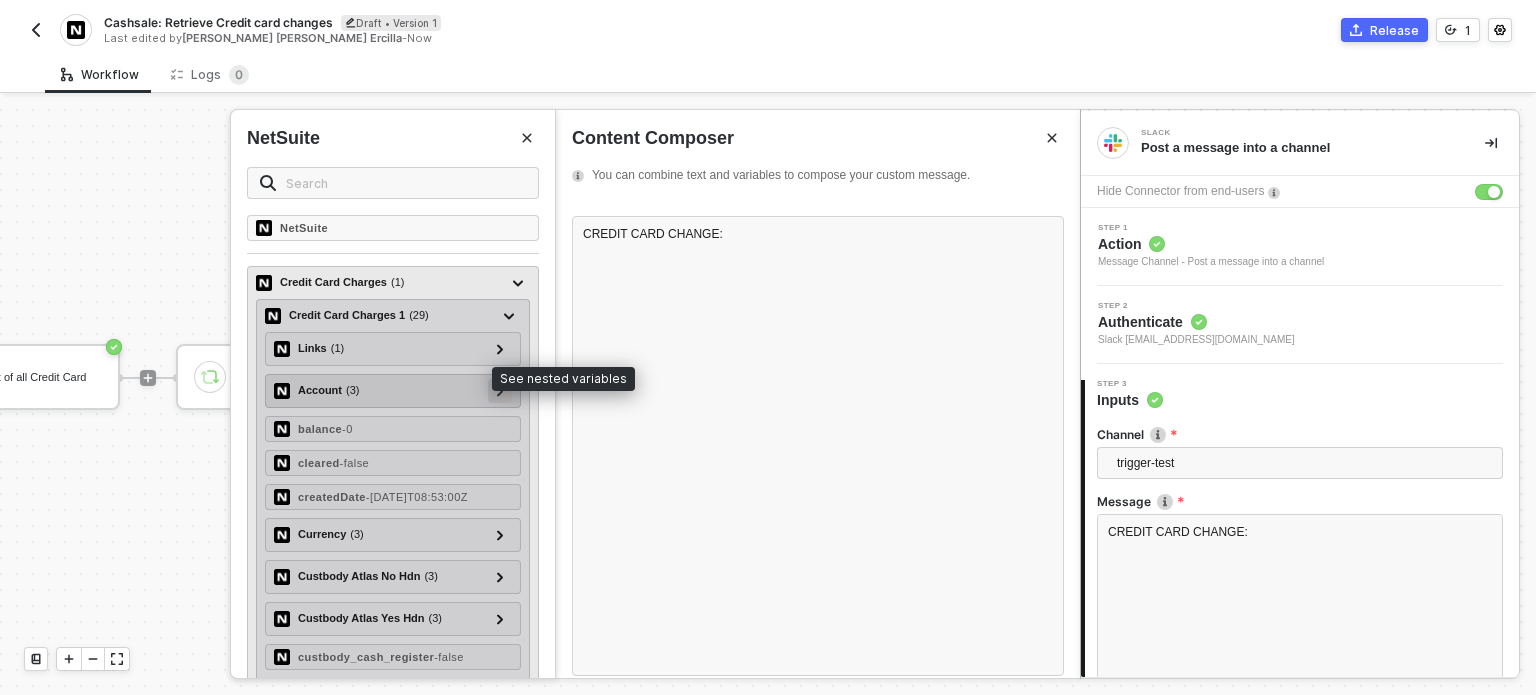 click at bounding box center [500, 390] 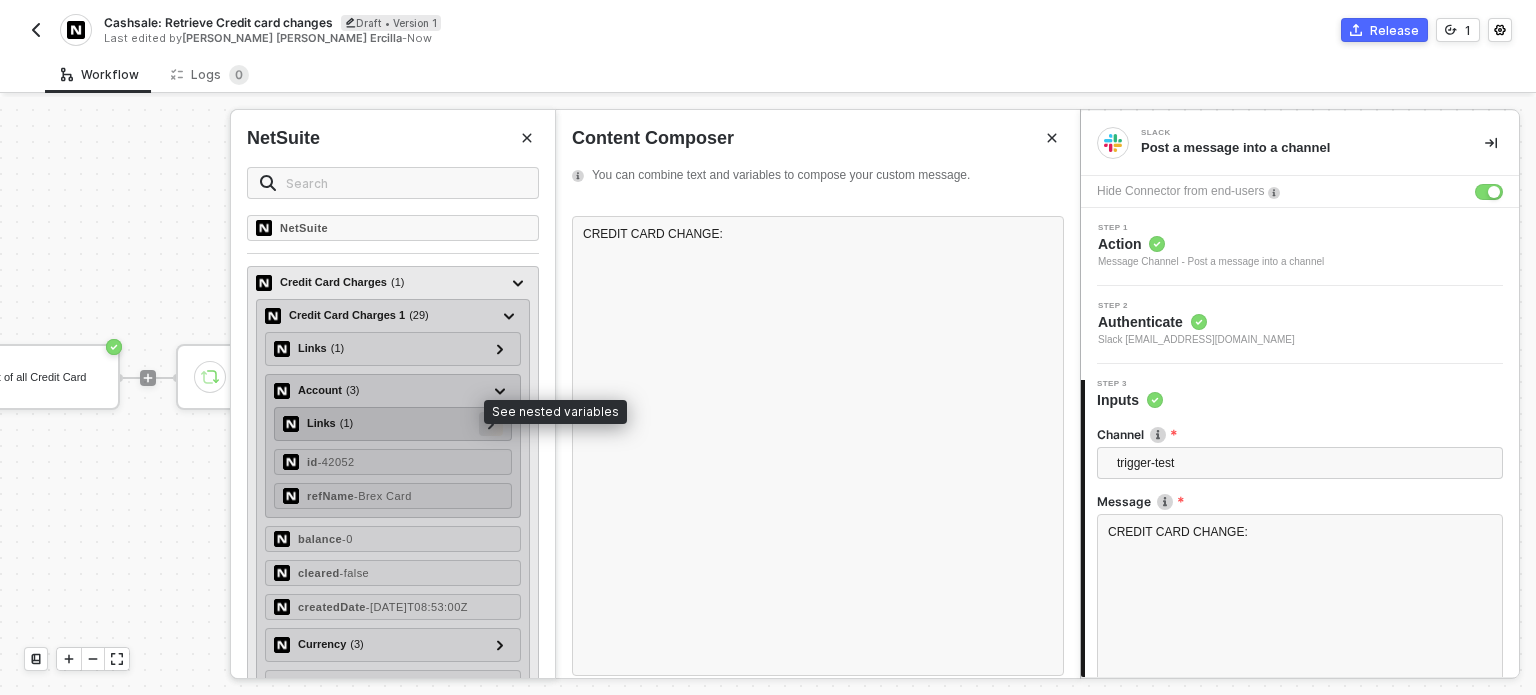 click 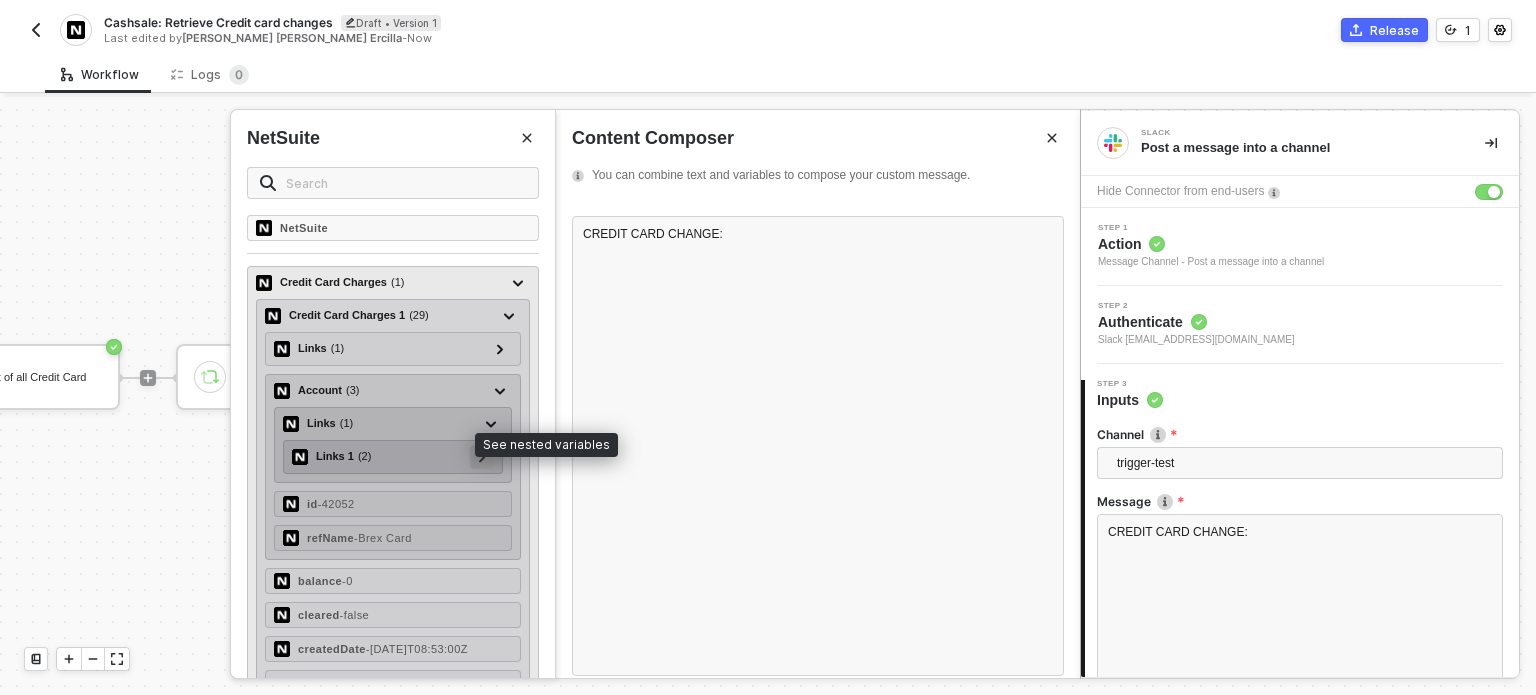 click 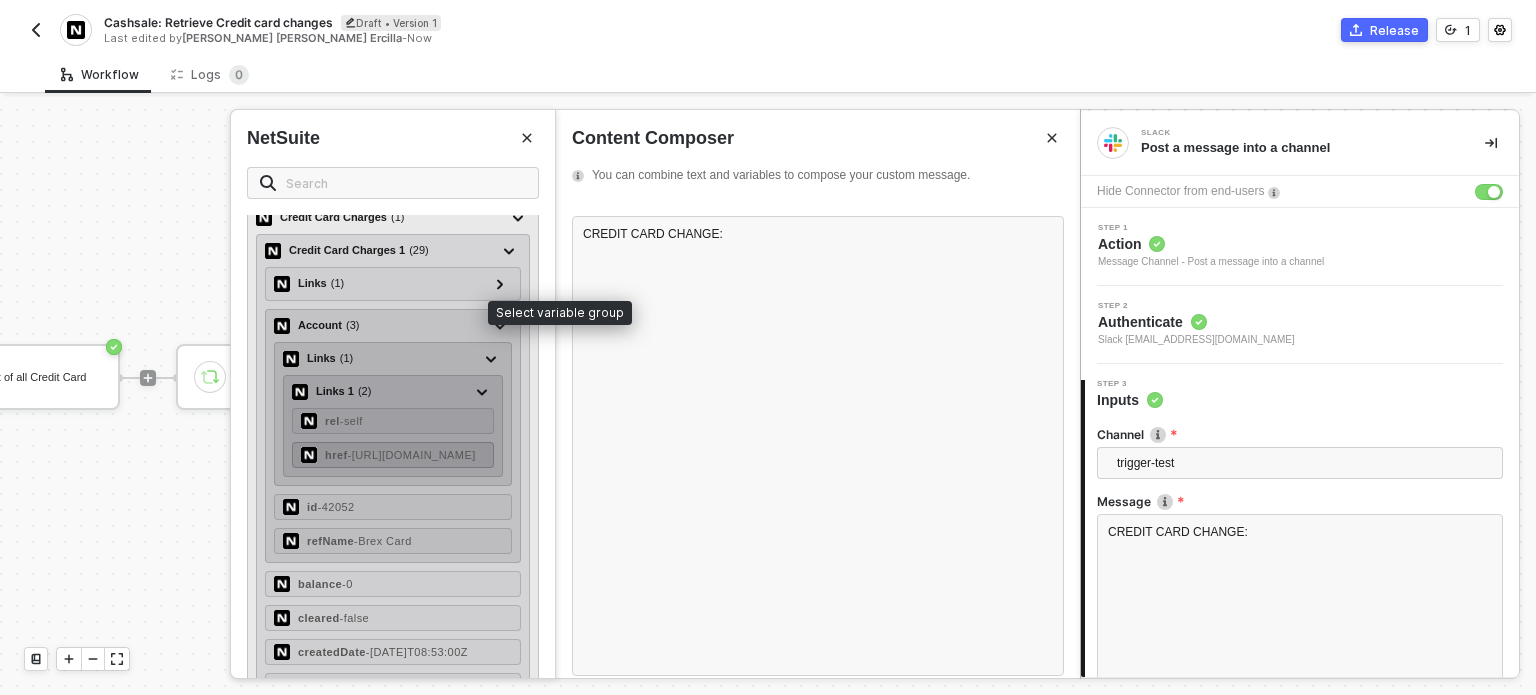 scroll, scrollTop: 100, scrollLeft: 0, axis: vertical 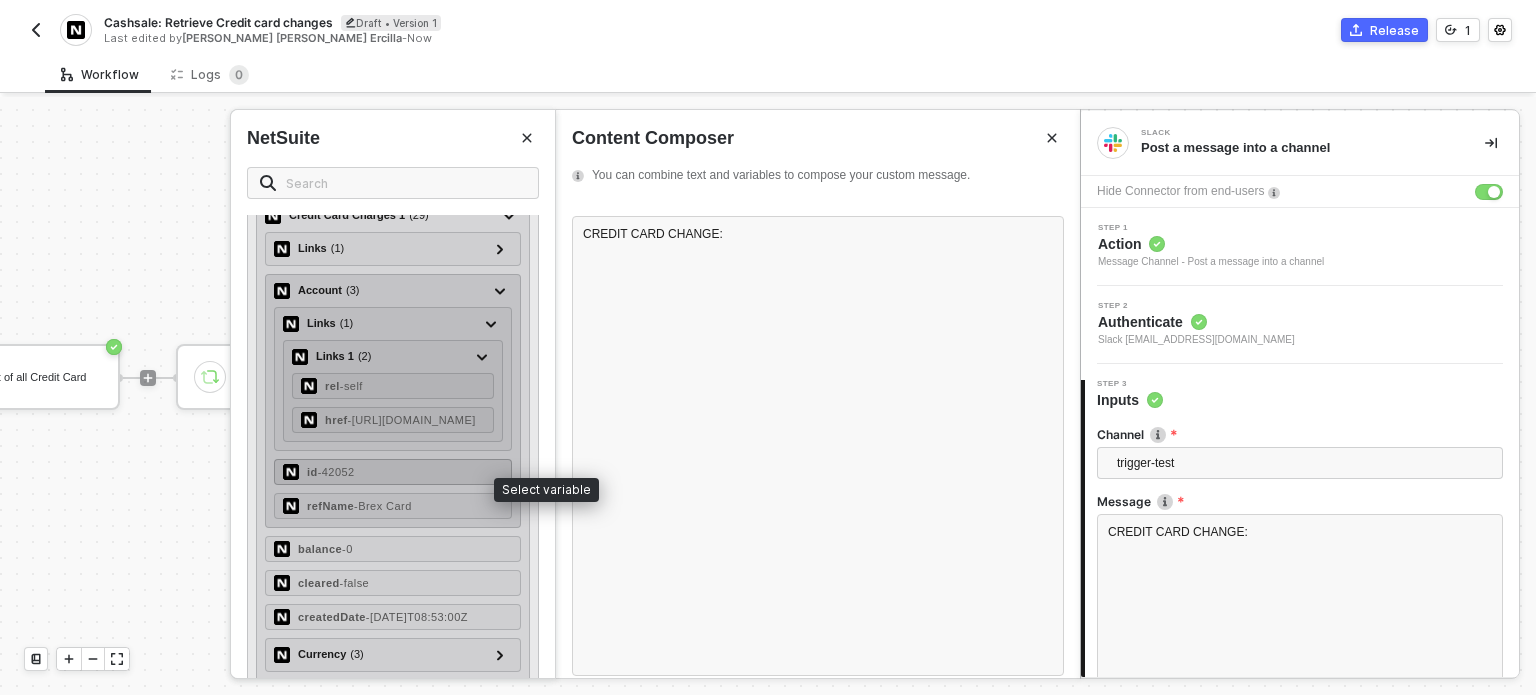 click on "id  -  42052" at bounding box center (393, 472) 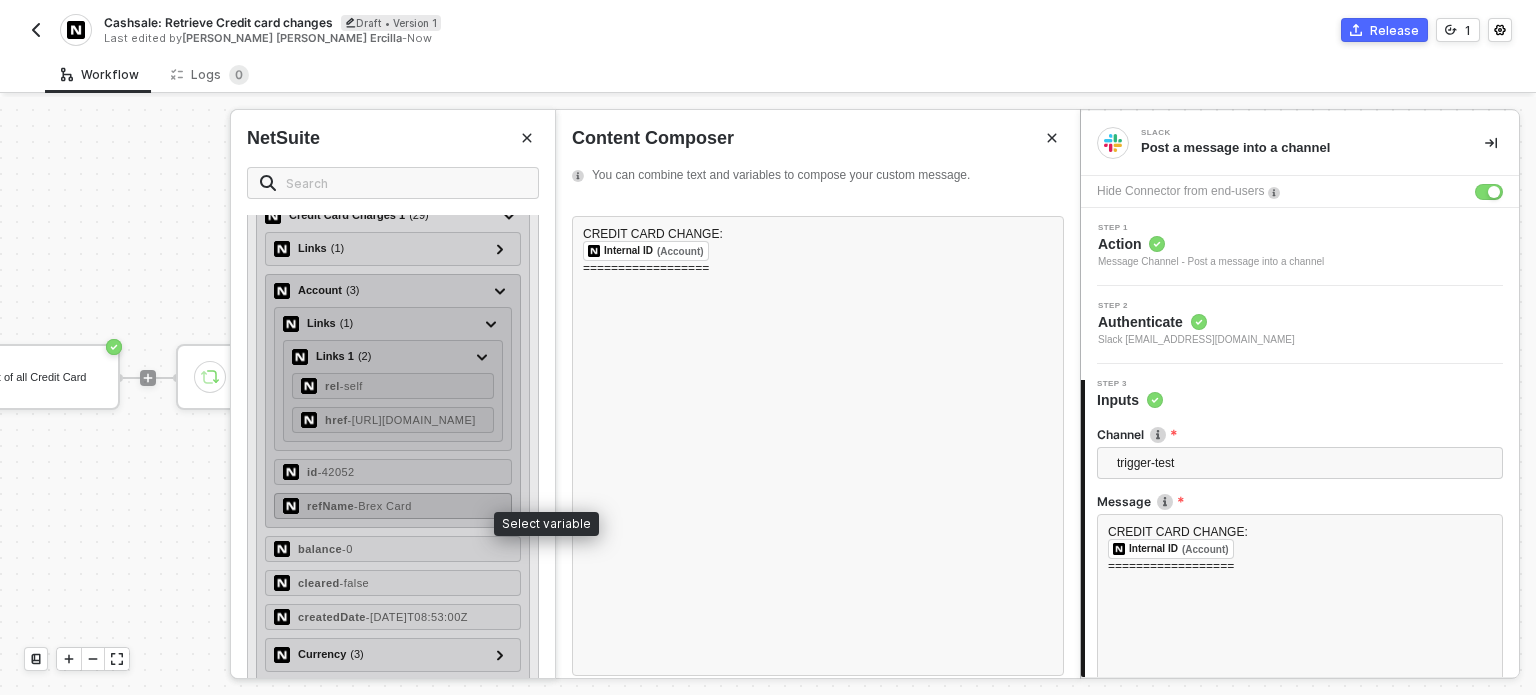 click on "-  Brex Card" at bounding box center [383, 506] 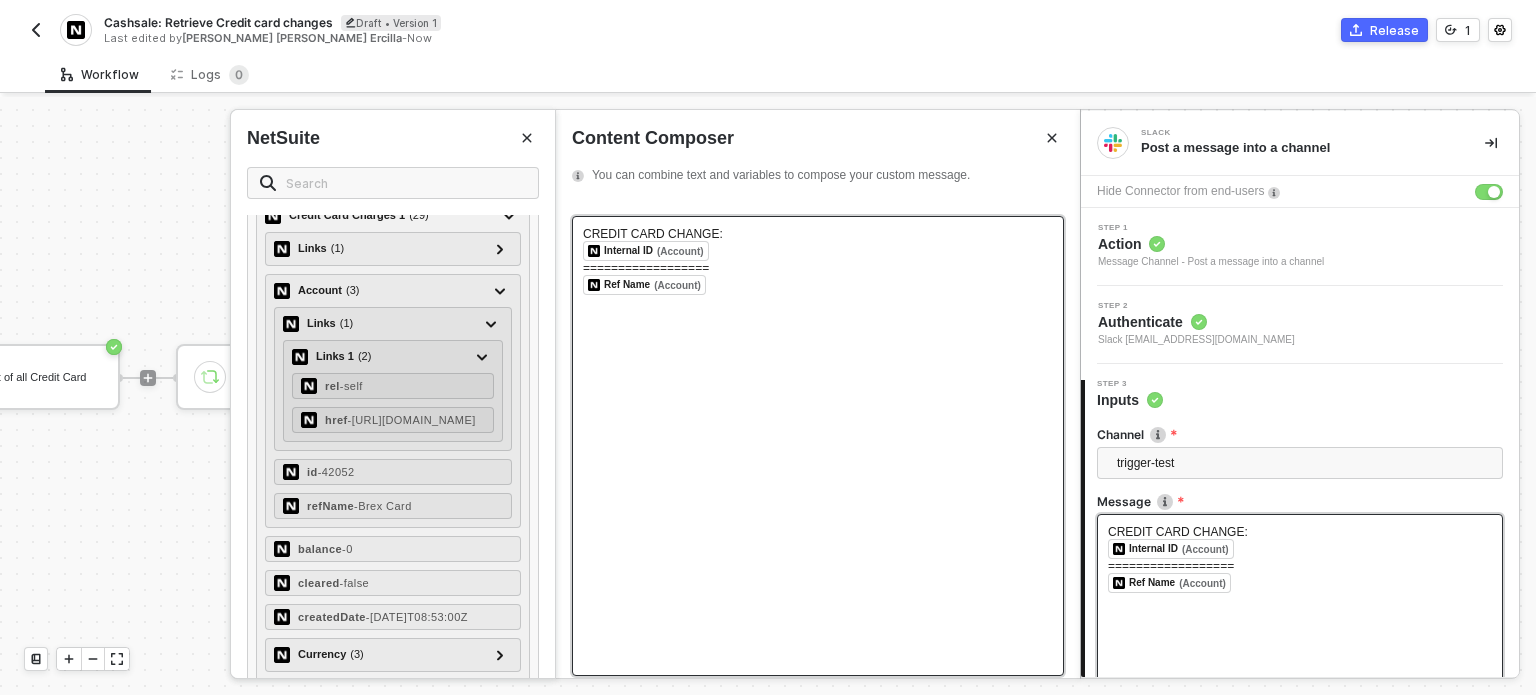scroll, scrollTop: 198, scrollLeft: 0, axis: vertical 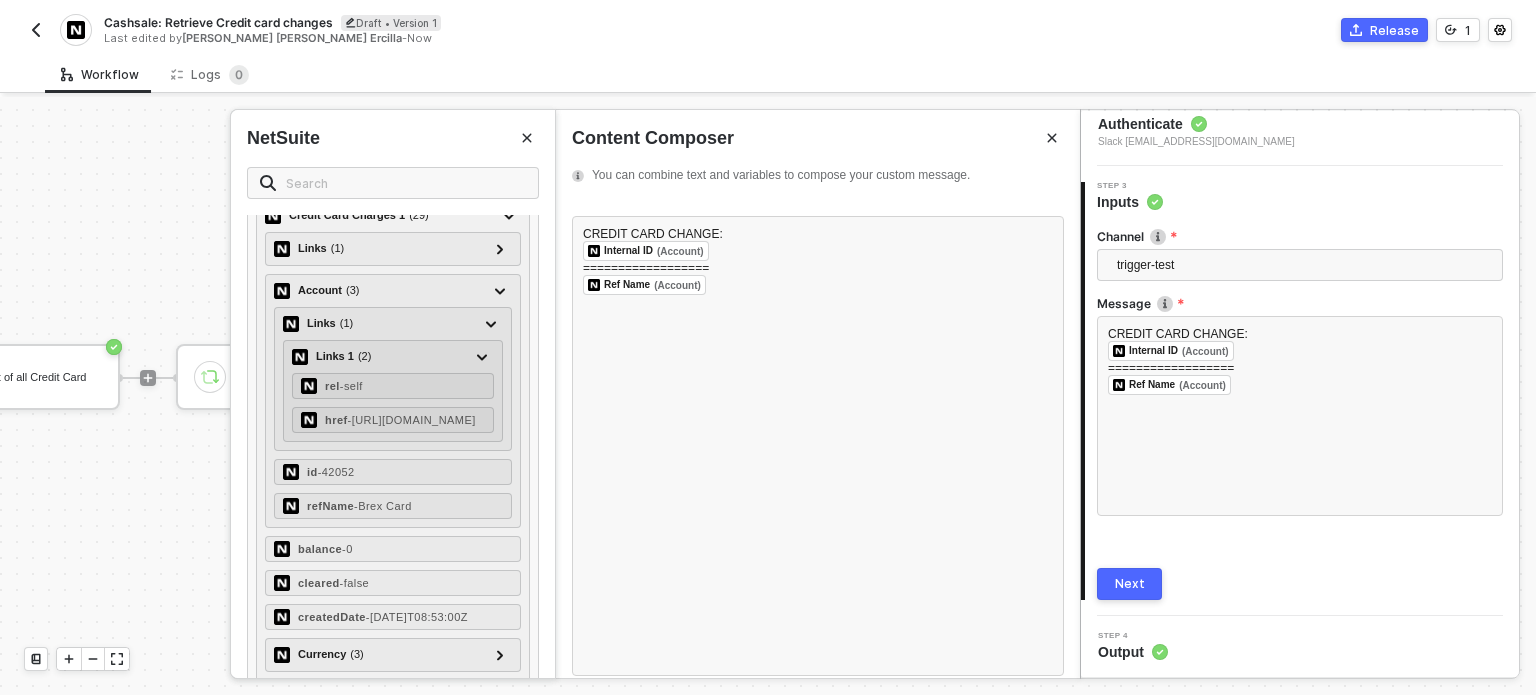 click on "Next" at bounding box center (1129, 584) 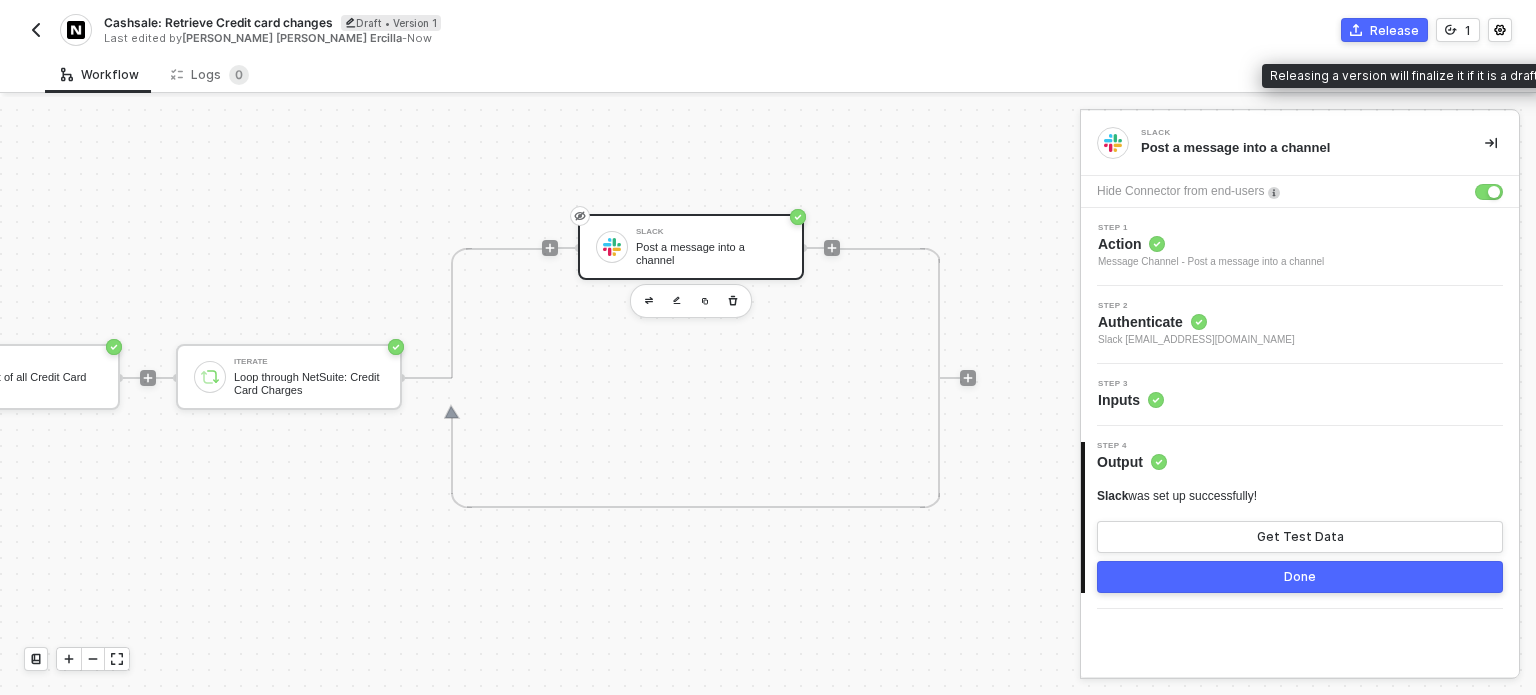 scroll, scrollTop: 0, scrollLeft: 0, axis: both 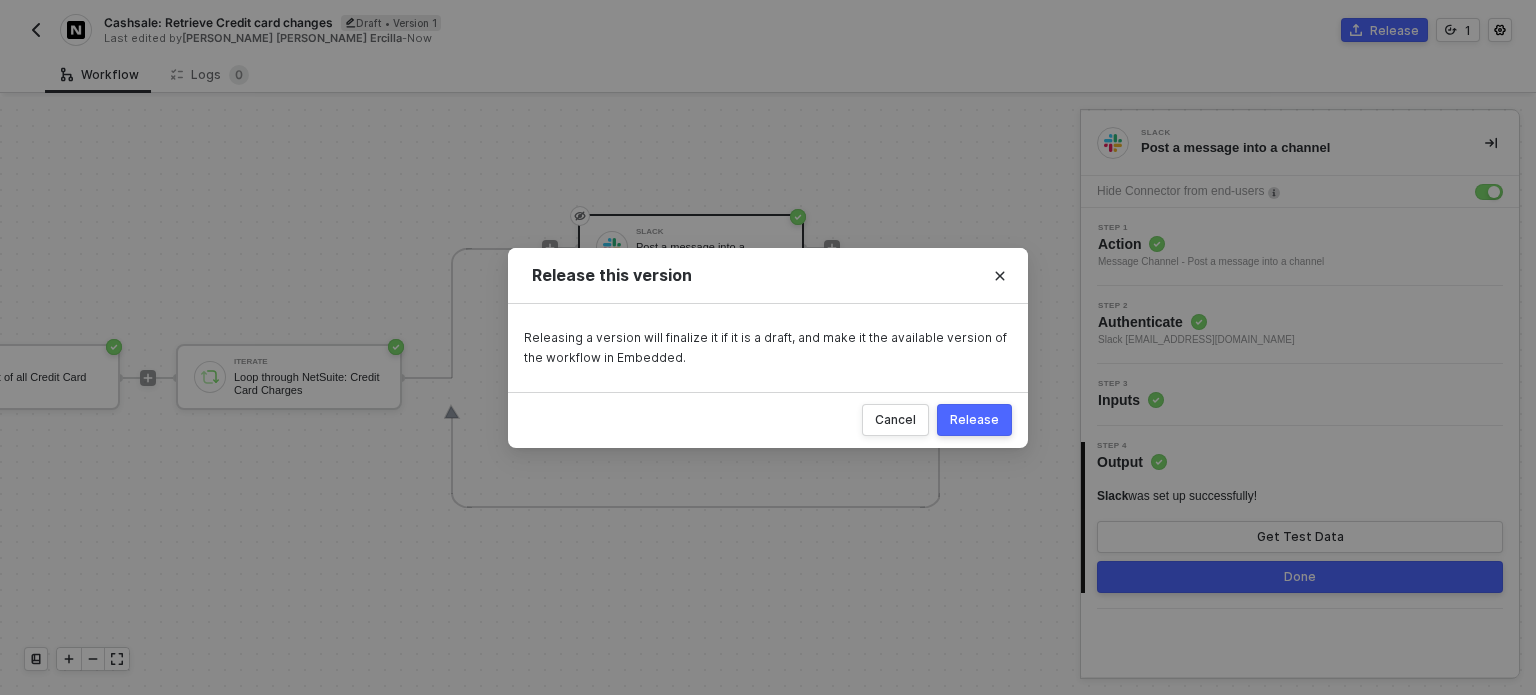 click on "Release" at bounding box center (974, 420) 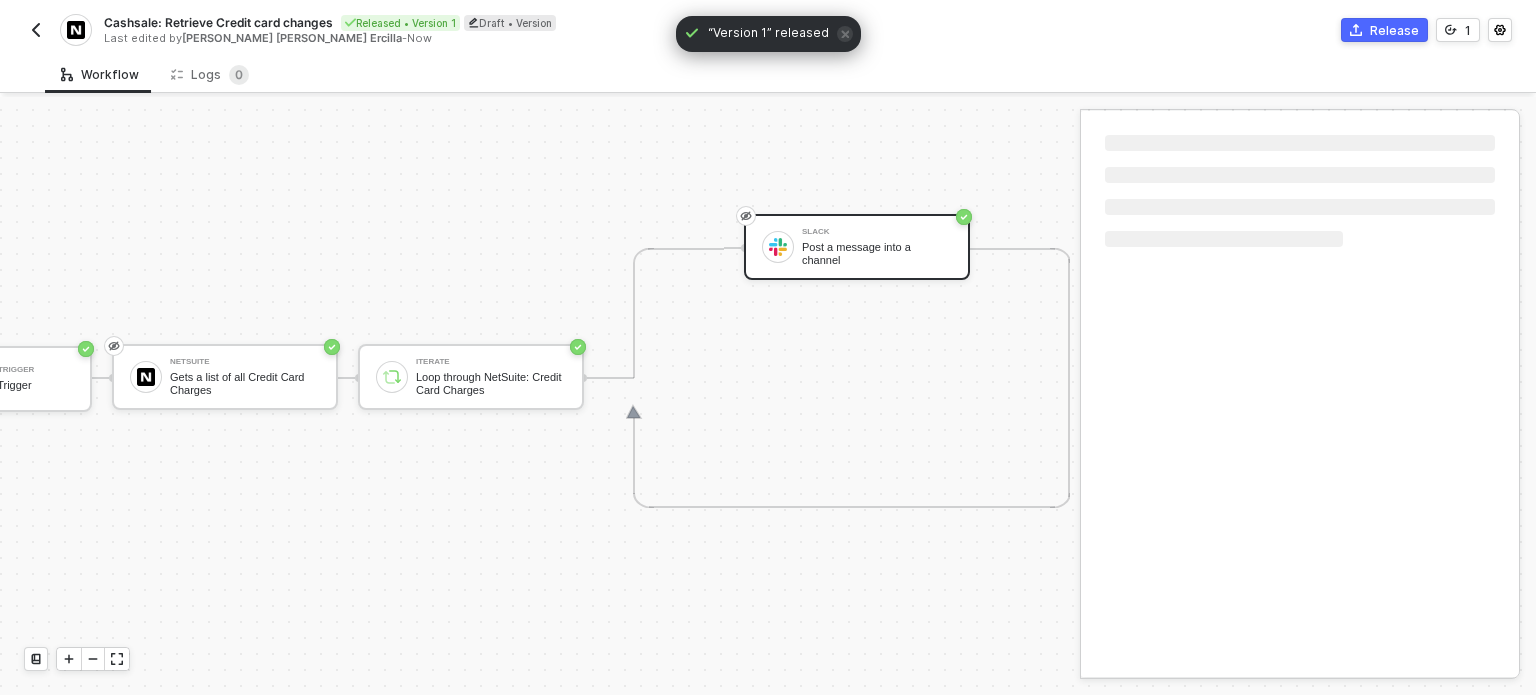 scroll, scrollTop: 48, scrollLeft: 188, axis: both 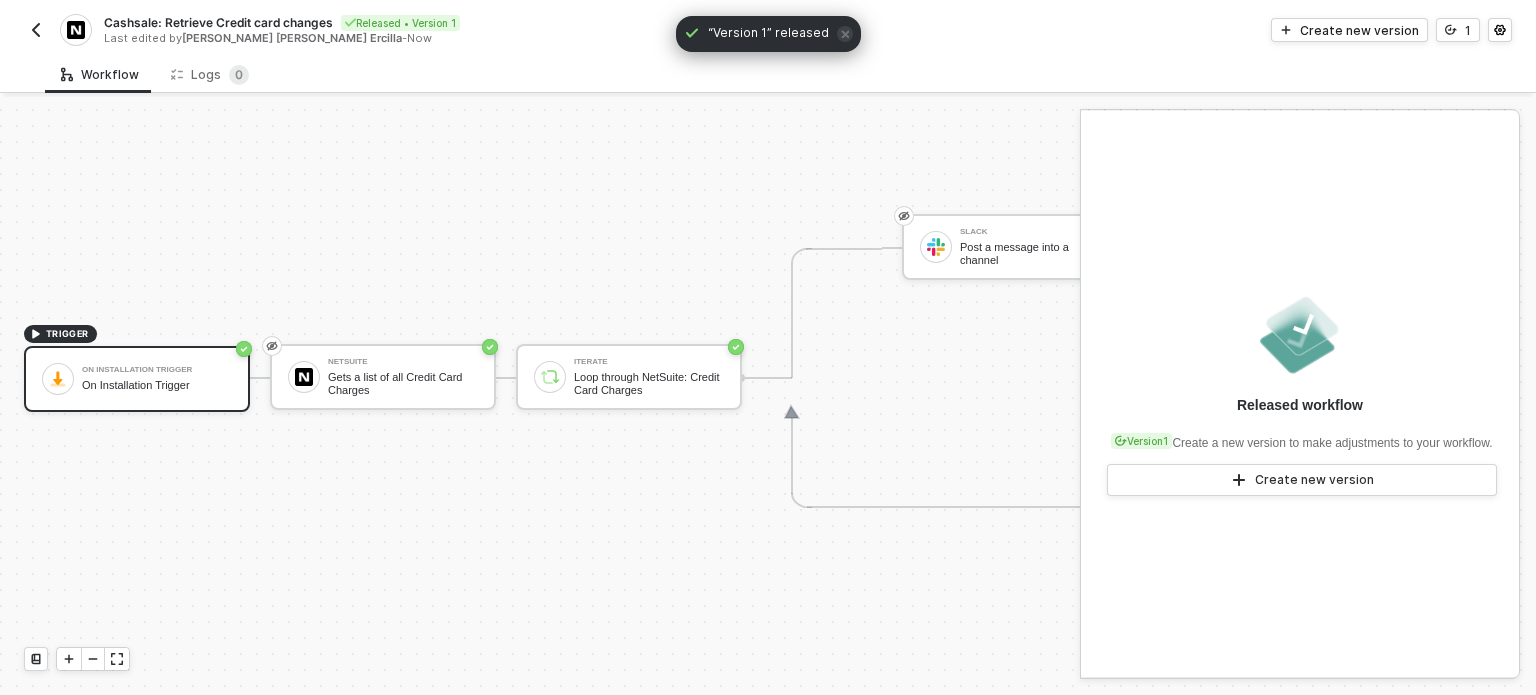 click at bounding box center [36, 30] 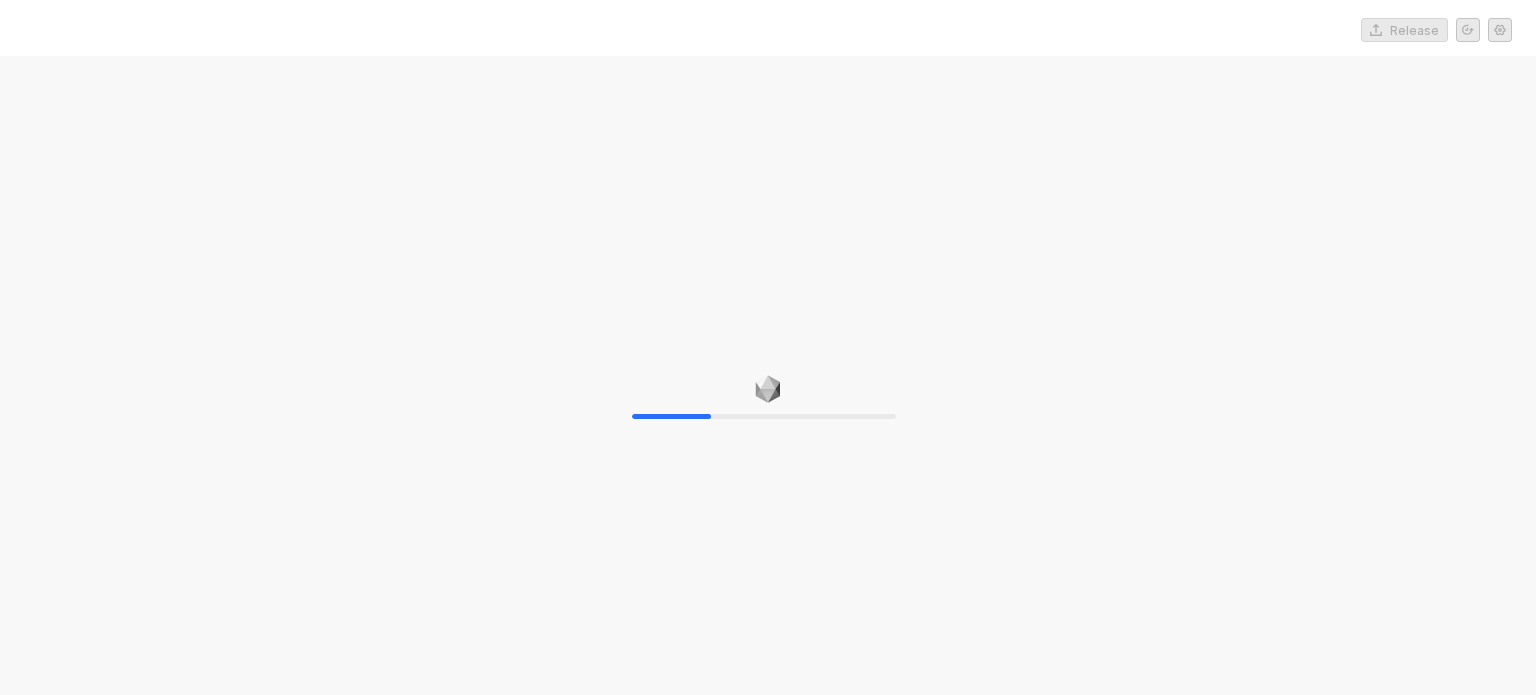 scroll, scrollTop: 0, scrollLeft: 0, axis: both 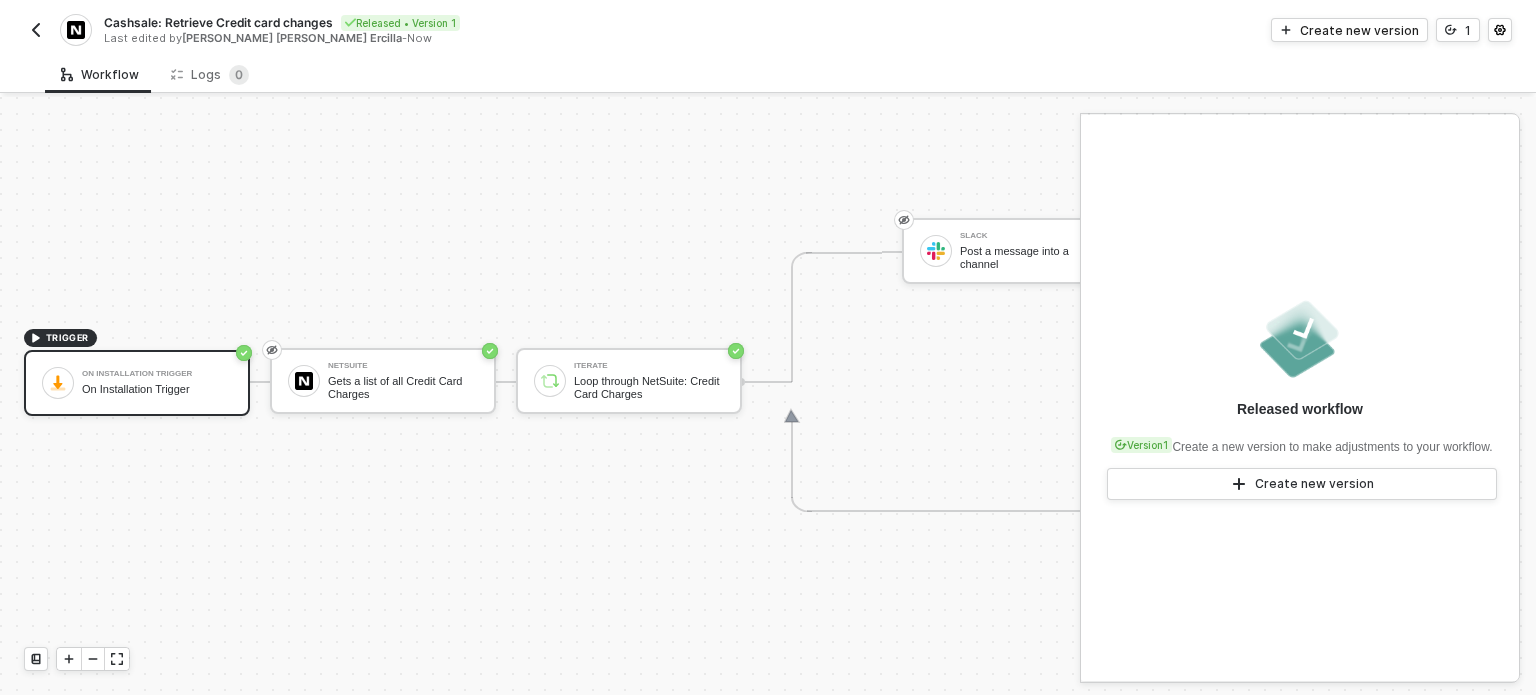 click on "Cashsale: Retrieve Credit card changes" at bounding box center [218, 22] 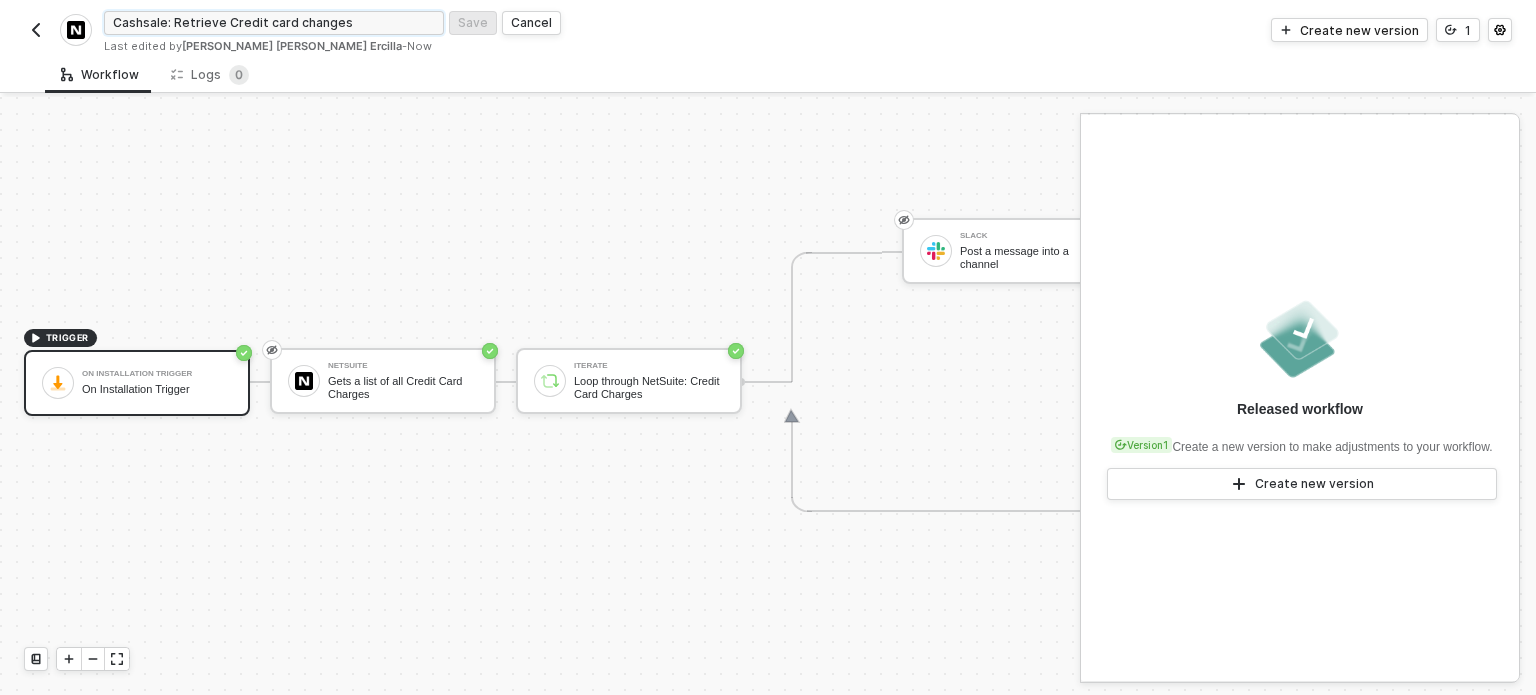 click on "Cashsale: Retrieve Credit card changes" at bounding box center [274, 23] 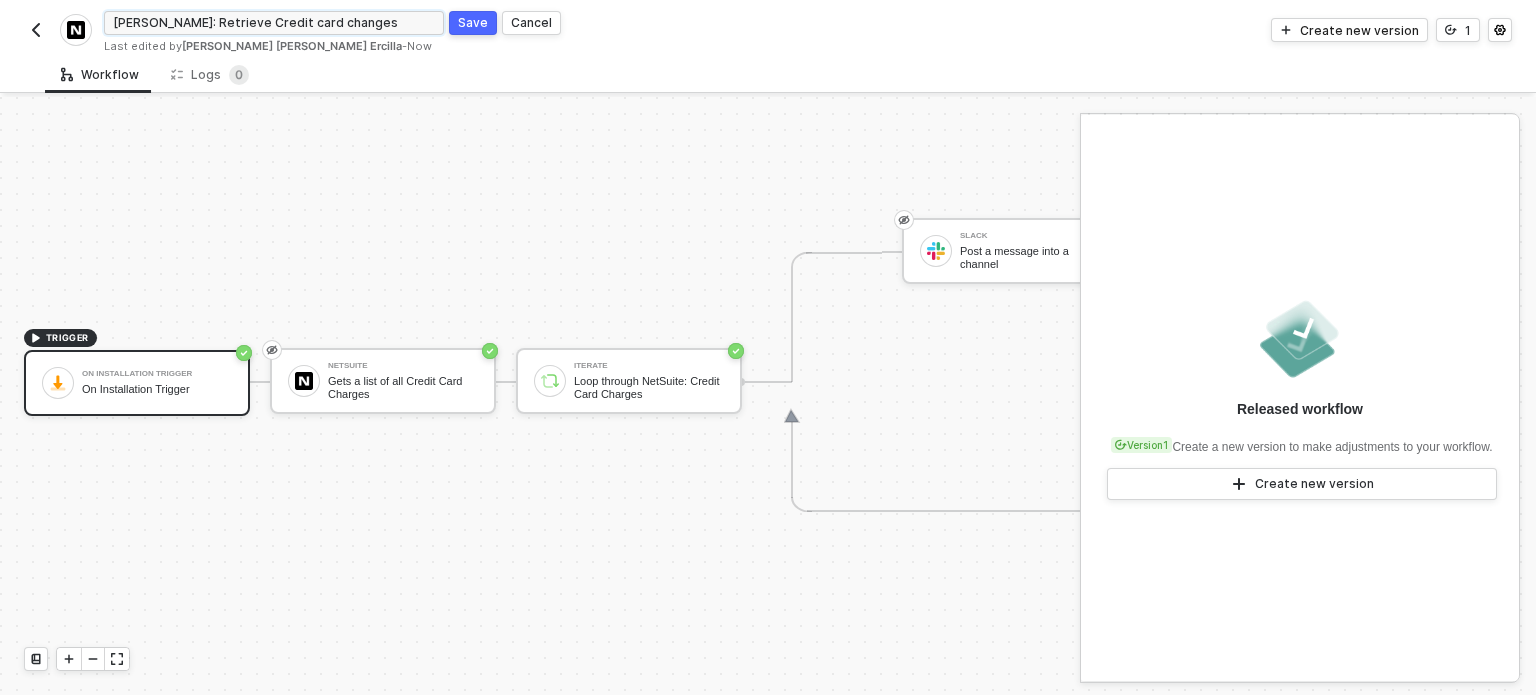 type on "CC Change: Retrieve Credit card changes" 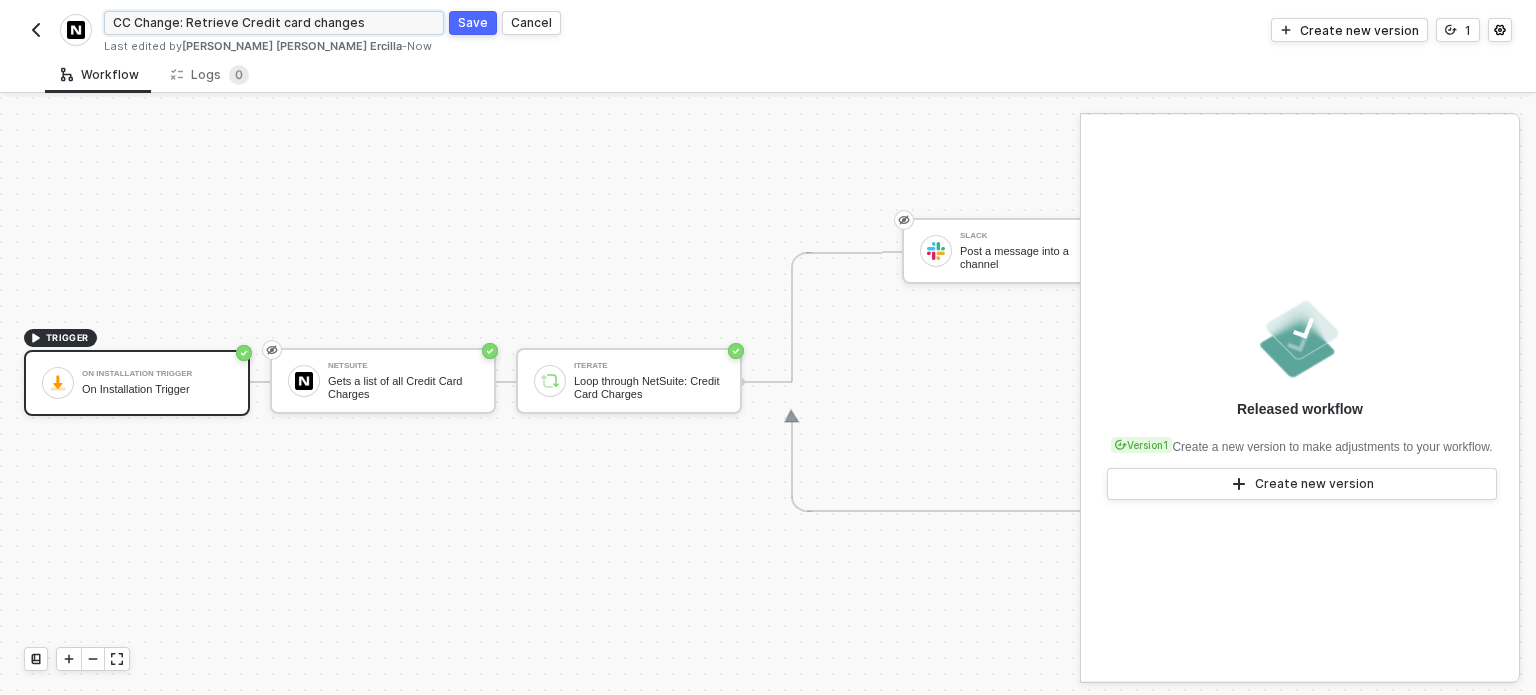 click on "Save" at bounding box center (473, 23) 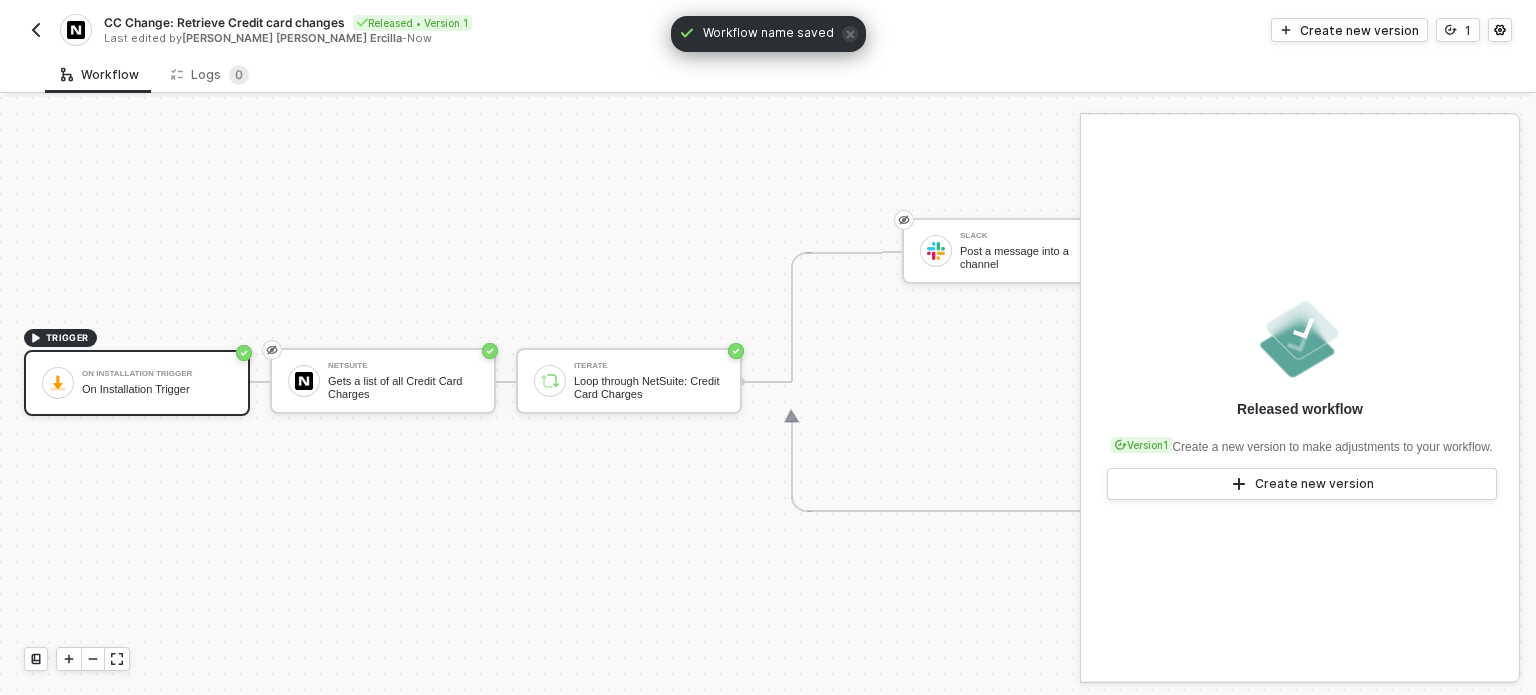 click at bounding box center (36, 30) 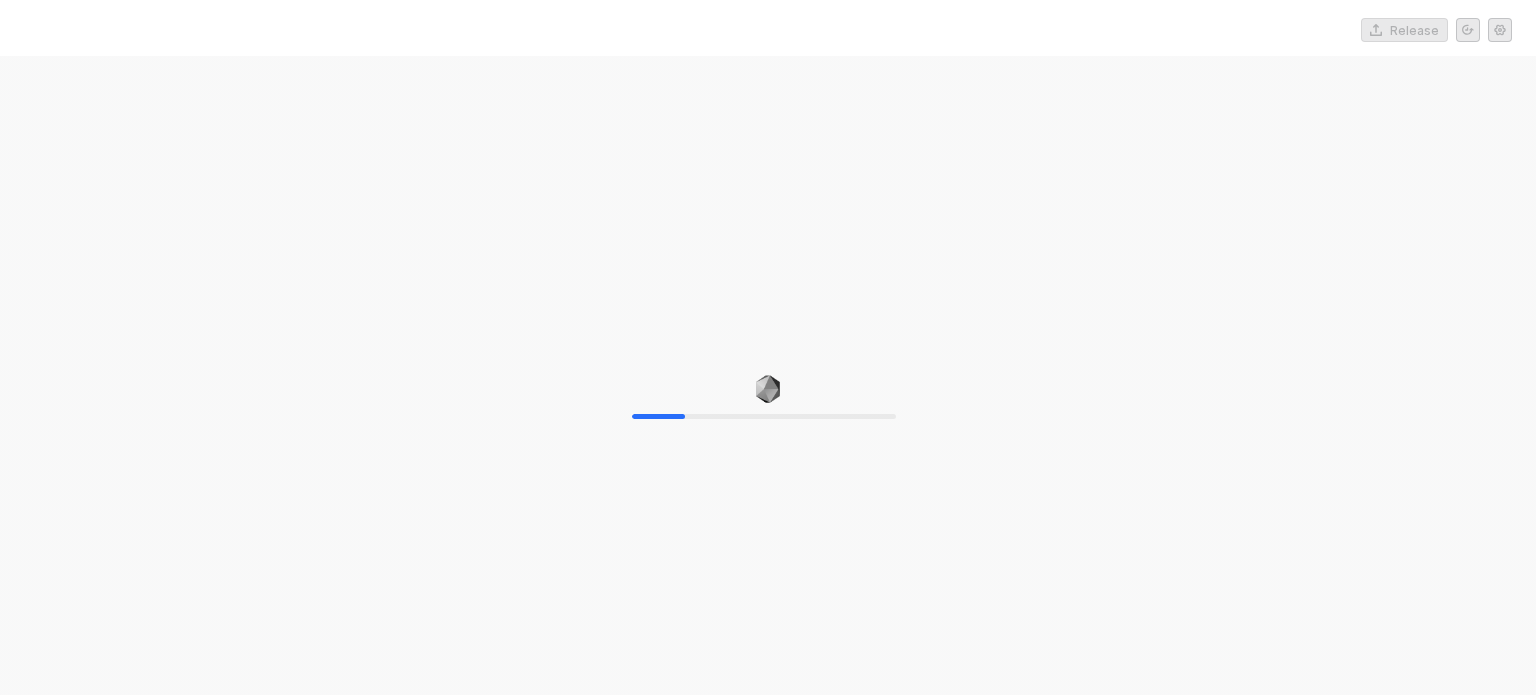 scroll, scrollTop: 0, scrollLeft: 0, axis: both 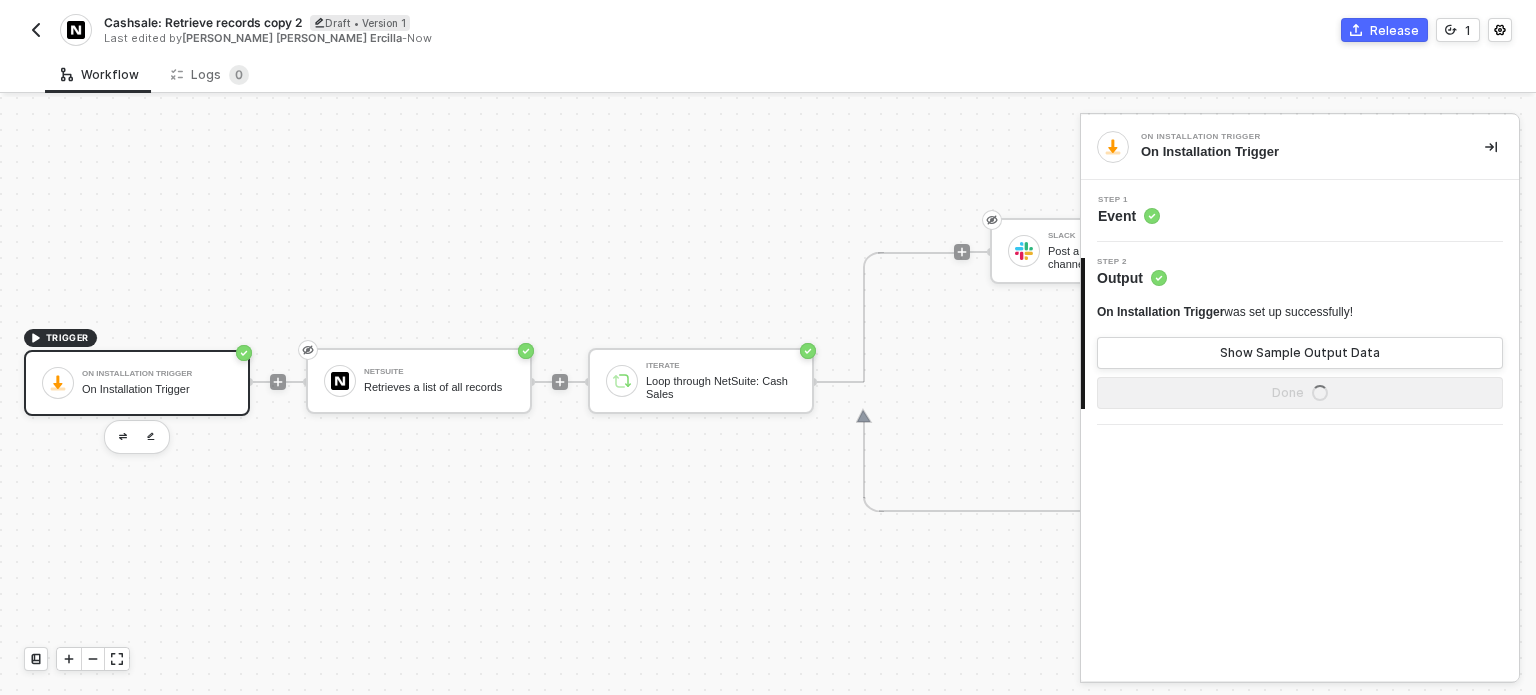 click on "Cashsale: Retrieve records copy 2" at bounding box center [203, 22] 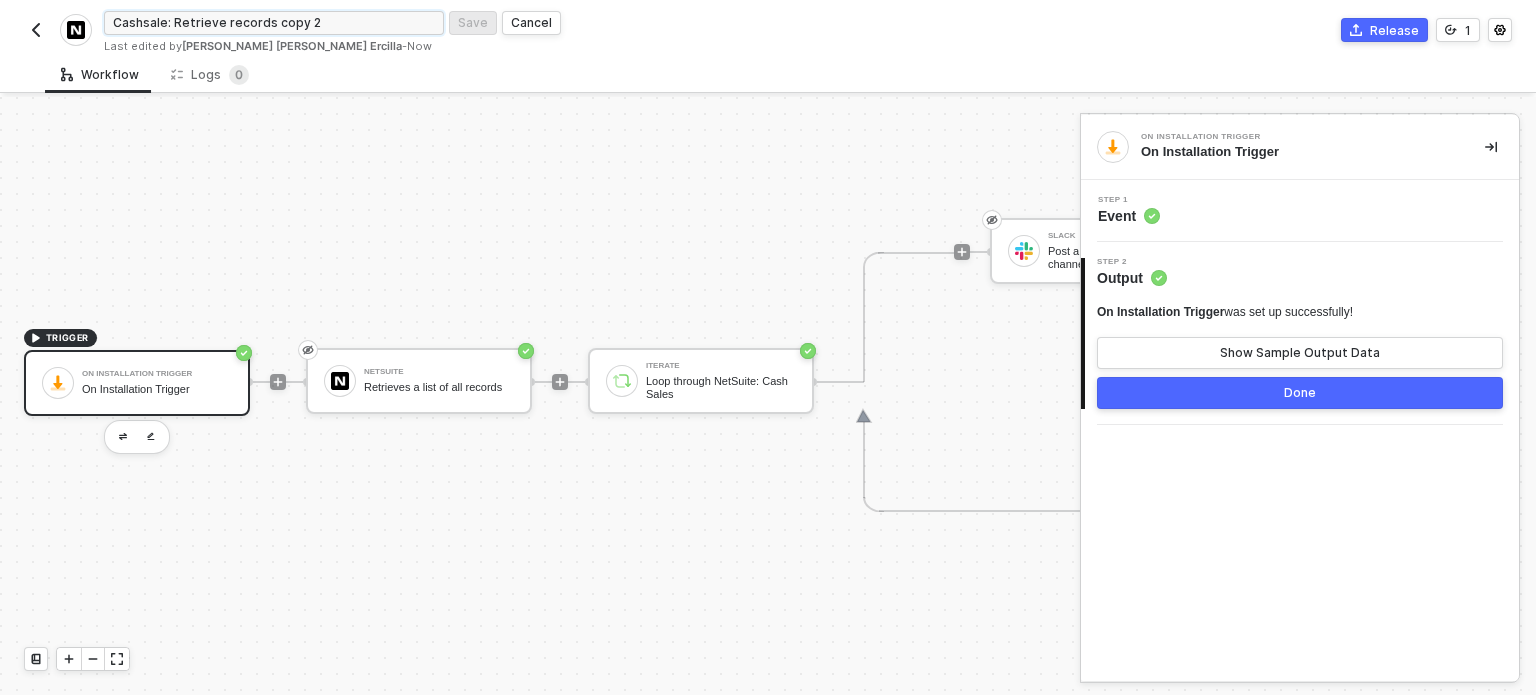 drag, startPoint x: 168, startPoint y: 25, endPoint x: 217, endPoint y: 11, distance: 50.96077 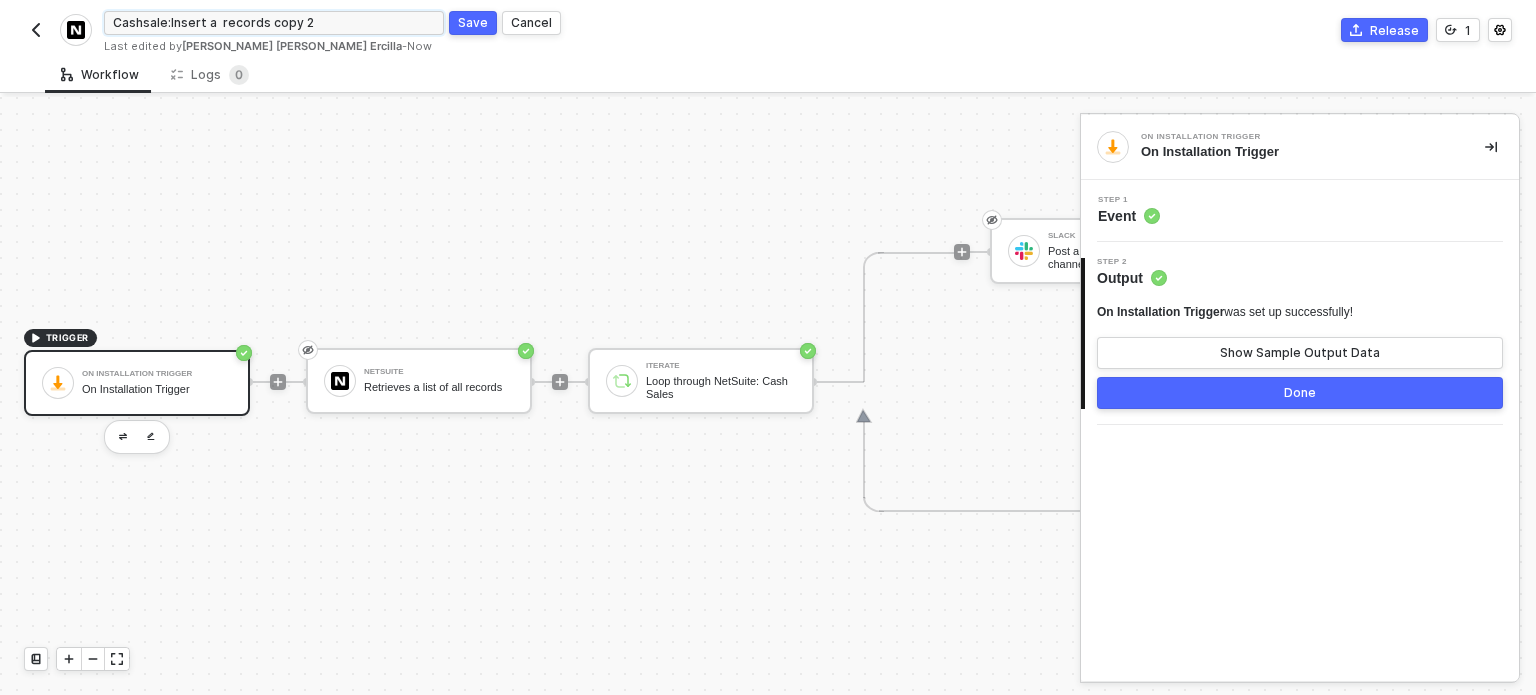 drag, startPoint x: 264, startPoint y: 19, endPoint x: 316, endPoint y: 17, distance: 52.03845 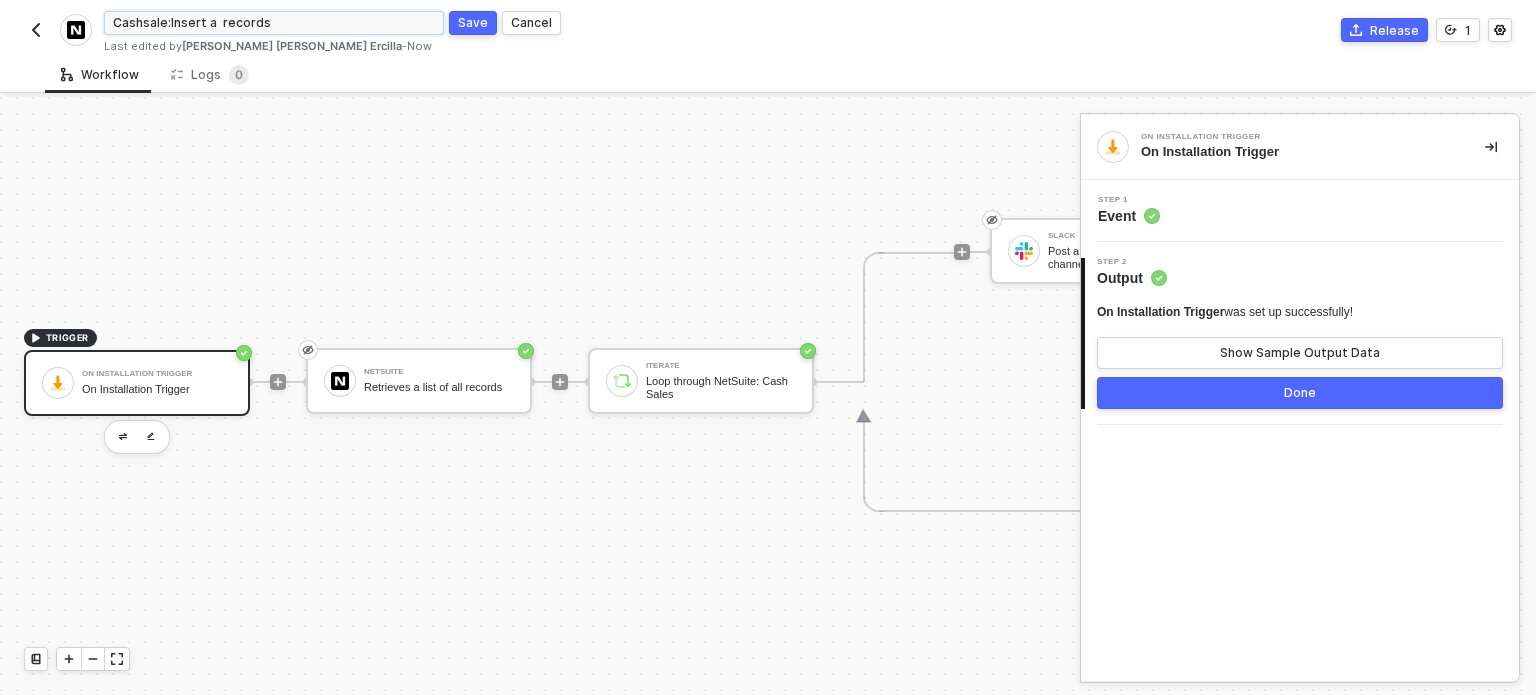 type on "Cashsale:Insert a  records" 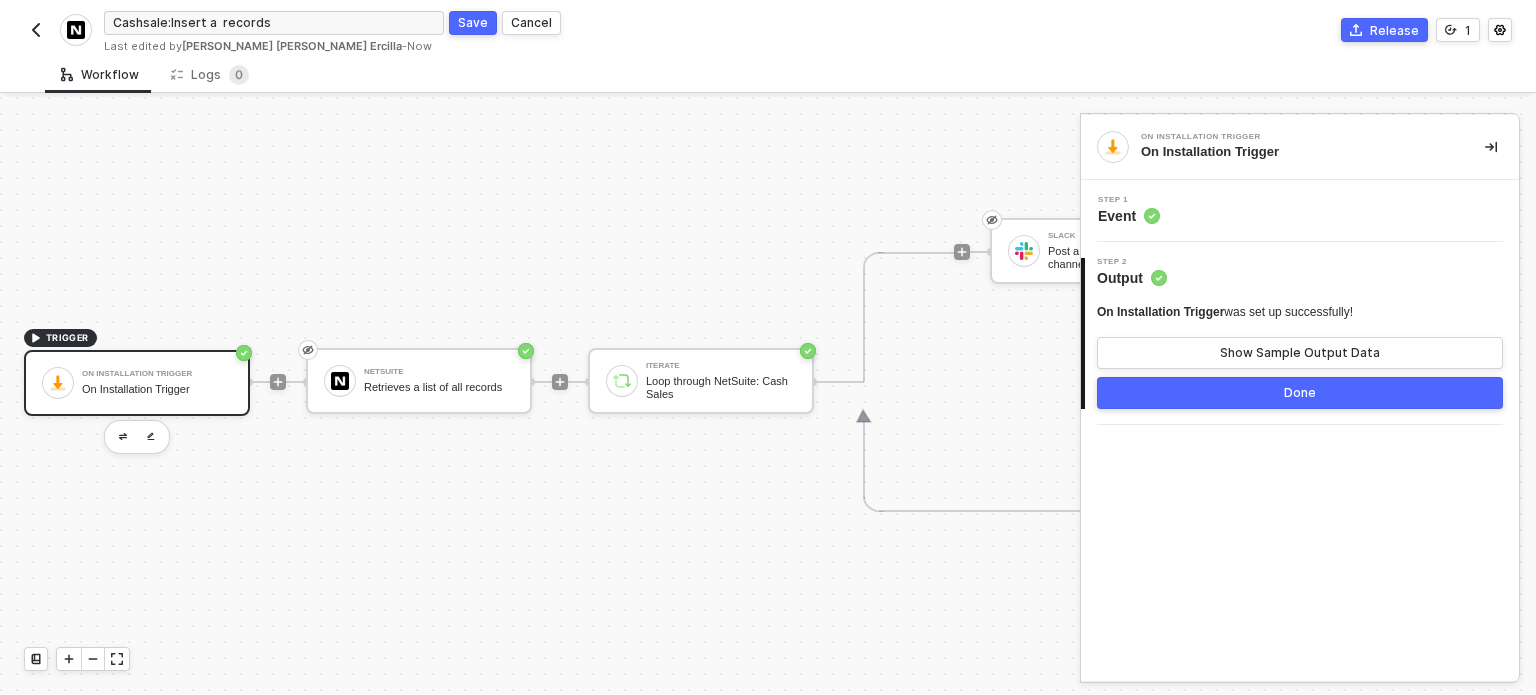 drag, startPoint x: 472, startPoint y: 14, endPoint x: 464, endPoint y: 136, distance: 122.26202 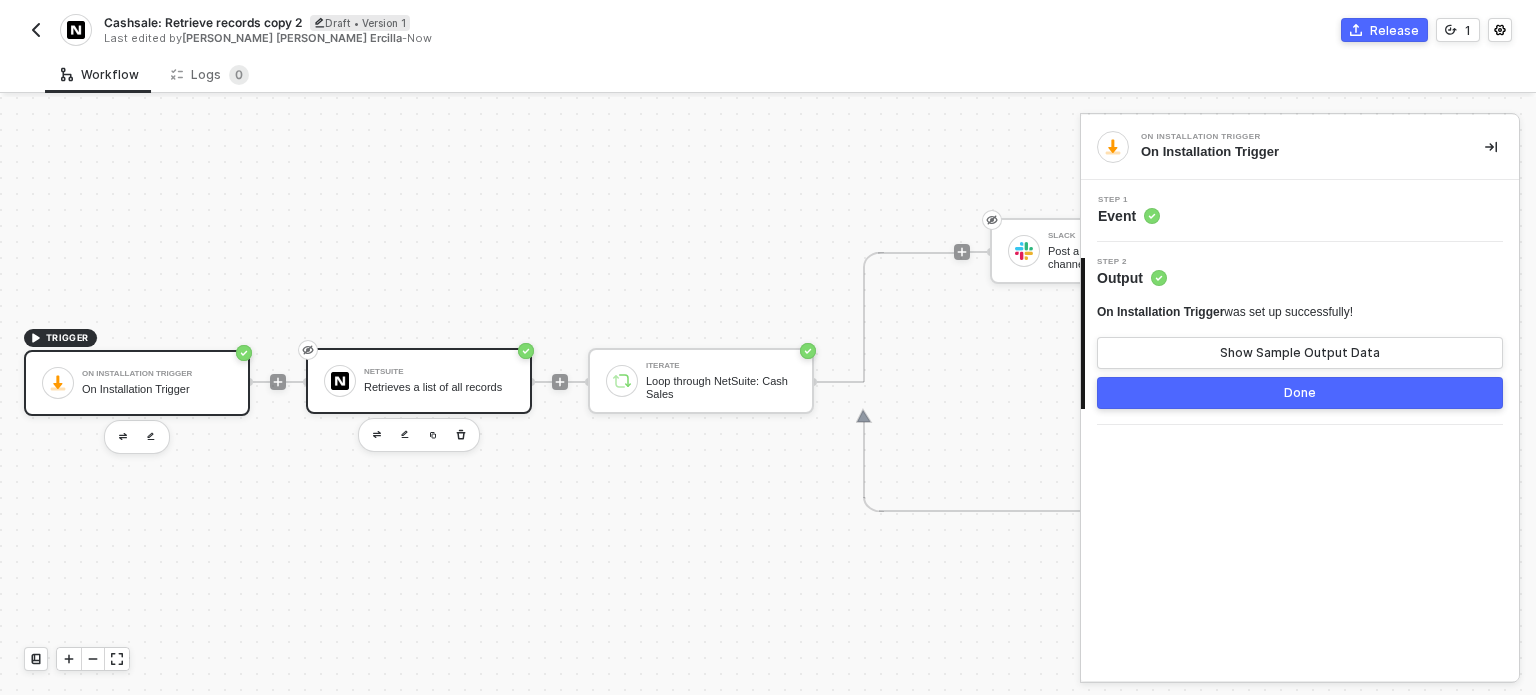 click on "NetSuite Retrieves a list of all records" at bounding box center (439, 381) 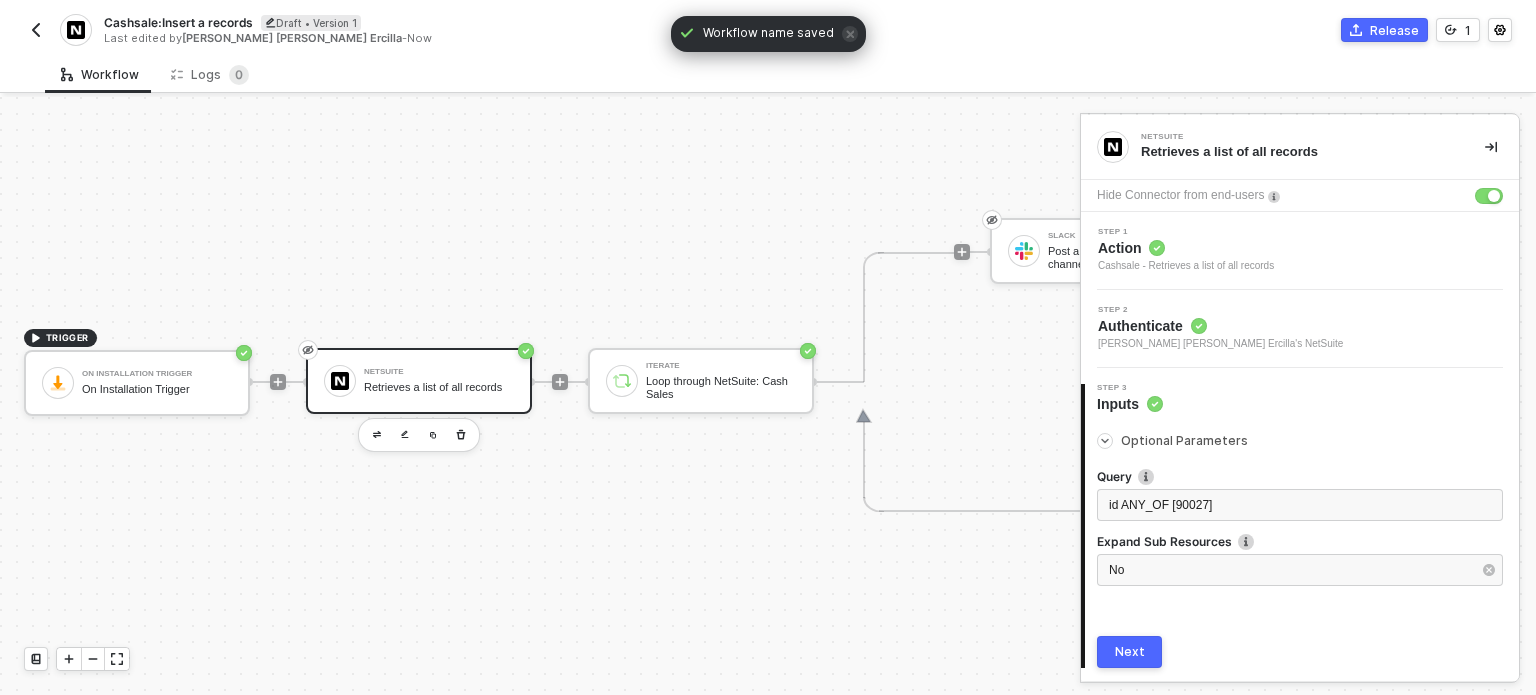 click on "Action" at bounding box center [1186, 248] 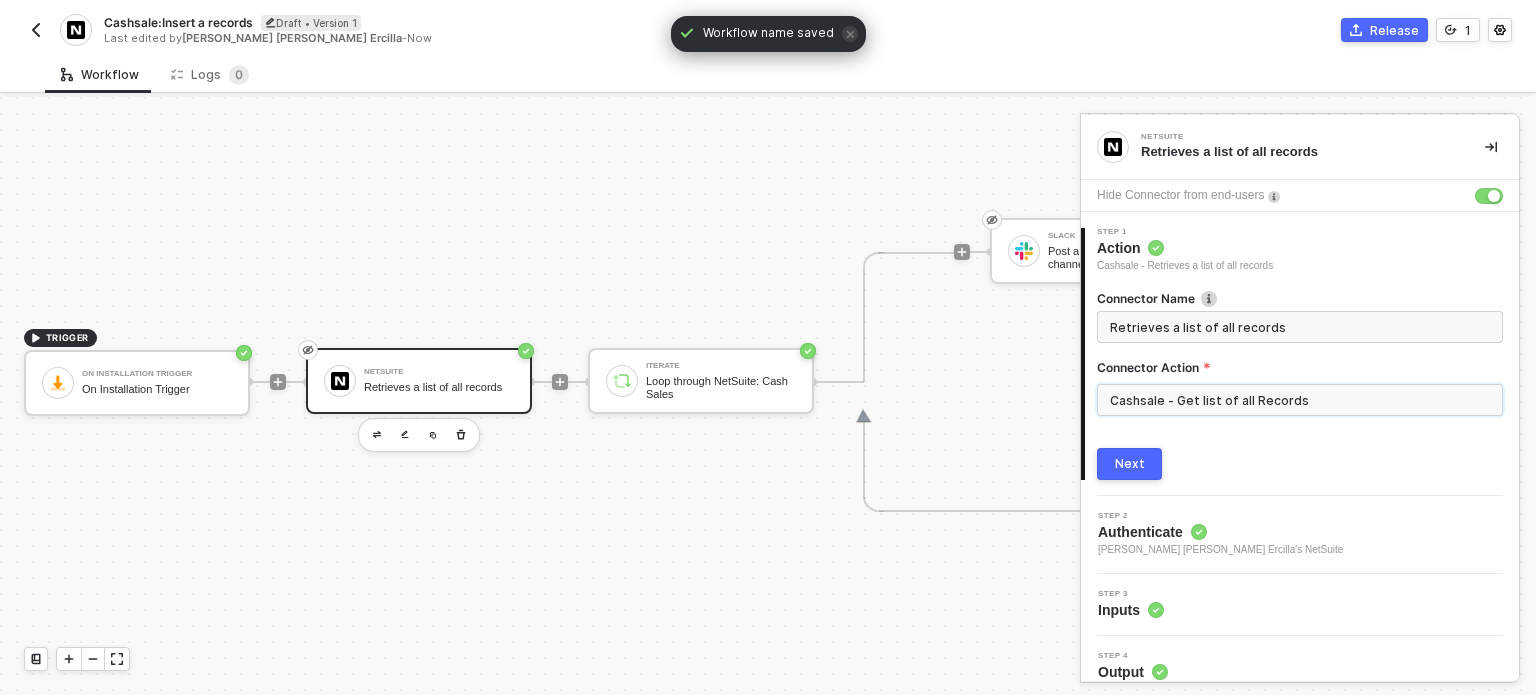 click on "Cashsale - Get list of all Records" at bounding box center (1300, 400) 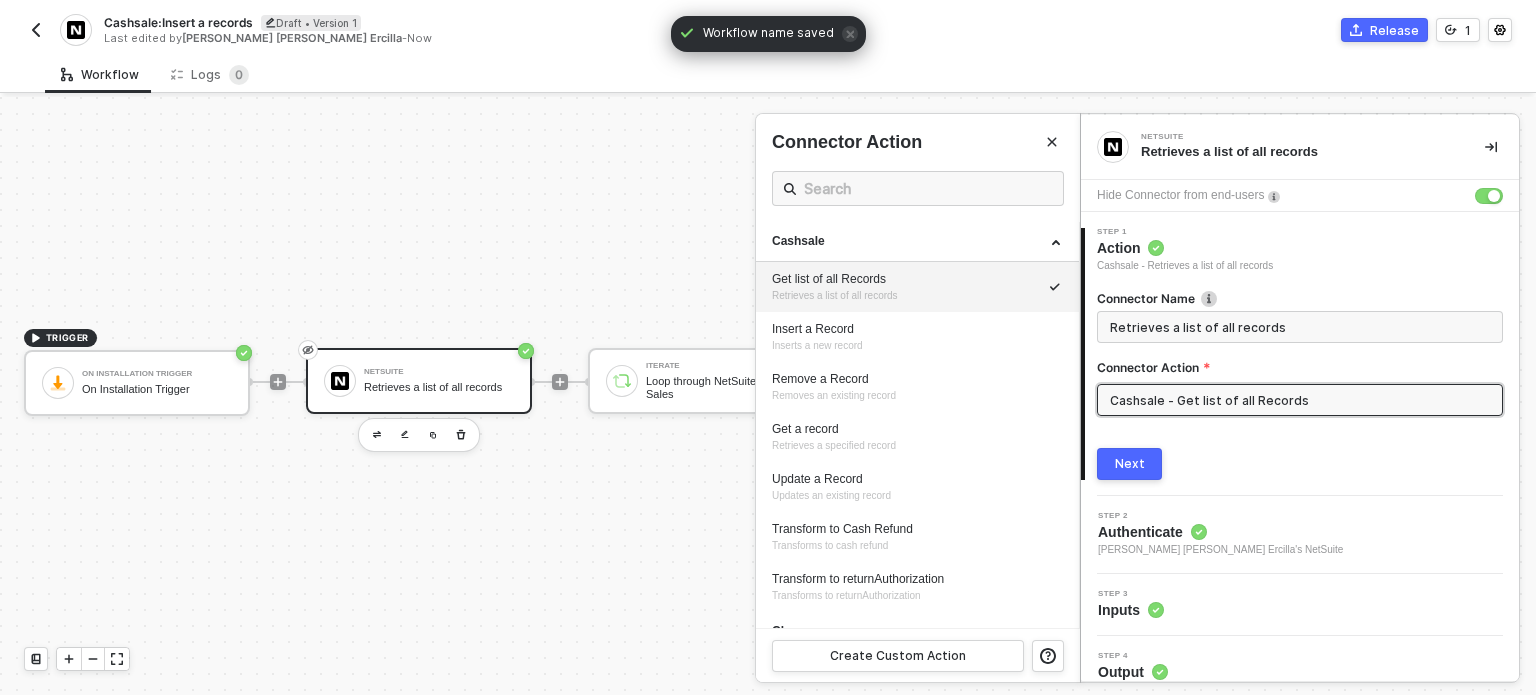 drag, startPoint x: 849, startPoint y: 339, endPoint x: 1064, endPoint y: 427, distance: 232.31229 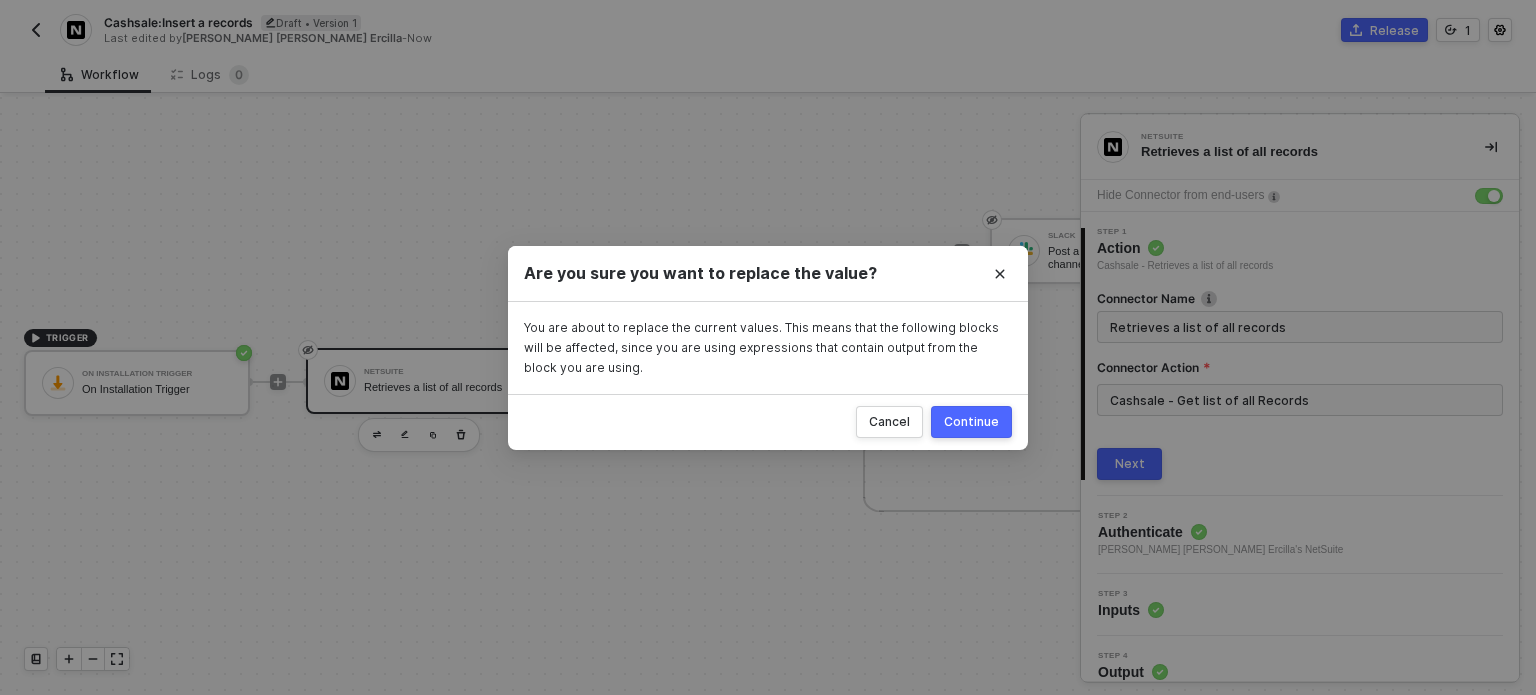 click on "Continue" at bounding box center (971, 422) 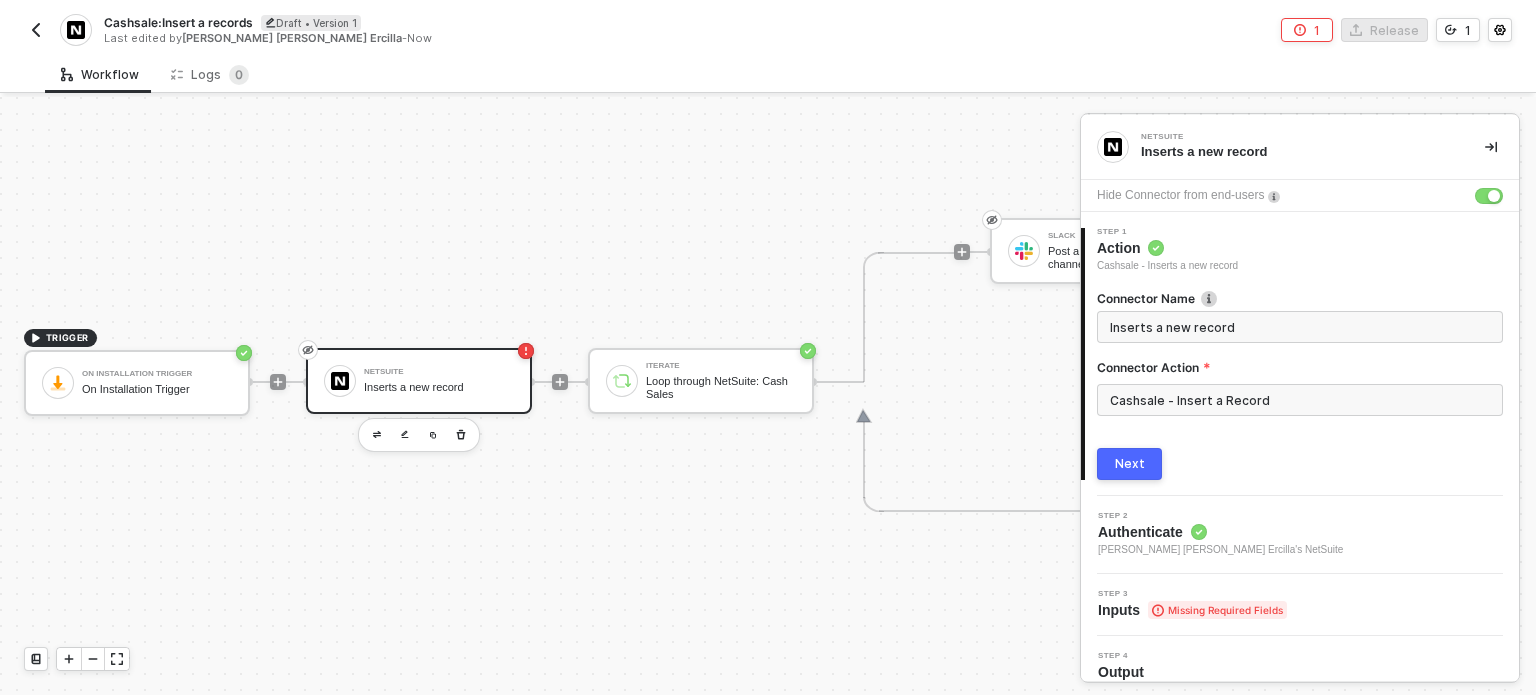 click on "1 Step 1 Action    Cashsale - Inserts a new record Connector Name Inserts a new record Connector Action Cashsale - Insert a Record Next" at bounding box center [1300, 354] 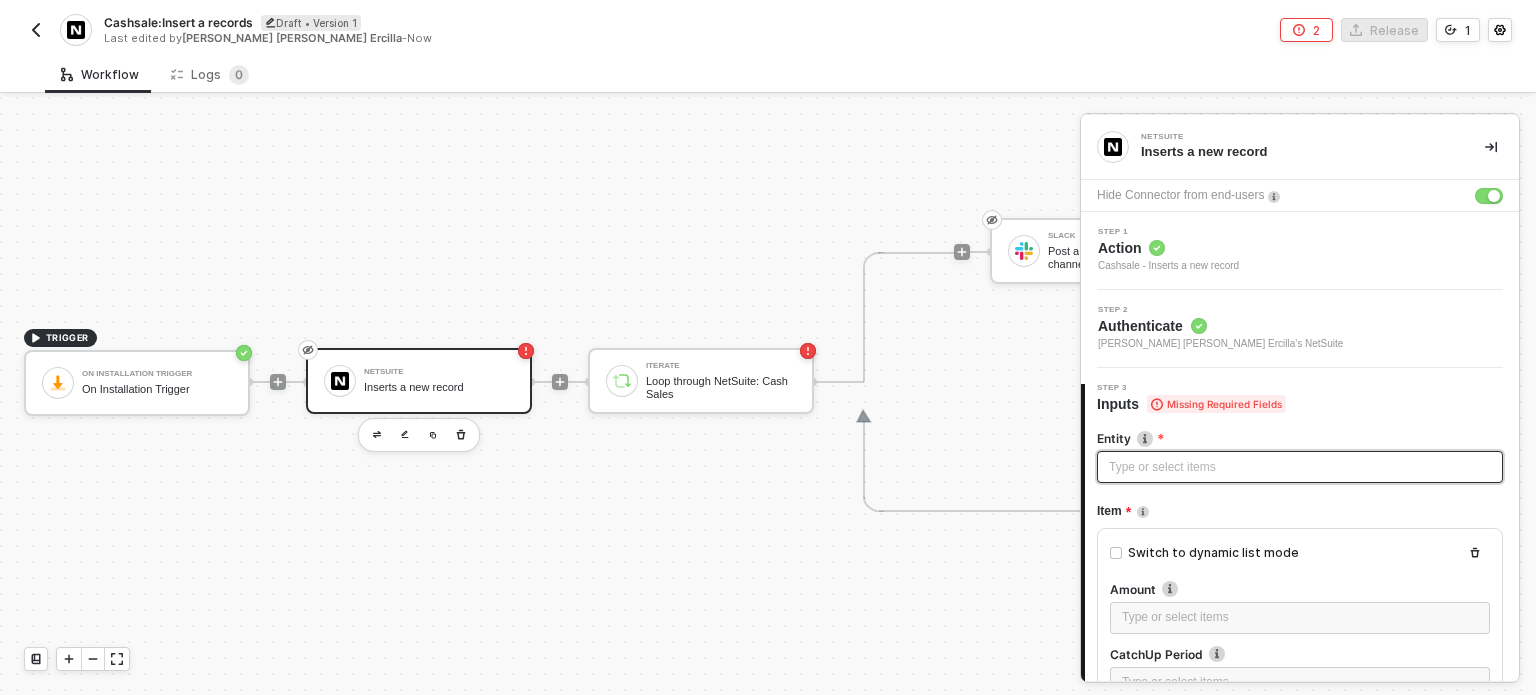 click on "Type or select items ﻿" at bounding box center [1300, 467] 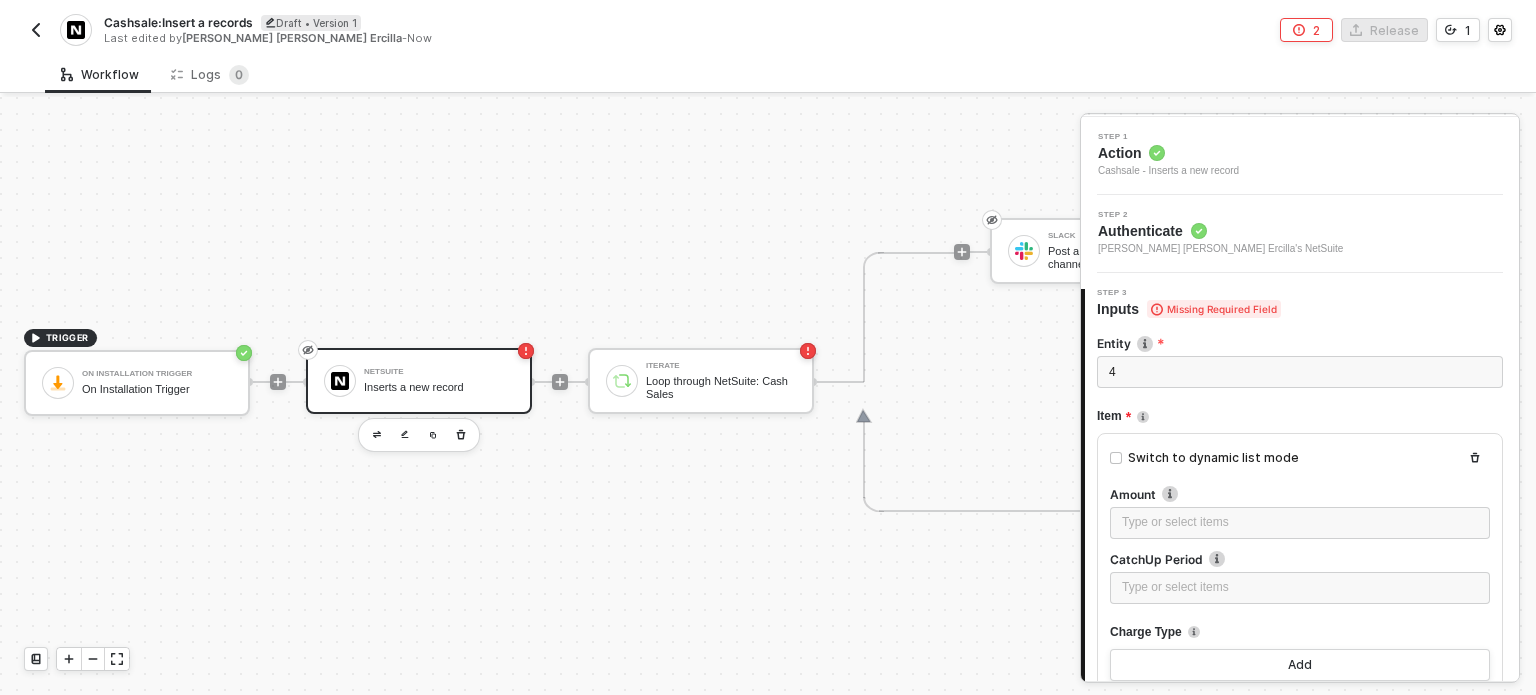 scroll, scrollTop: 200, scrollLeft: 0, axis: vertical 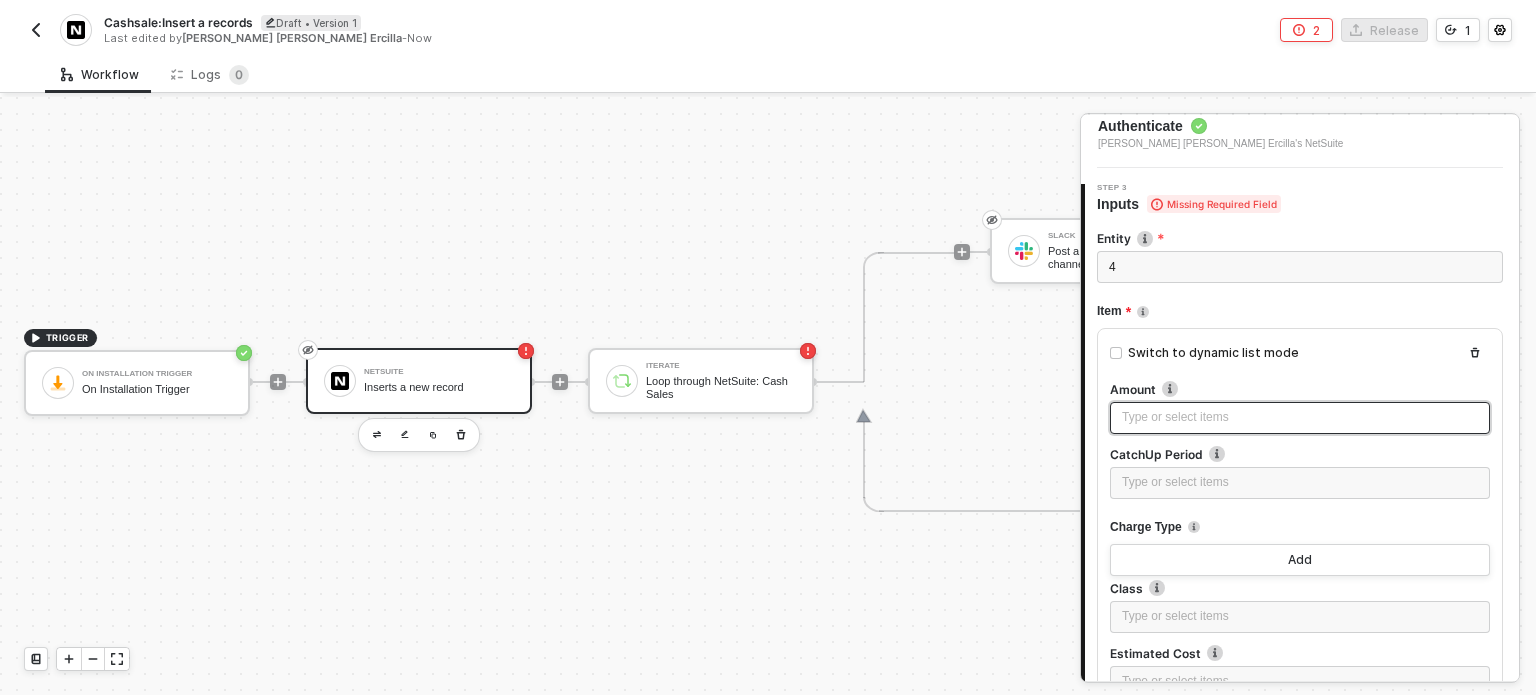 click on "Type or select items ﻿" at bounding box center (1300, 417) 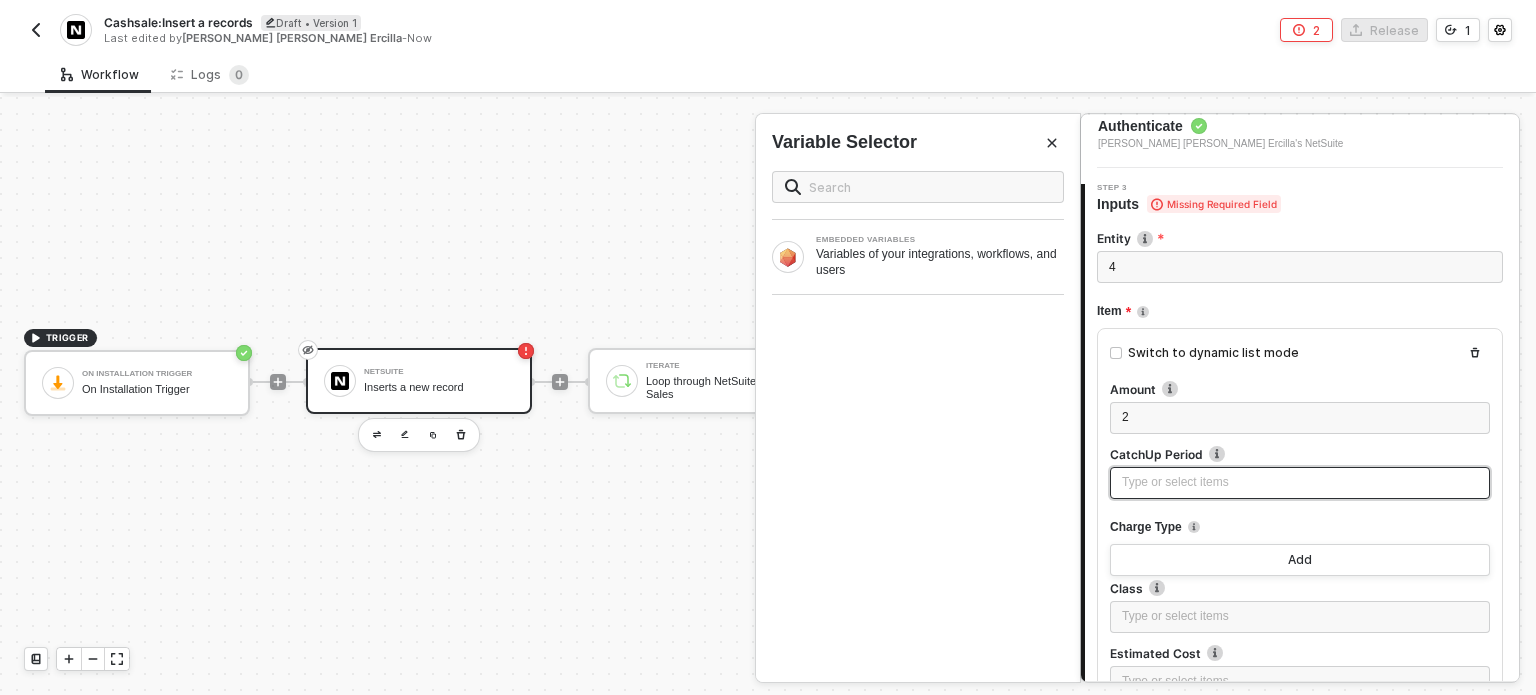 click on "Type or select items ﻿" at bounding box center (1300, 482) 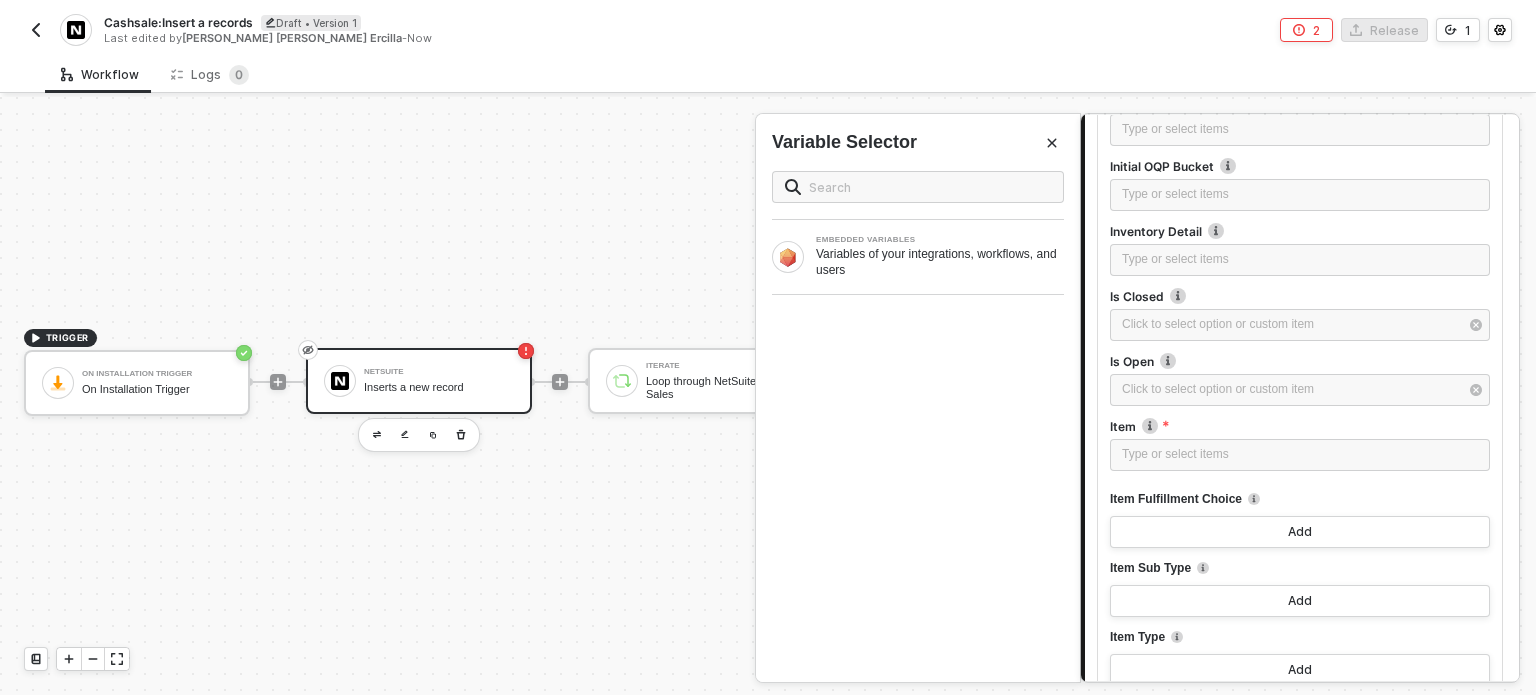 scroll, scrollTop: 1700, scrollLeft: 0, axis: vertical 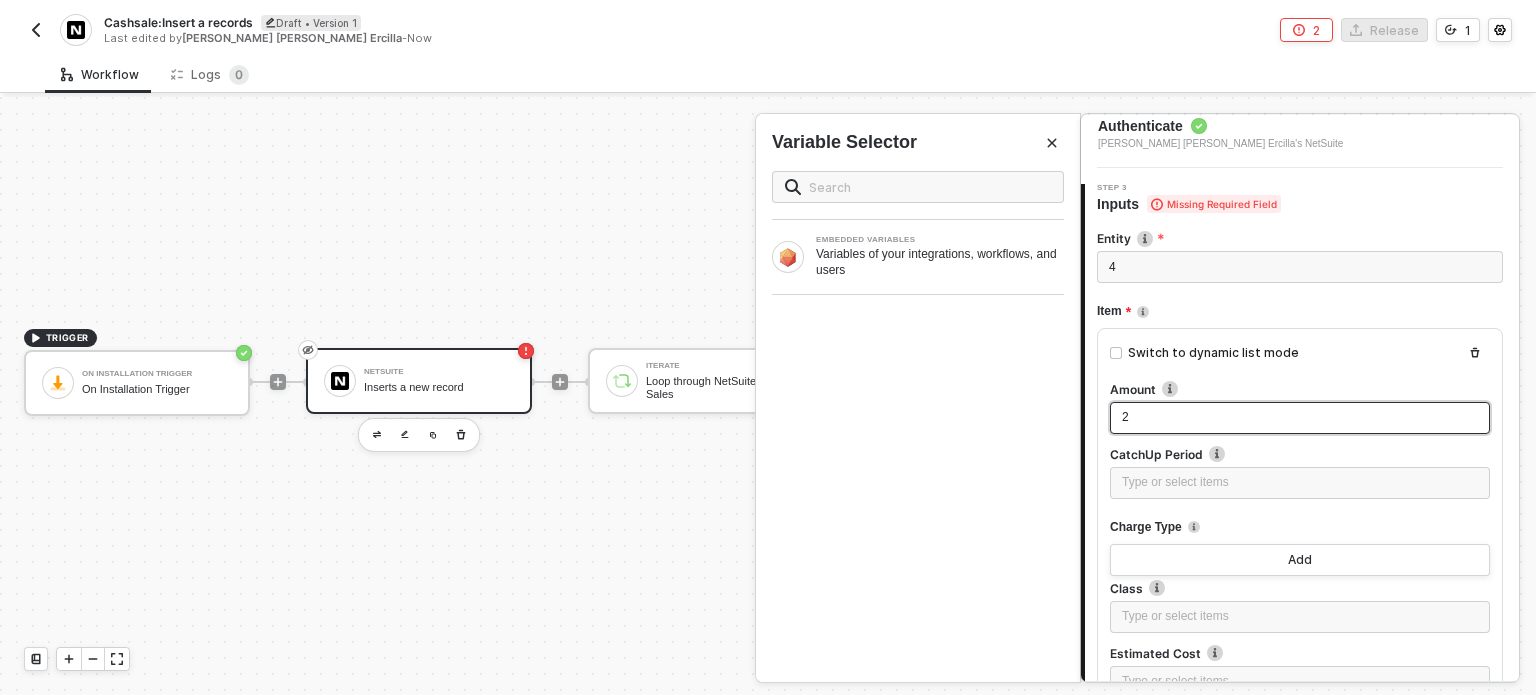 click on "2" at bounding box center [1300, 417] 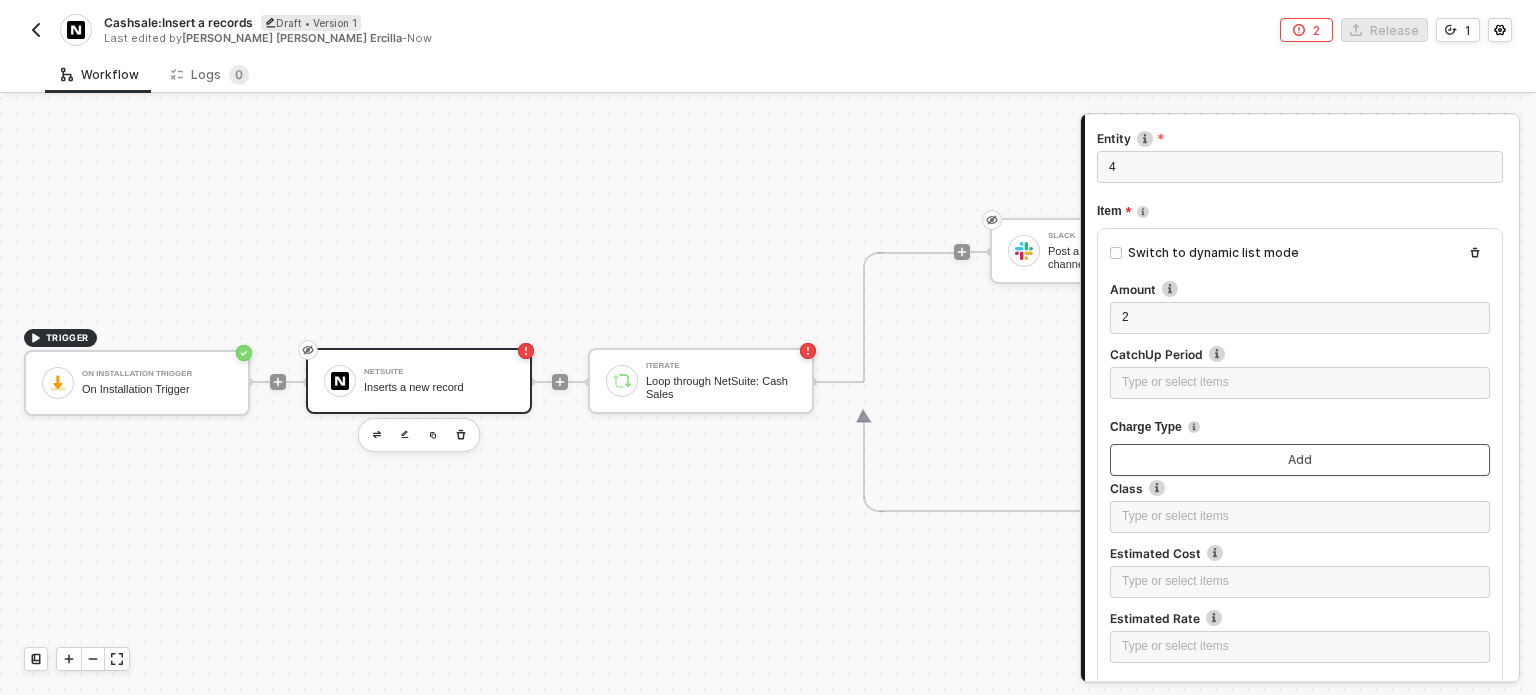 click on "Add" at bounding box center [1300, 460] 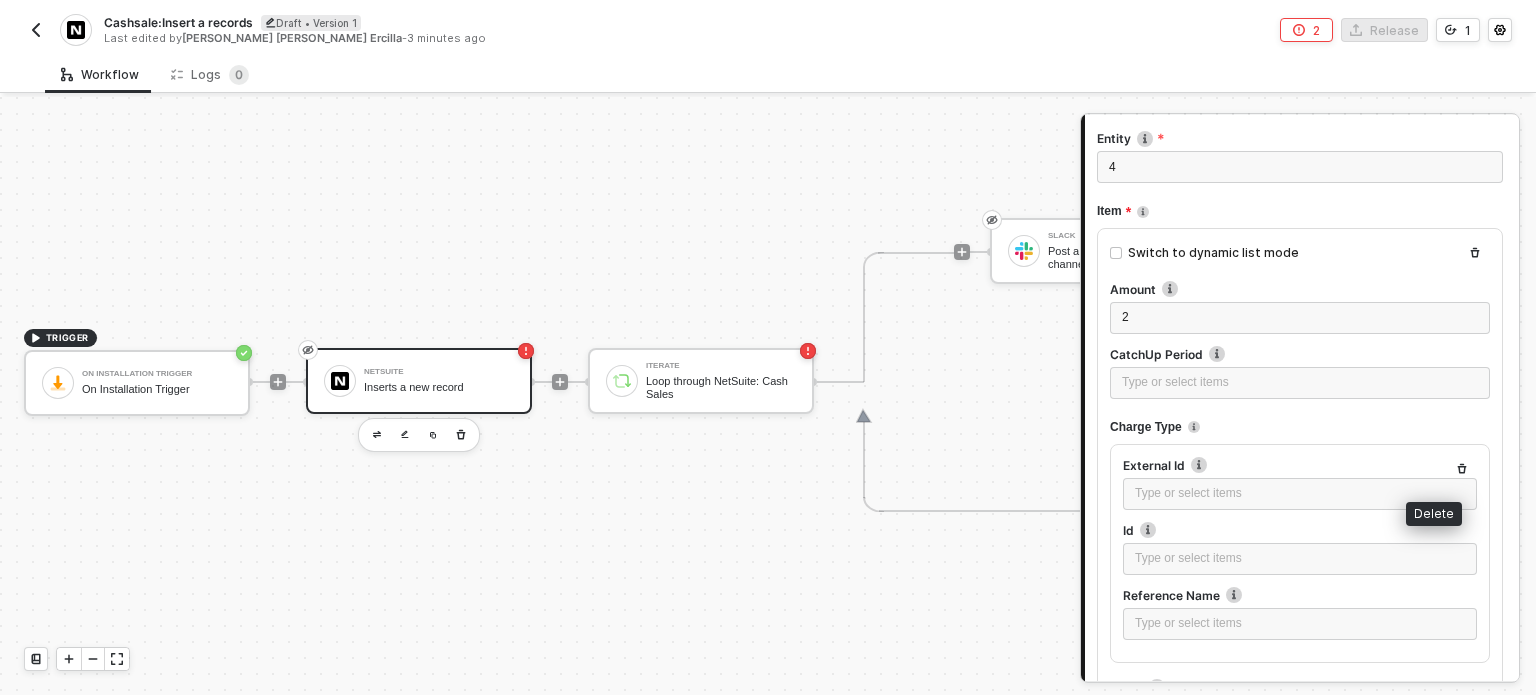 click at bounding box center [1462, 469] 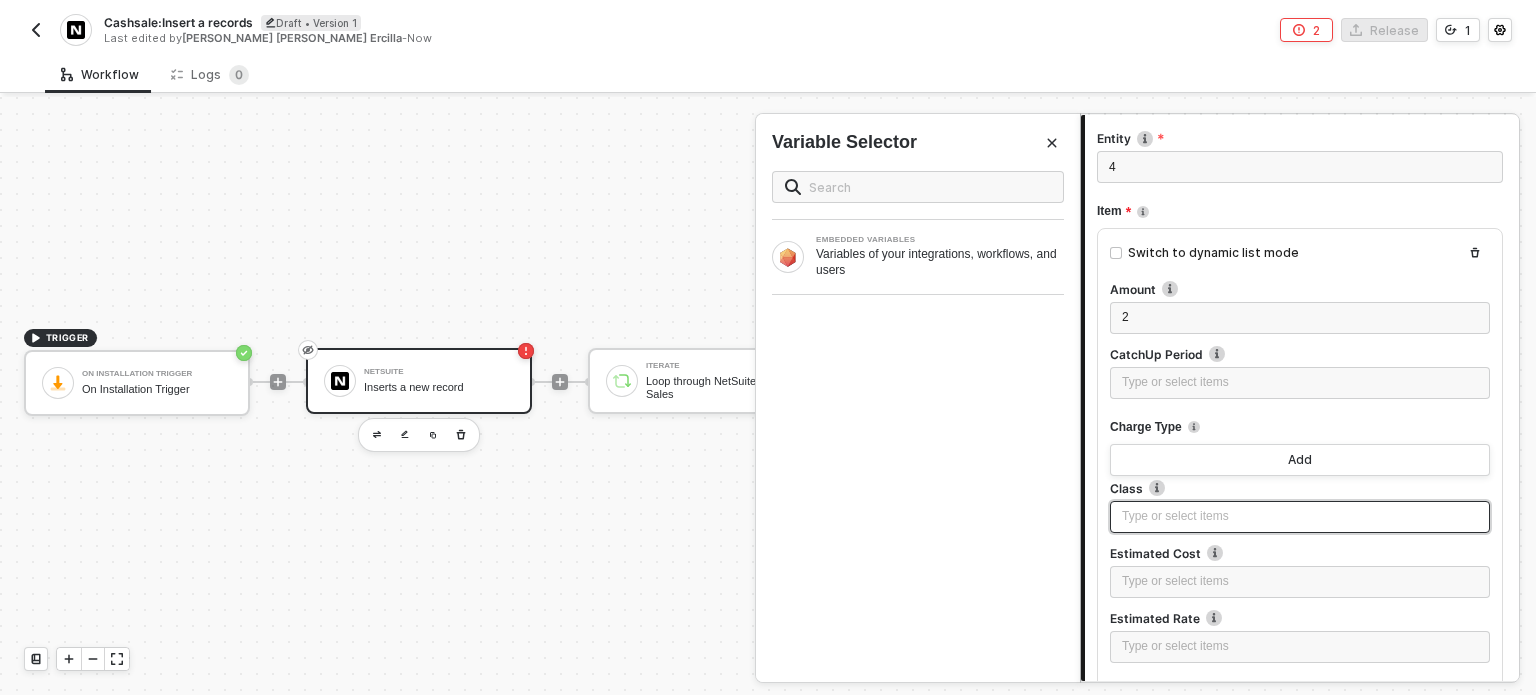 click on "Type or select items ﻿" at bounding box center [1300, 516] 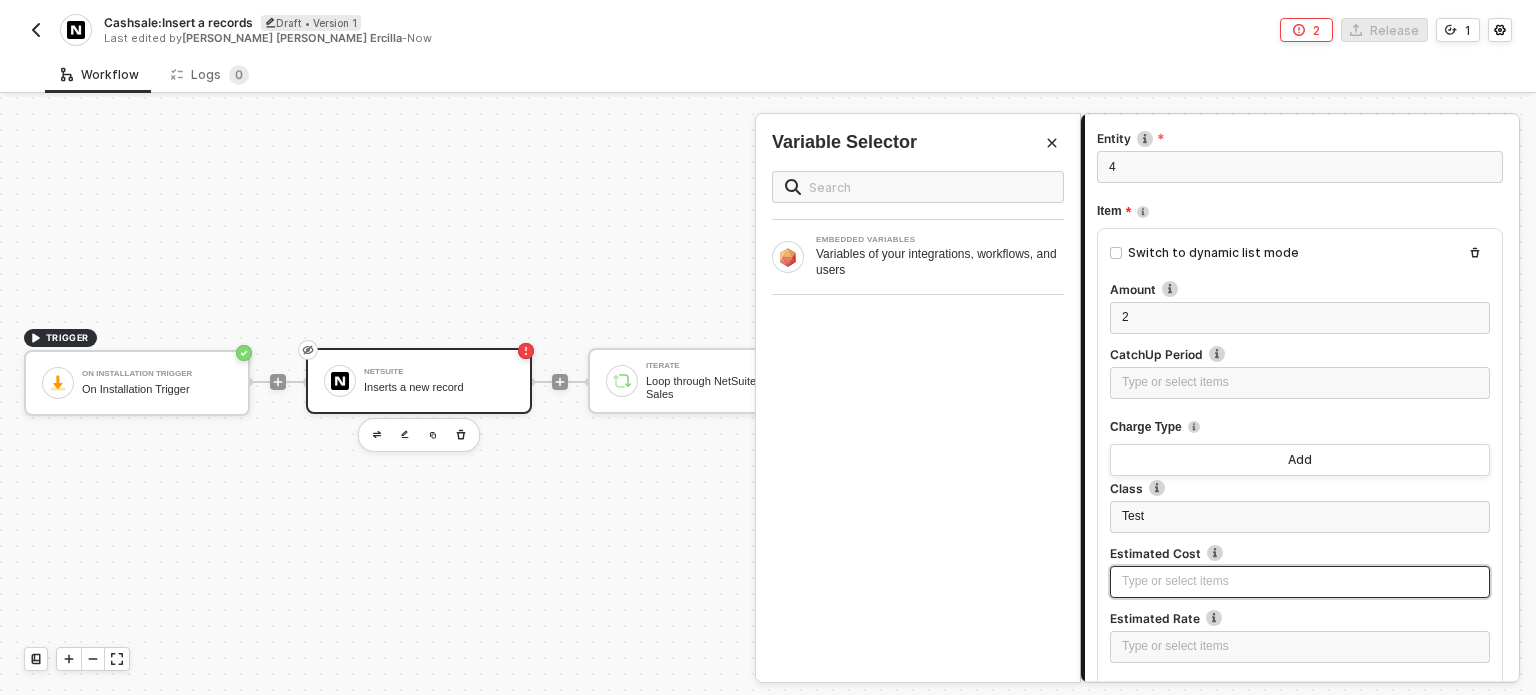 click on "Type or select items ﻿" at bounding box center (1300, 581) 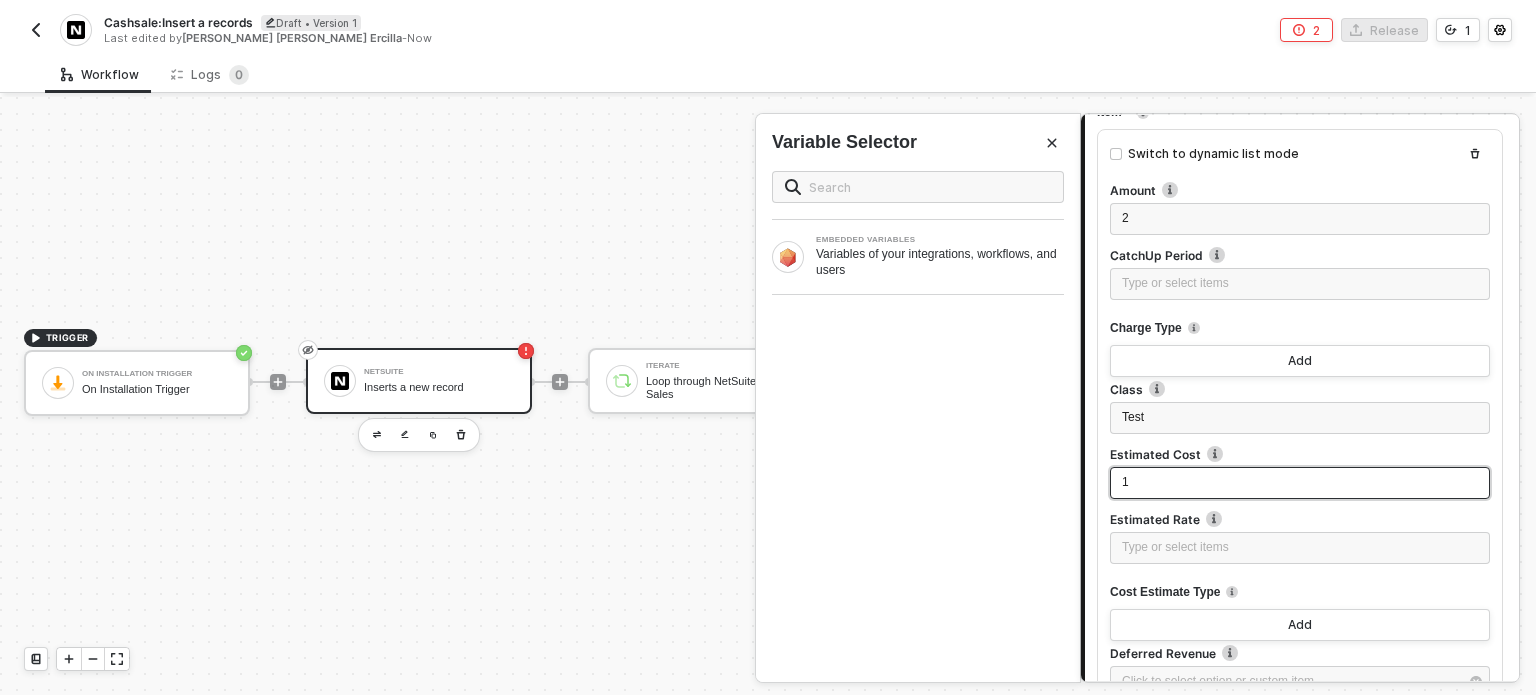 scroll, scrollTop: 400, scrollLeft: 0, axis: vertical 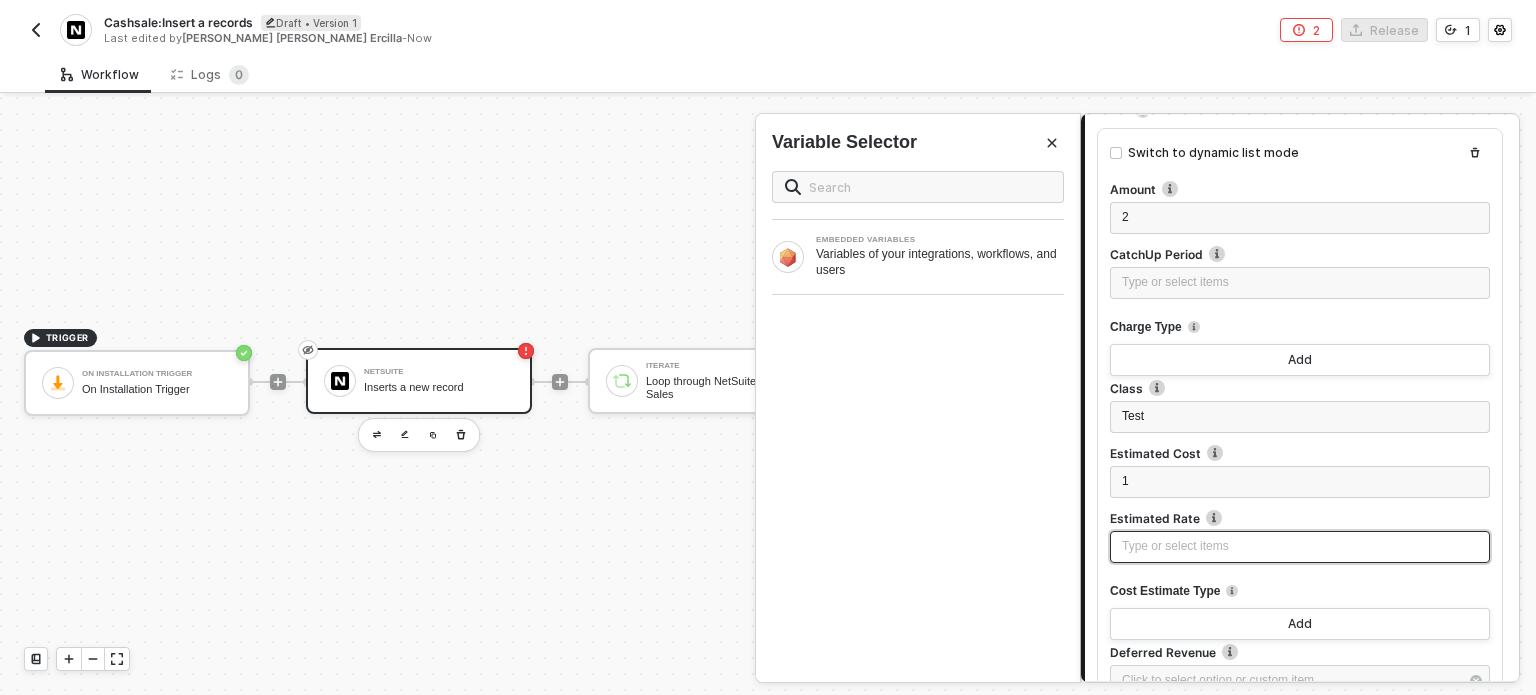 click on "Type or select items ﻿" at bounding box center [1300, 546] 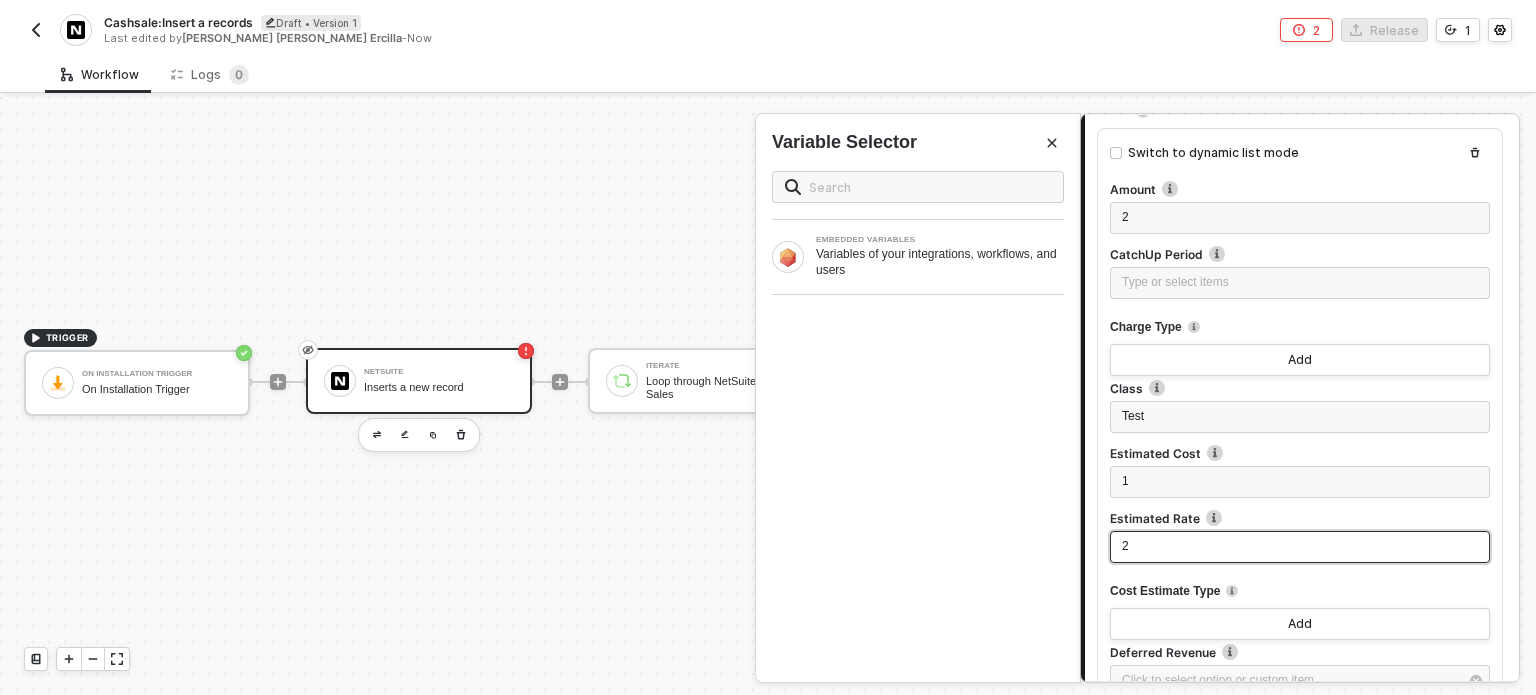 scroll, scrollTop: 500, scrollLeft: 0, axis: vertical 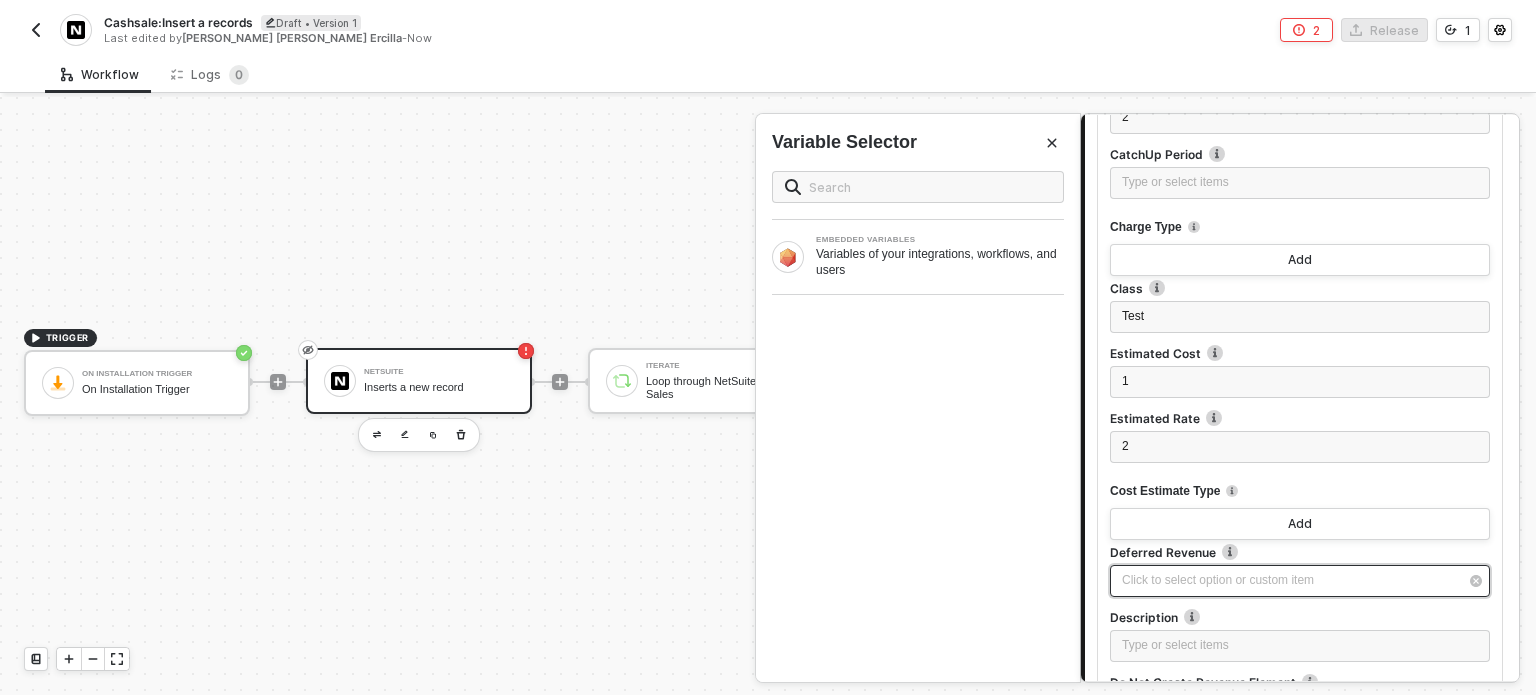 click on "Click to select option or custom item ﻿" at bounding box center [1290, 580] 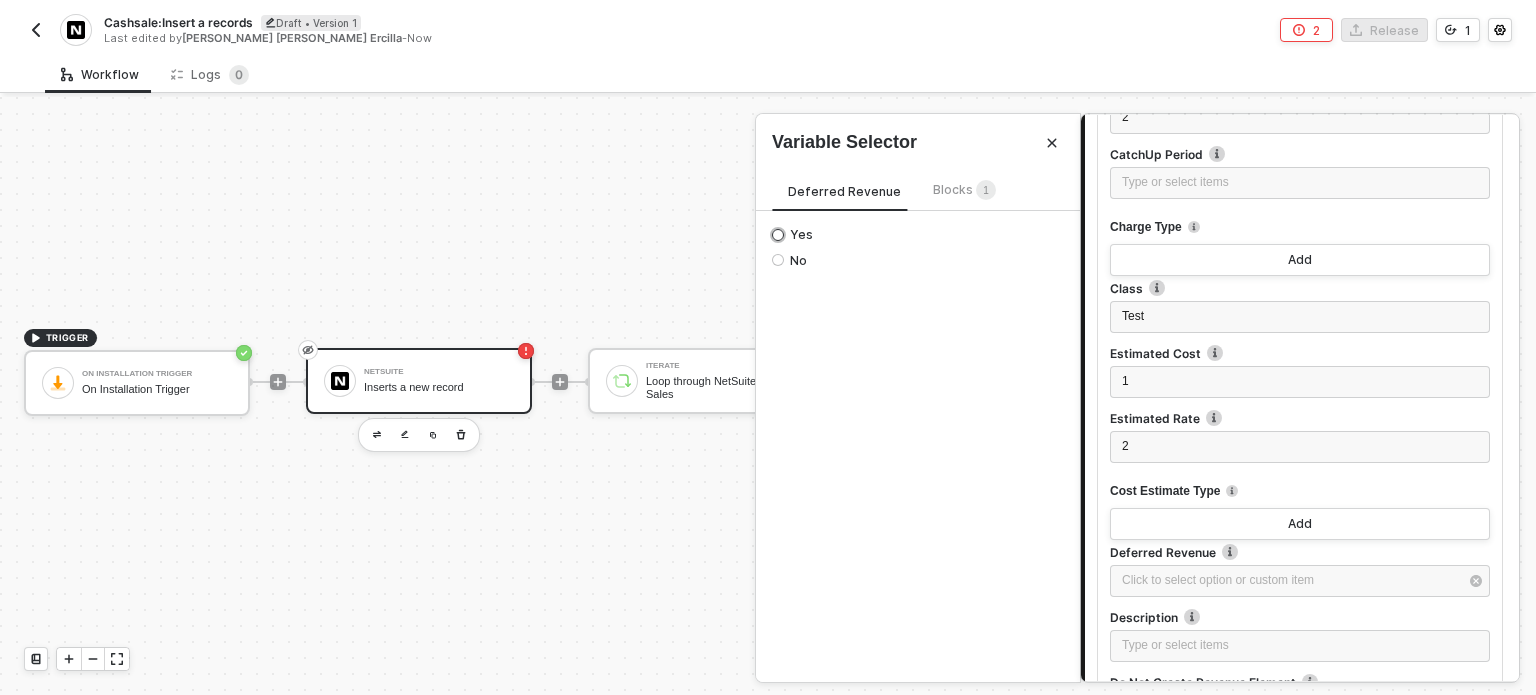 click on "Yes" at bounding box center (798, 235) 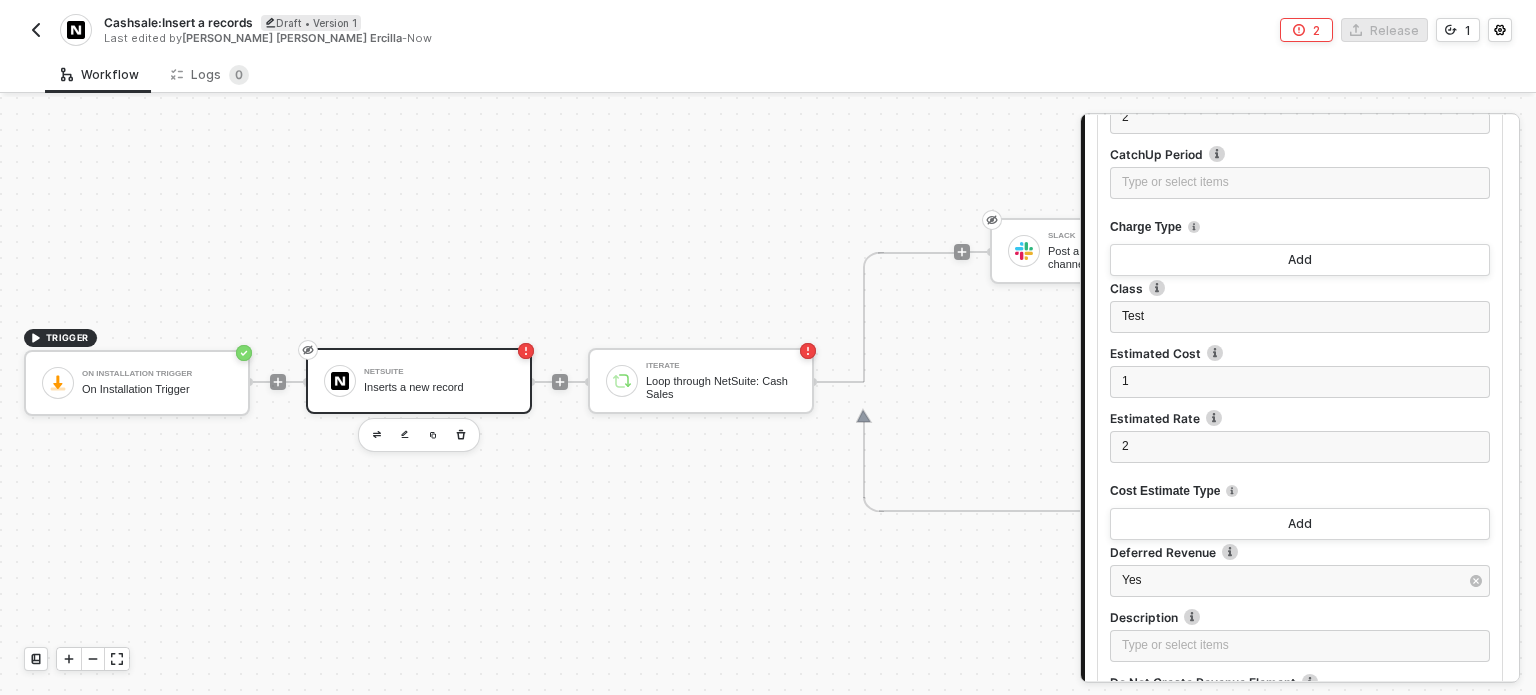 scroll, scrollTop: 600, scrollLeft: 0, axis: vertical 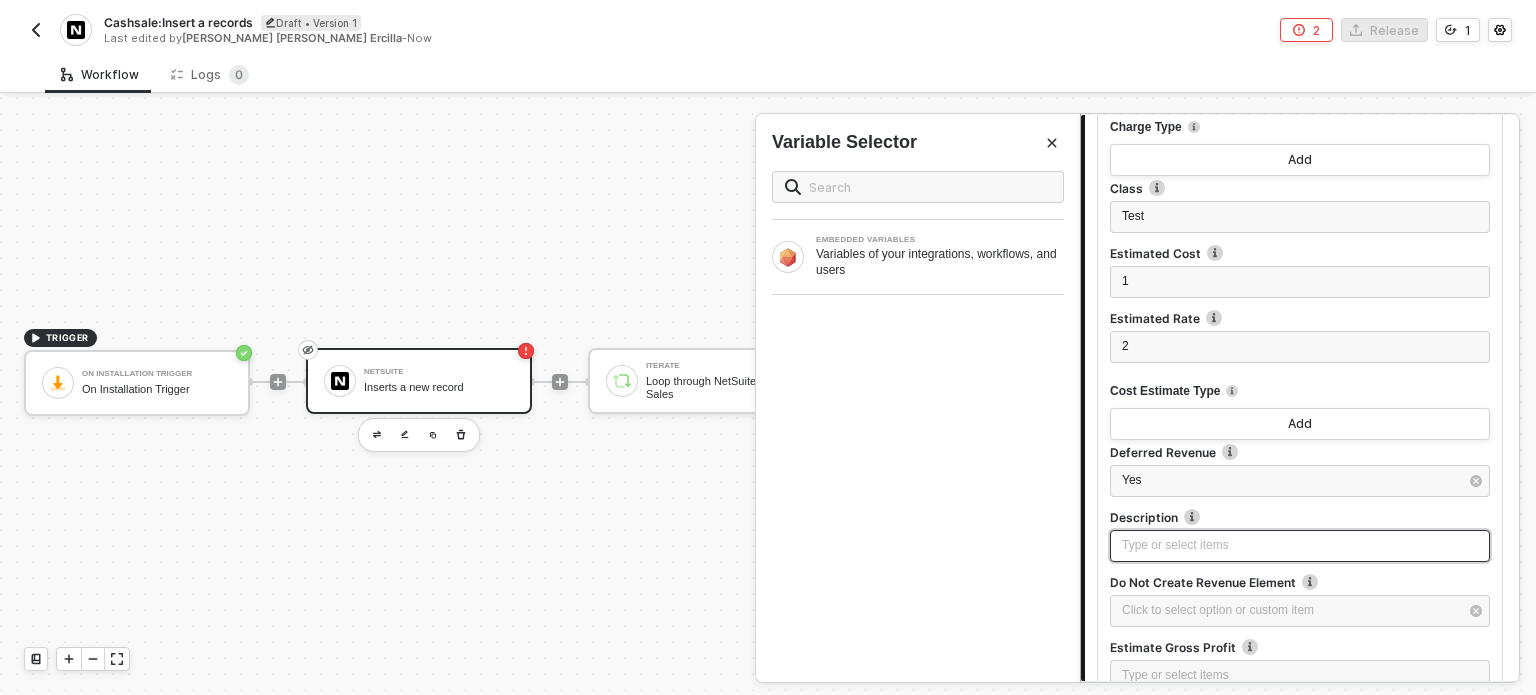 click on "Type or select items ﻿" at bounding box center (1300, 545) 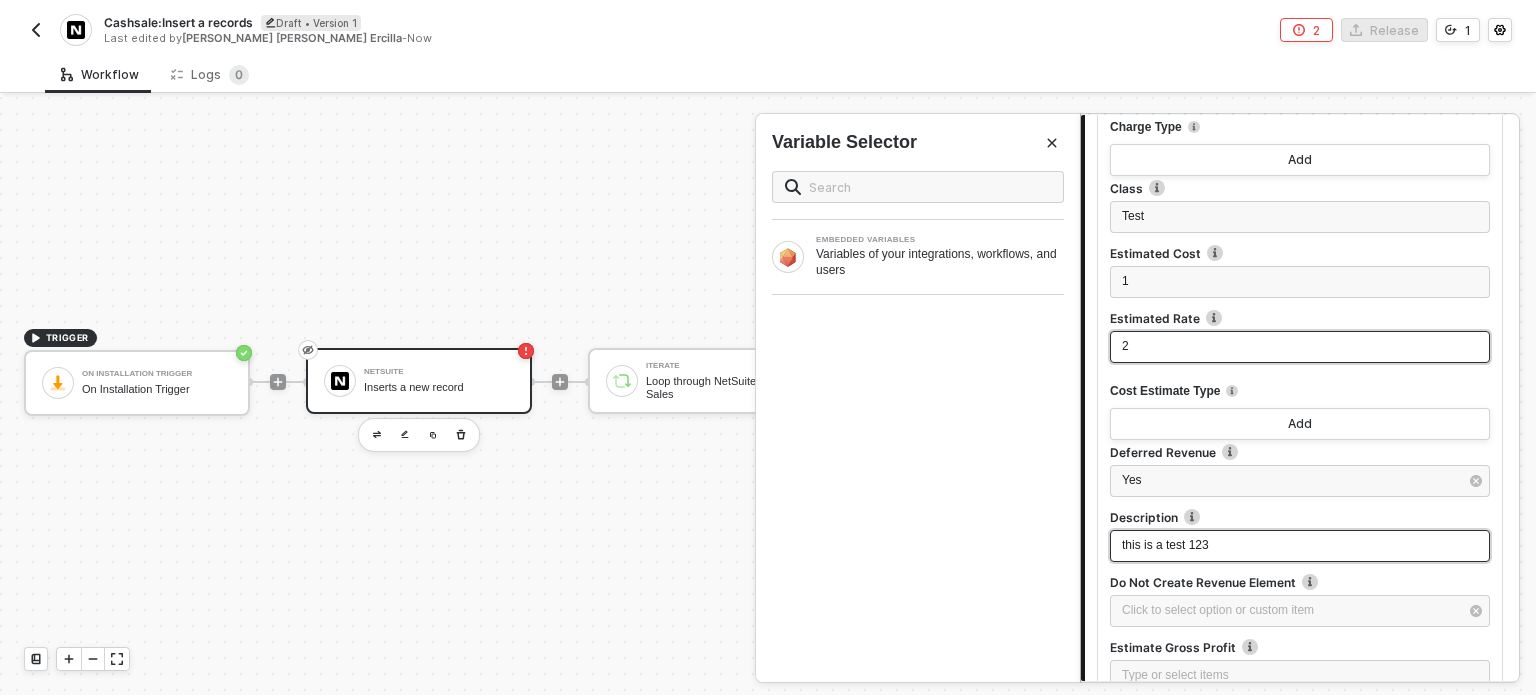 scroll, scrollTop: 700, scrollLeft: 0, axis: vertical 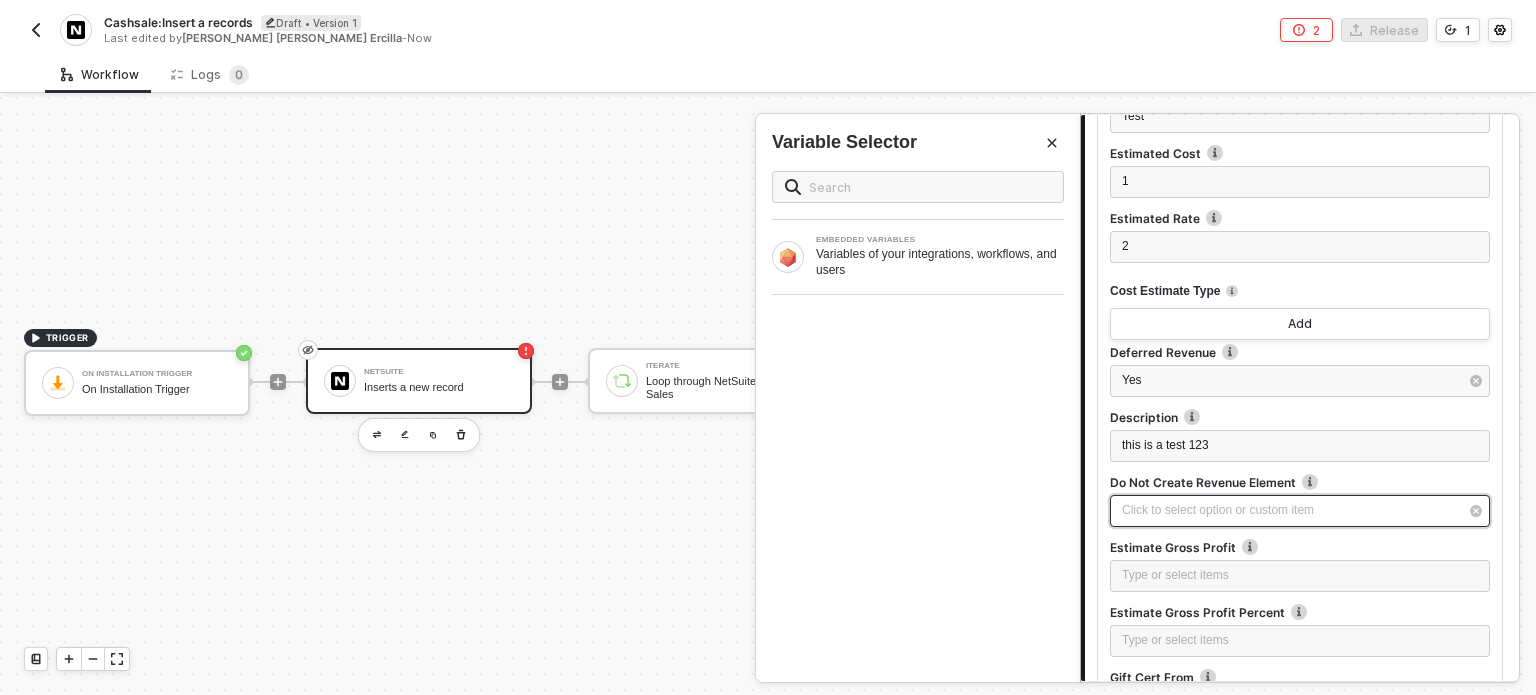 click on "Click to select option or custom item ﻿" at bounding box center (1290, 510) 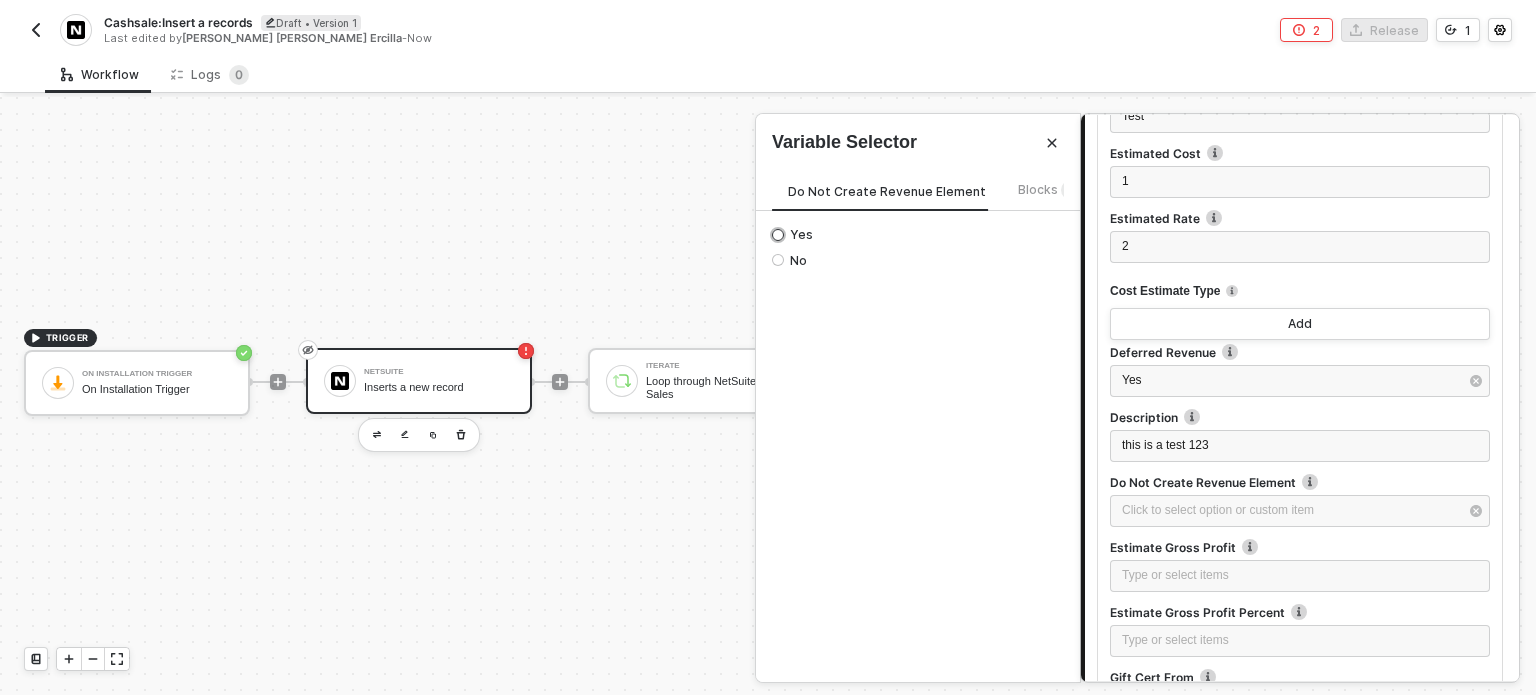 click on "Yes" at bounding box center (798, 235) 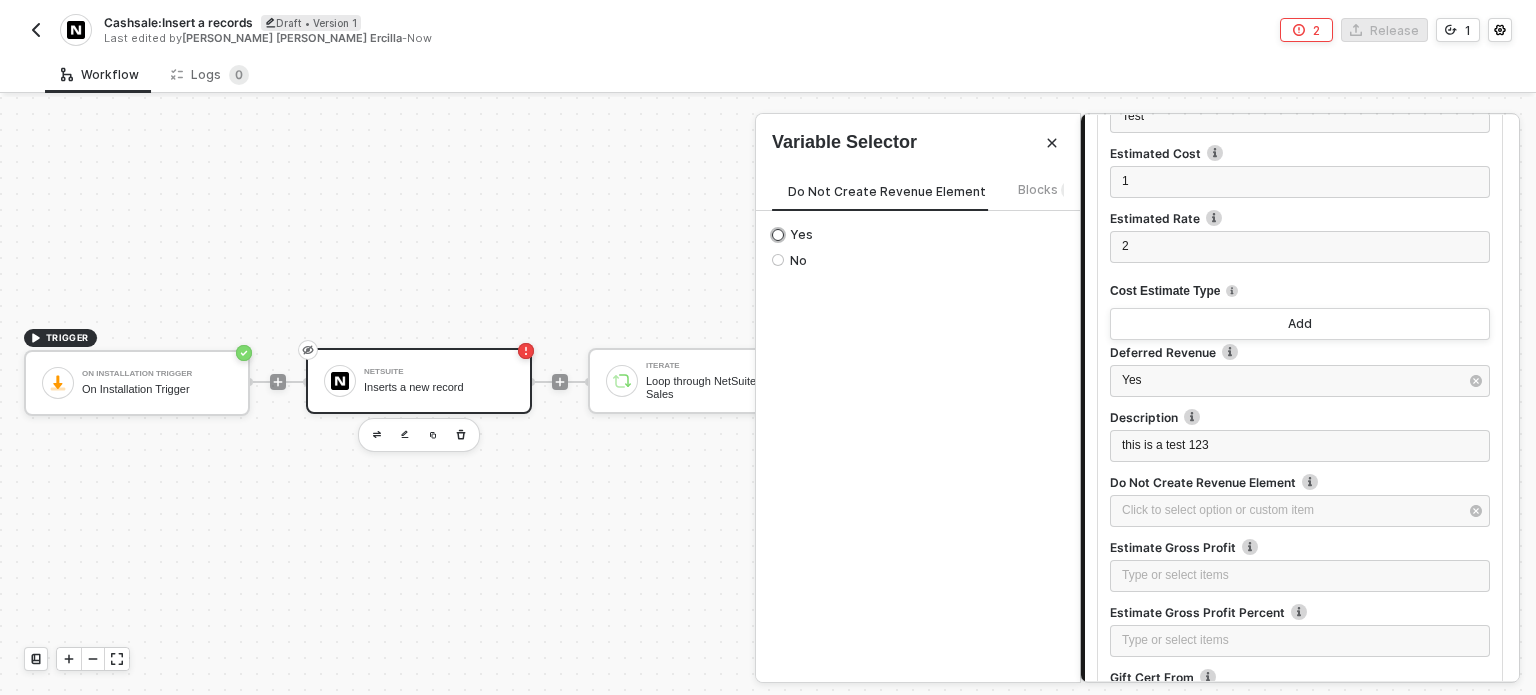click on "Yes" at bounding box center [778, 235] 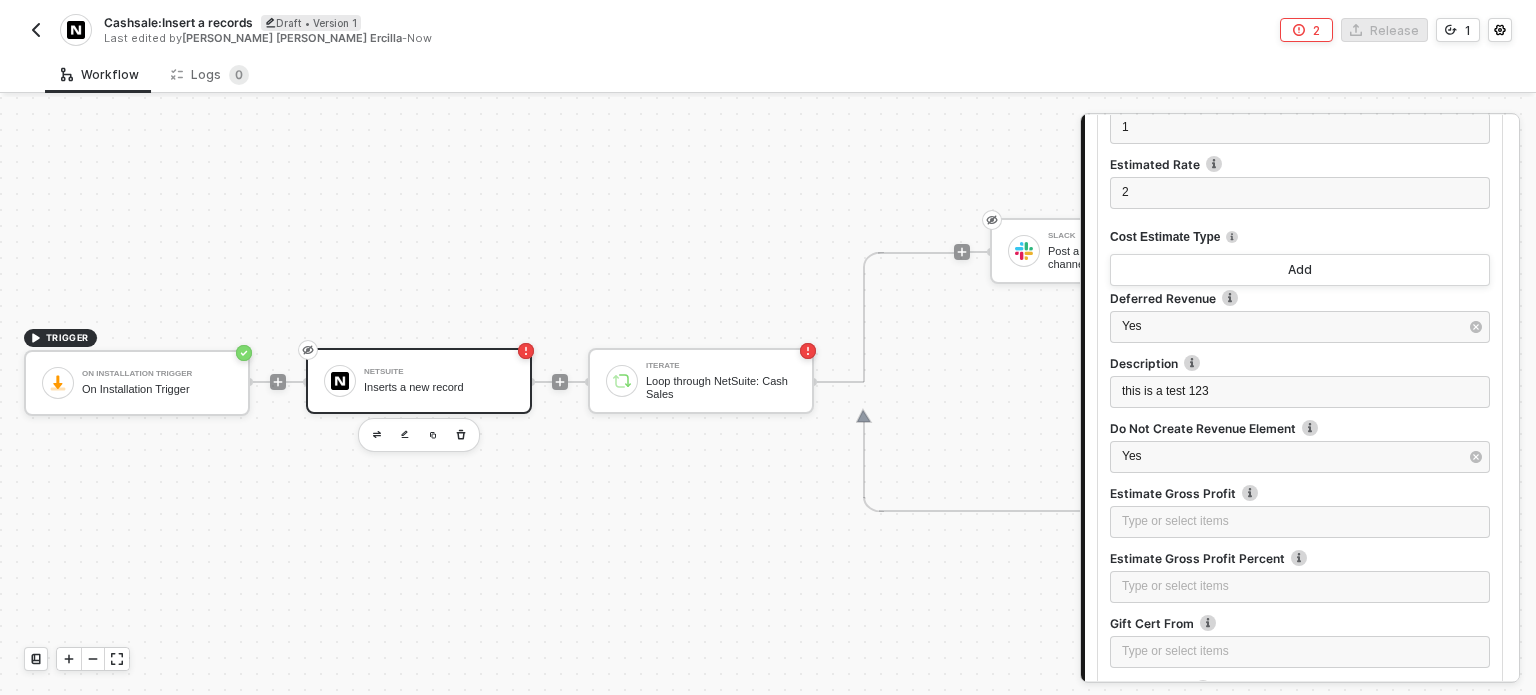 scroll, scrollTop: 800, scrollLeft: 0, axis: vertical 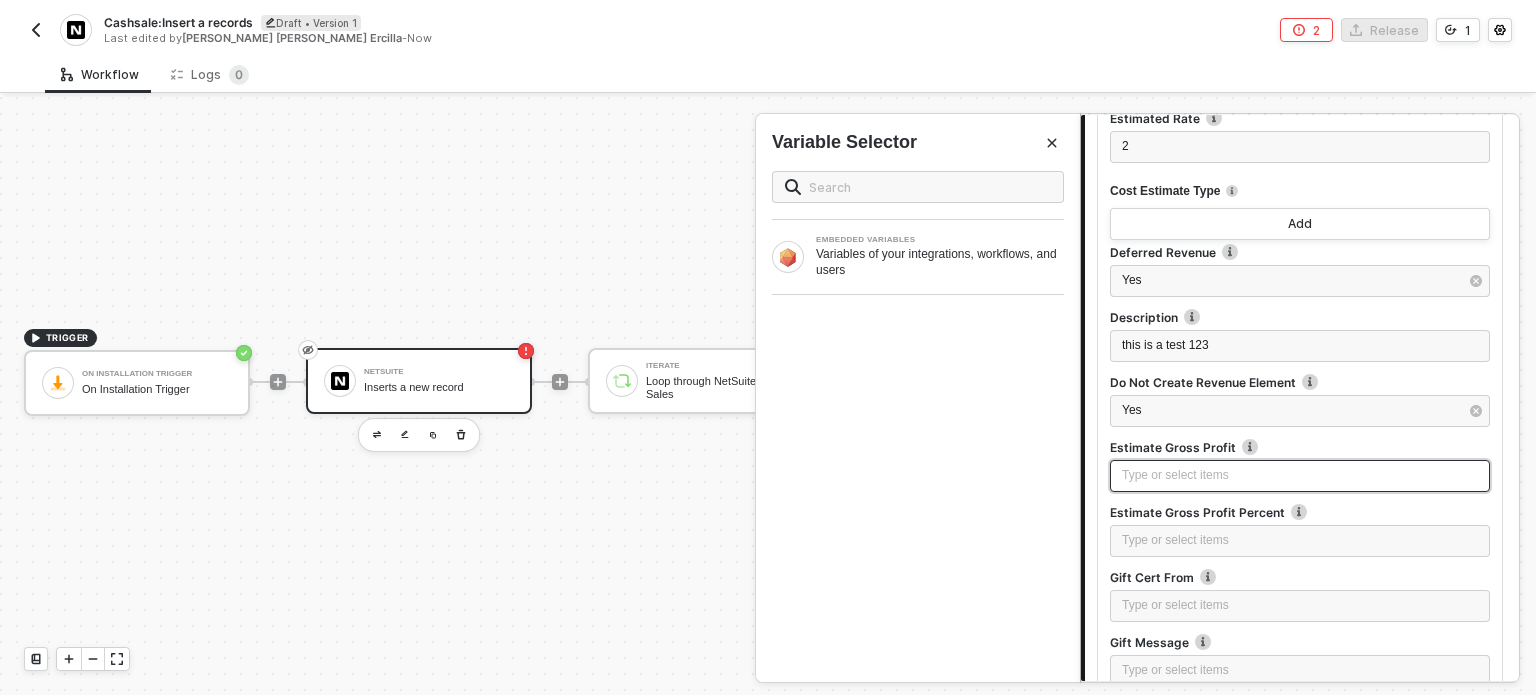 click on "Type or select items ﻿" at bounding box center (1300, 475) 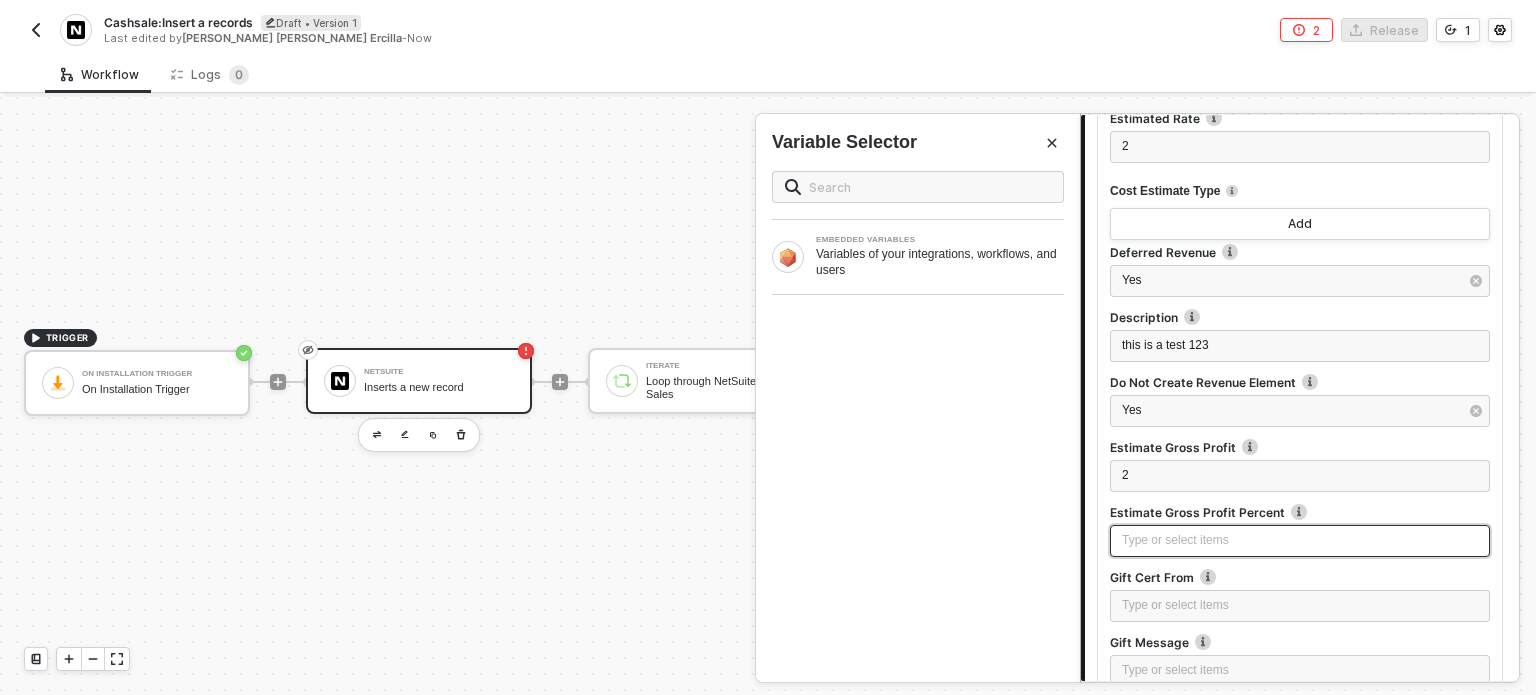 click on "Type or select items ﻿" at bounding box center (1300, 541) 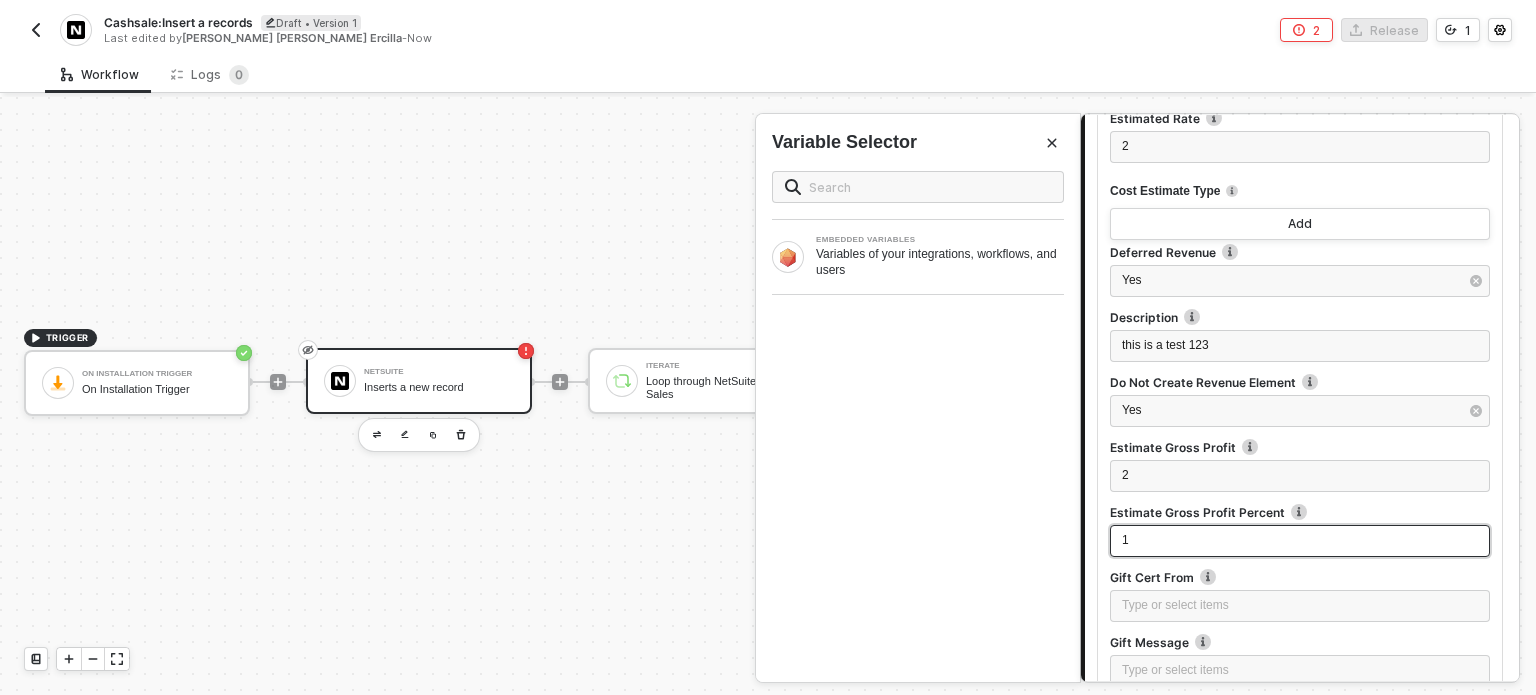 scroll, scrollTop: 900, scrollLeft: 0, axis: vertical 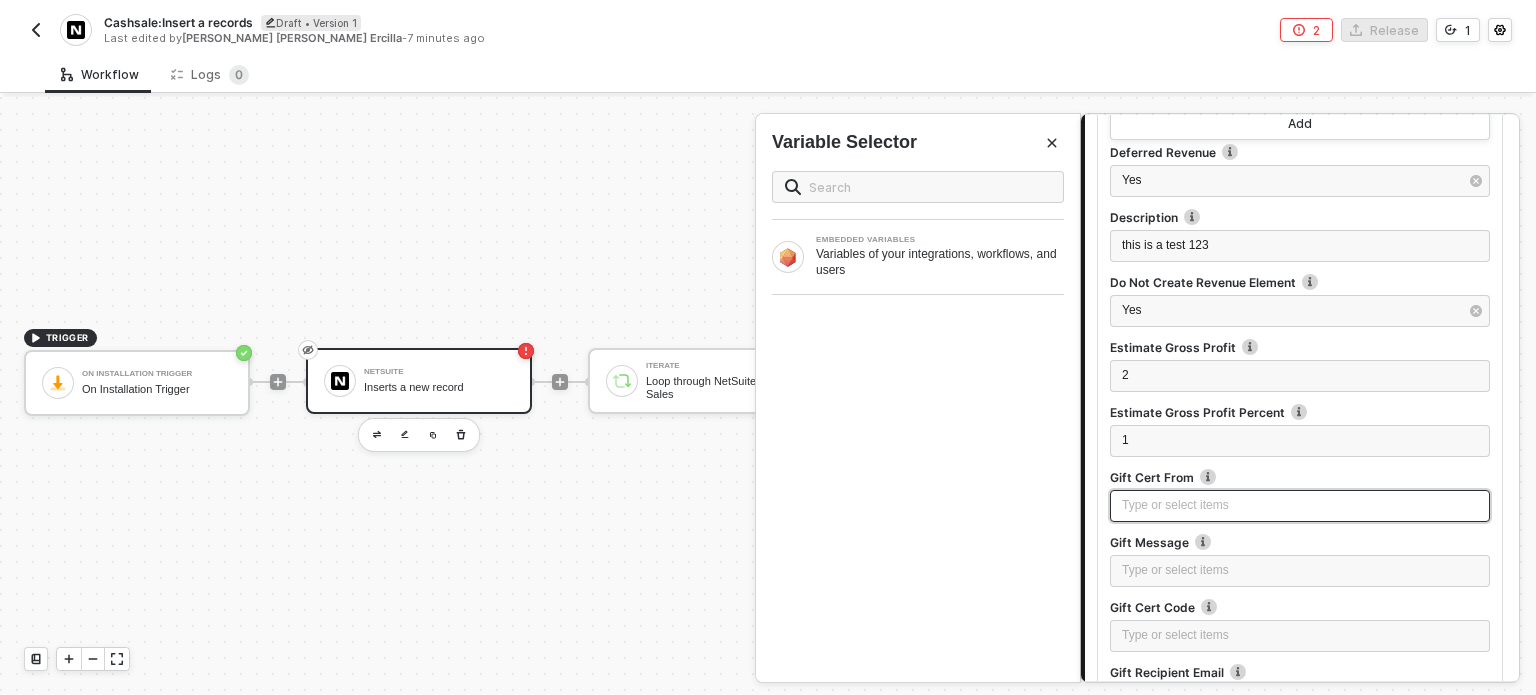 click on "Type or select items ﻿" at bounding box center [1300, 505] 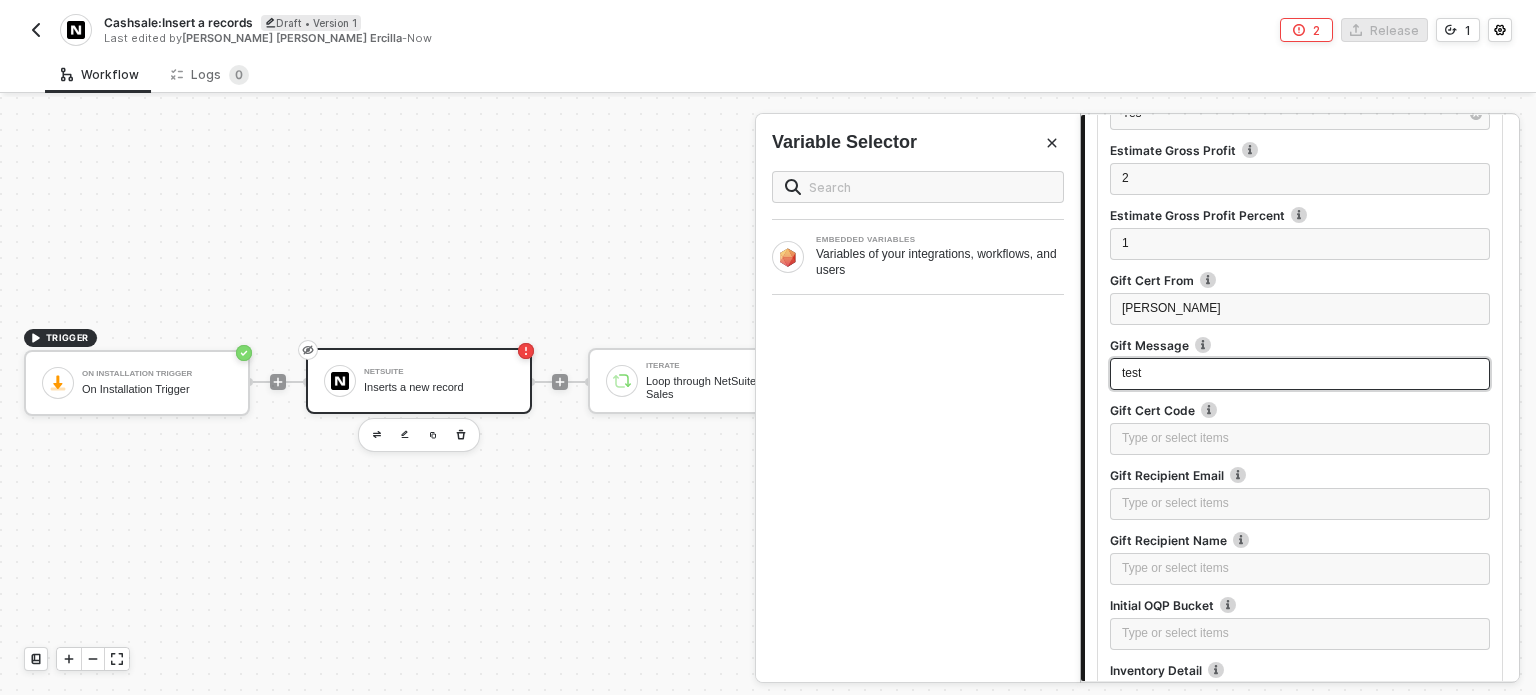 scroll, scrollTop: 1100, scrollLeft: 0, axis: vertical 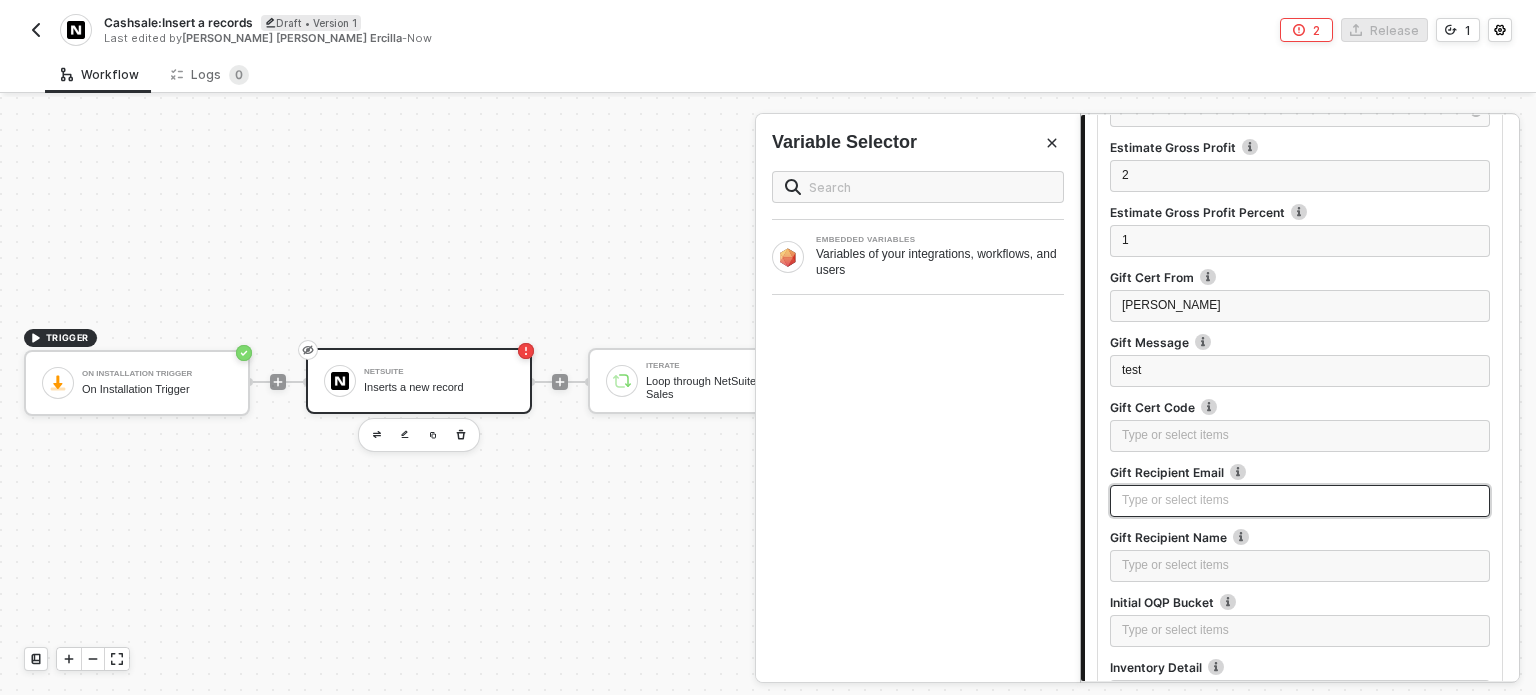 click on "Type or select items ﻿" at bounding box center [1300, 500] 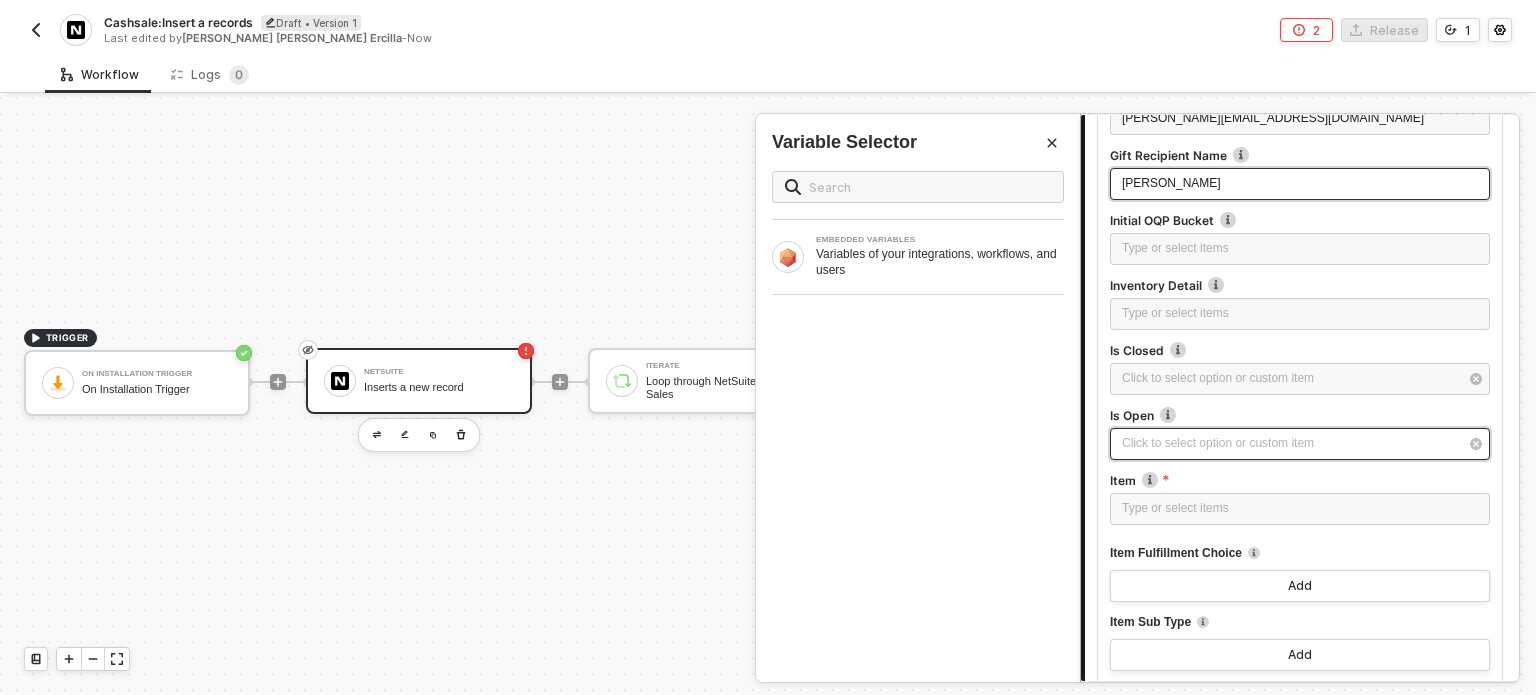 scroll, scrollTop: 1500, scrollLeft: 0, axis: vertical 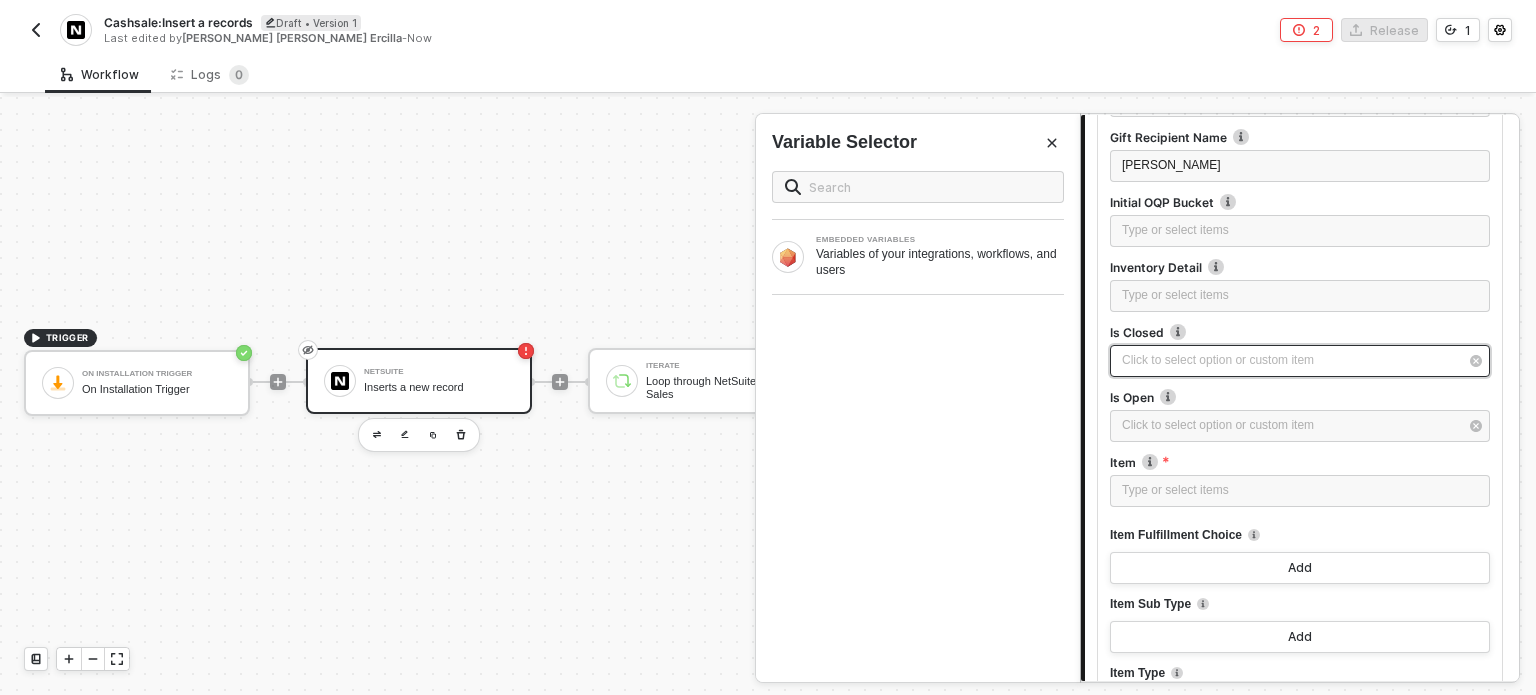 click on "Click to select option or custom item ﻿" at bounding box center [1290, 360] 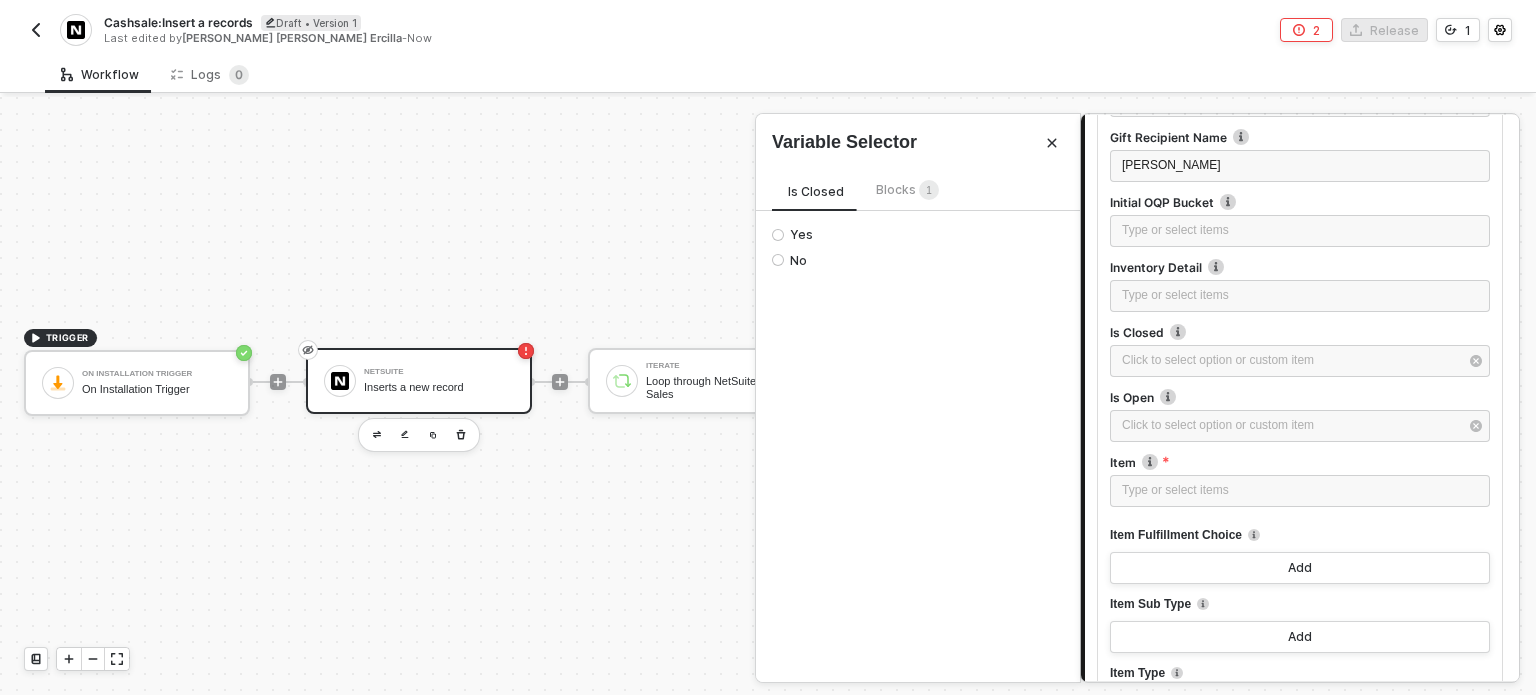 drag, startPoint x: 798, startPoint y: 232, endPoint x: 991, endPoint y: 321, distance: 212.53235 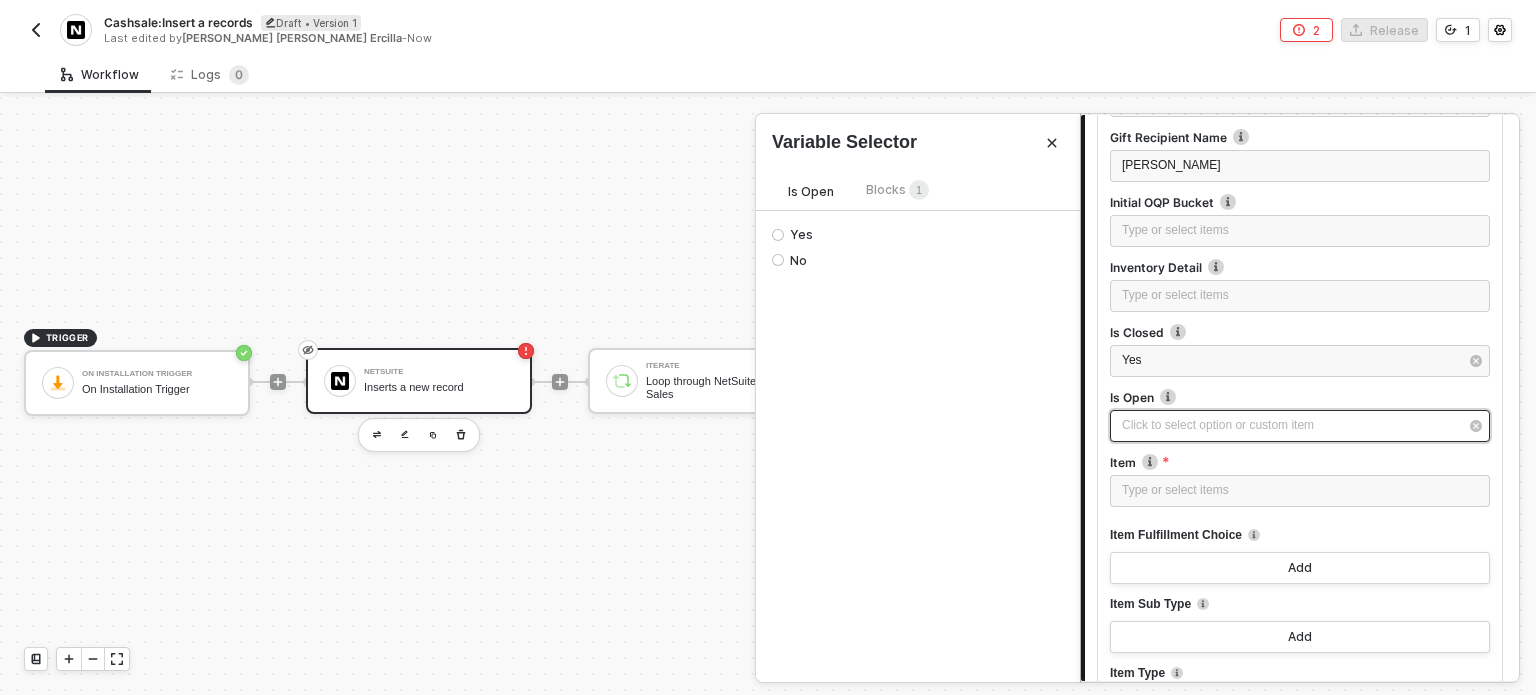 click on "Click to select option or custom item ﻿" at bounding box center (1290, 425) 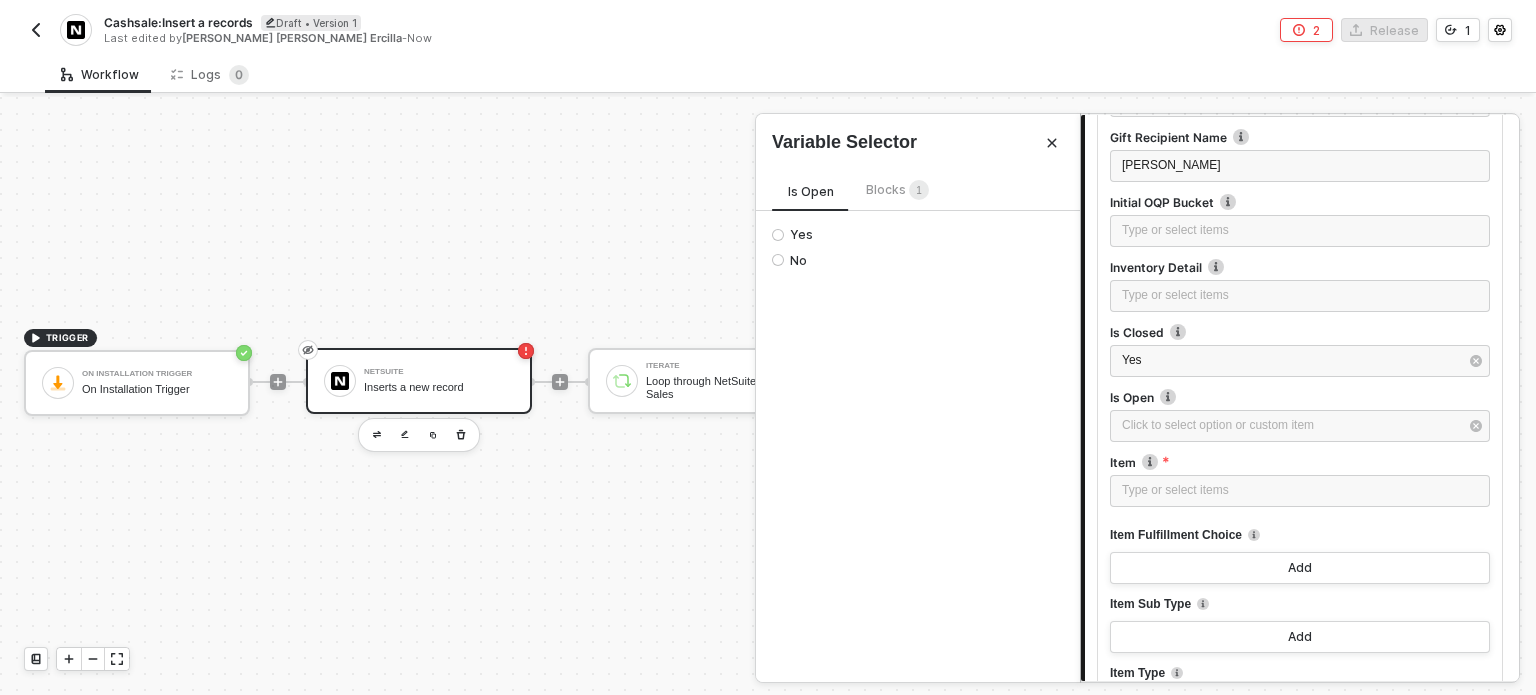 click on "No" at bounding box center (778, 260) 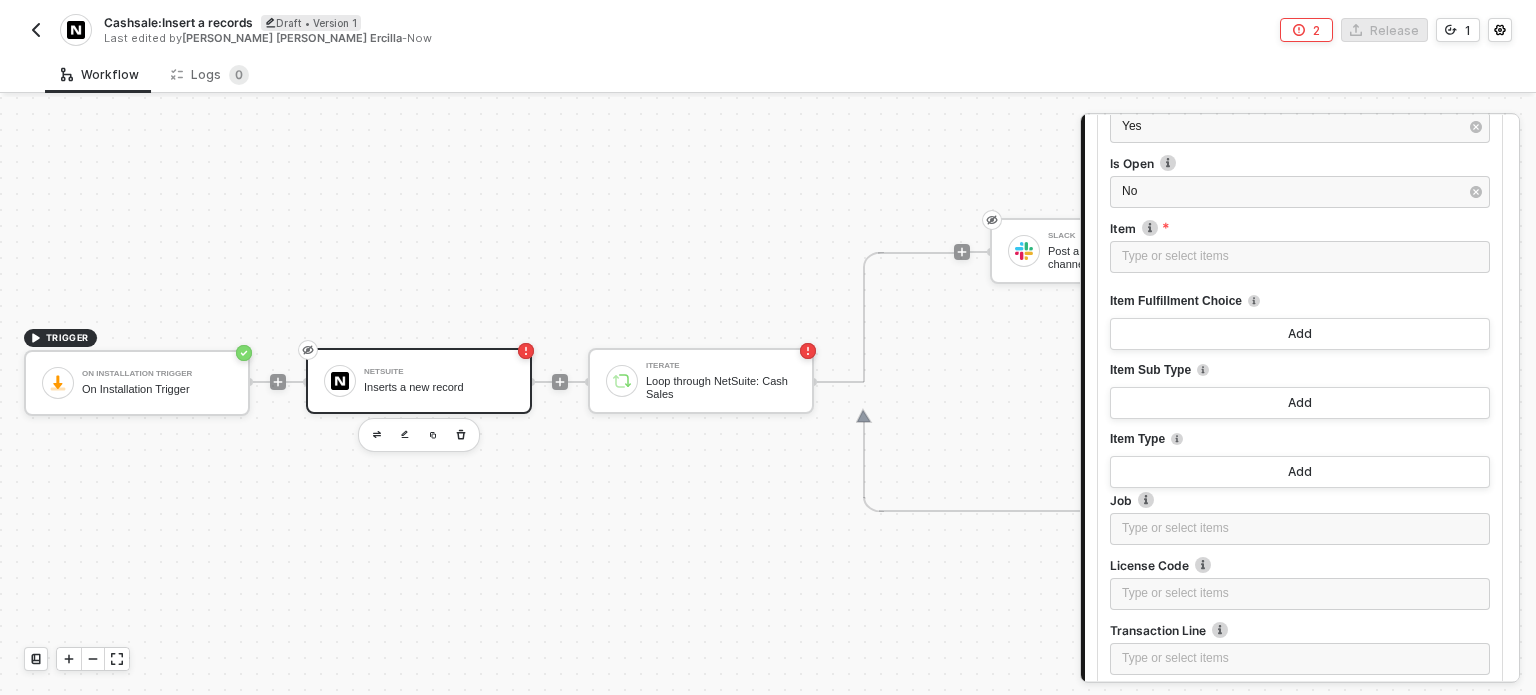scroll, scrollTop: 1621, scrollLeft: 0, axis: vertical 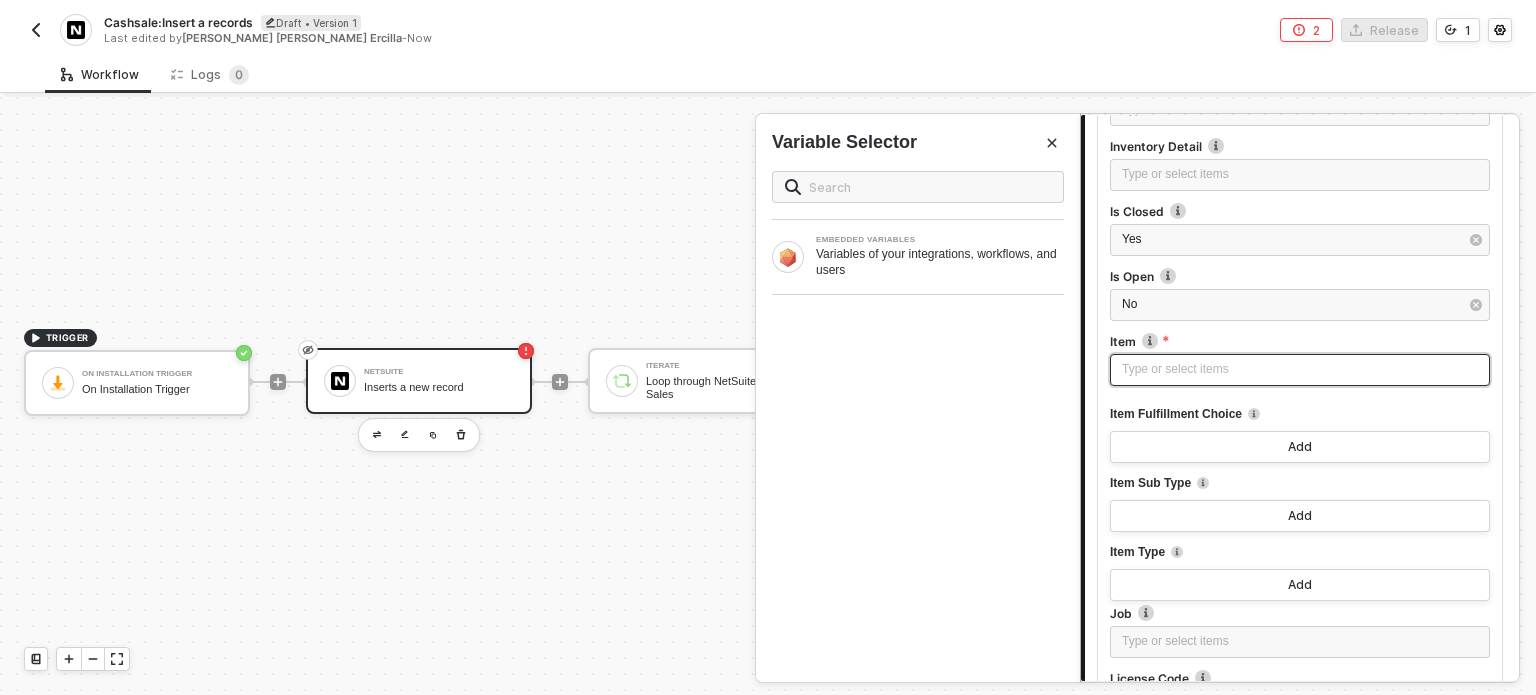 click on "Type or select items ﻿" at bounding box center (1300, 369) 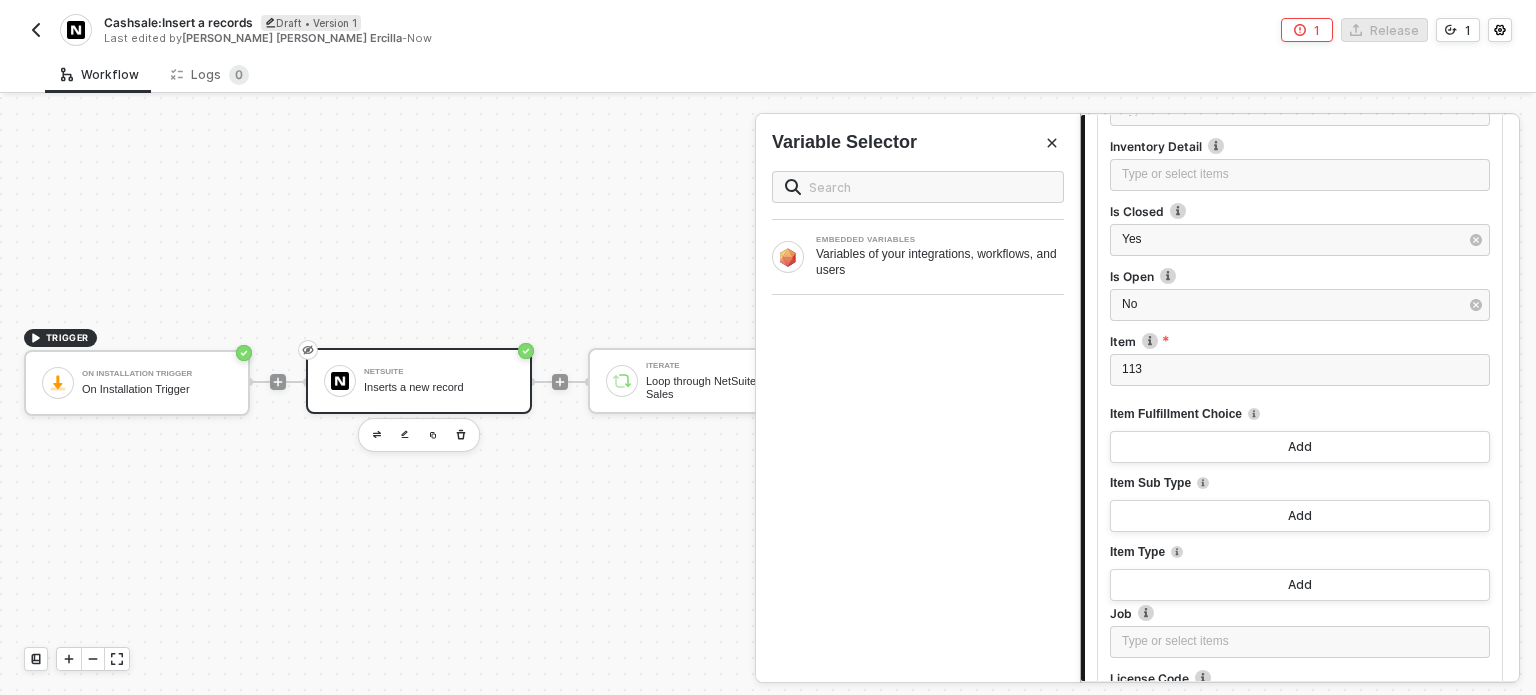 scroll, scrollTop: 1821, scrollLeft: 0, axis: vertical 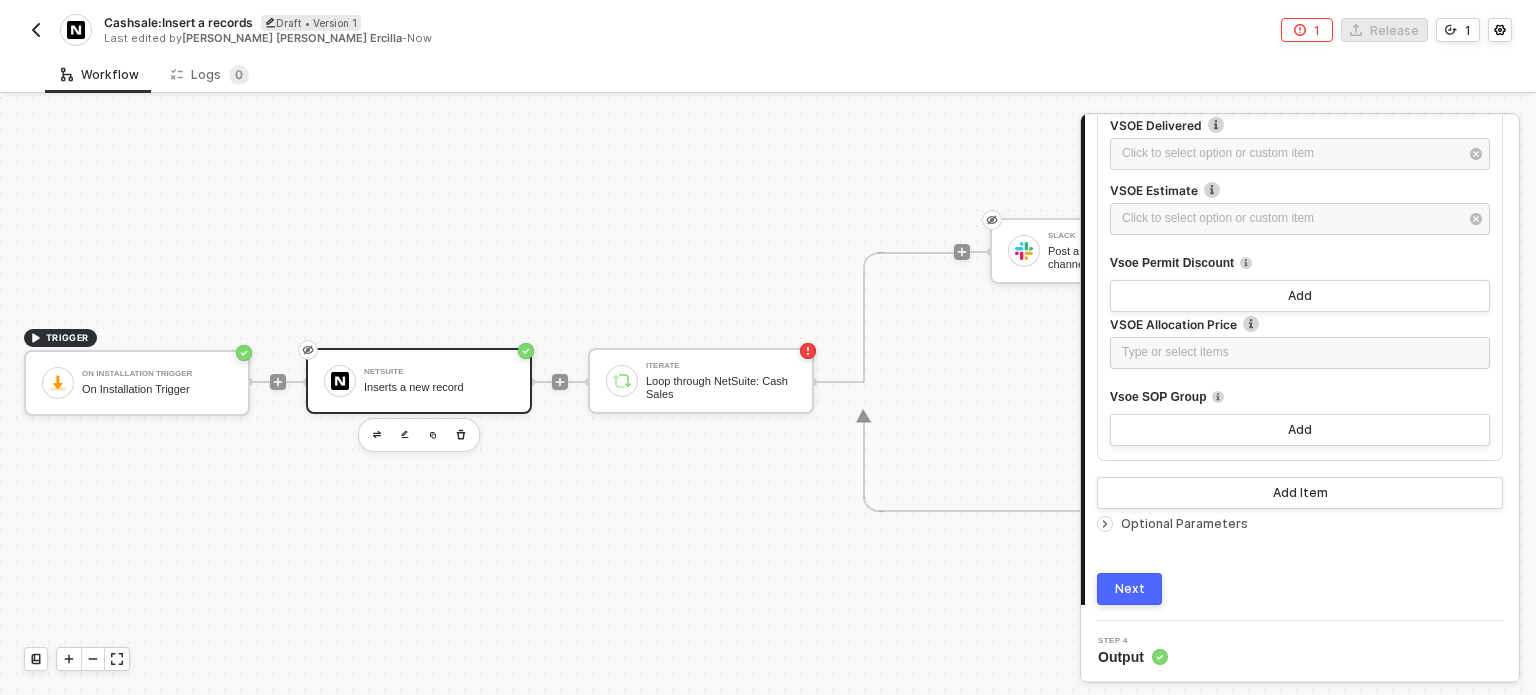 click on "Optional Parameters" at bounding box center [1184, 523] 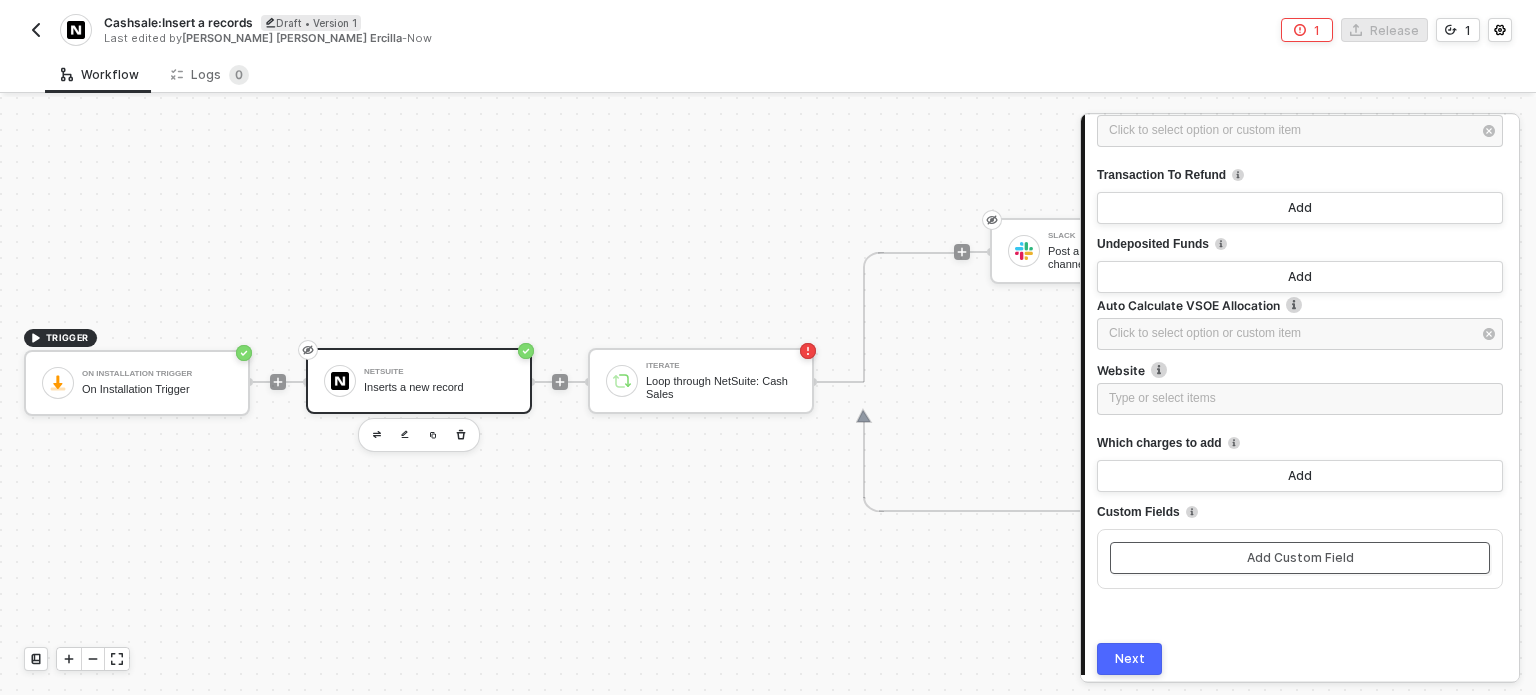 scroll, scrollTop: 15200, scrollLeft: 0, axis: vertical 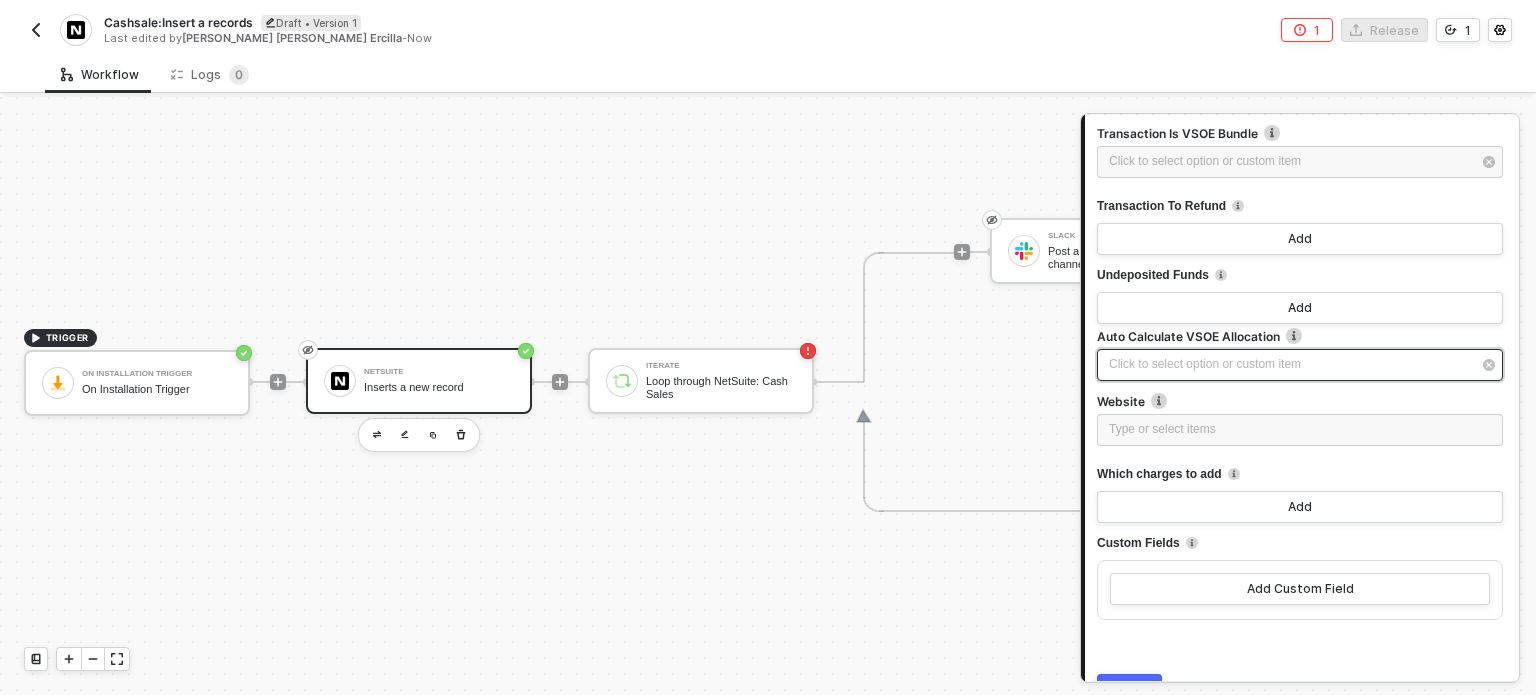 click on "Click to select option or custom item ﻿" at bounding box center (1290, 364) 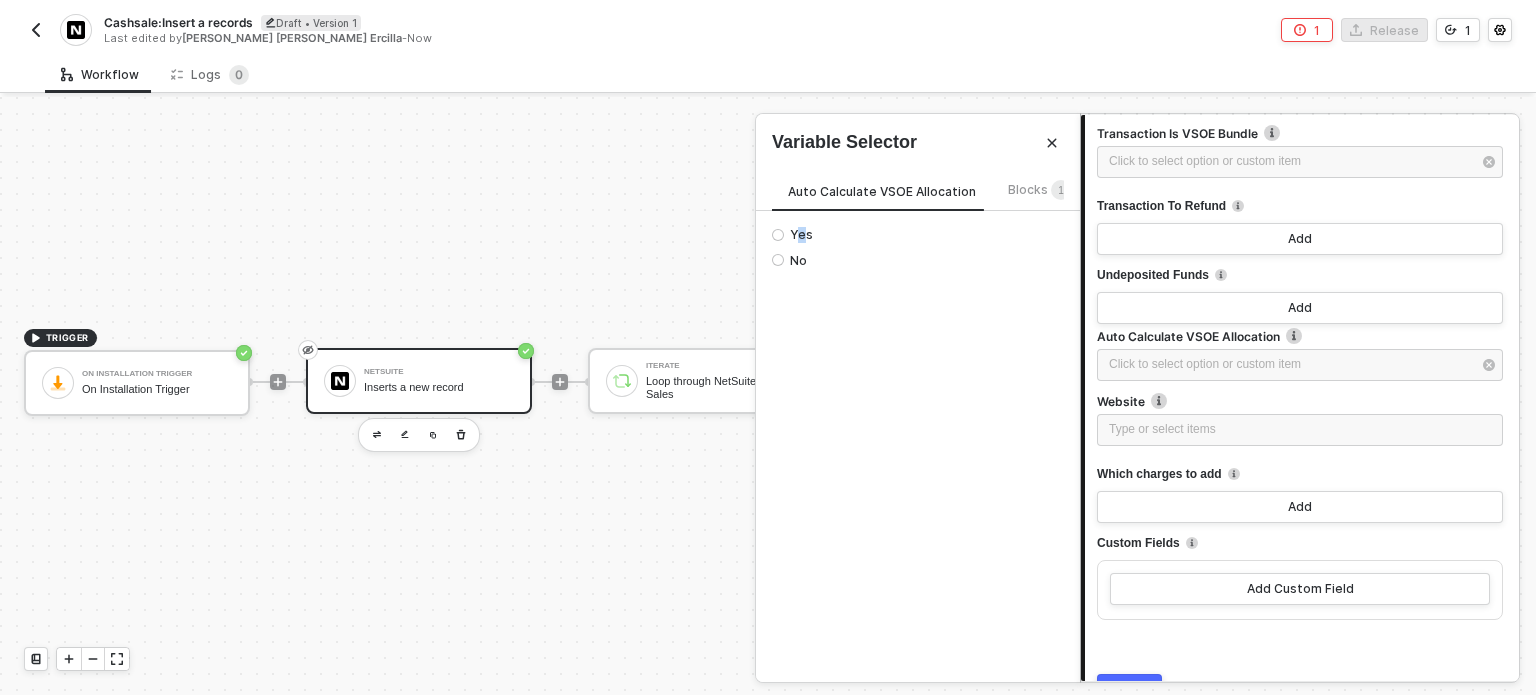 click on "Yes No" at bounding box center (918, 247) 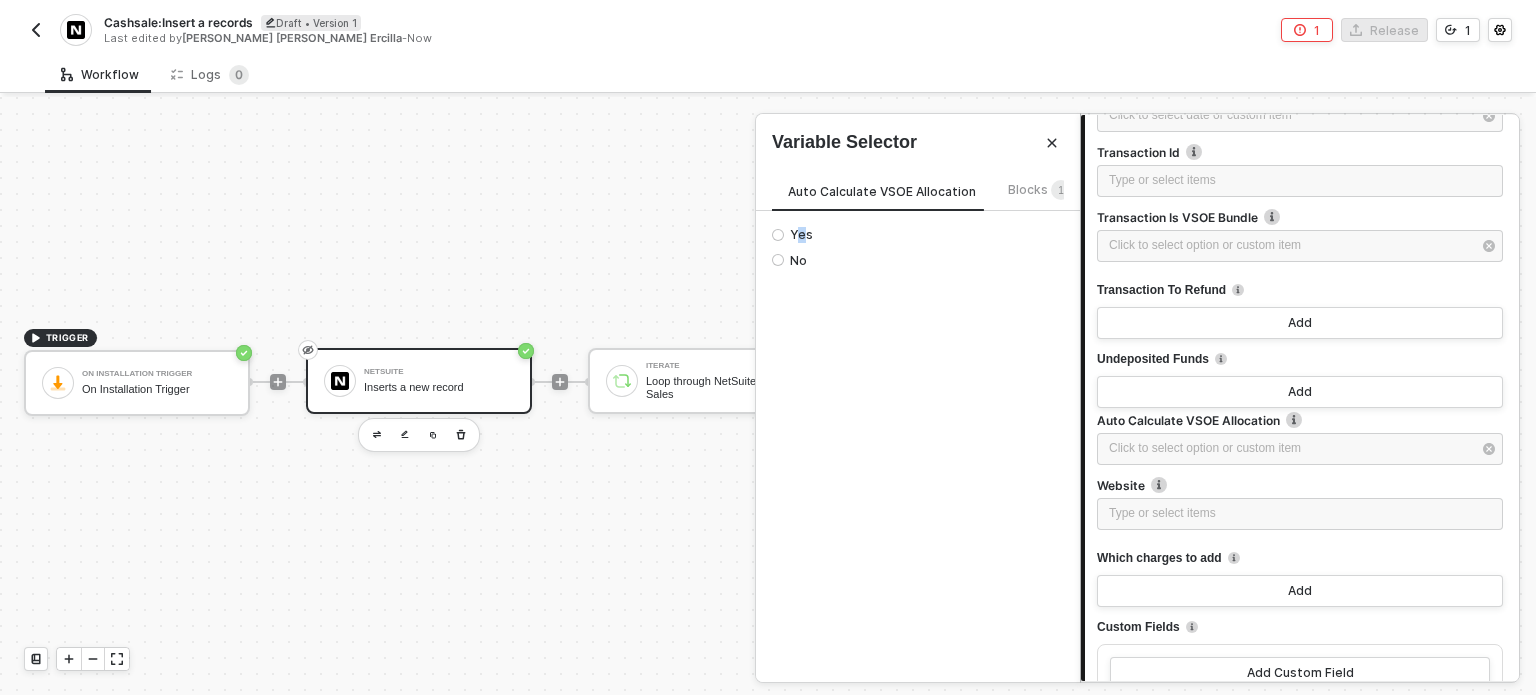 scroll, scrollTop: 15000, scrollLeft: 0, axis: vertical 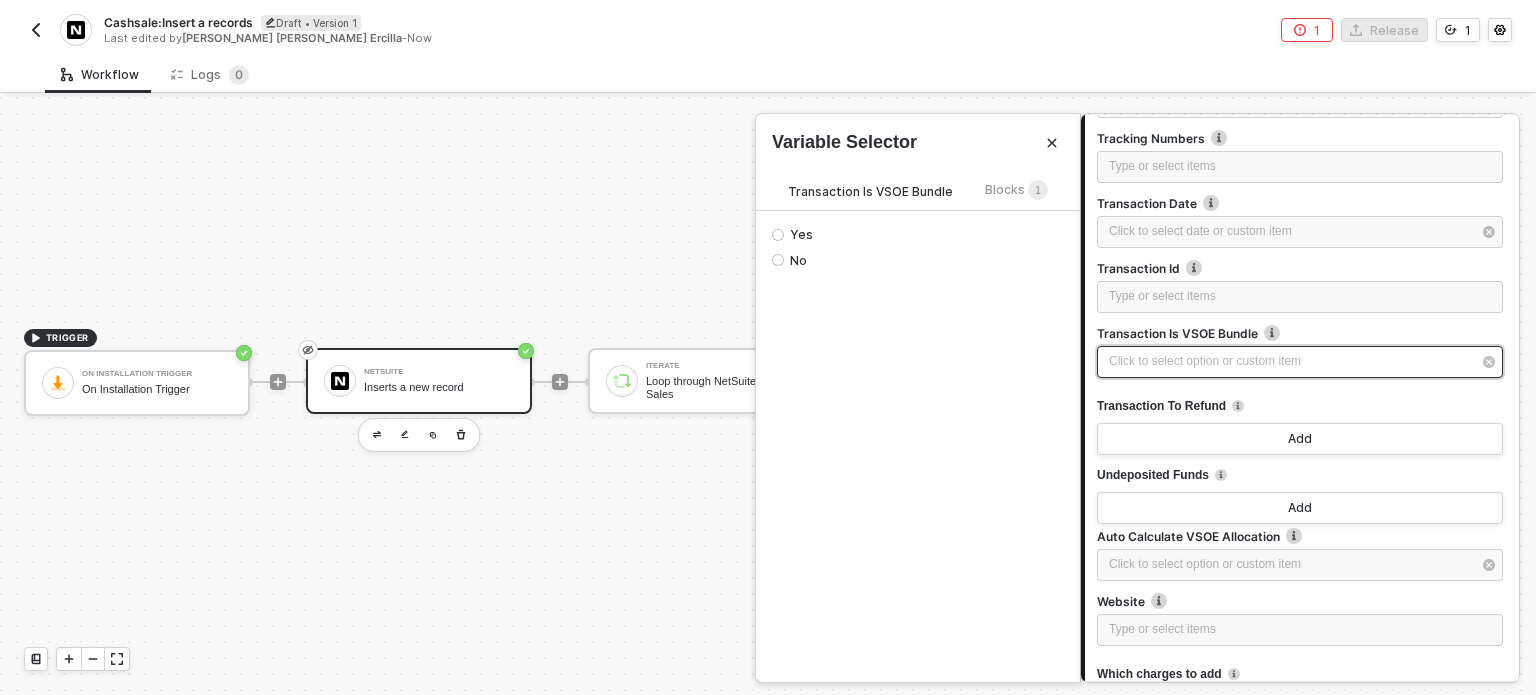 click on "Click to select option or custom item ﻿" at bounding box center [1290, 361] 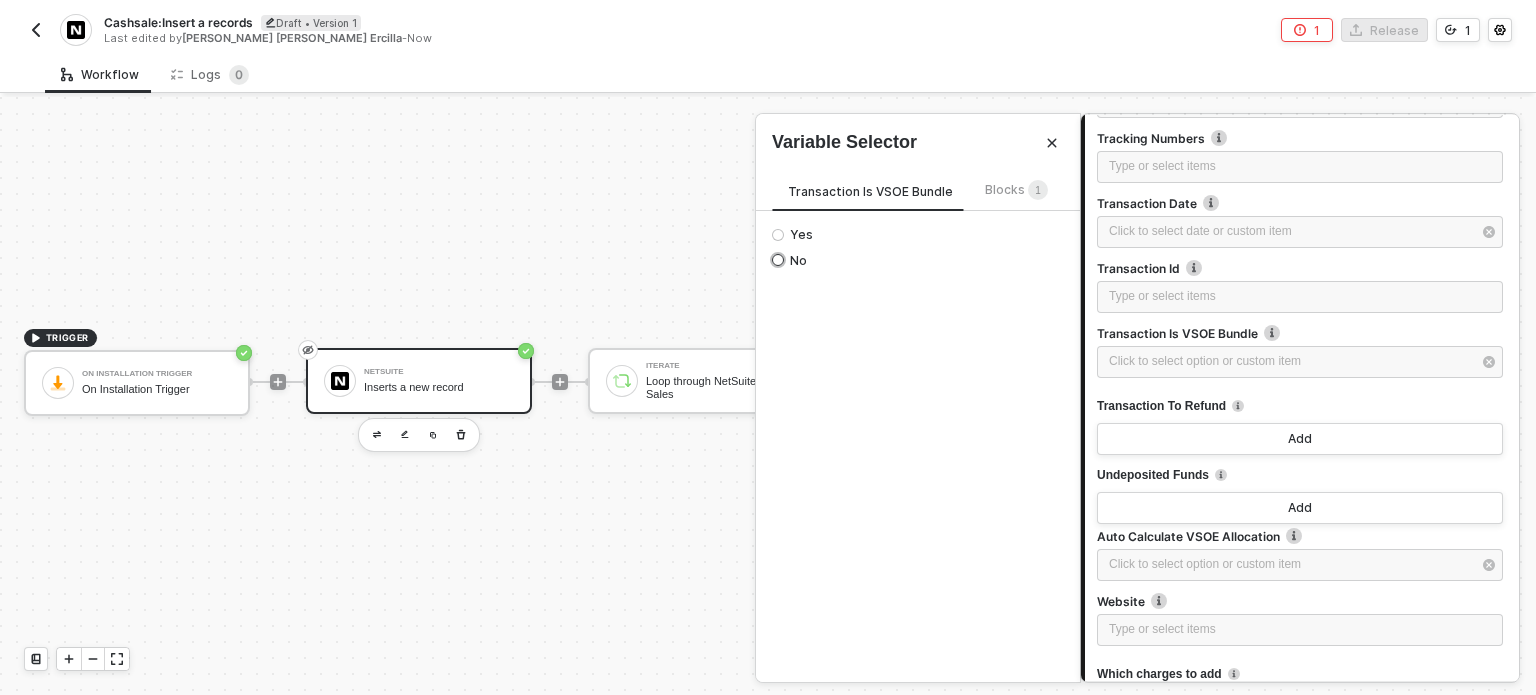 click on "No" at bounding box center [795, 261] 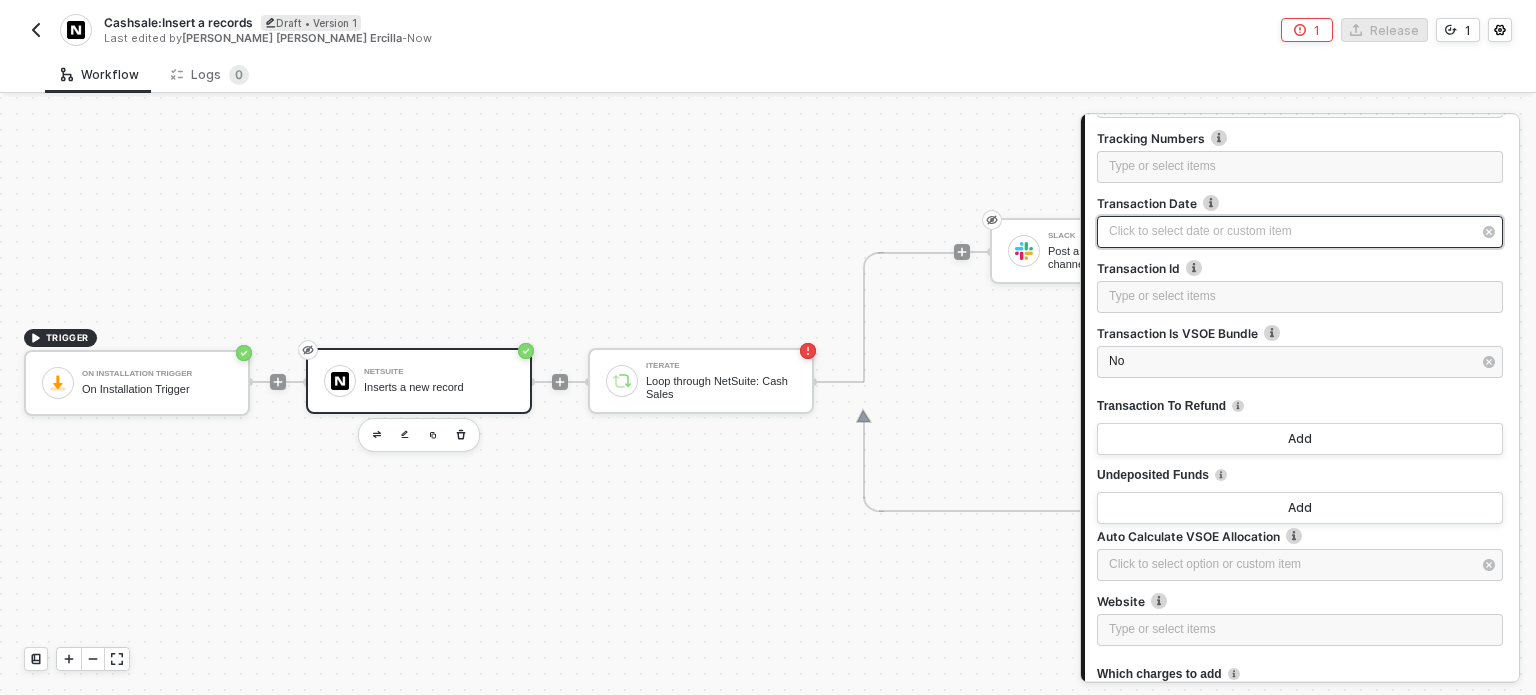drag, startPoint x: 1196, startPoint y: 239, endPoint x: 1167, endPoint y: 274, distance: 45.453274 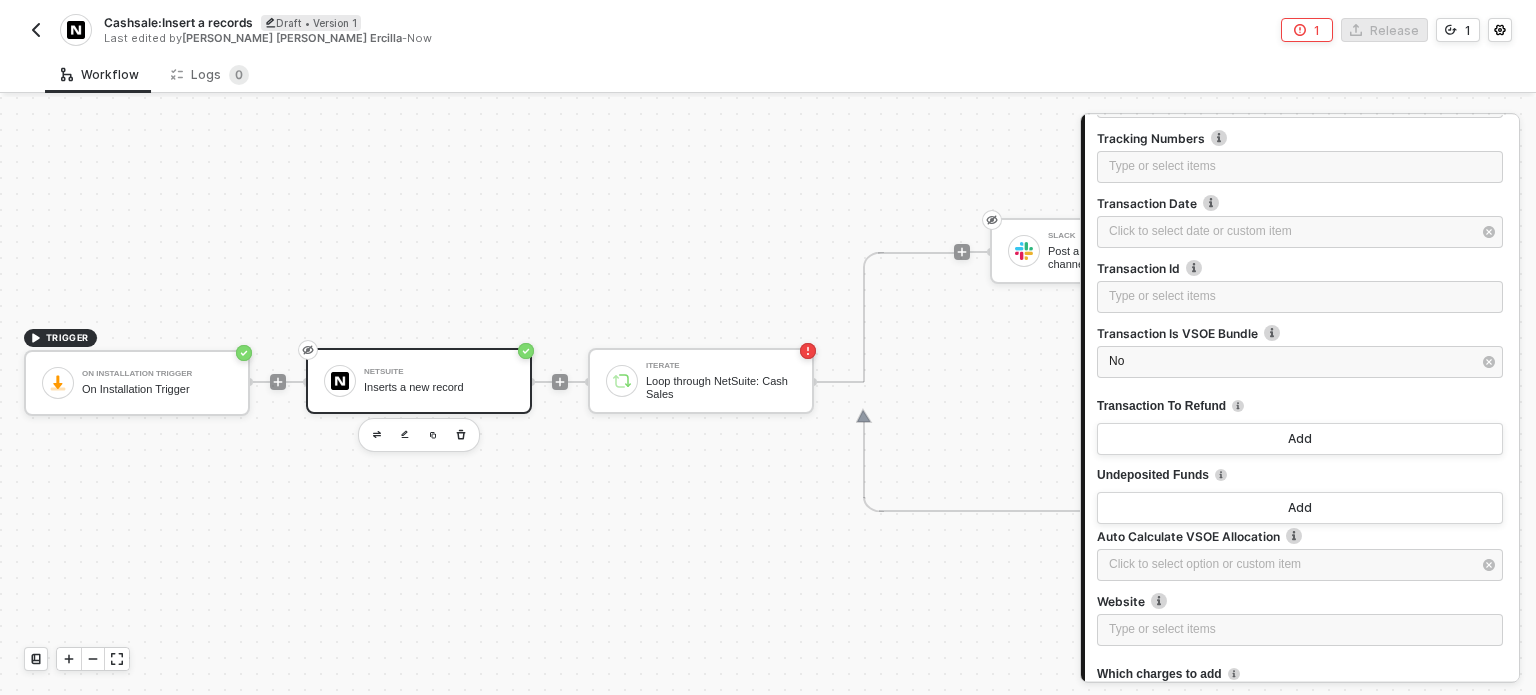 click on "Click to select date or custom item ﻿" at bounding box center (1290, 231) 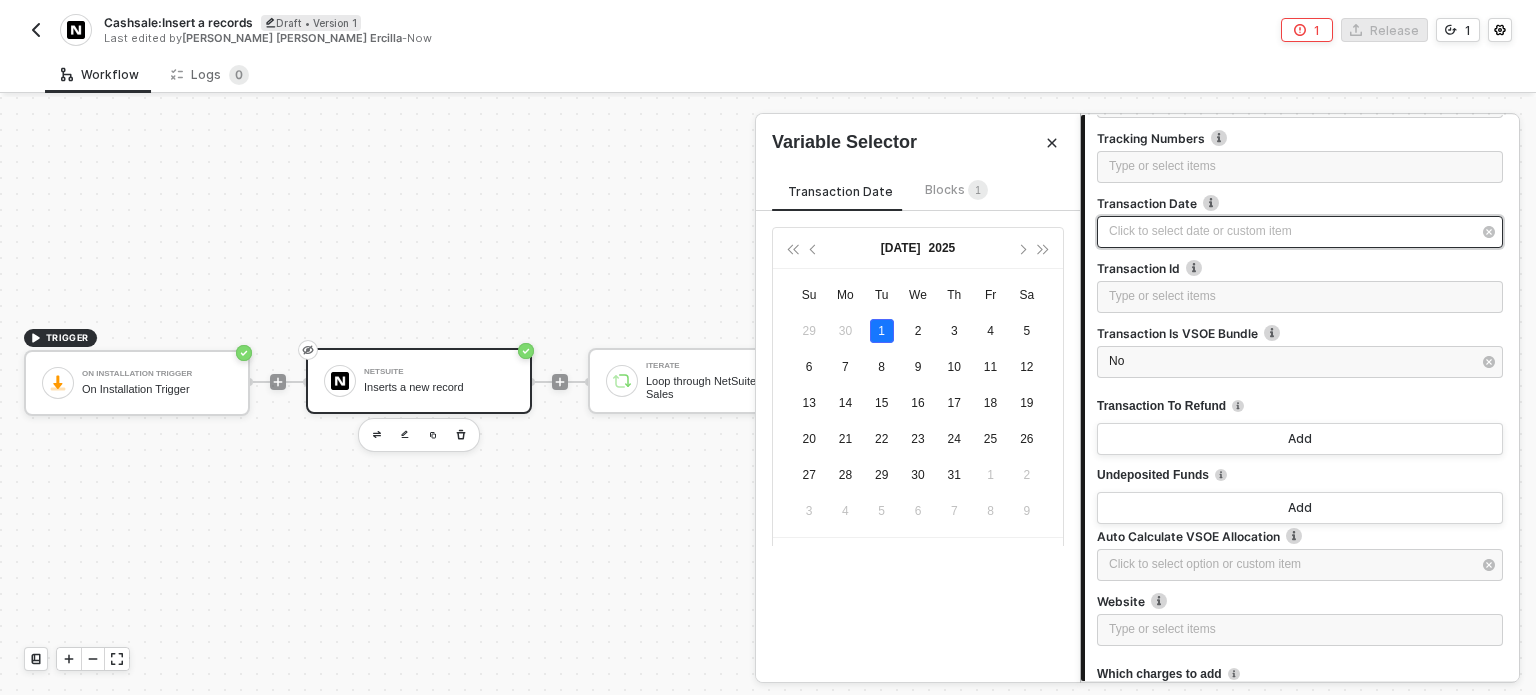 click on "1" at bounding box center [882, 331] 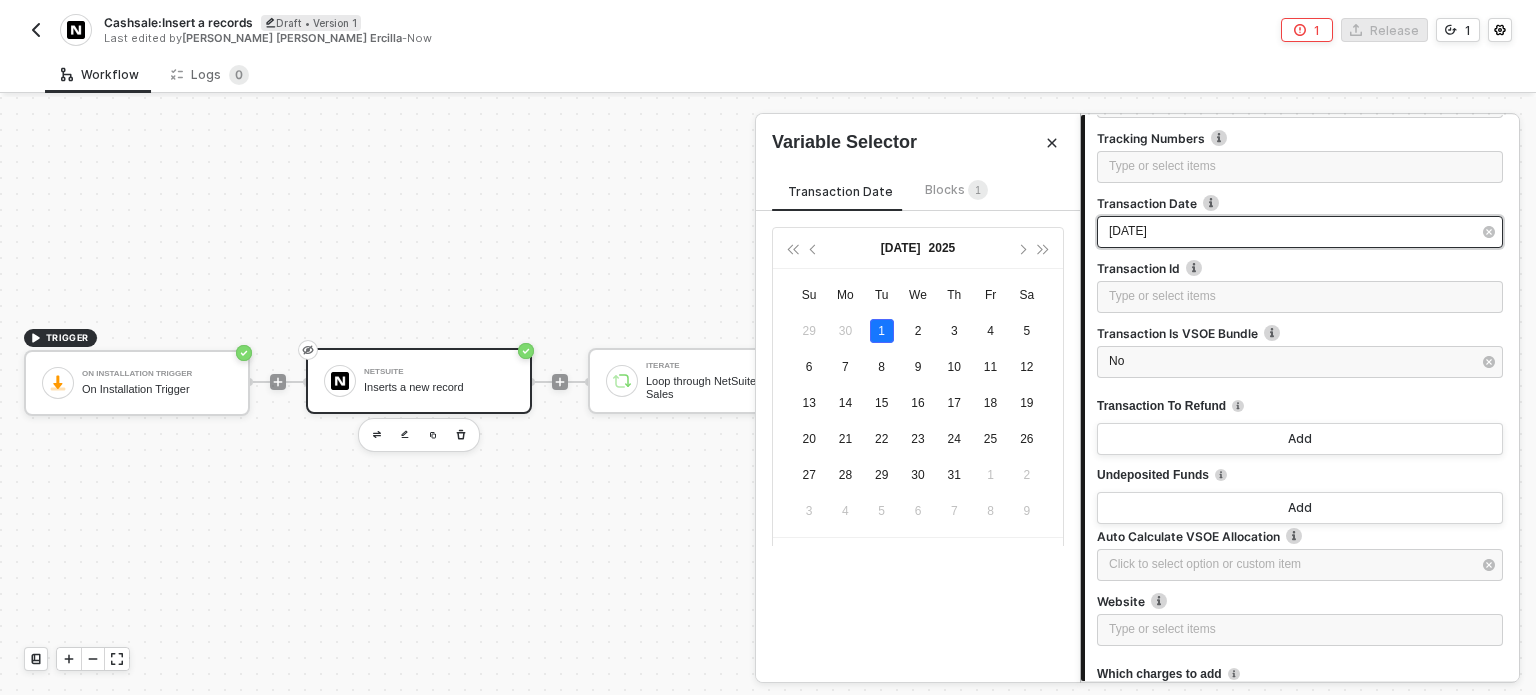 type on "2025-07-01" 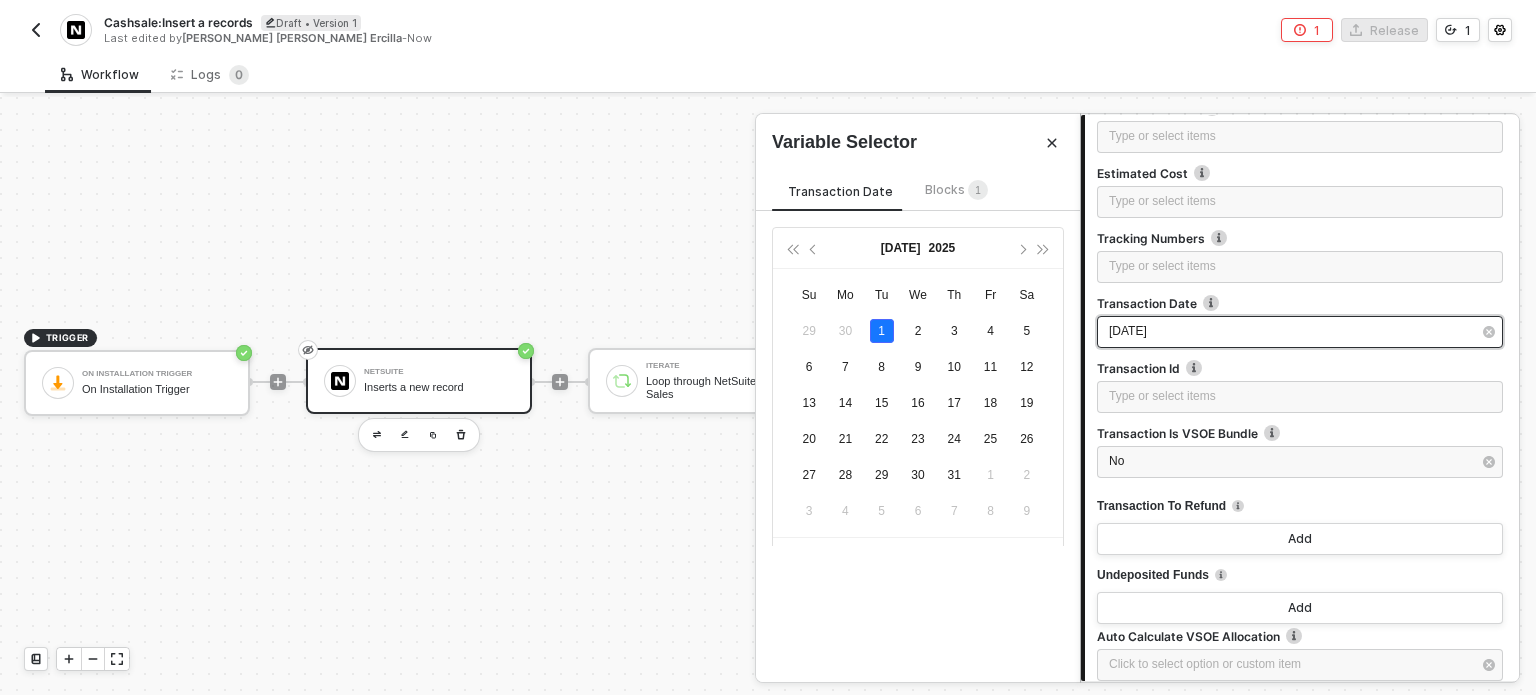 scroll, scrollTop: 14400, scrollLeft: 0, axis: vertical 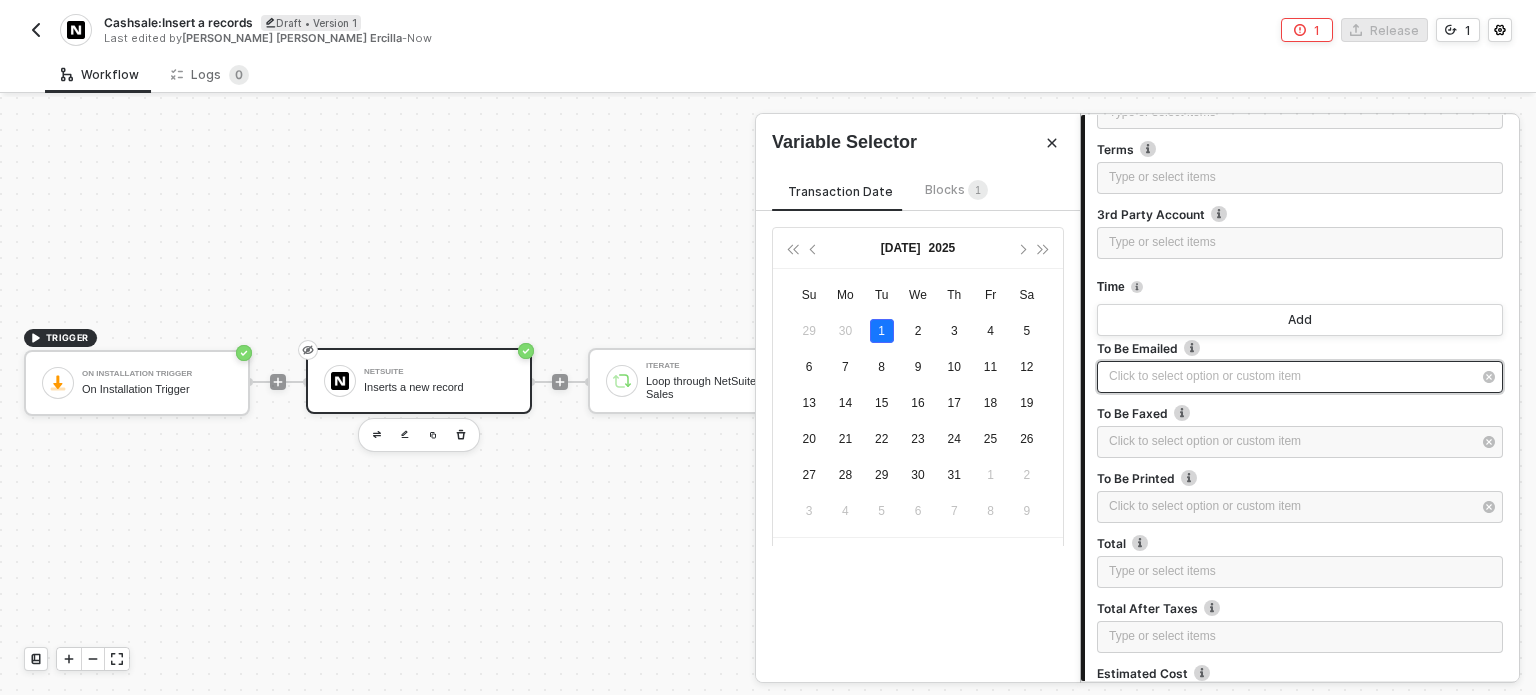 click on "Click to select option or custom item ﻿" at bounding box center (1290, 376) 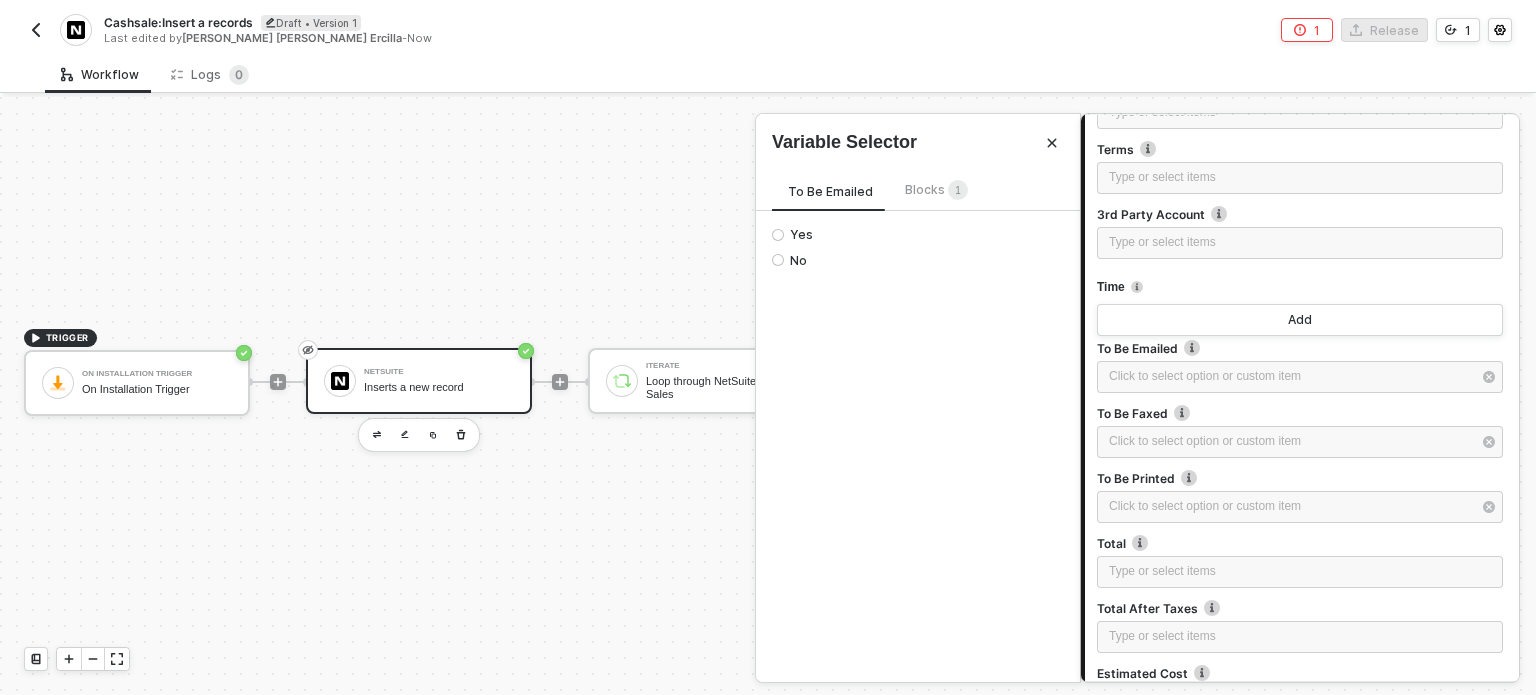 click on "Yes No" at bounding box center [918, 247] 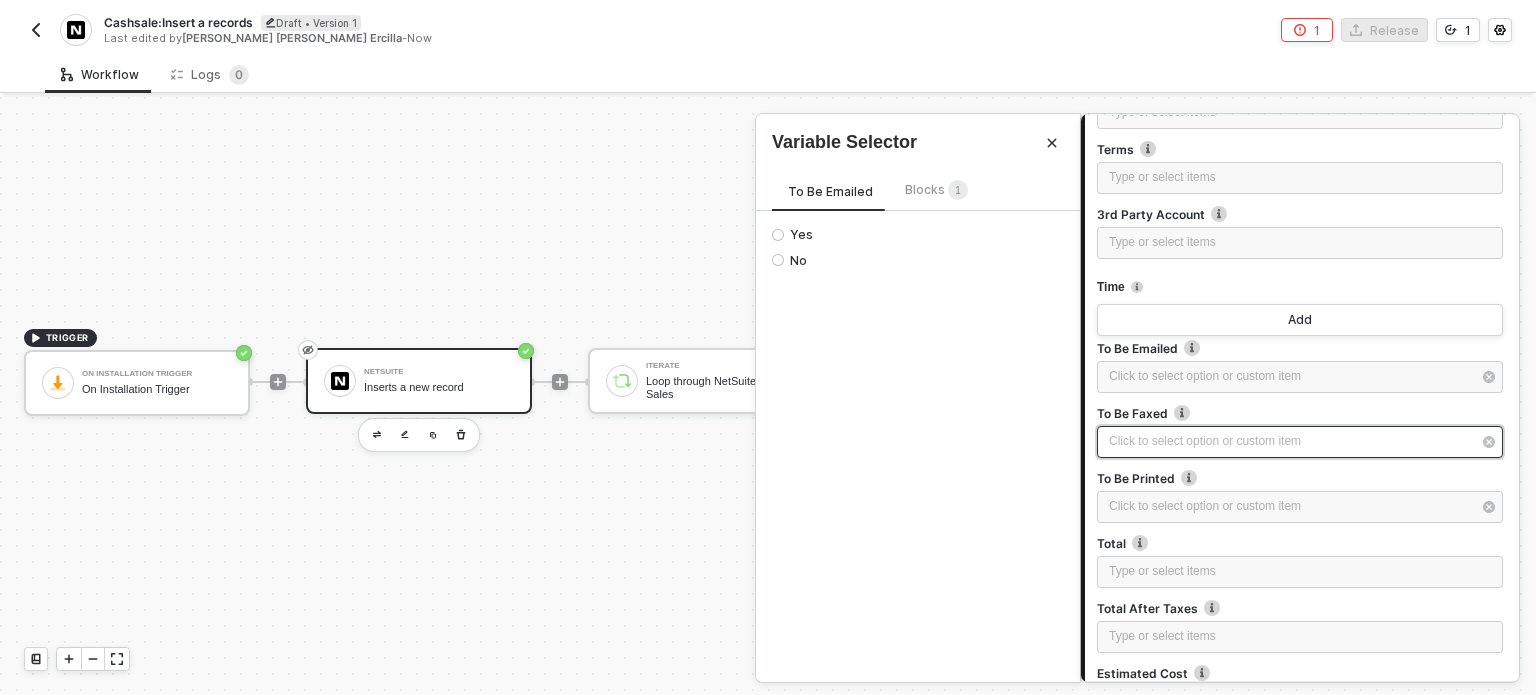 click on "Click to select option or custom item ﻿" at bounding box center [1290, 441] 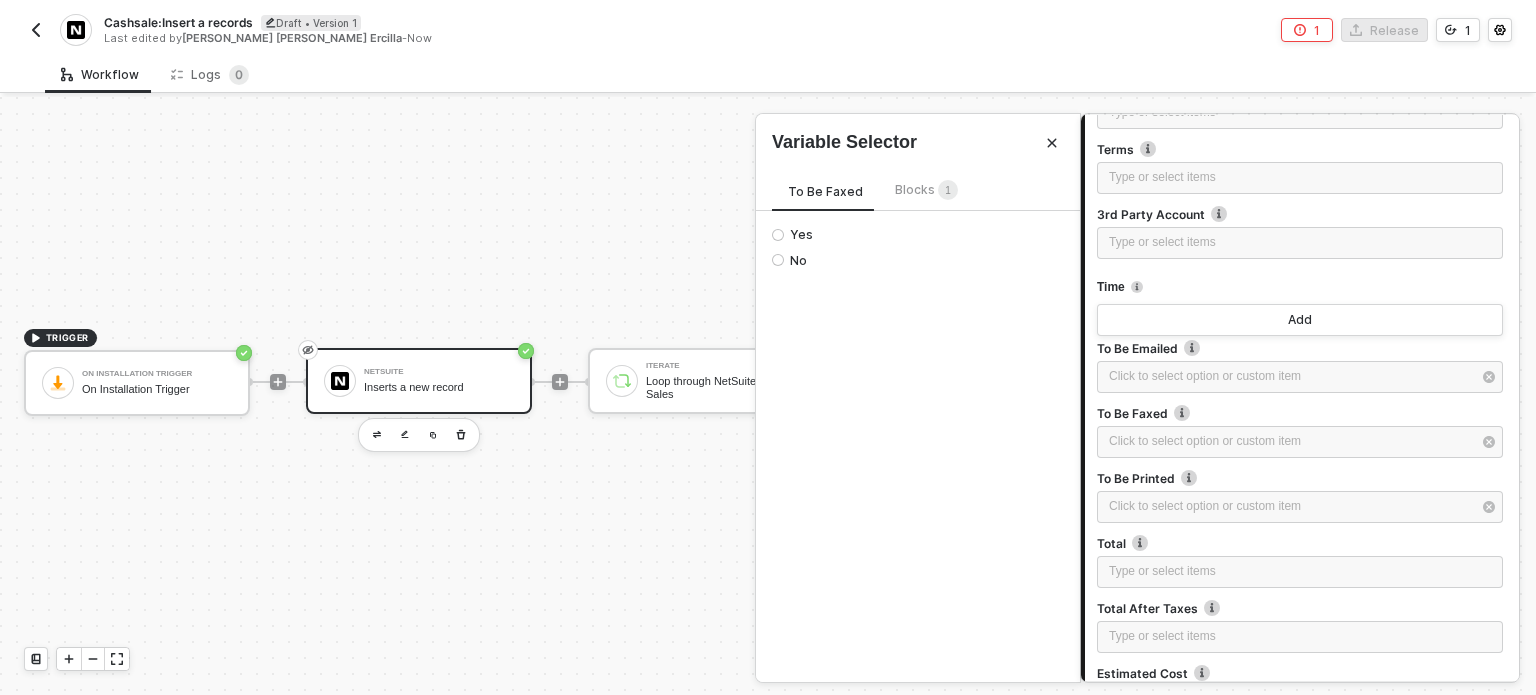 click on "Yes No" at bounding box center [918, 247] 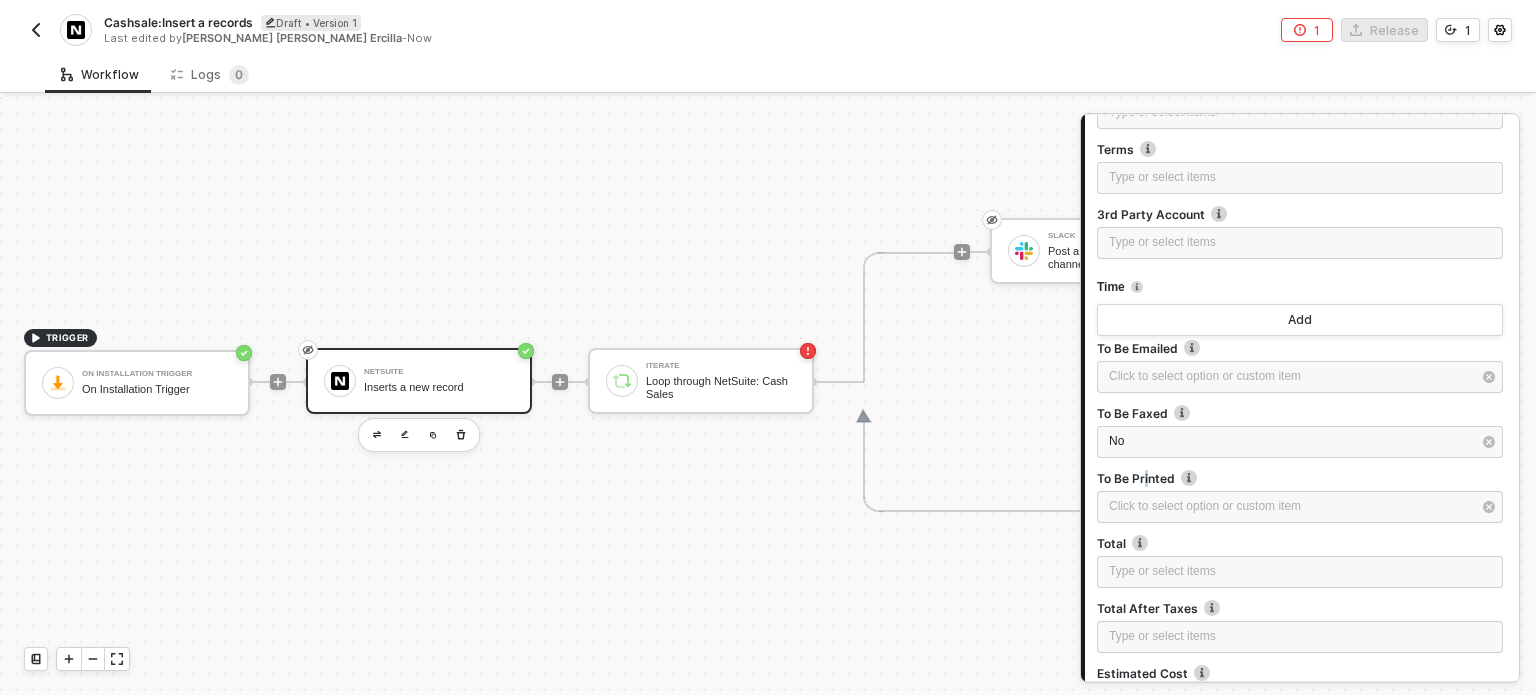 click on "To Be Printed" at bounding box center [1300, 478] 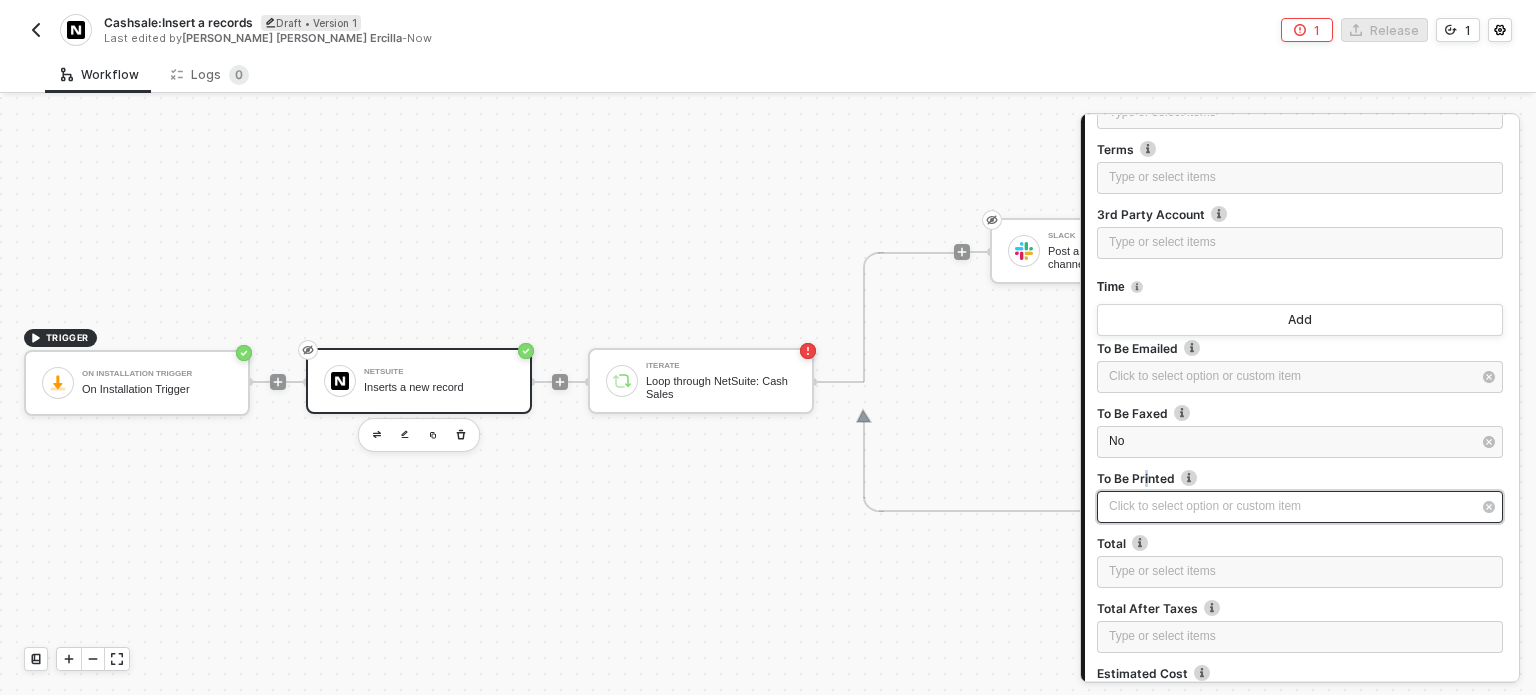 click on "Click to select option or custom item ﻿" at bounding box center [1290, 506] 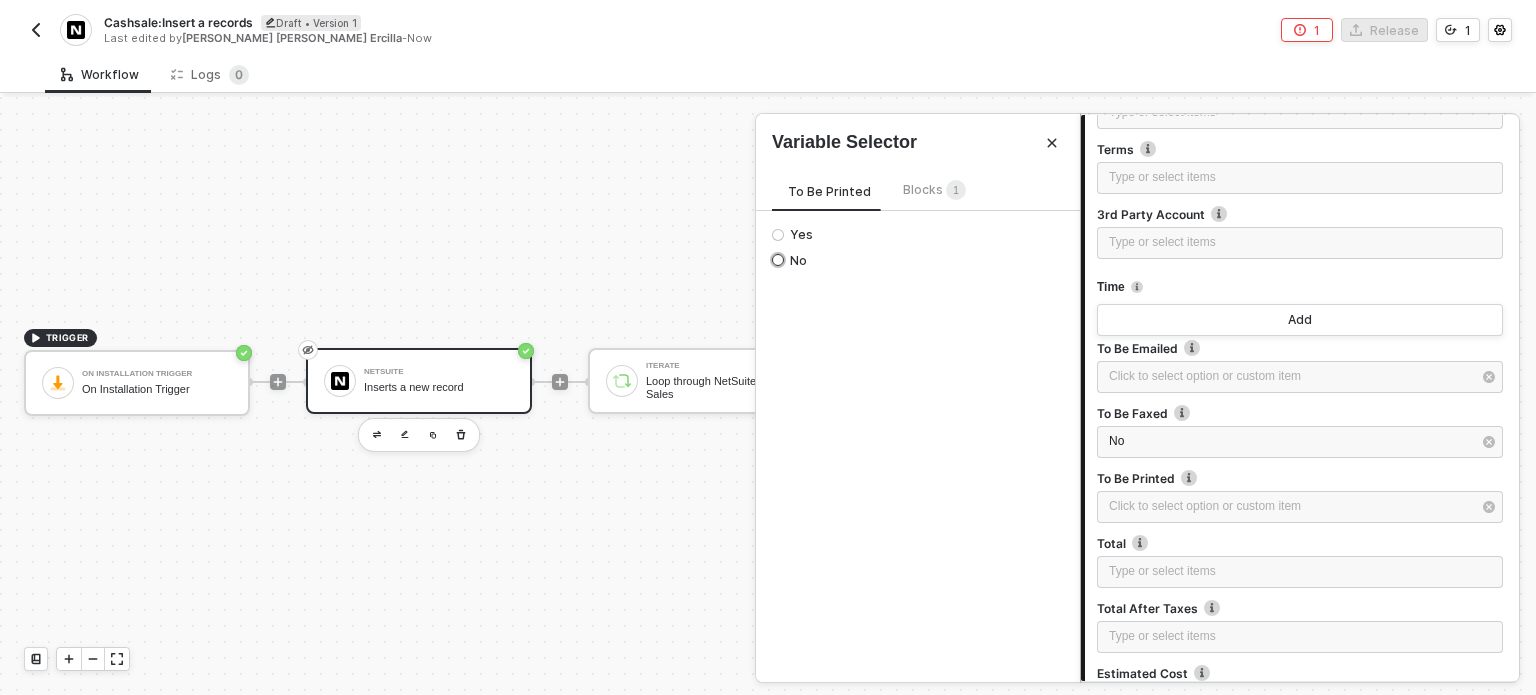 click on "No" at bounding box center [778, 260] 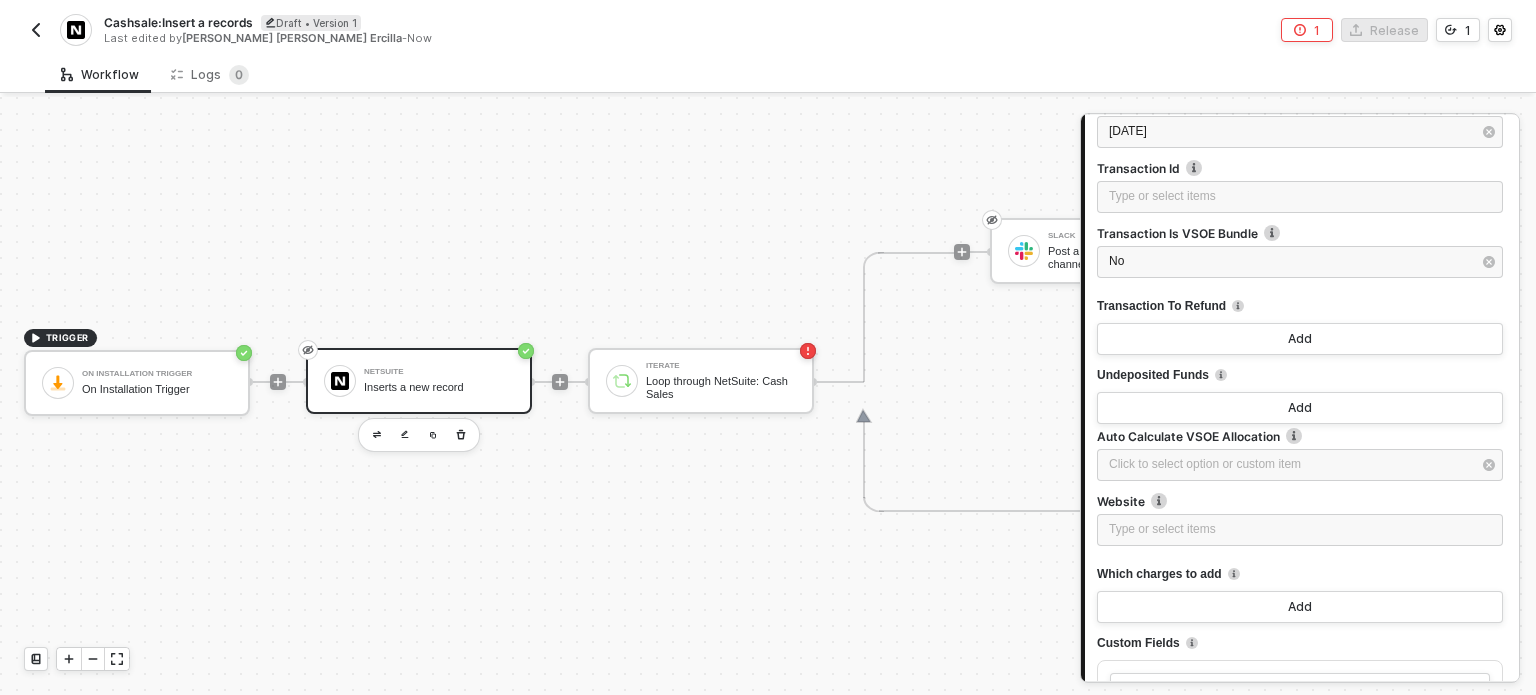 scroll, scrollTop: 15301, scrollLeft: 0, axis: vertical 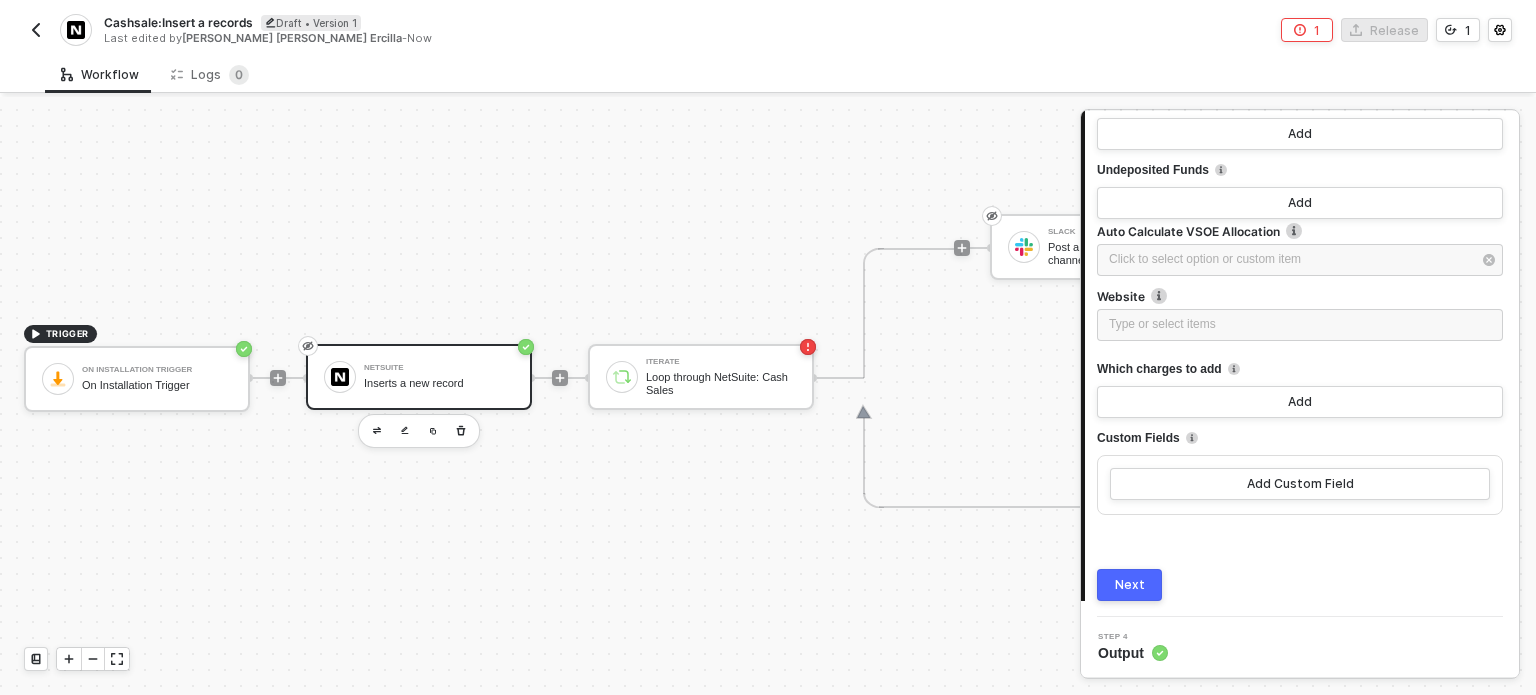 drag, startPoint x: 1117, startPoint y: 562, endPoint x: 1131, endPoint y: 563, distance: 14.035668 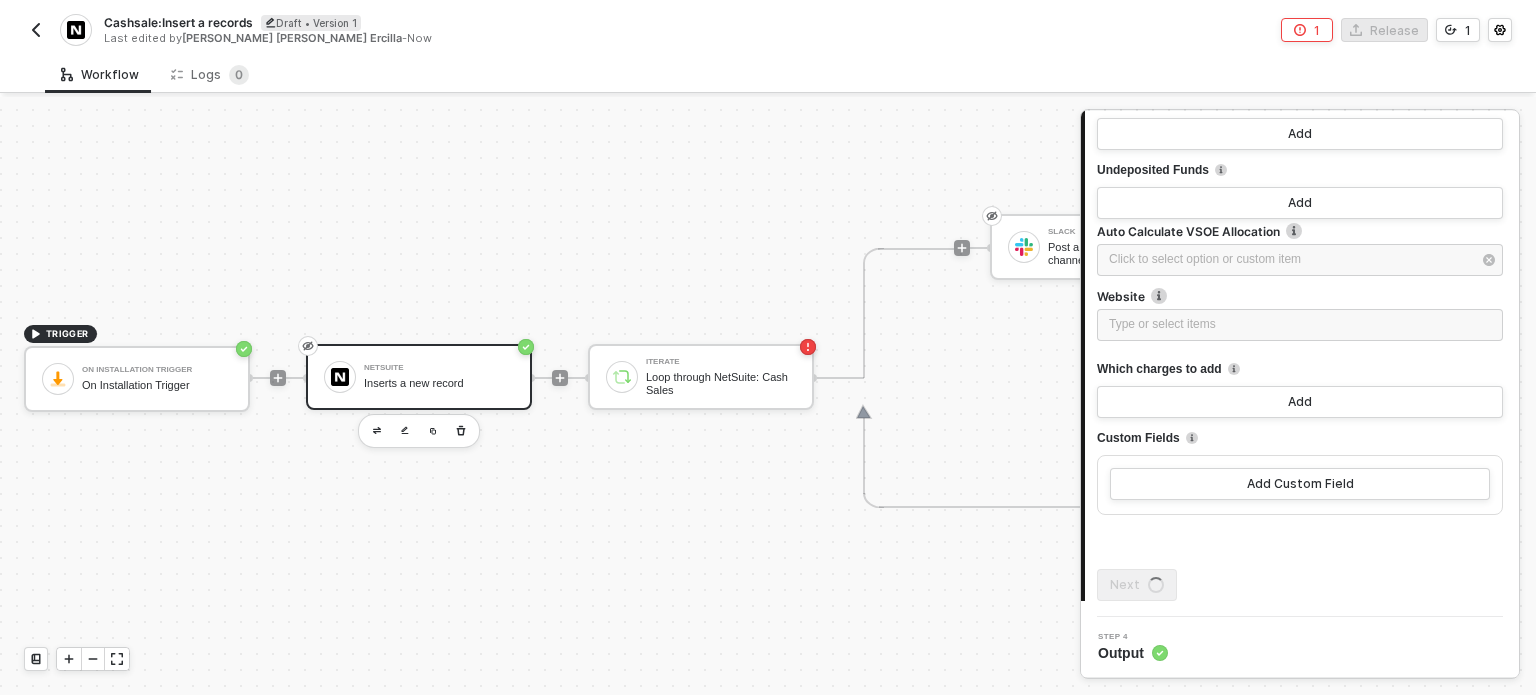 scroll, scrollTop: 0, scrollLeft: 0, axis: both 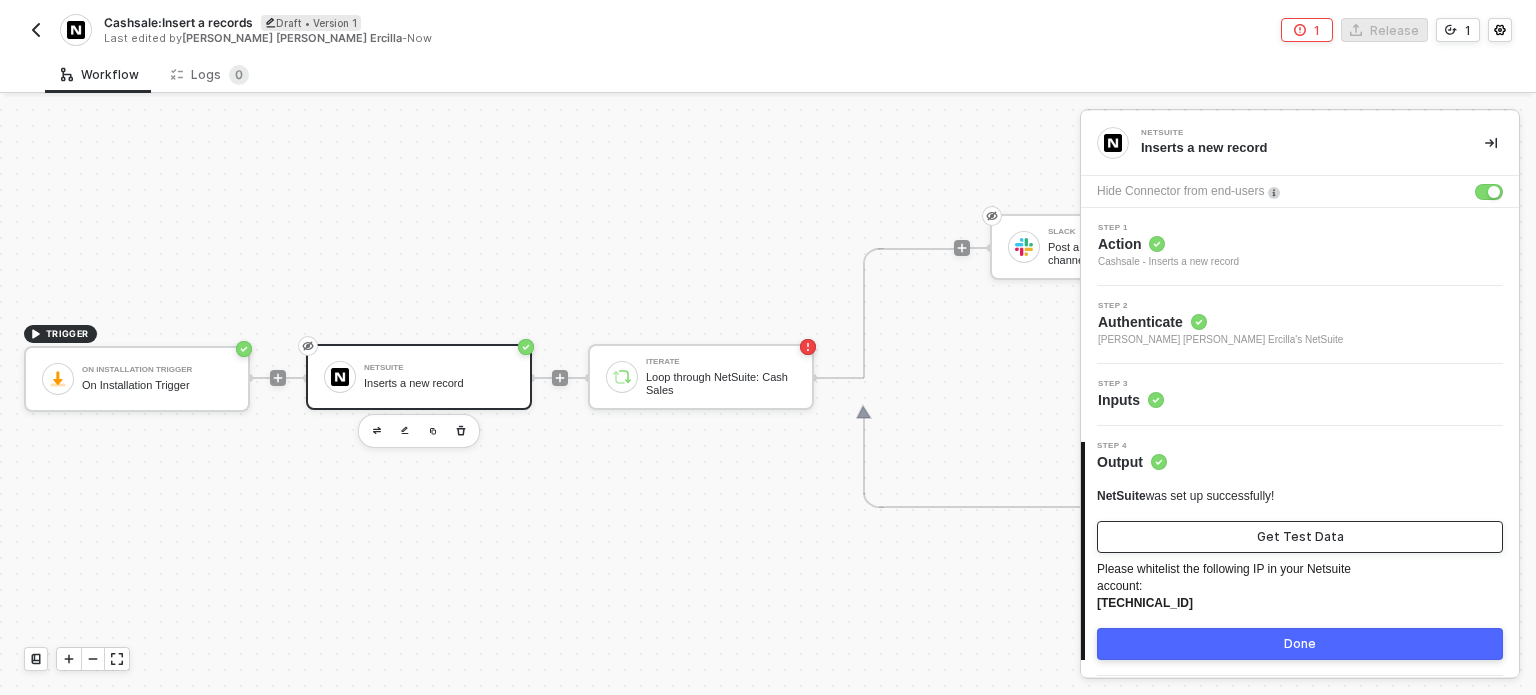 click on "Get Test Data" at bounding box center [1300, 537] 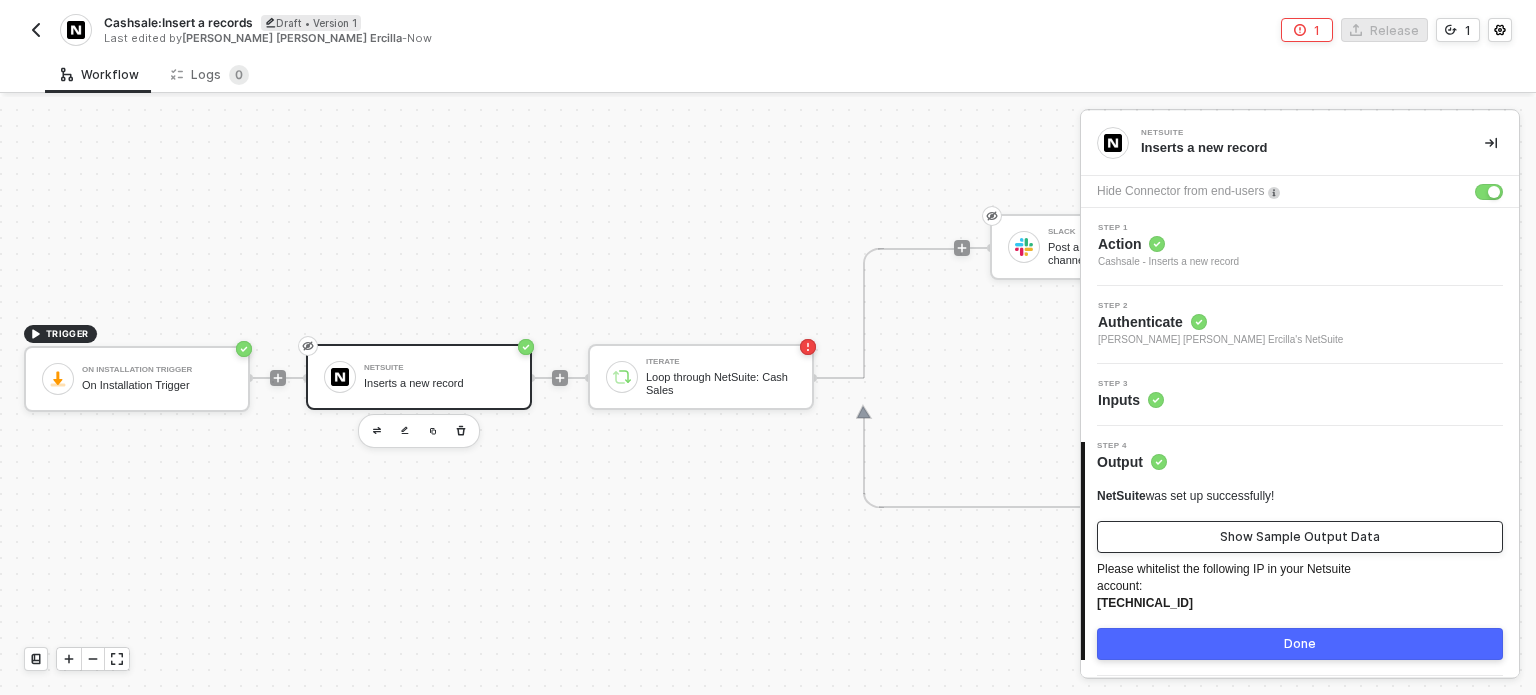 click on "Show Sample Output Data" at bounding box center (1300, 537) 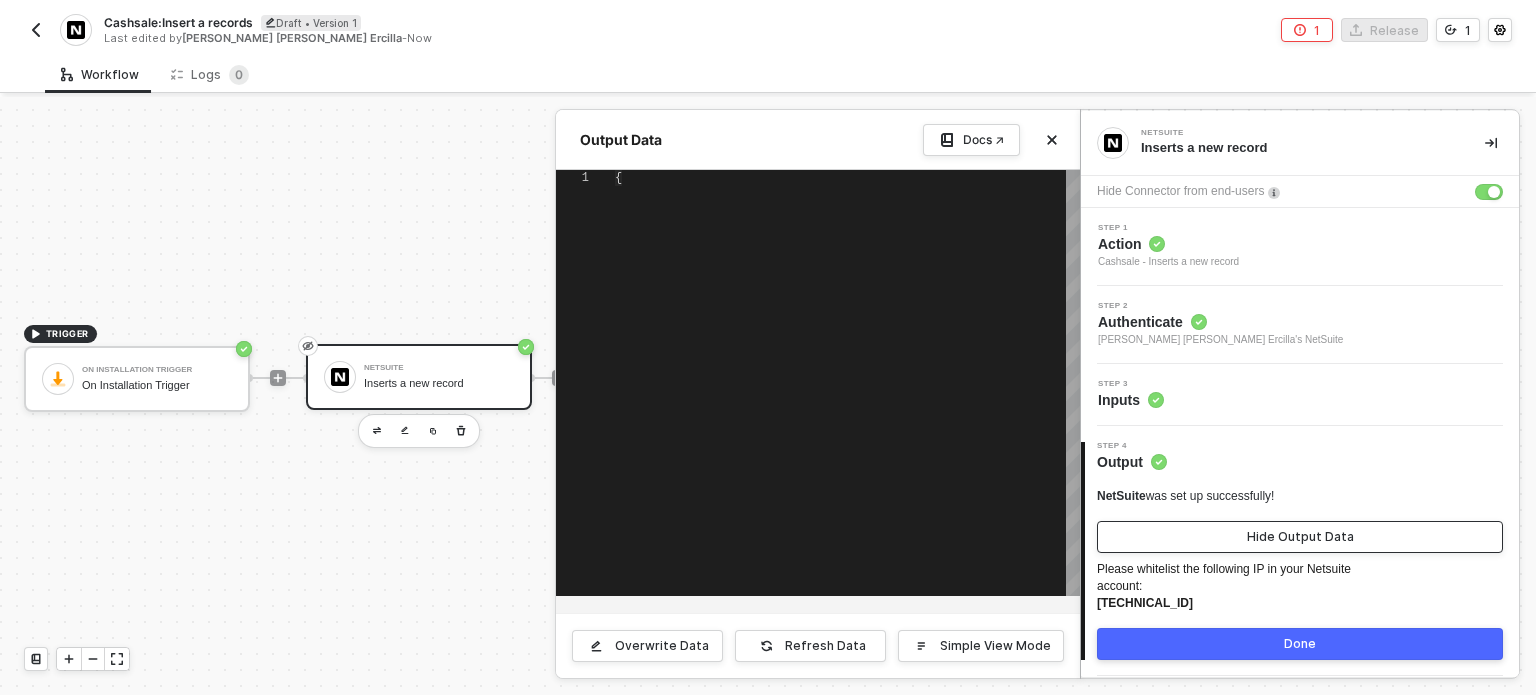 type on "{
"success": true
}" 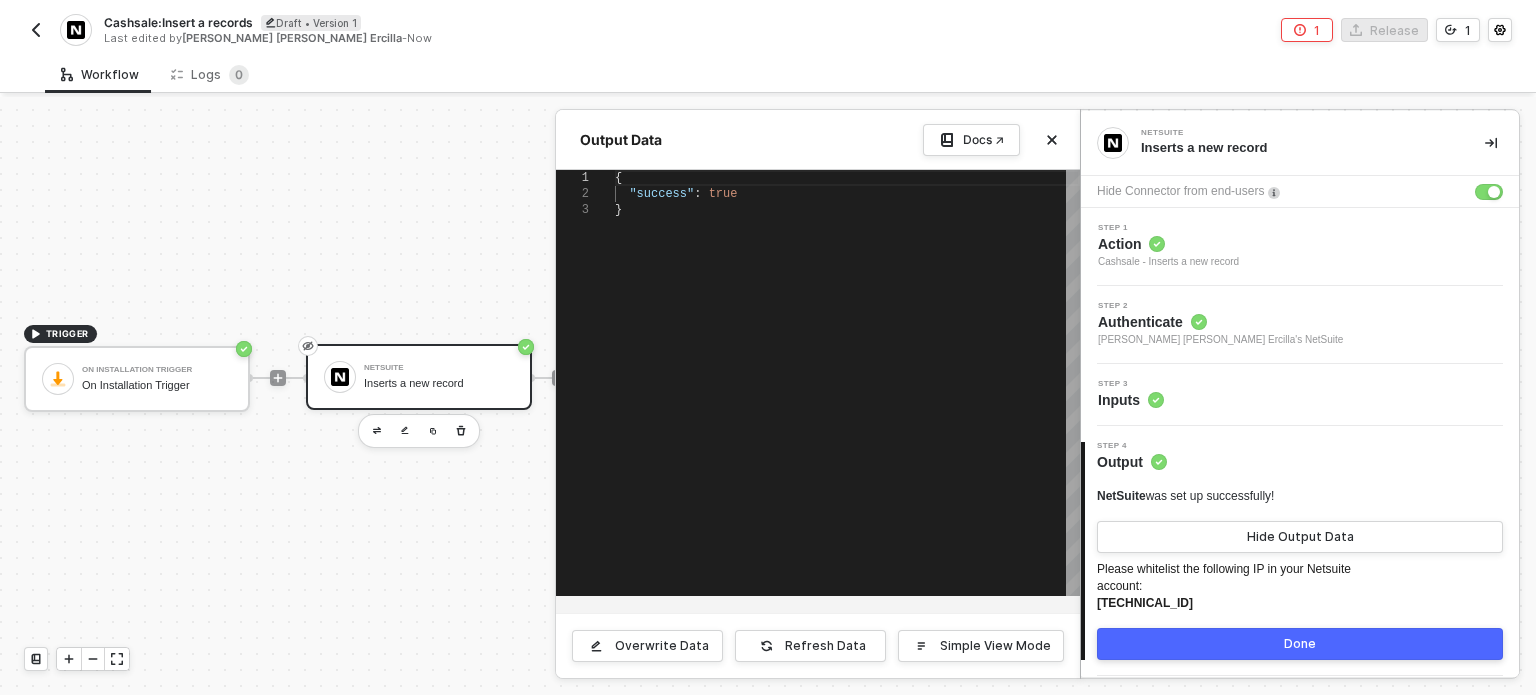 click at bounding box center [768, 394] 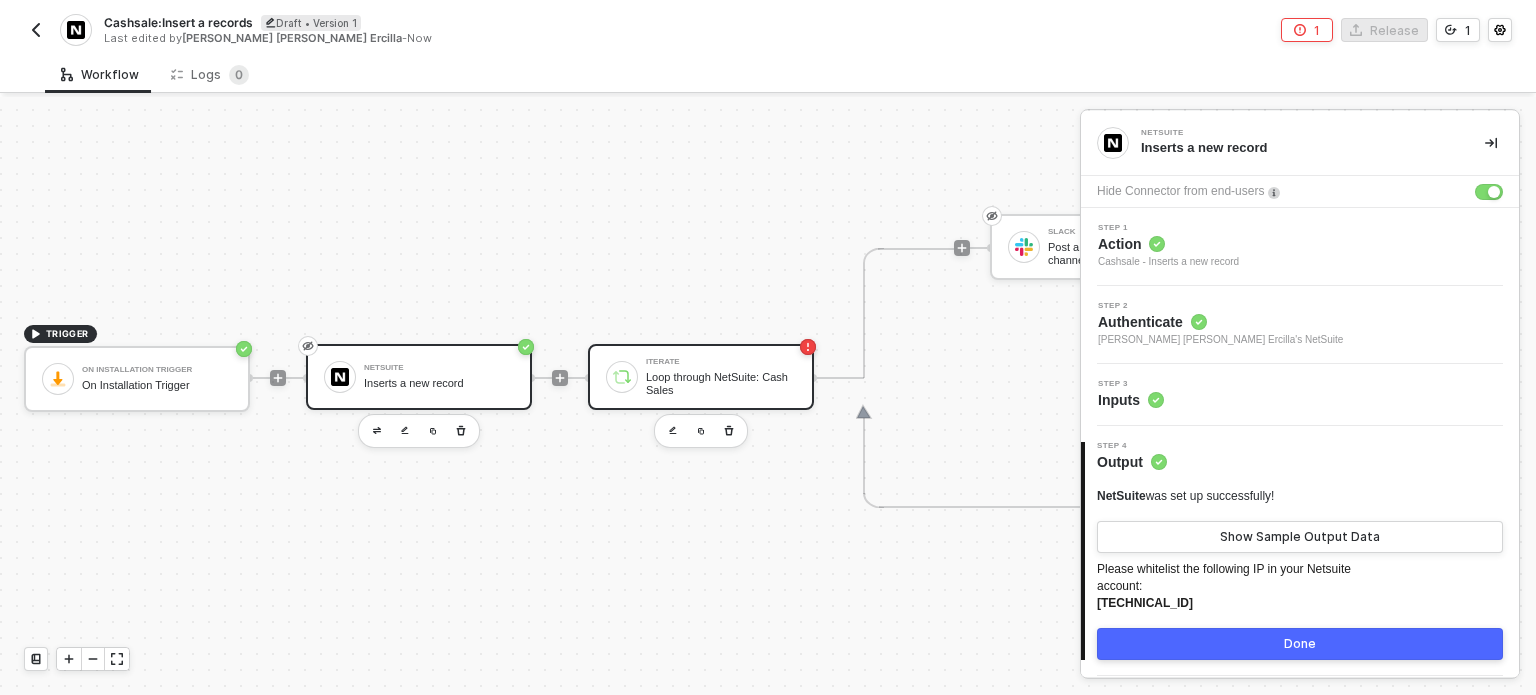 click on "Loop through NetSuite:  Cash Sales" at bounding box center [721, 383] 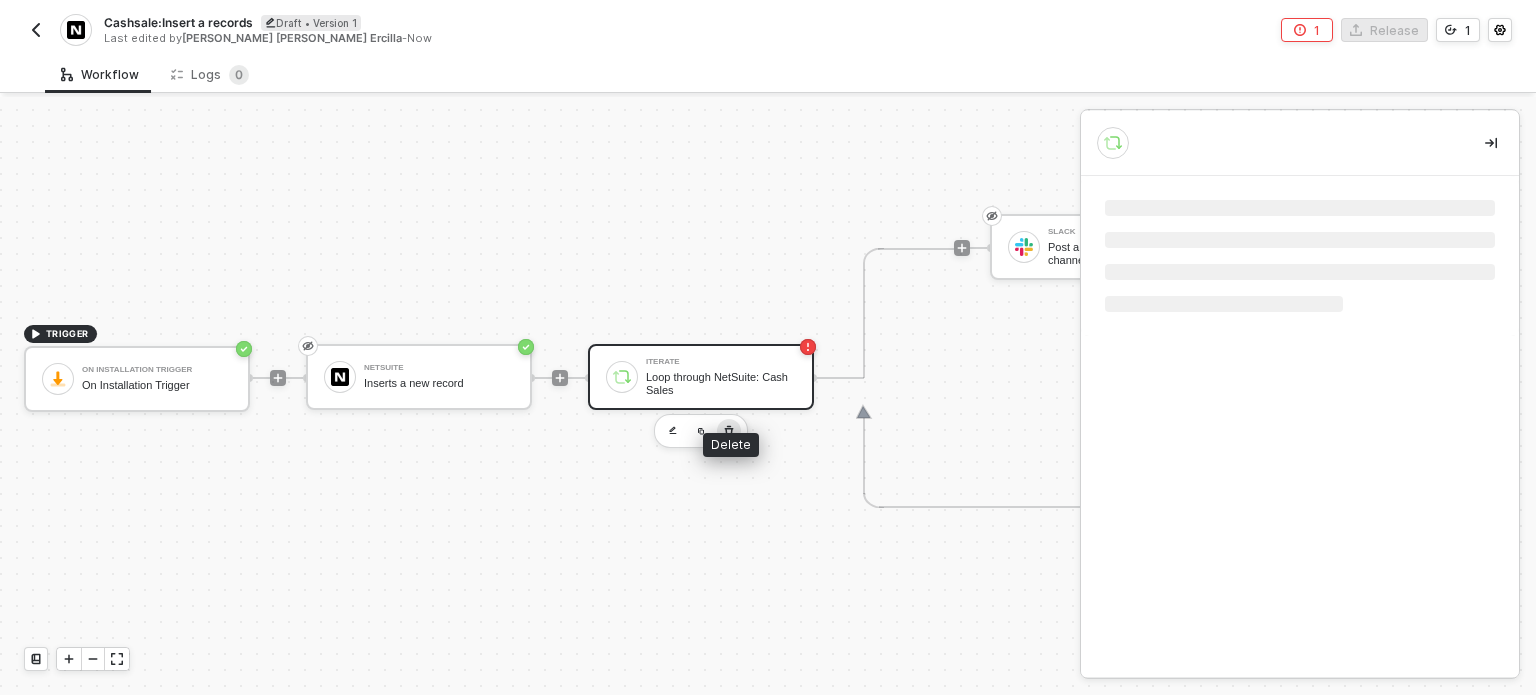 click 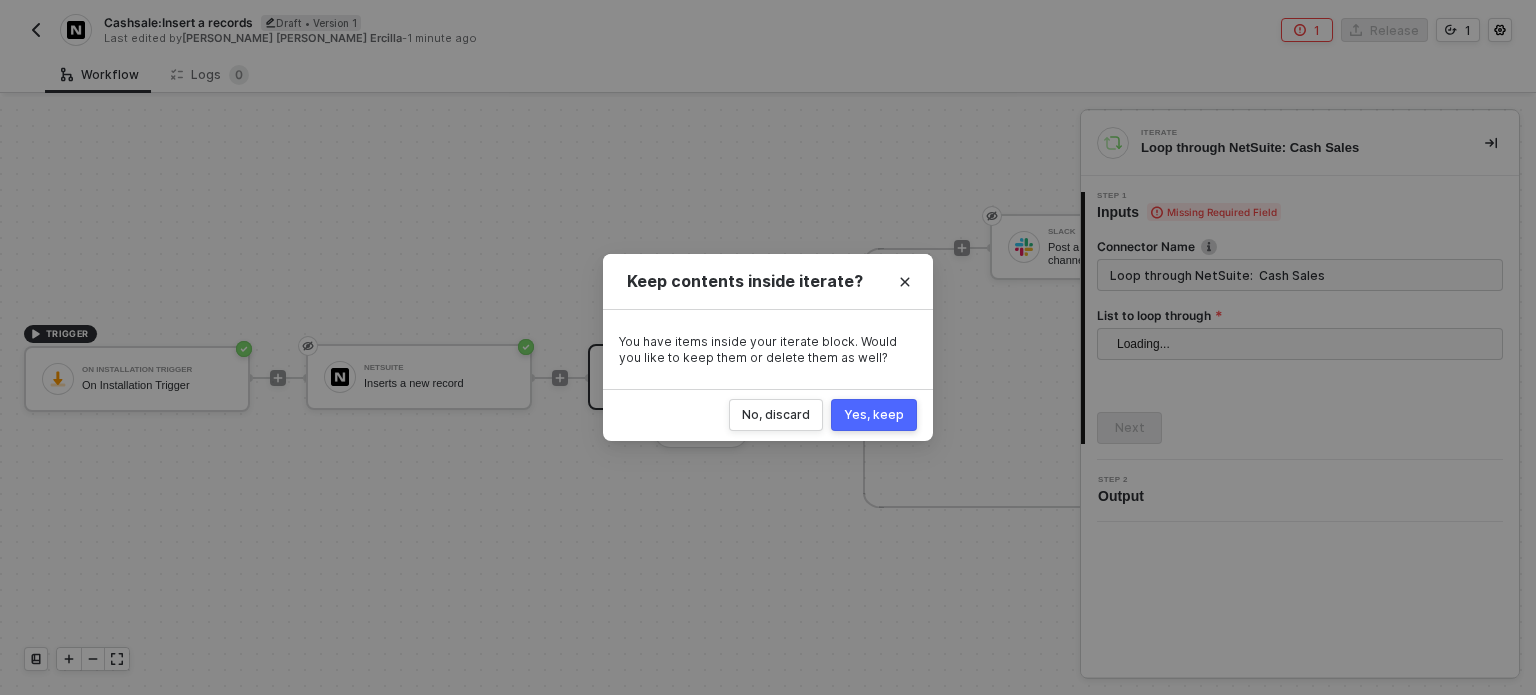 click on "Yes, keep" at bounding box center (874, 415) 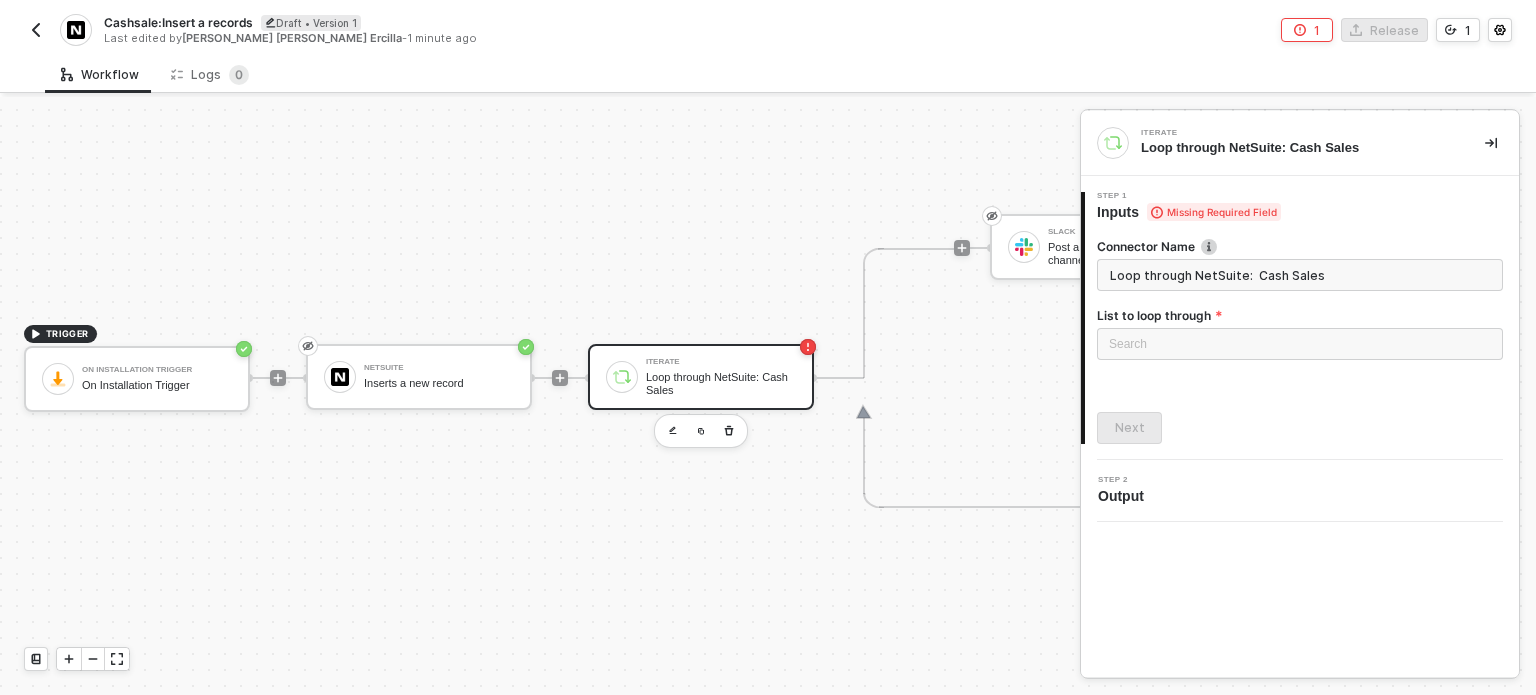 scroll, scrollTop: 32, scrollLeft: 0, axis: vertical 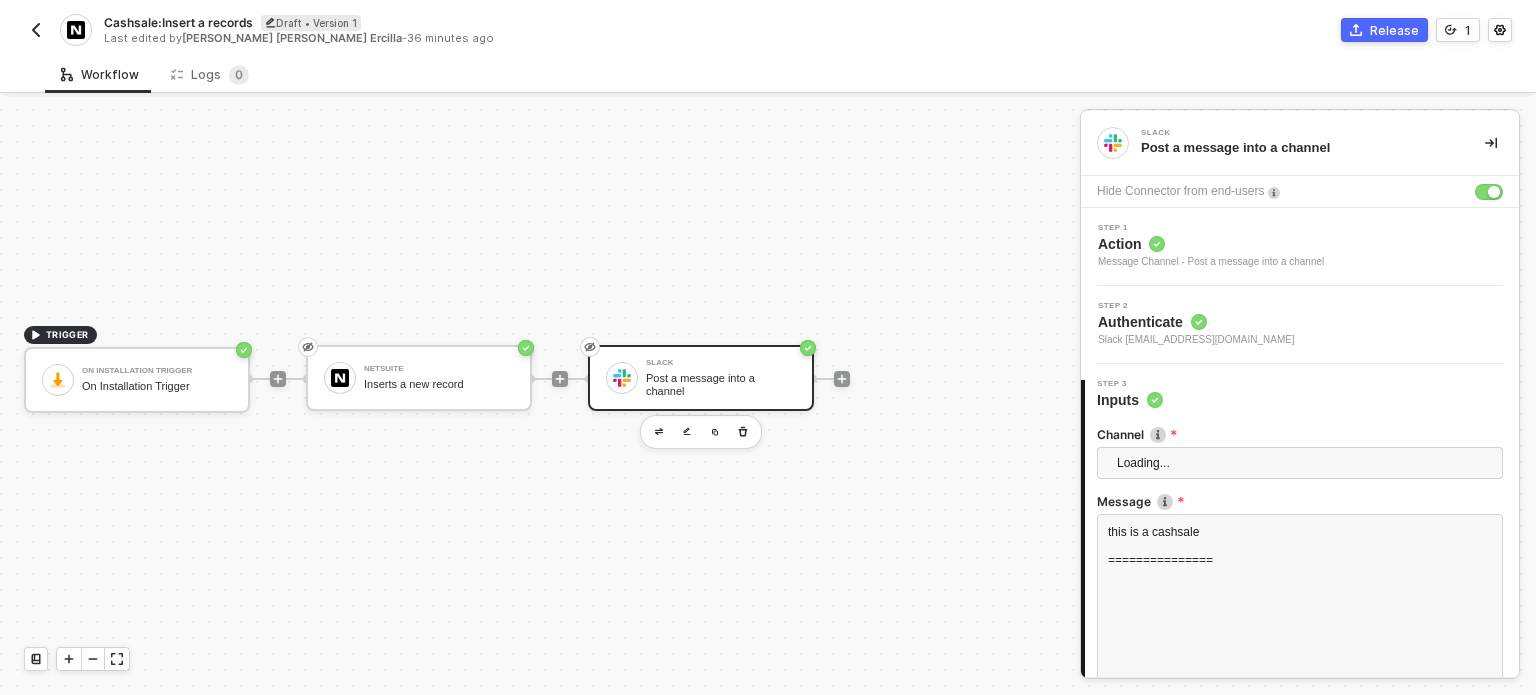 click on "Slack" at bounding box center [721, 363] 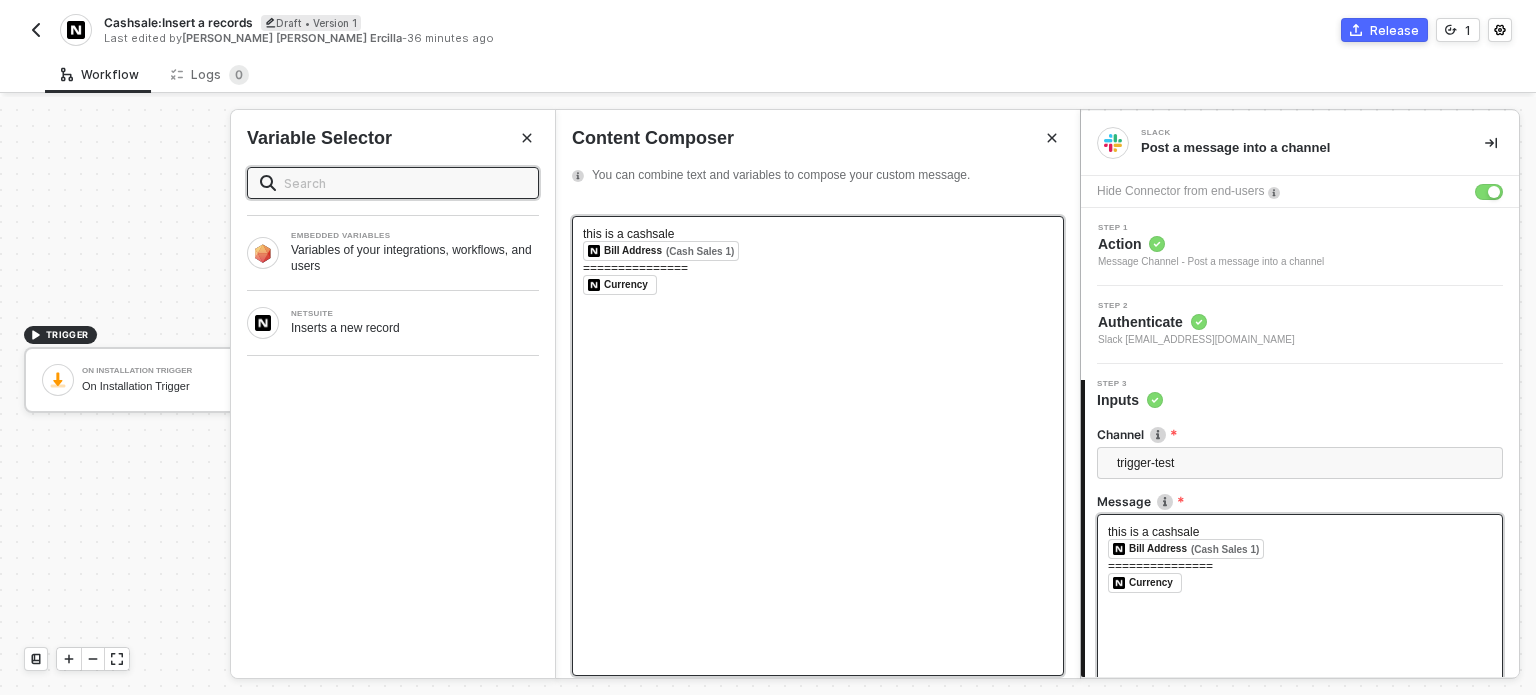 click on "this is a cashsale" at bounding box center (818, 234) 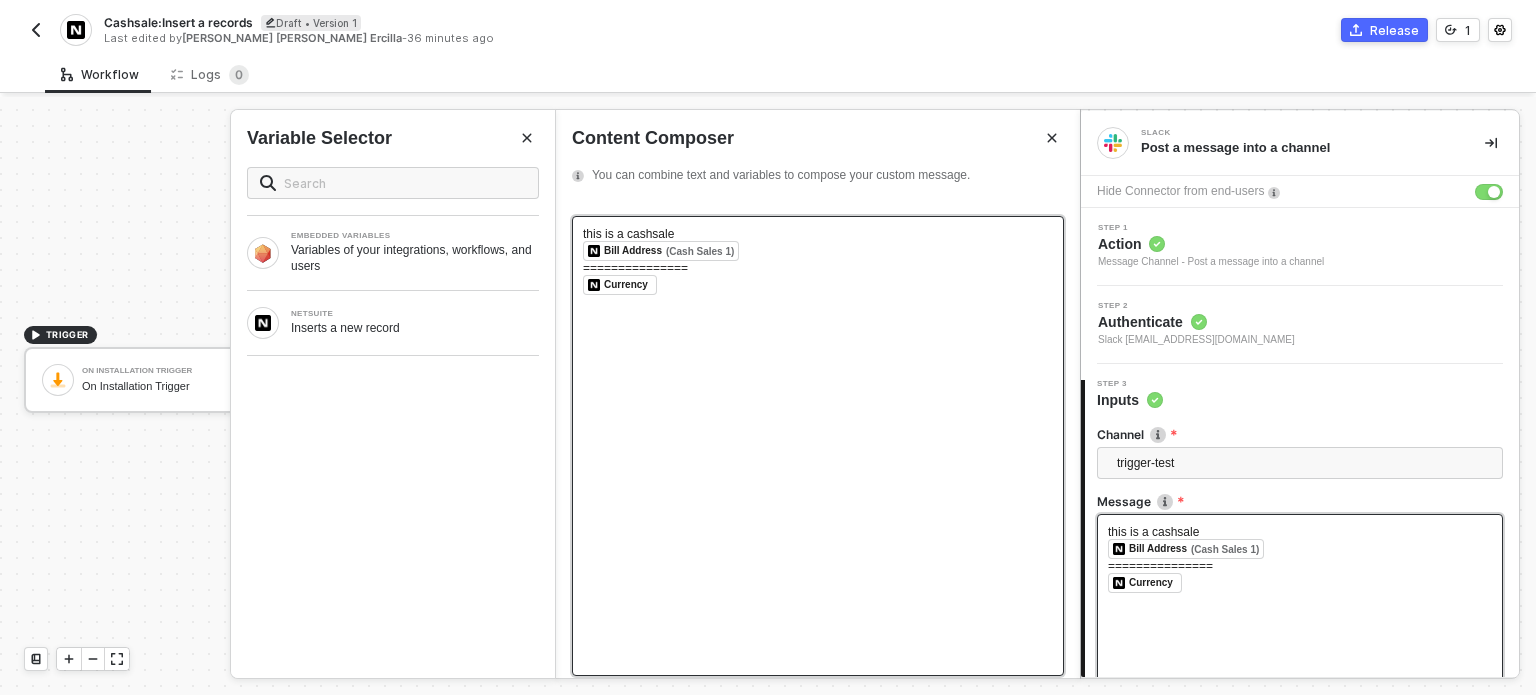 click on "﻿ Bill Address (Cash Sales 1) ﻿ ﻿" at bounding box center (818, 251) 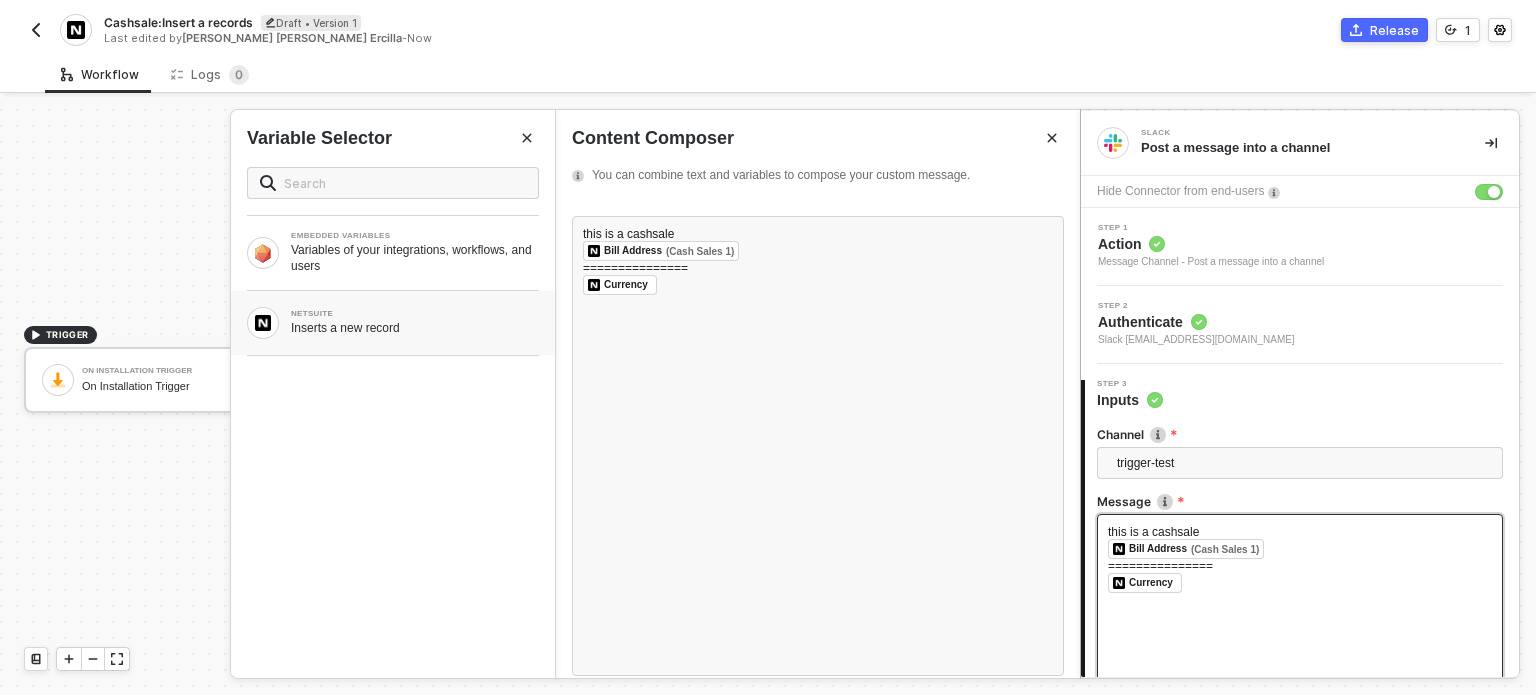 click on "Inserts a new record" at bounding box center [415, 328] 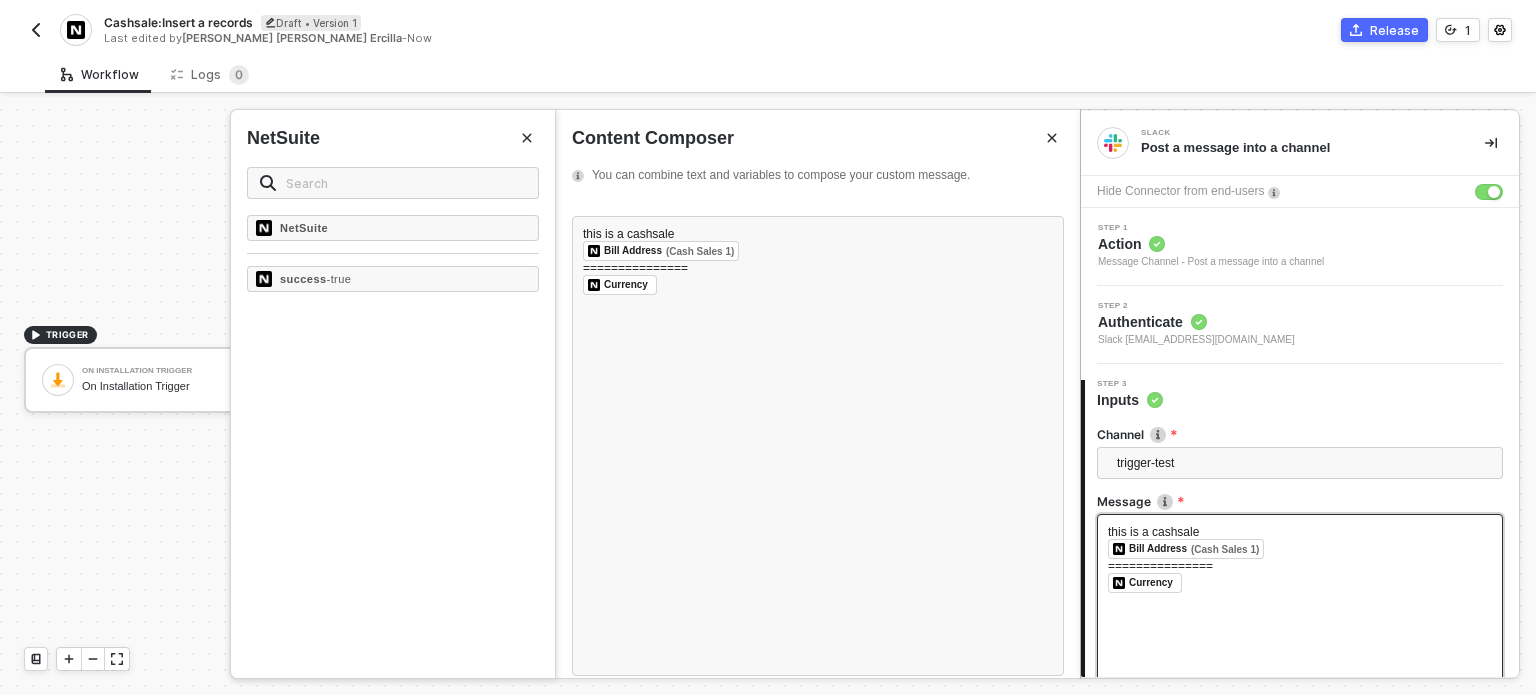 click on "NetSuite success  -  true" at bounding box center [393, 446] 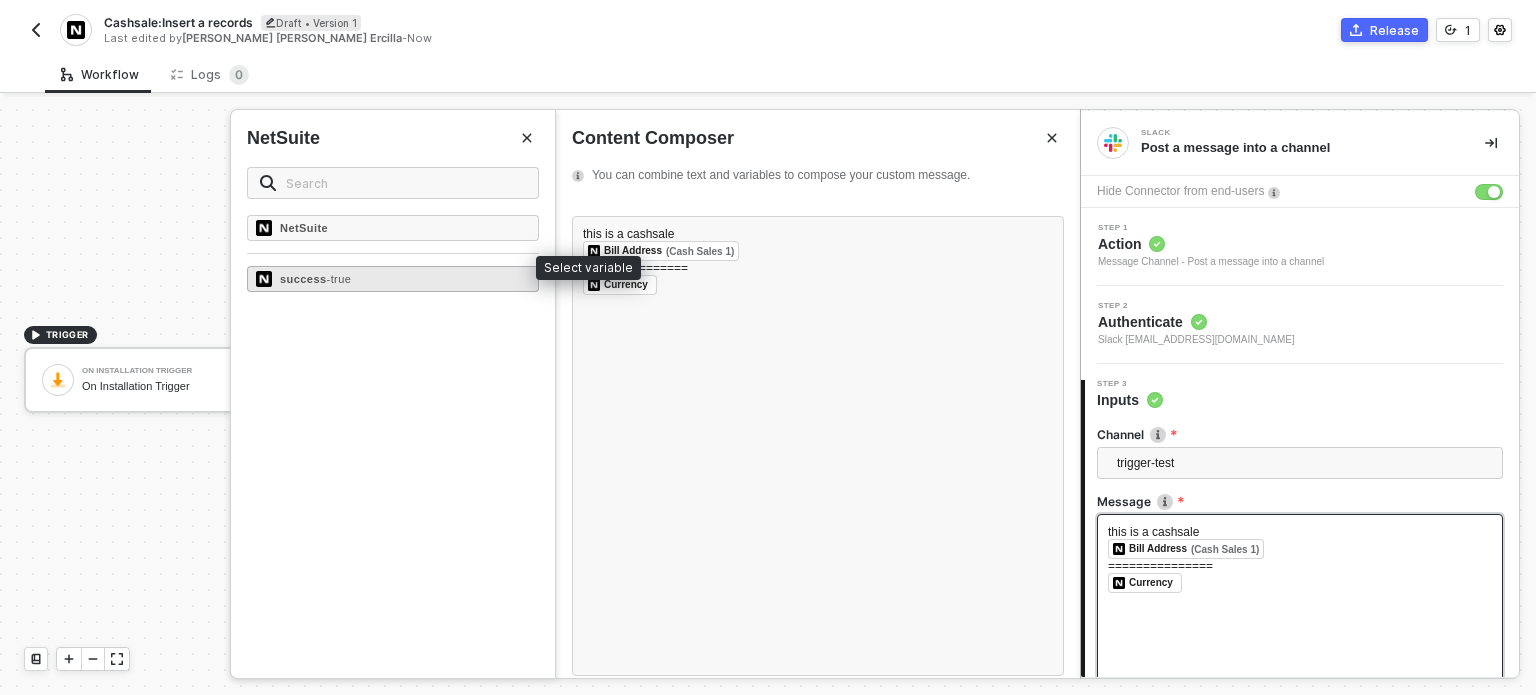 click on "success  -  true" at bounding box center [393, 279] 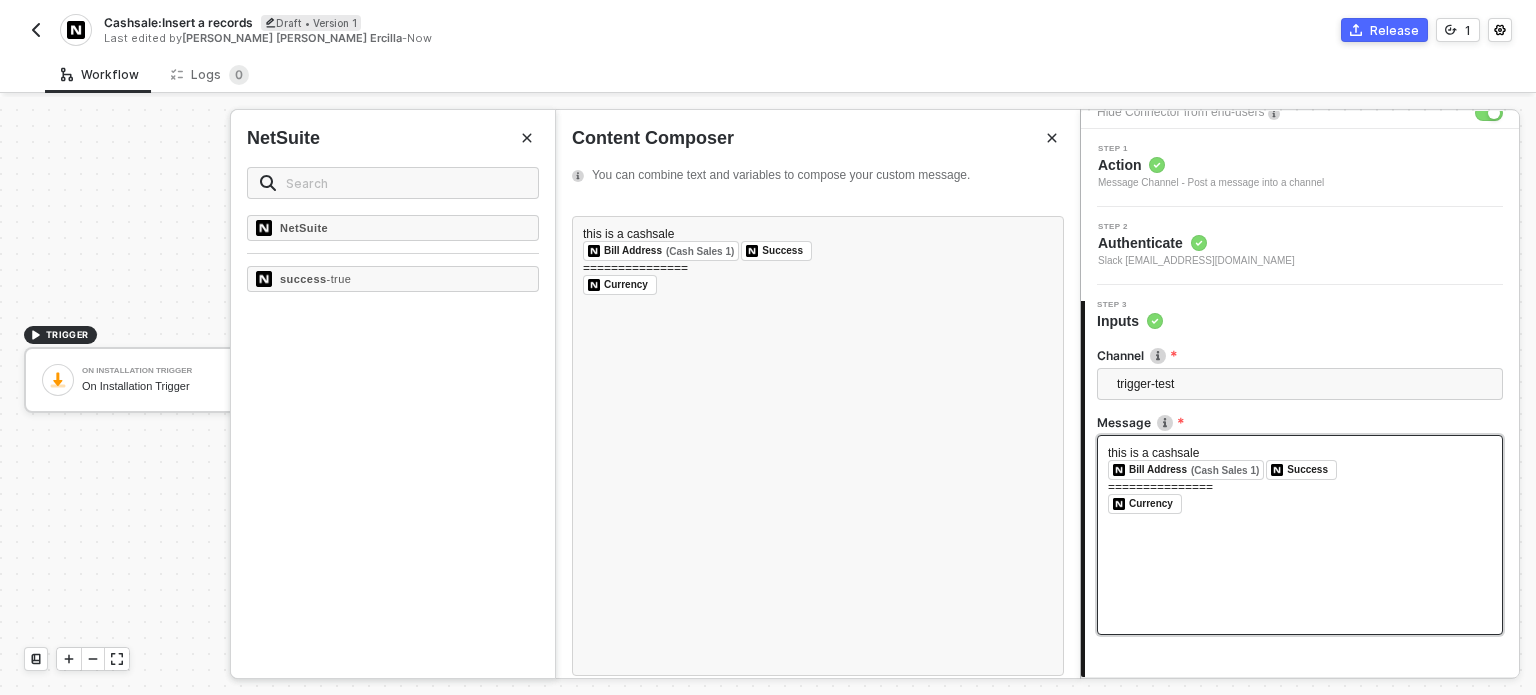 scroll, scrollTop: 198, scrollLeft: 0, axis: vertical 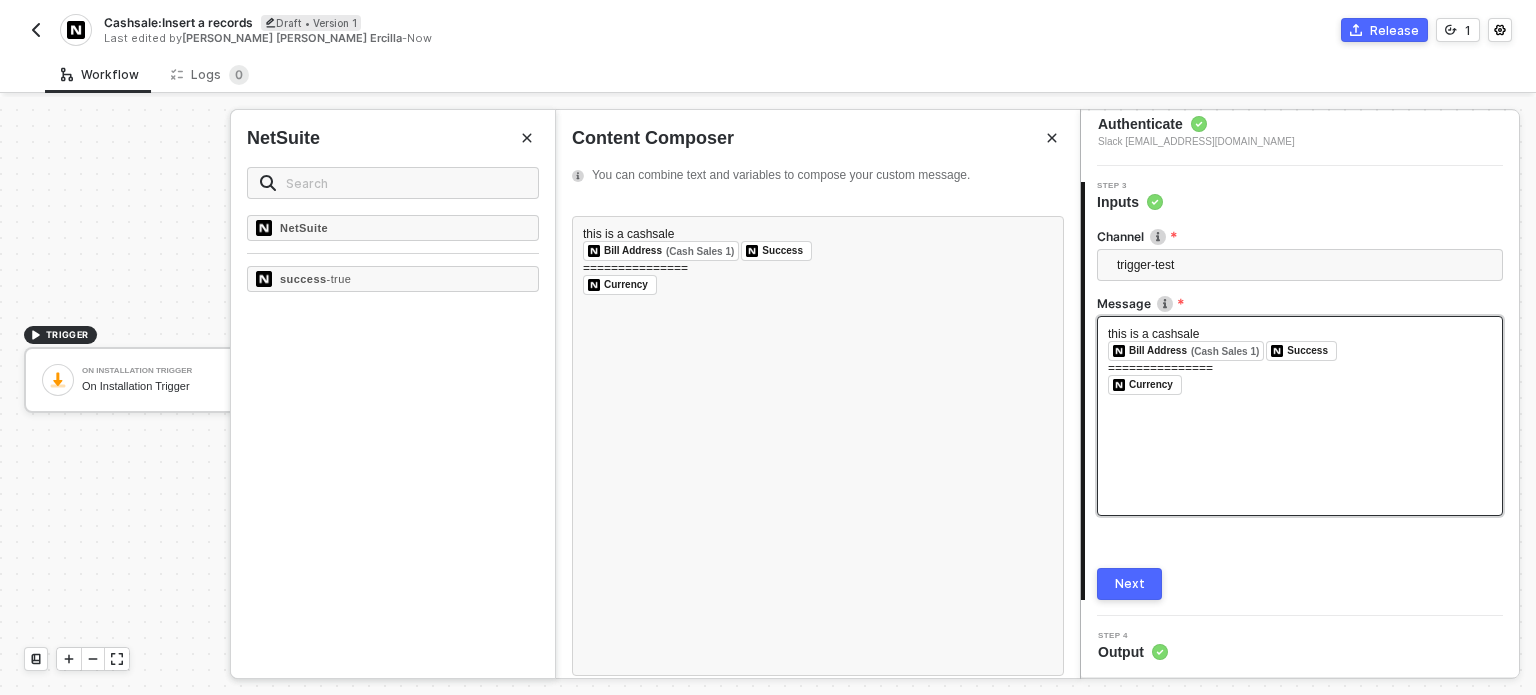 click on "Next" at bounding box center (1129, 584) 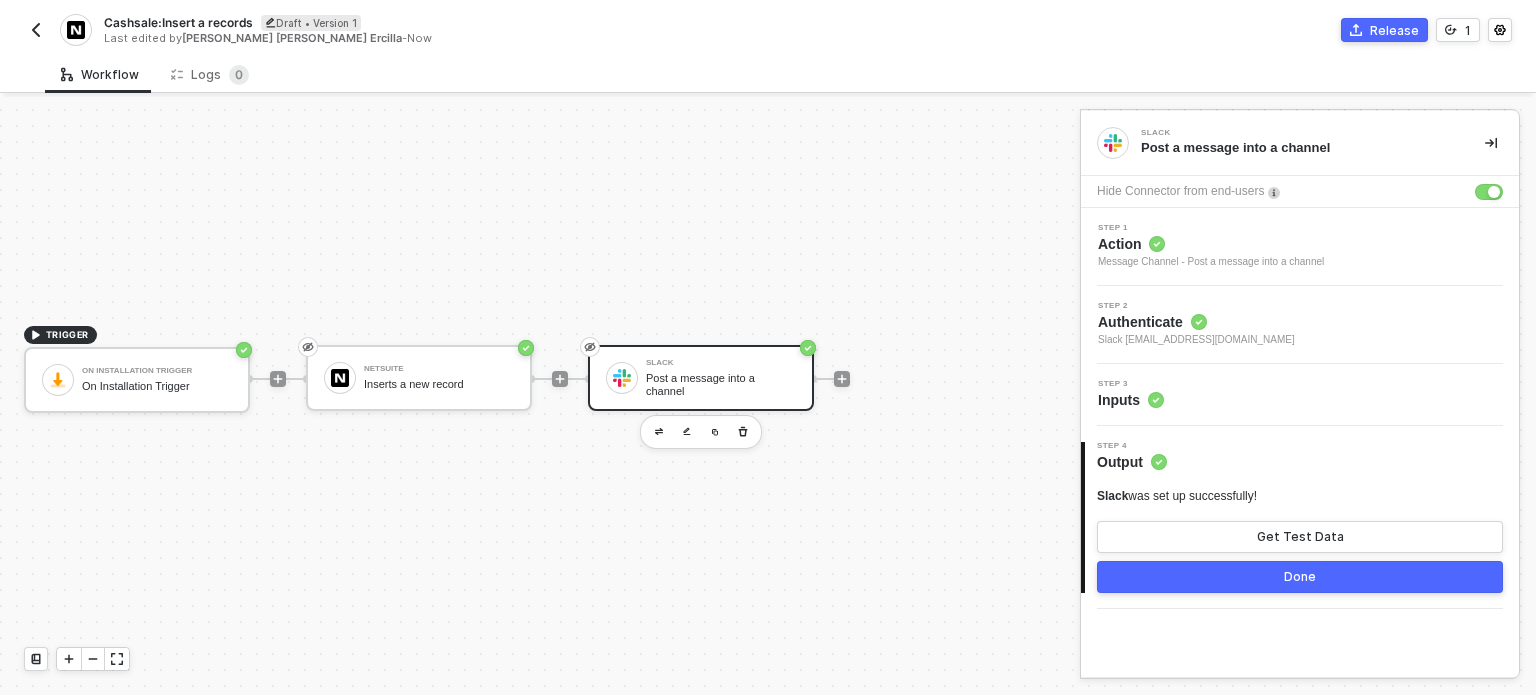 scroll, scrollTop: 0, scrollLeft: 0, axis: both 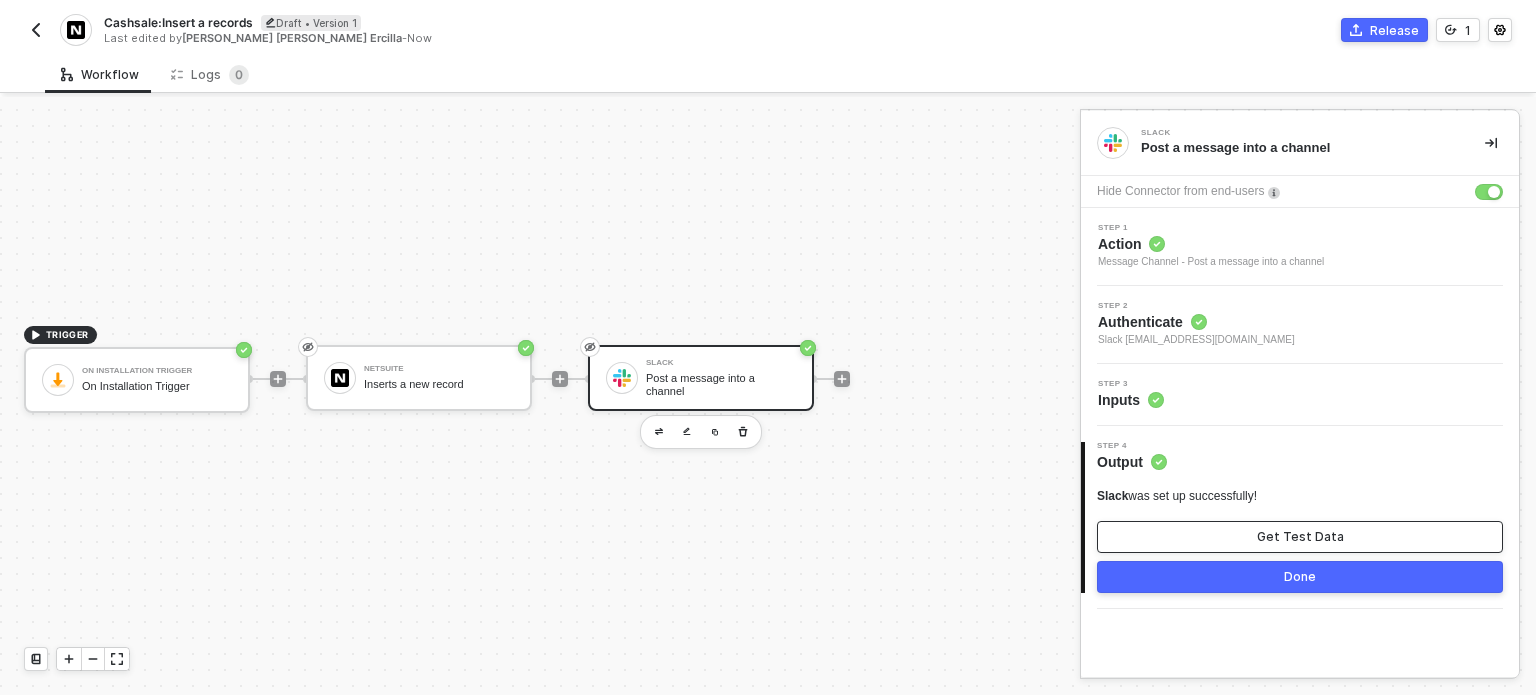 click on "Get Test Data" at bounding box center (1300, 537) 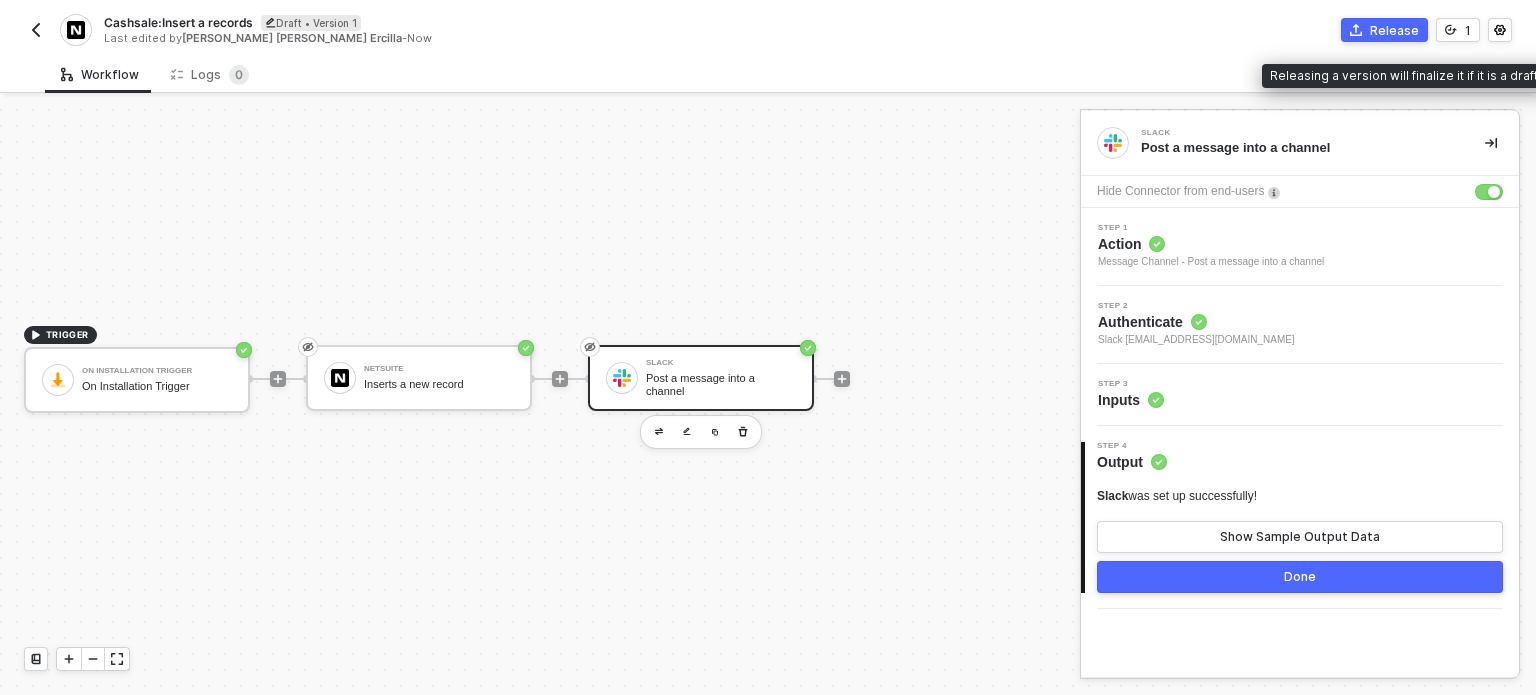 click on "Release" at bounding box center [1384, 30] 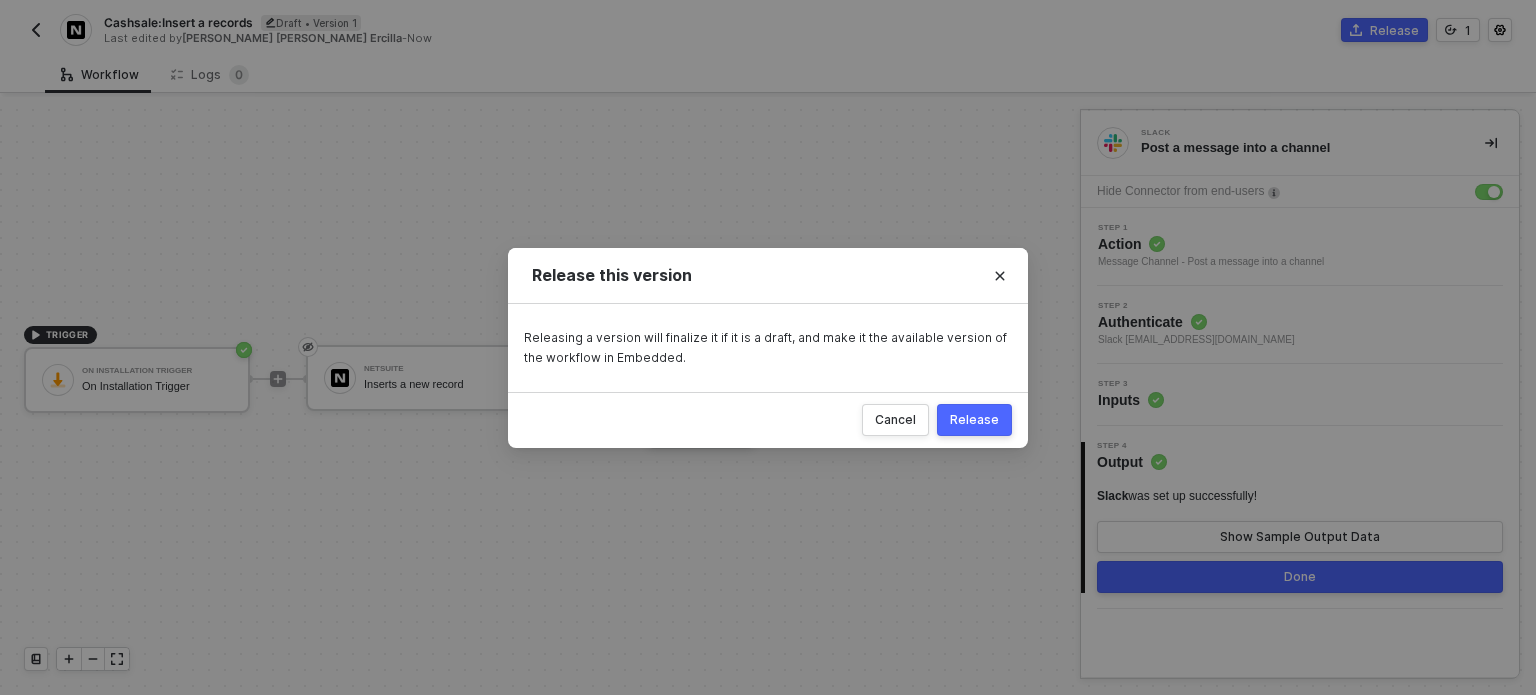 click on "Release" at bounding box center [974, 420] 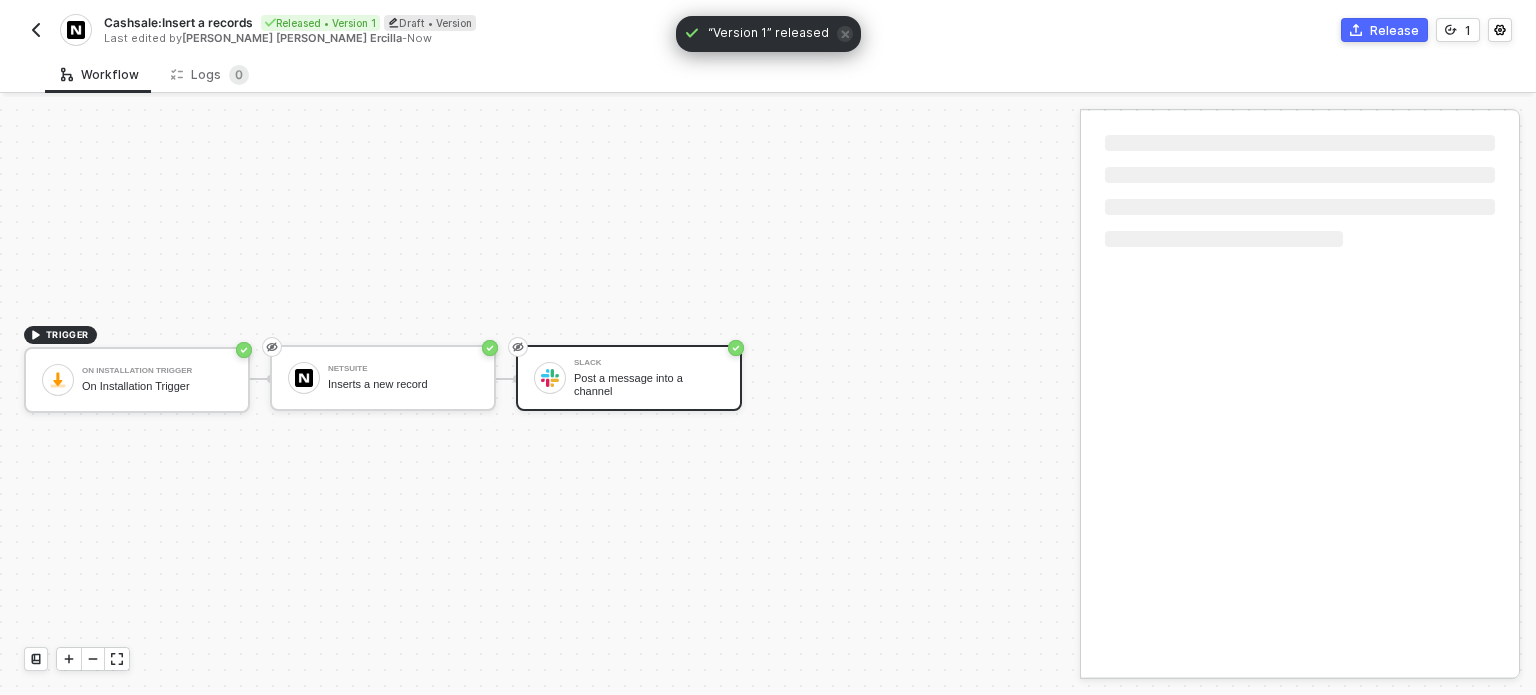 click on "Cashsale:Insert a  records    Released • Version   1    Draft • Version   Last edited by  Maria Hanna Grace Barrete Ercilla  -  Now Release 1" at bounding box center [768, 28] 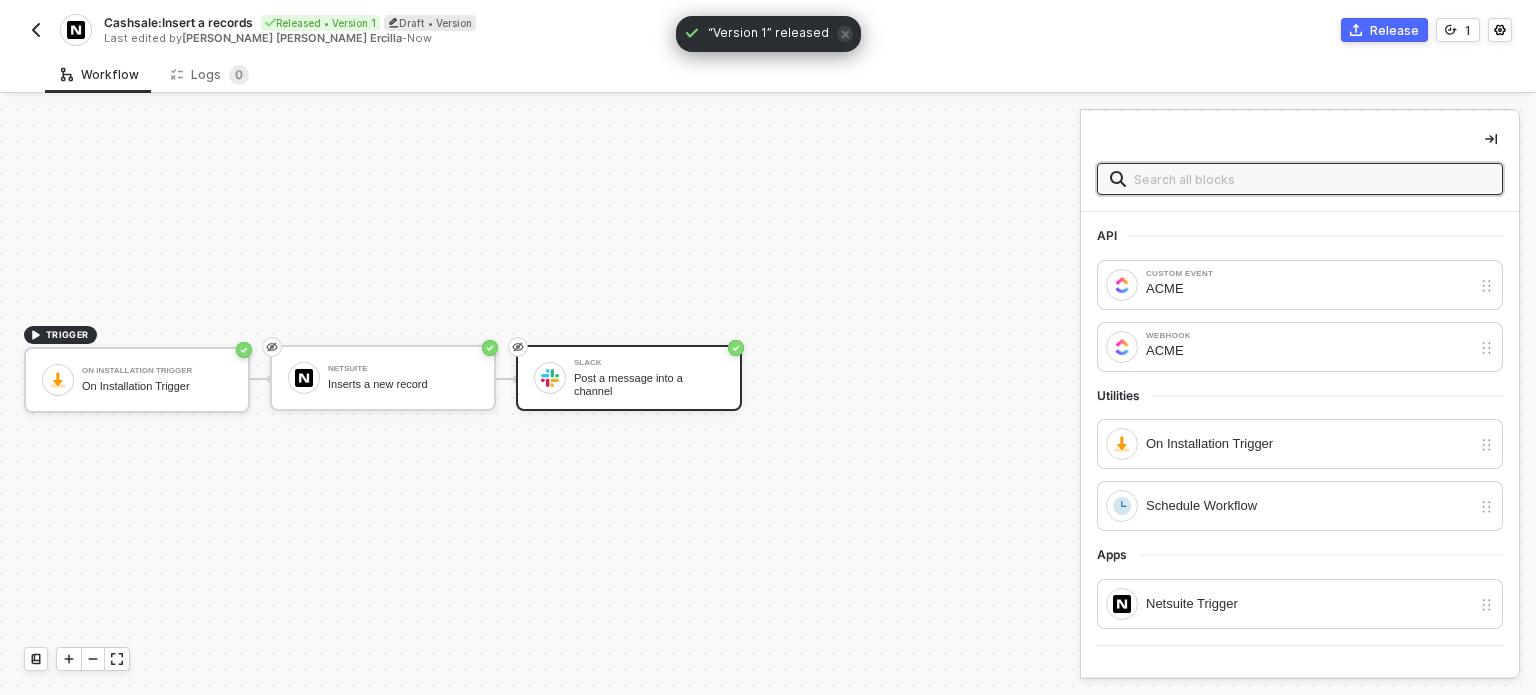 click on "Cashsale:Insert a  records    Released • Version   1    Draft • Version   Last edited by  Maria Hanna Grace Barrete Ercilla  -  Now" at bounding box center (396, 30) 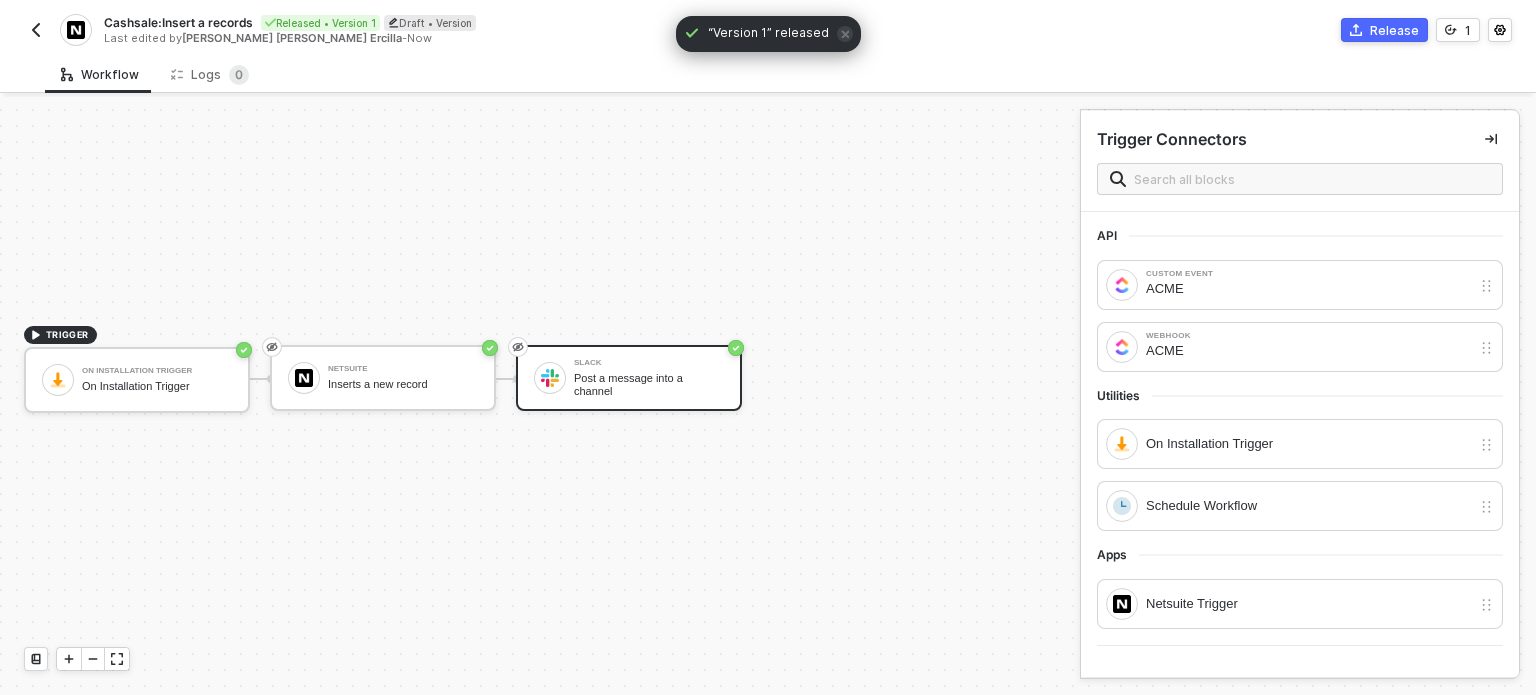 click at bounding box center [36, 30] 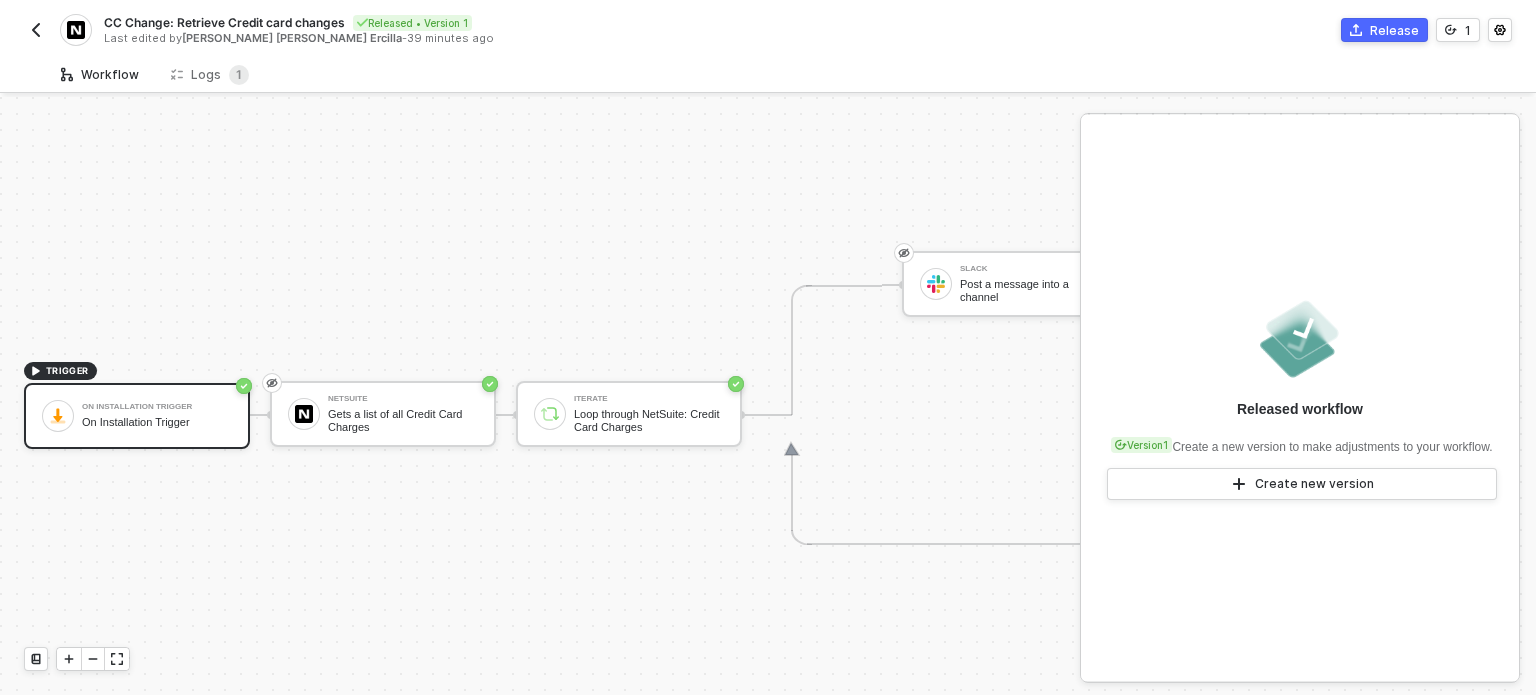 scroll, scrollTop: 0, scrollLeft: 0, axis: both 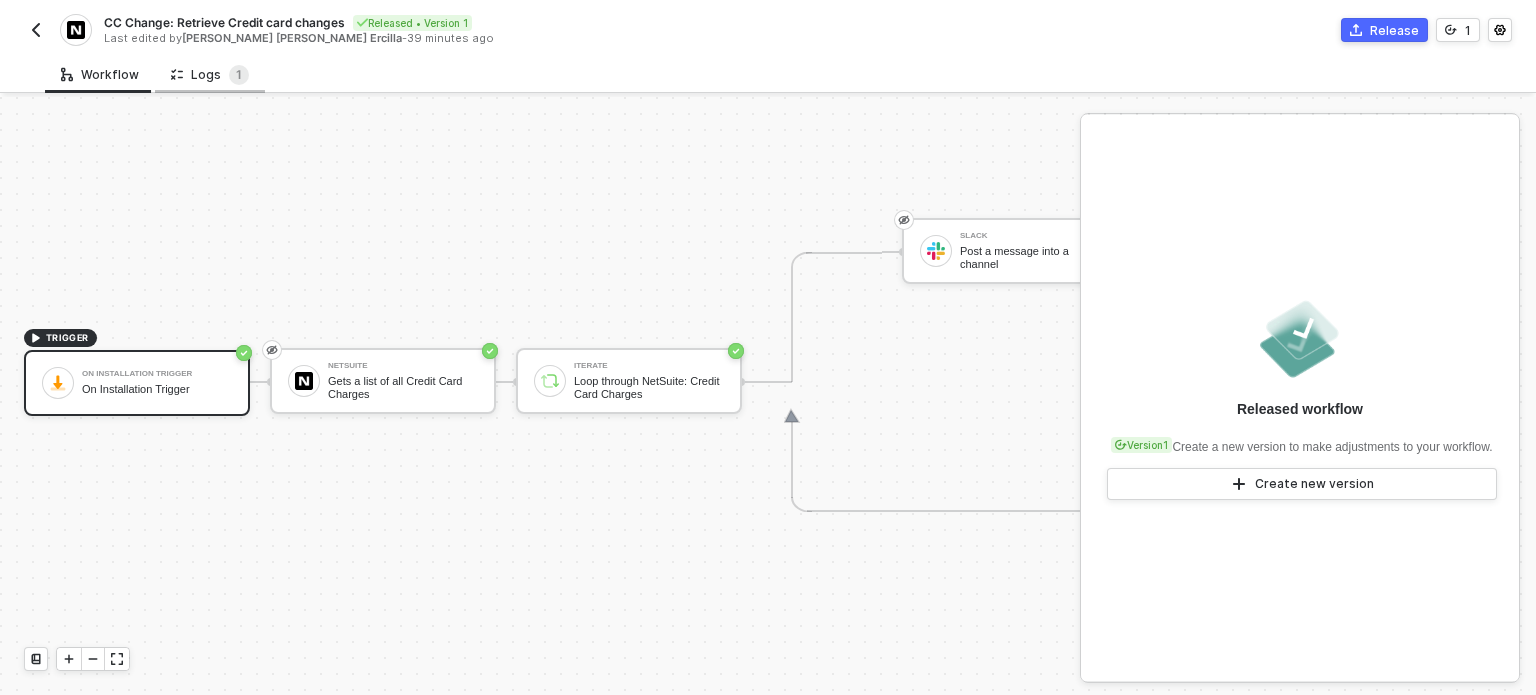 click on "Logs 1" at bounding box center (210, 75) 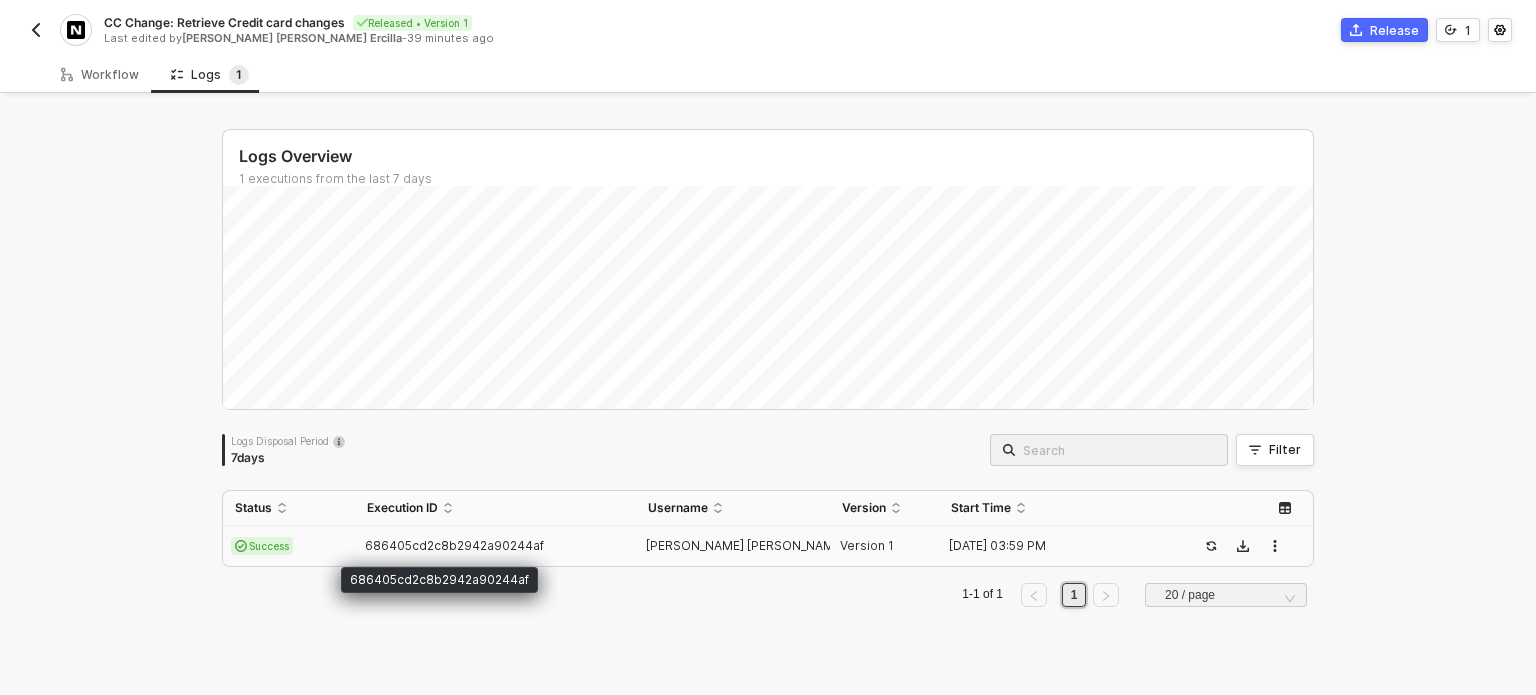 click on "686405cd2c8b2942a90244af" at bounding box center [454, 545] 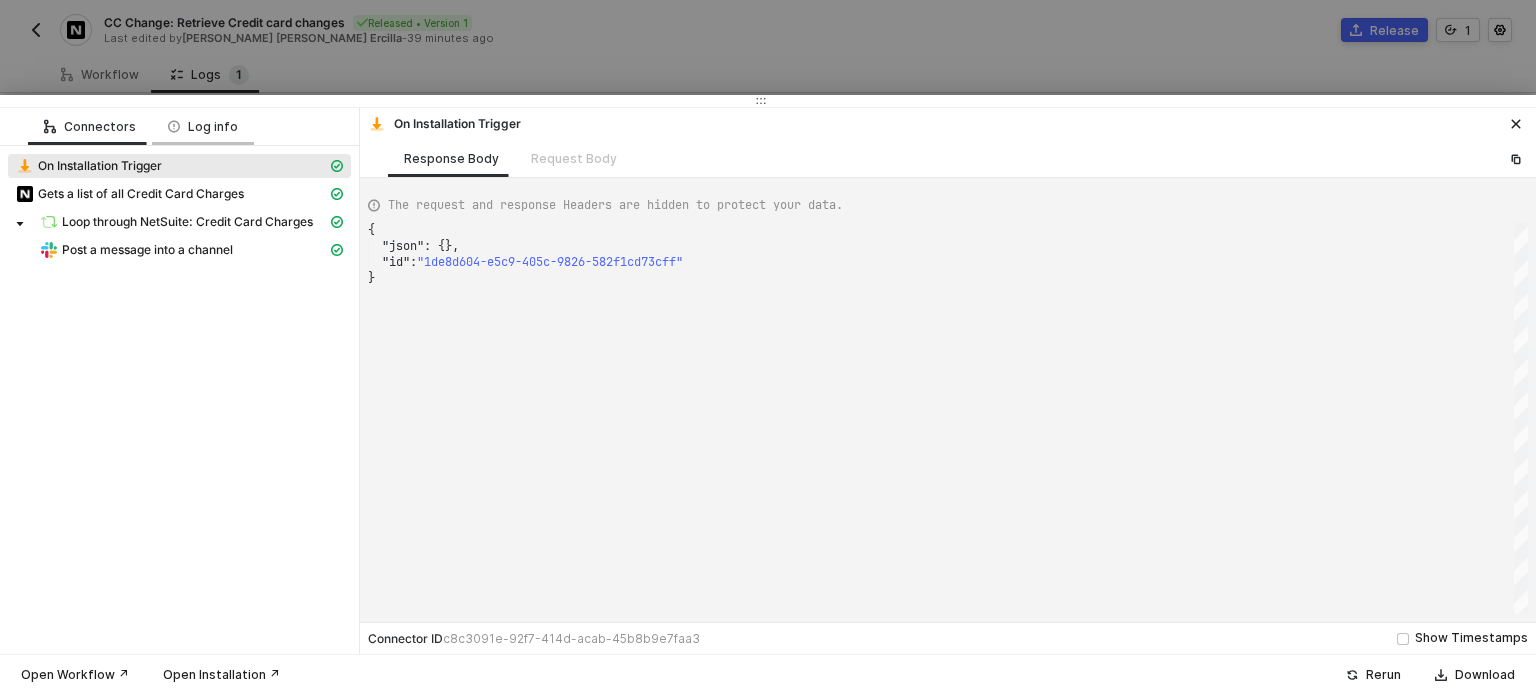 click on "Log info" at bounding box center [203, 126] 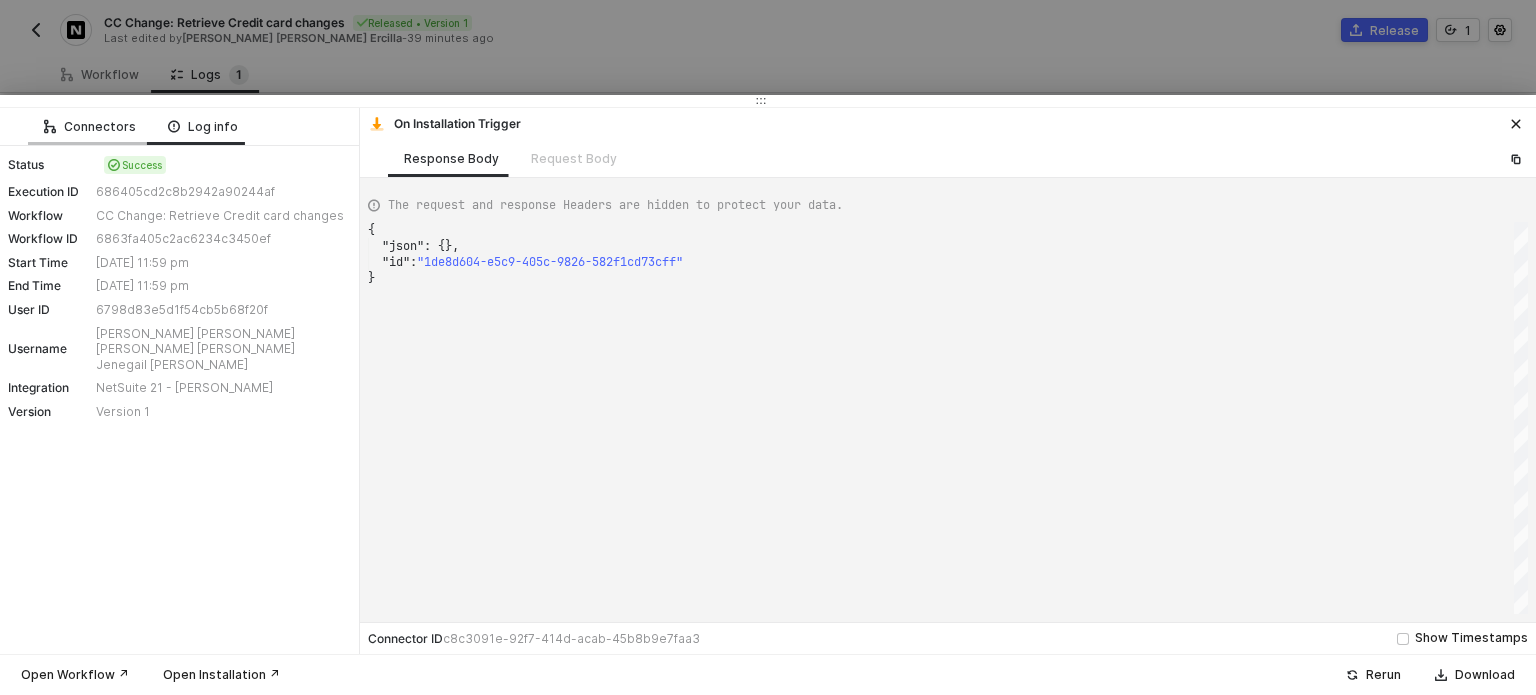 click on "Connectors" at bounding box center (90, 126) 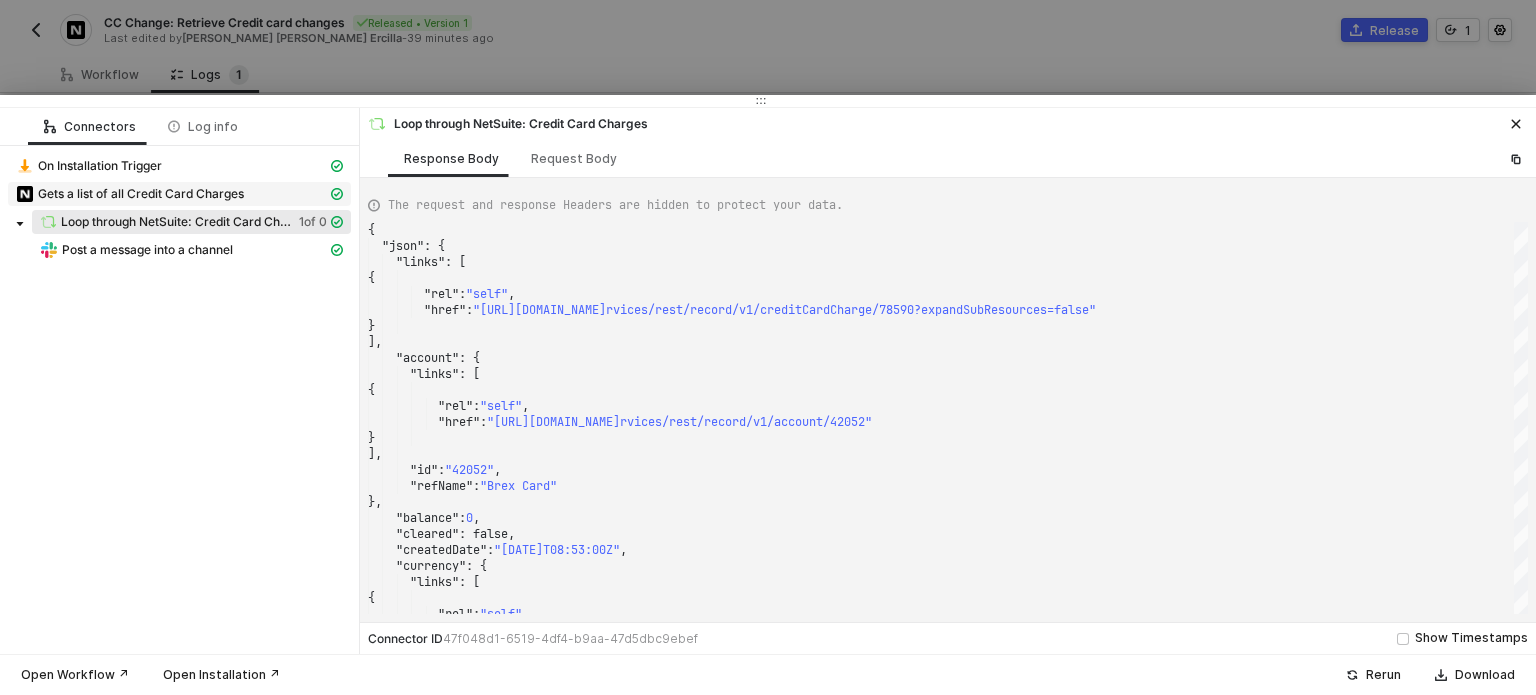 click on "Gets a list of all Credit Card Charges" at bounding box center [141, 194] 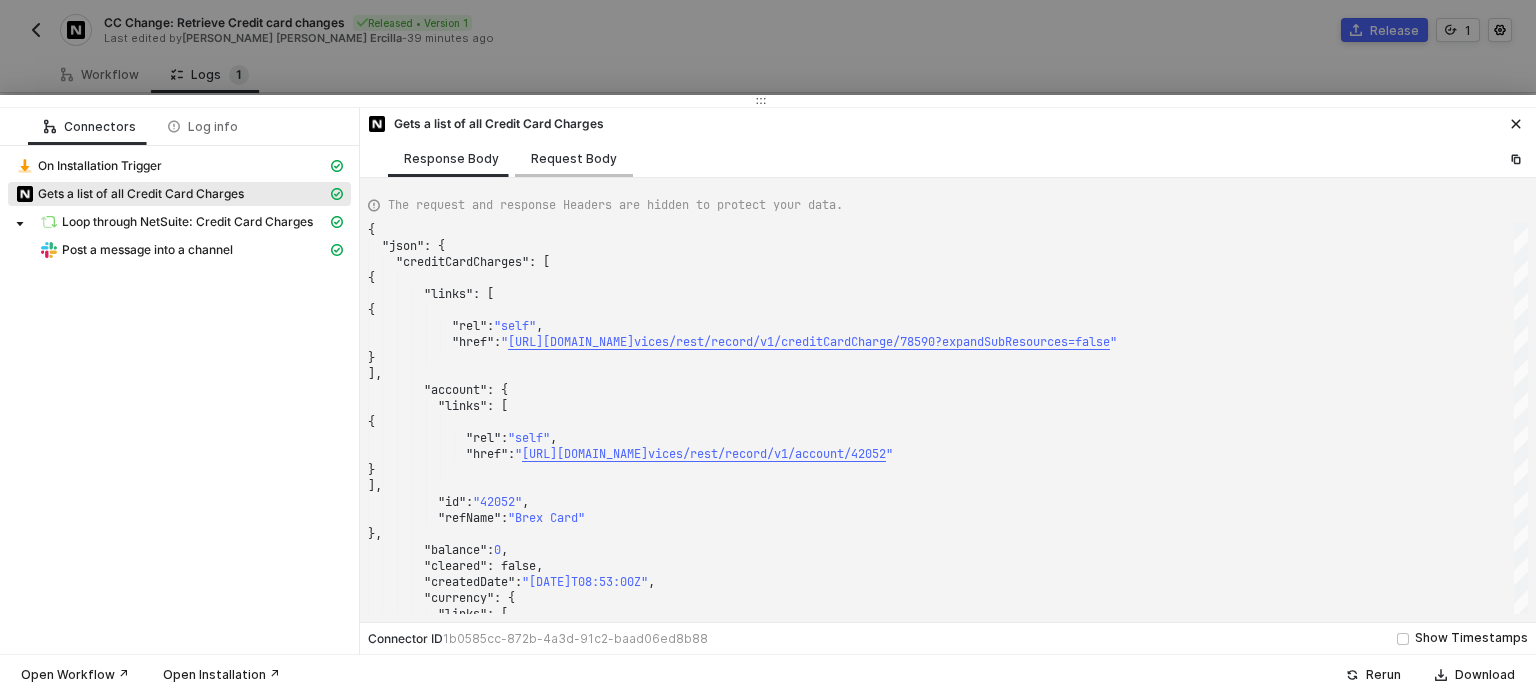 click on "Request Body" at bounding box center [574, 159] 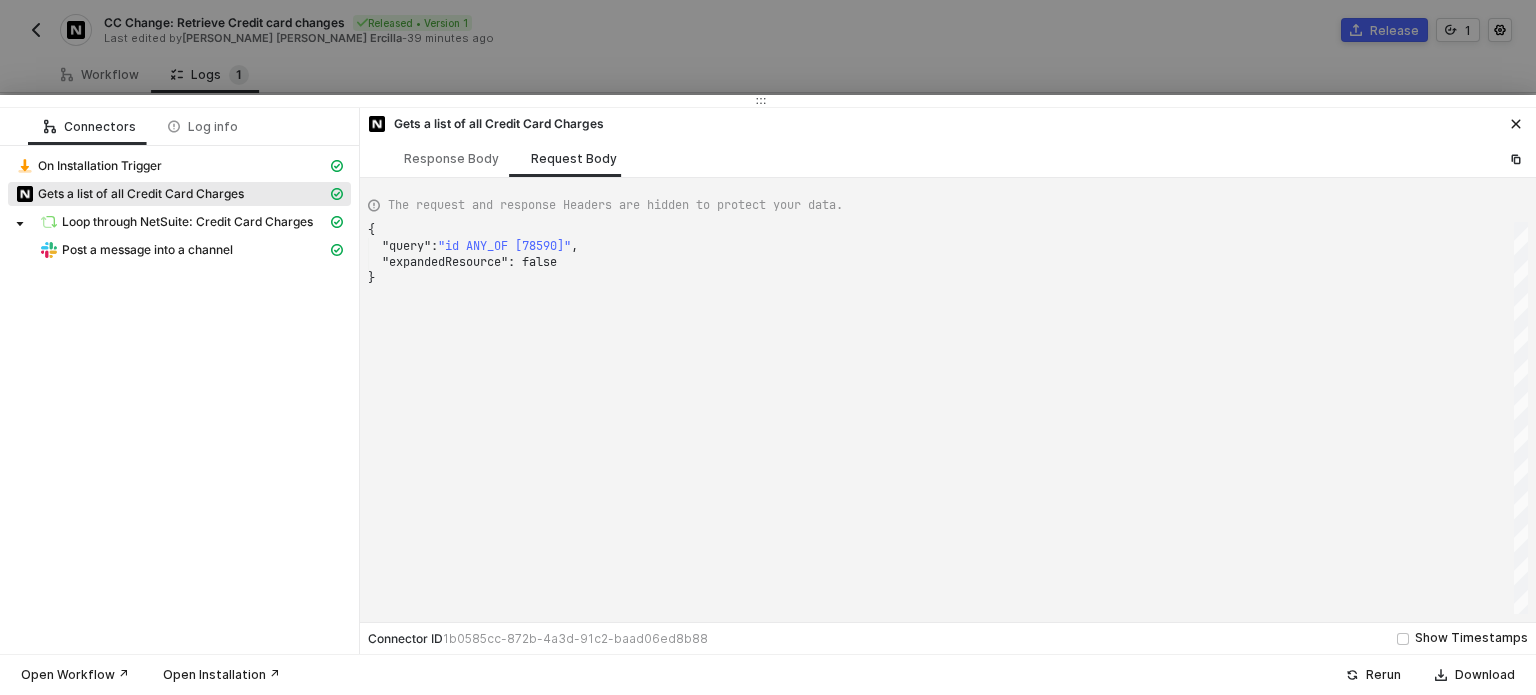 scroll, scrollTop: 0, scrollLeft: 5, axis: horizontal 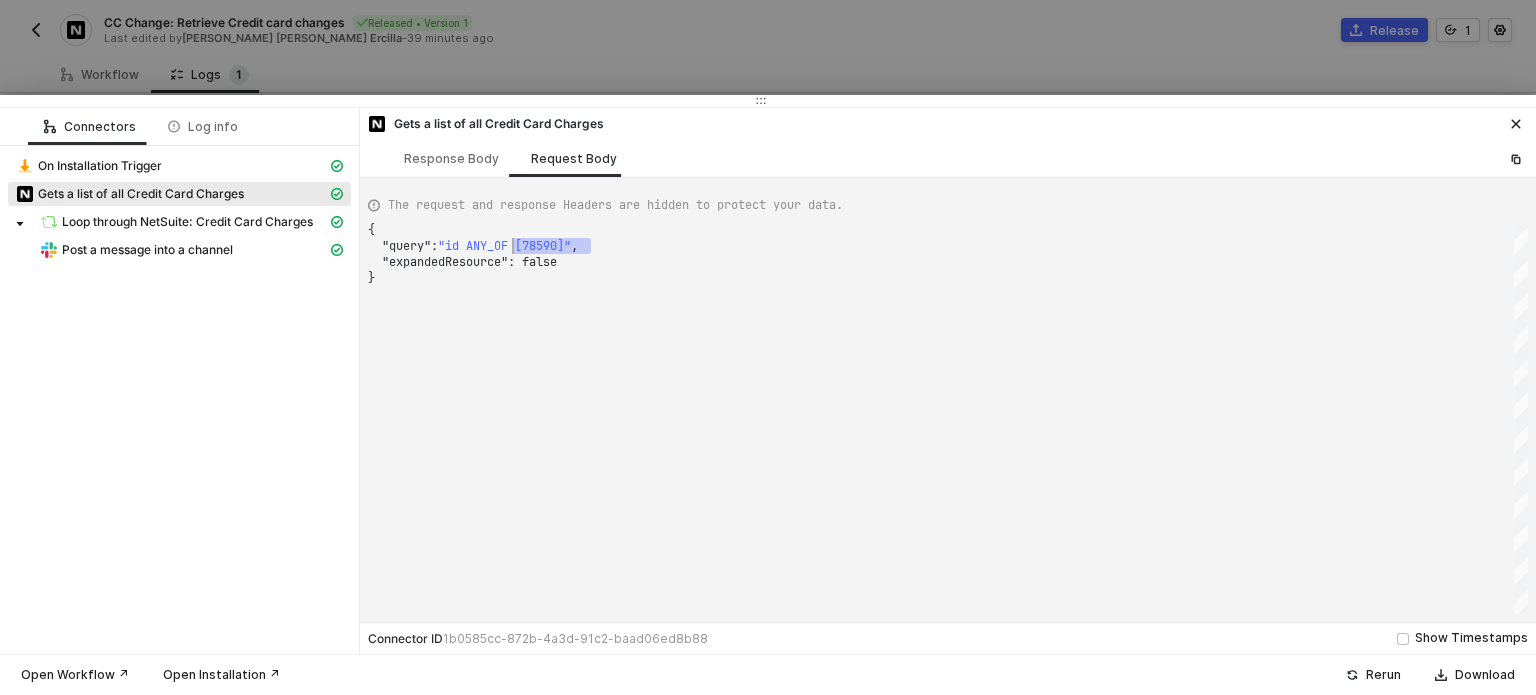 drag, startPoint x: 603, startPoint y: 238, endPoint x: 512, endPoint y: 244, distance: 91.197586 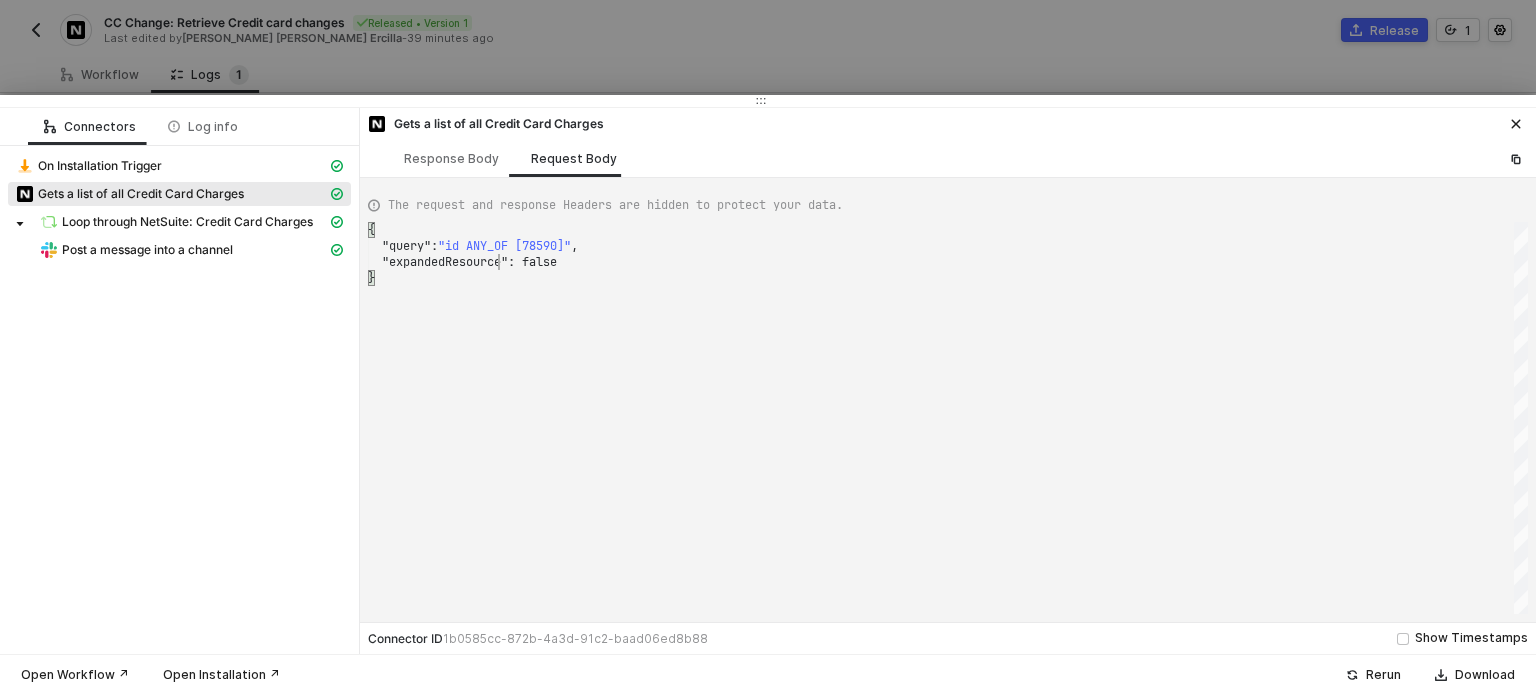click on ""expandedResource"" at bounding box center (445, 262) 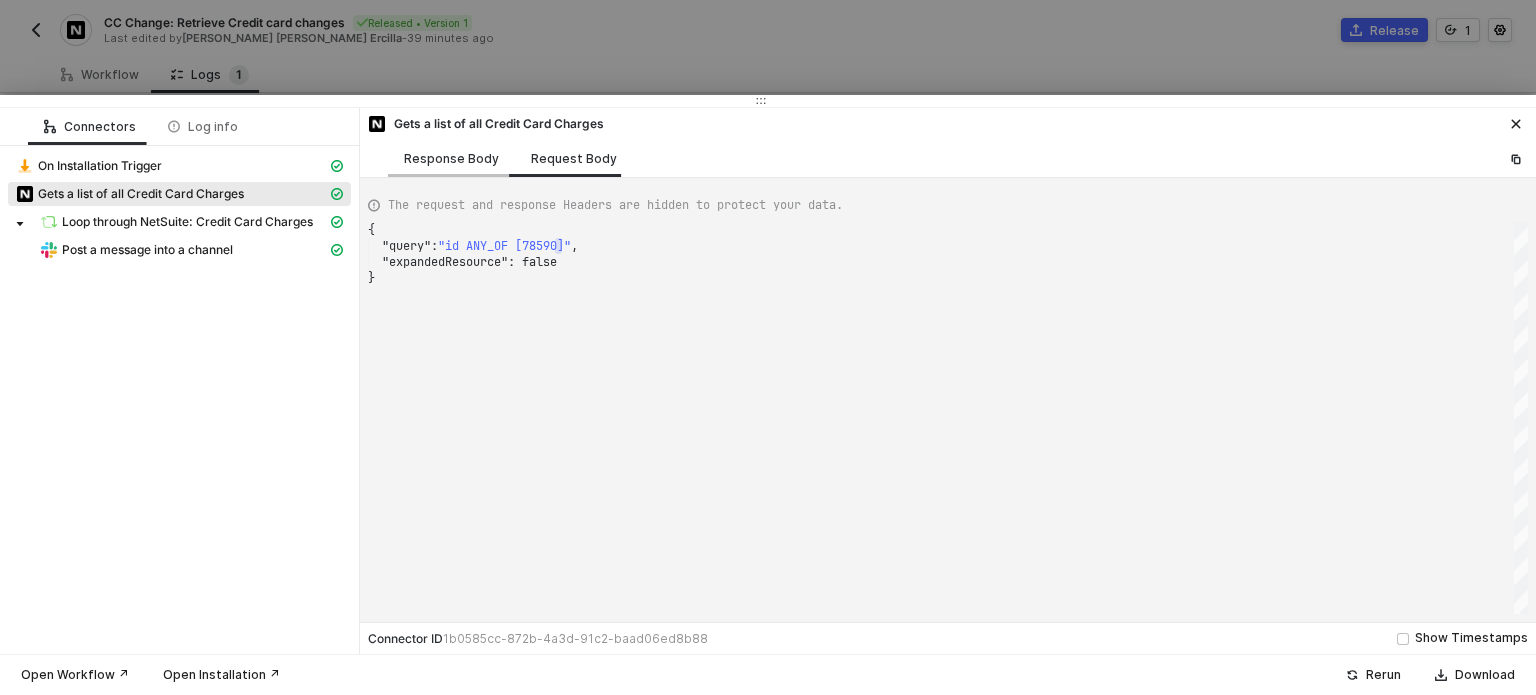 click on "Response Body" at bounding box center (451, 159) 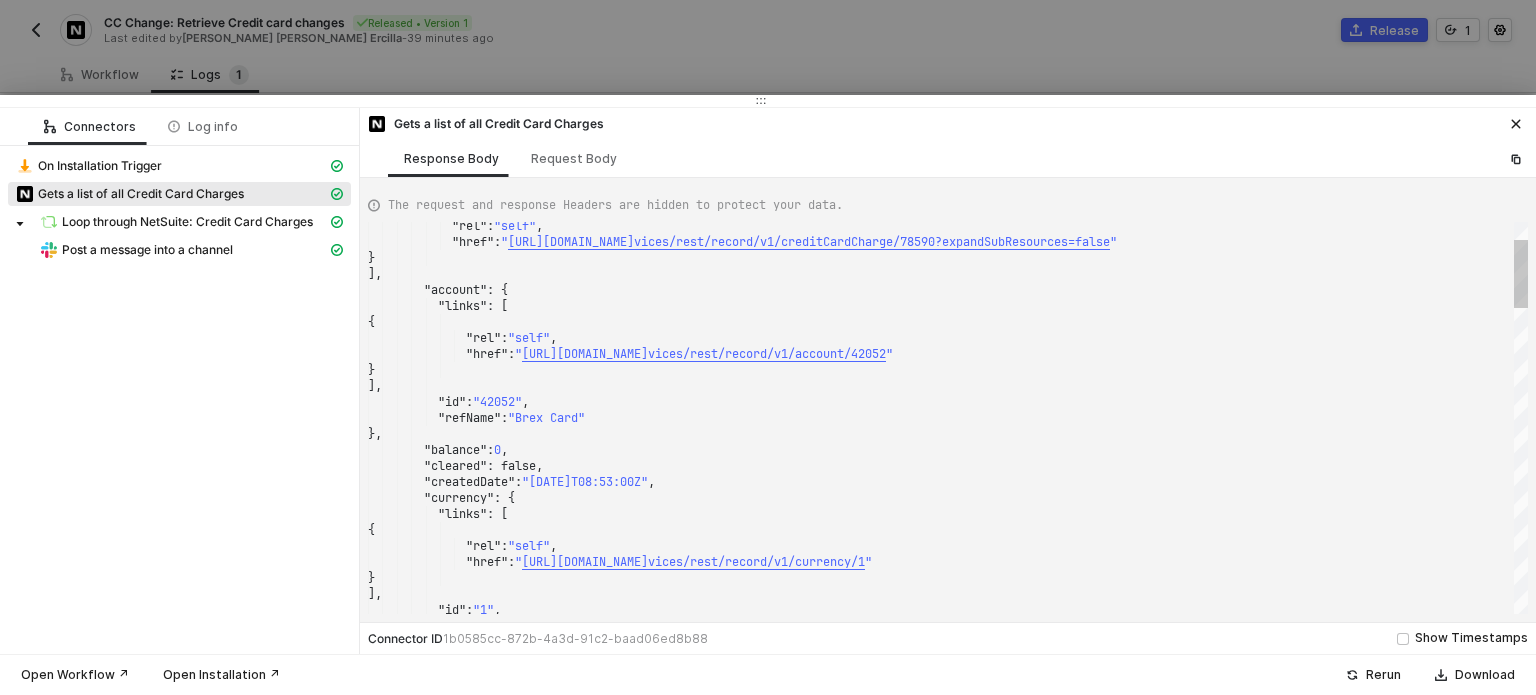 scroll, scrollTop: 0, scrollLeft: 0, axis: both 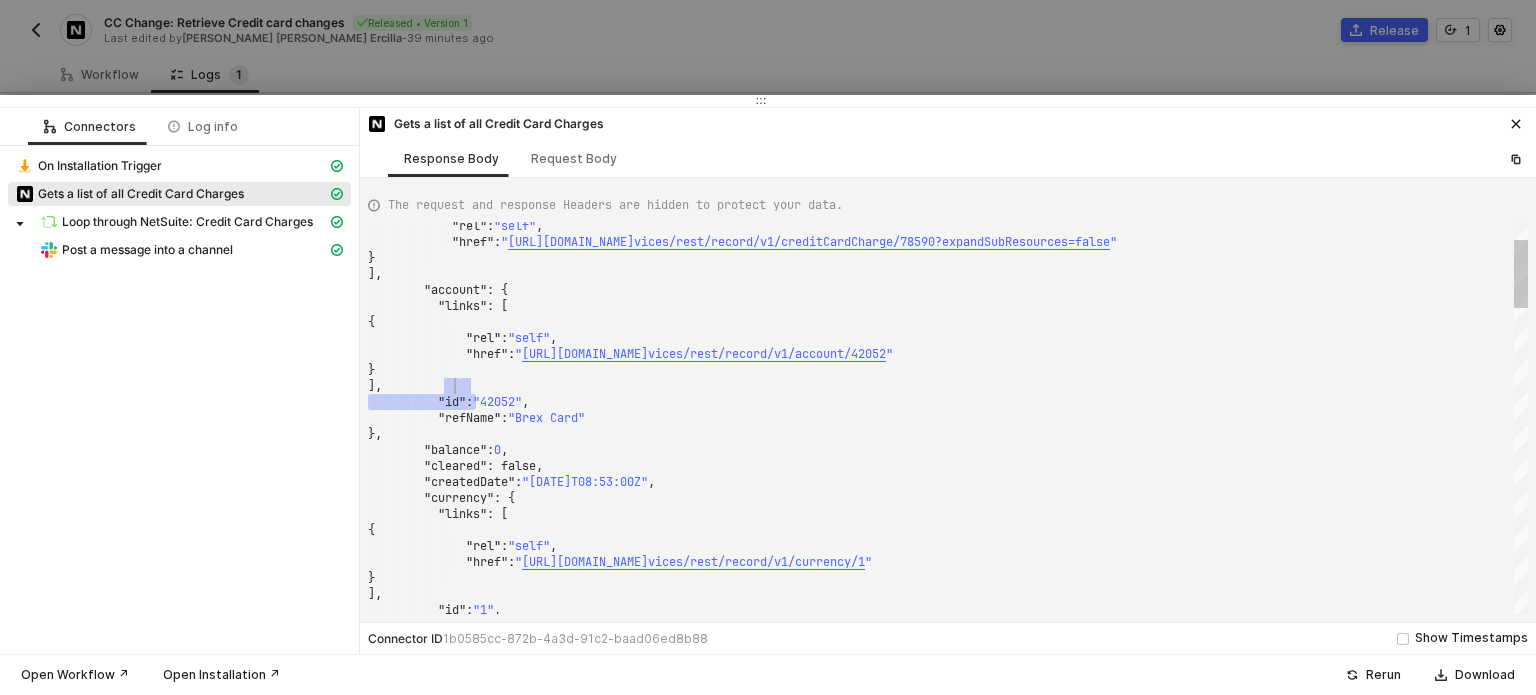 drag, startPoint x: 475, startPoint y: 395, endPoint x: 584, endPoint y: 392, distance: 109.041275 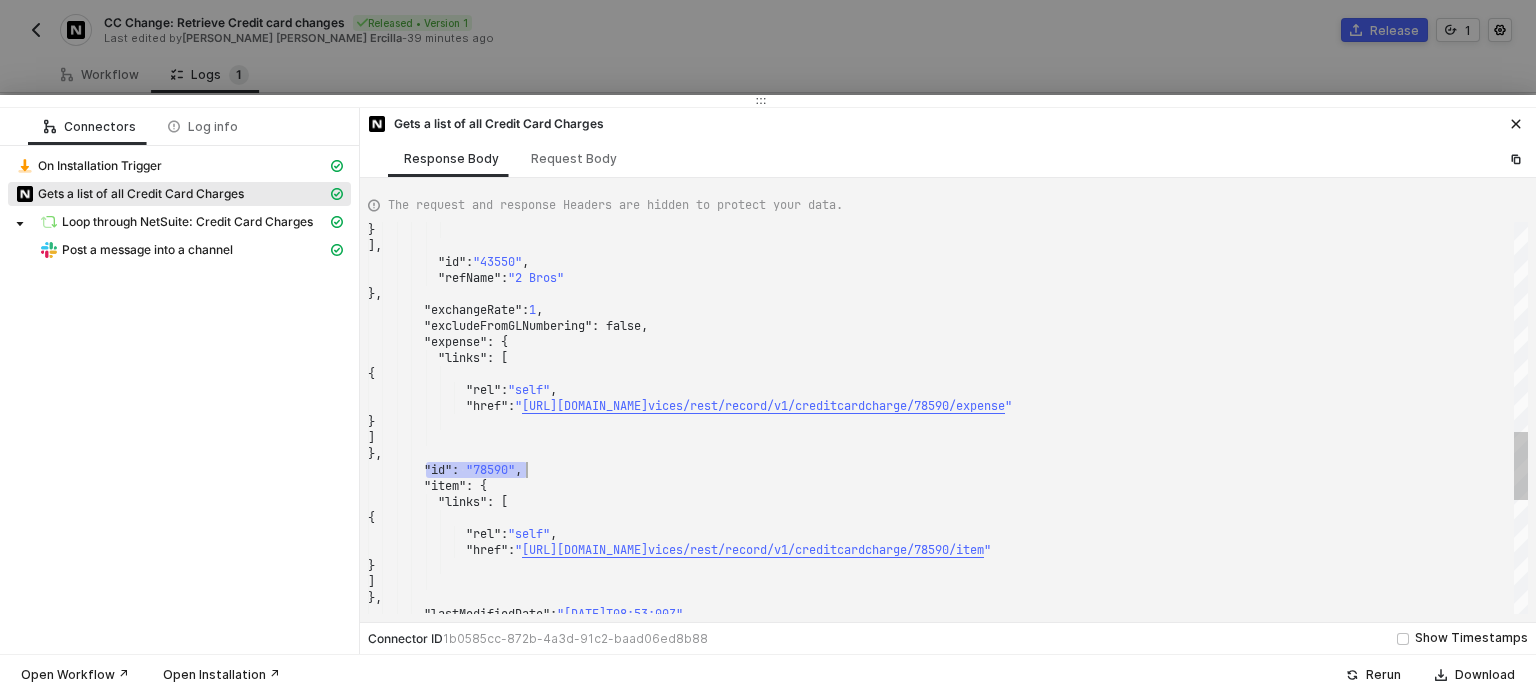 drag, startPoint x: 428, startPoint y: 475, endPoint x: 587, endPoint y: 469, distance: 159.11317 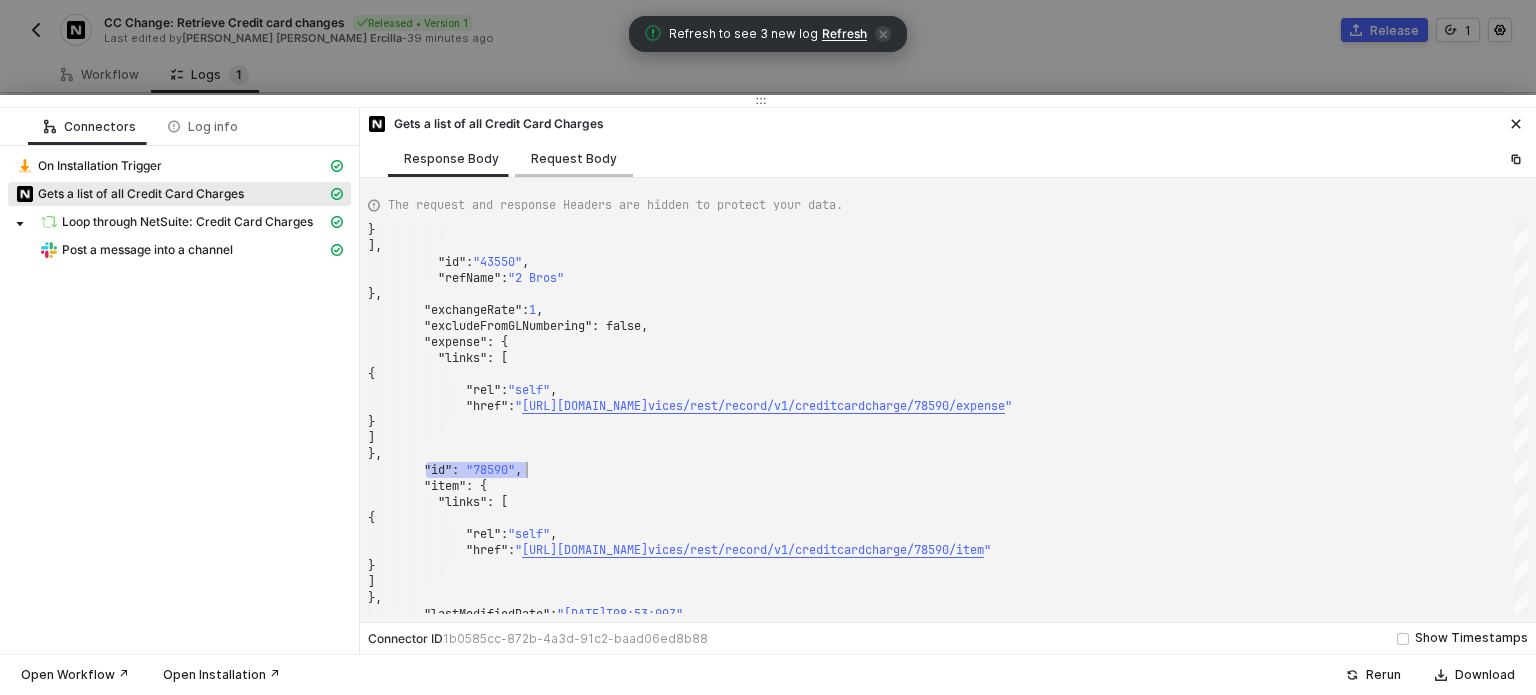 click on "Request Body" at bounding box center [574, 159] 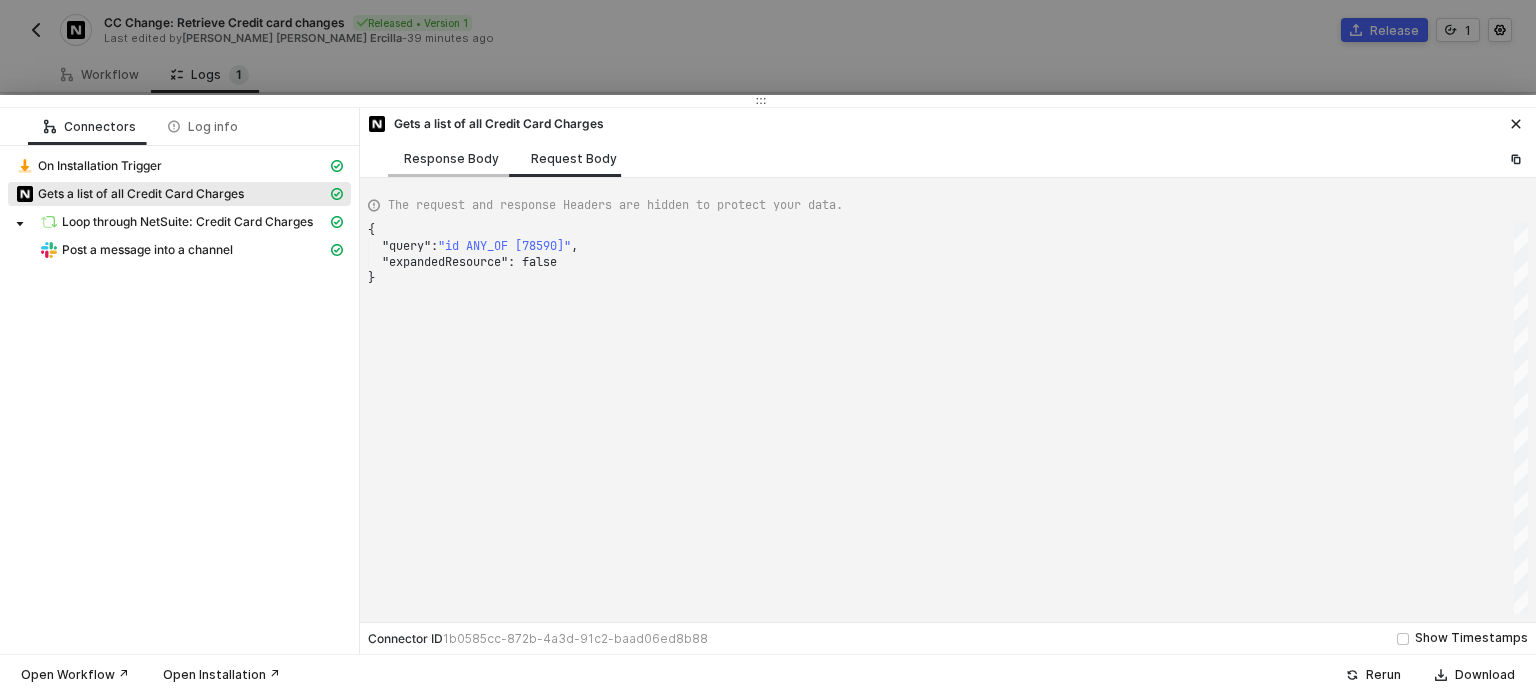 click on "Response Body" at bounding box center [451, 159] 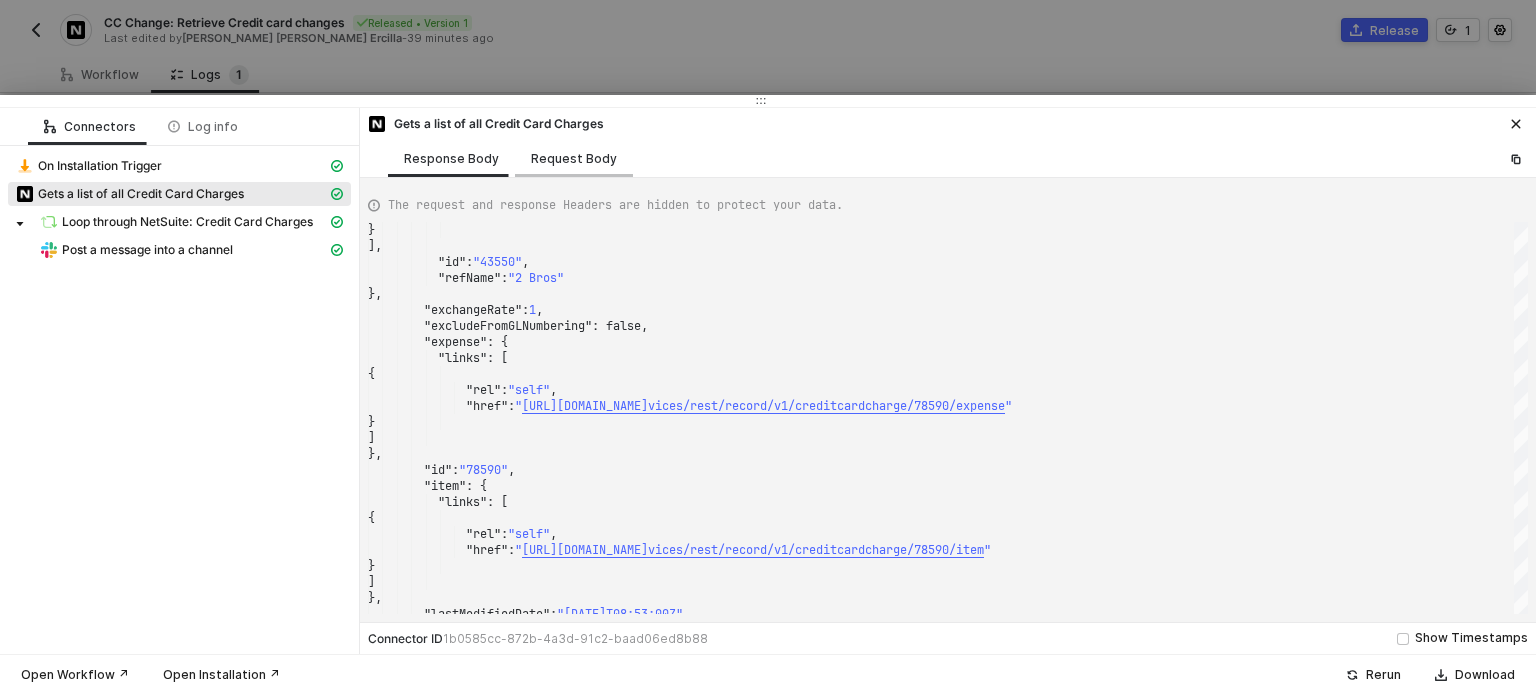 click on "Request Body" at bounding box center [574, 158] 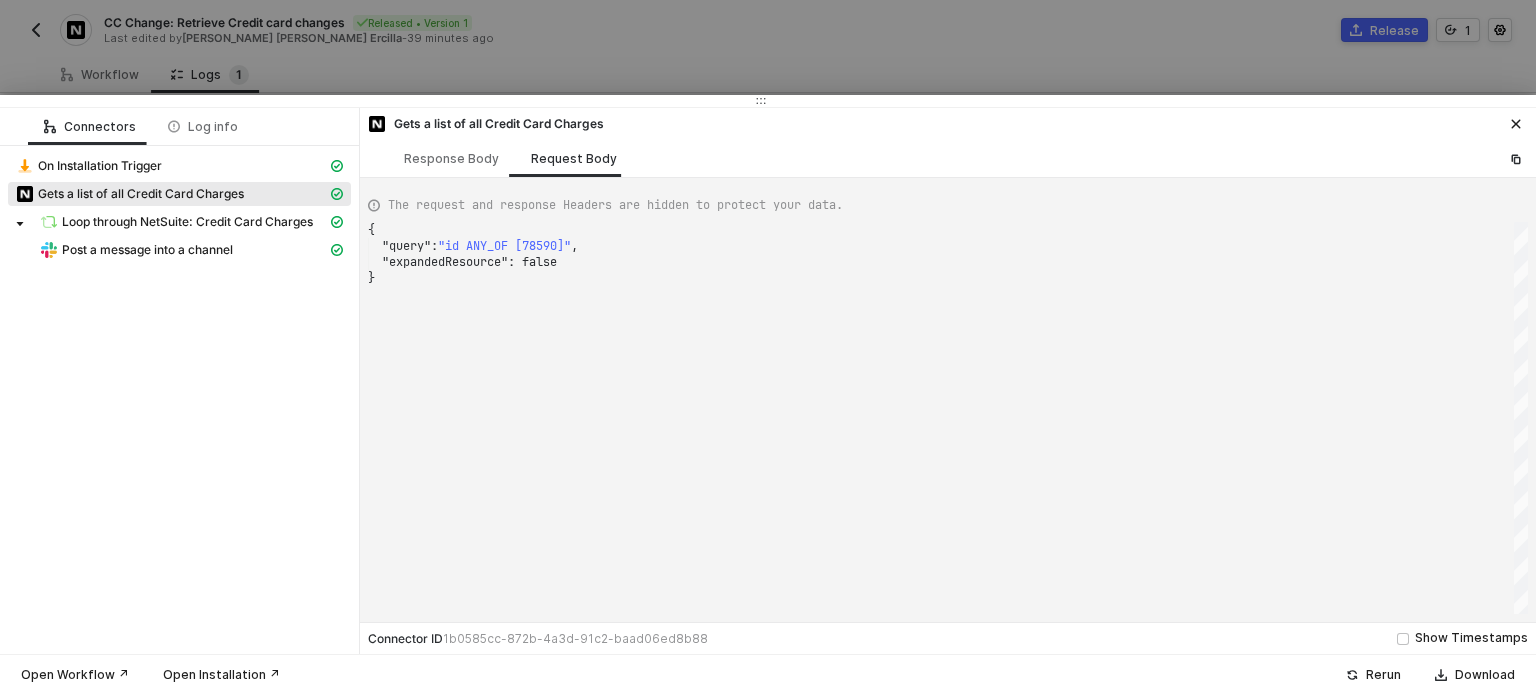click on "Gets a list of all Credit Card Charges Response Body Request Body" at bounding box center (948, 143) 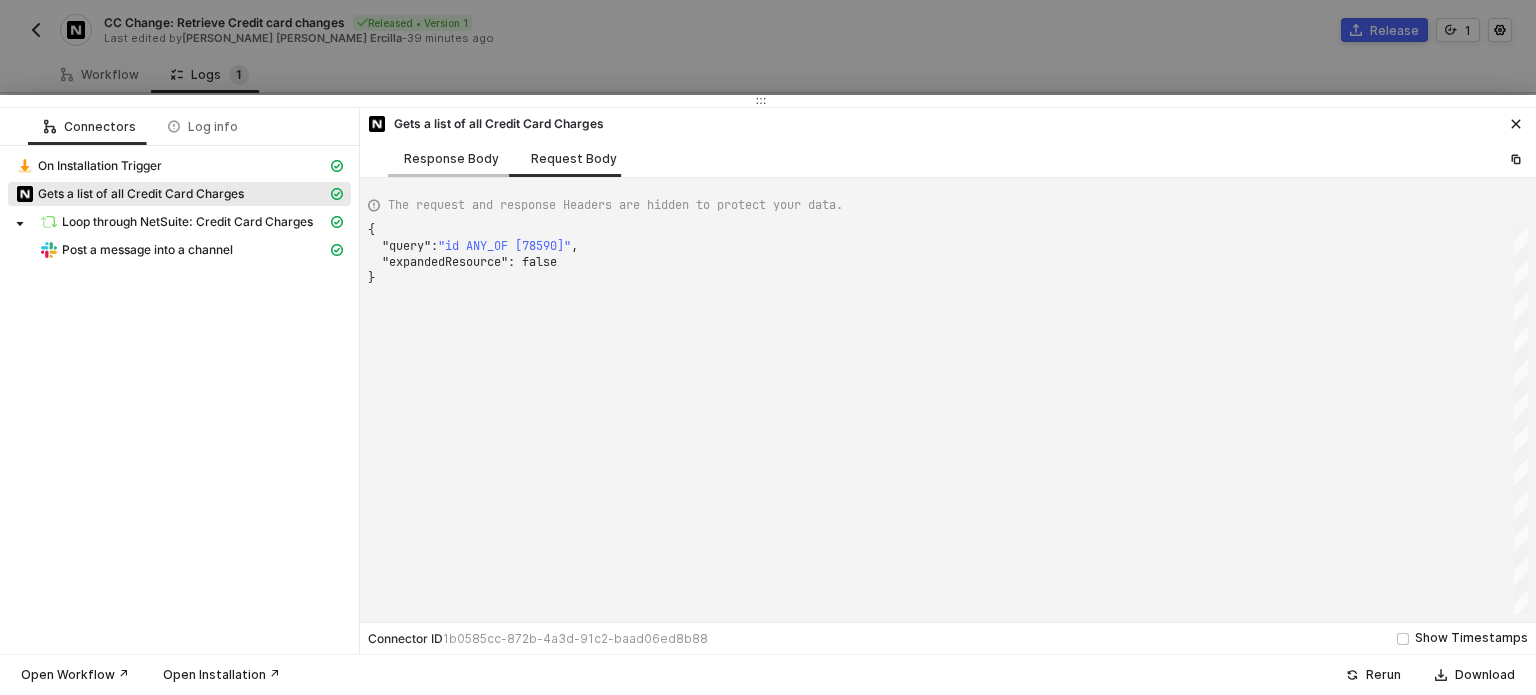 click on "Response Body" at bounding box center (451, 159) 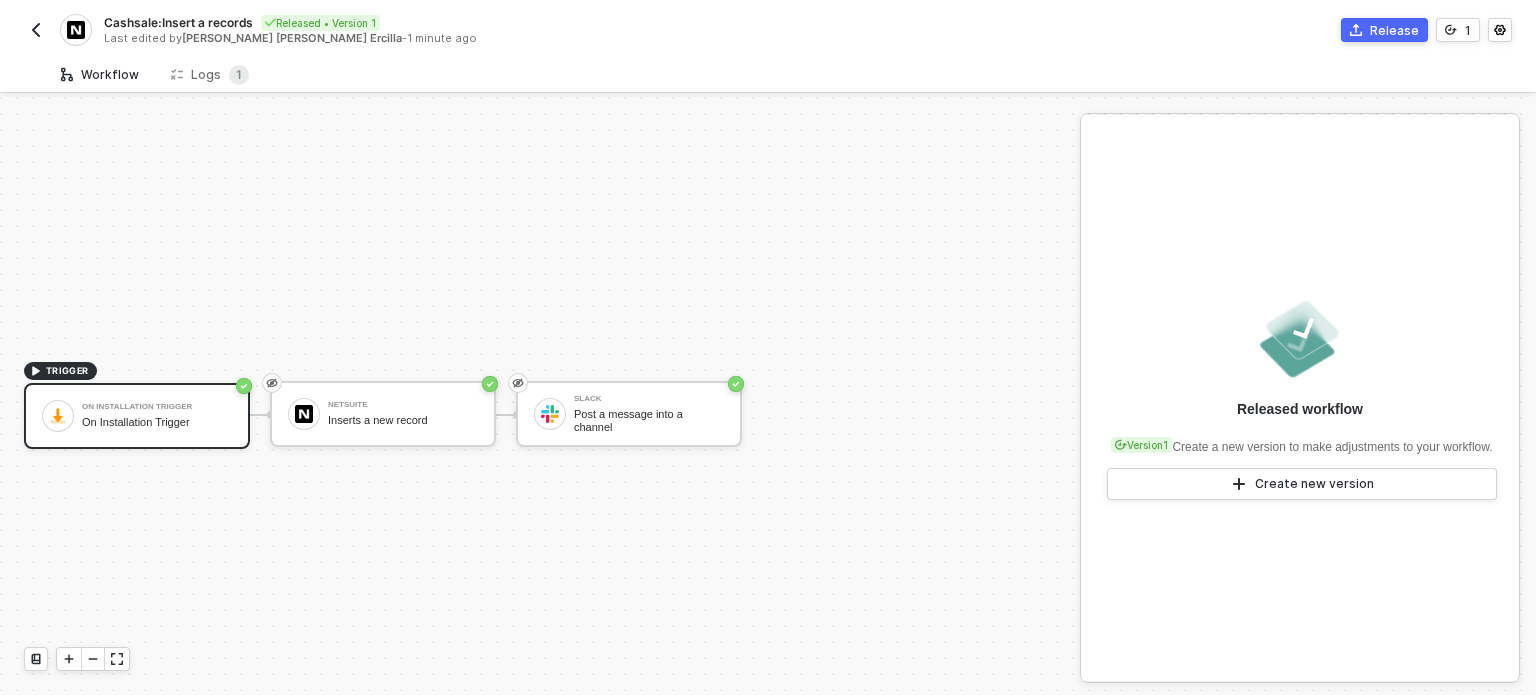scroll, scrollTop: 0, scrollLeft: 0, axis: both 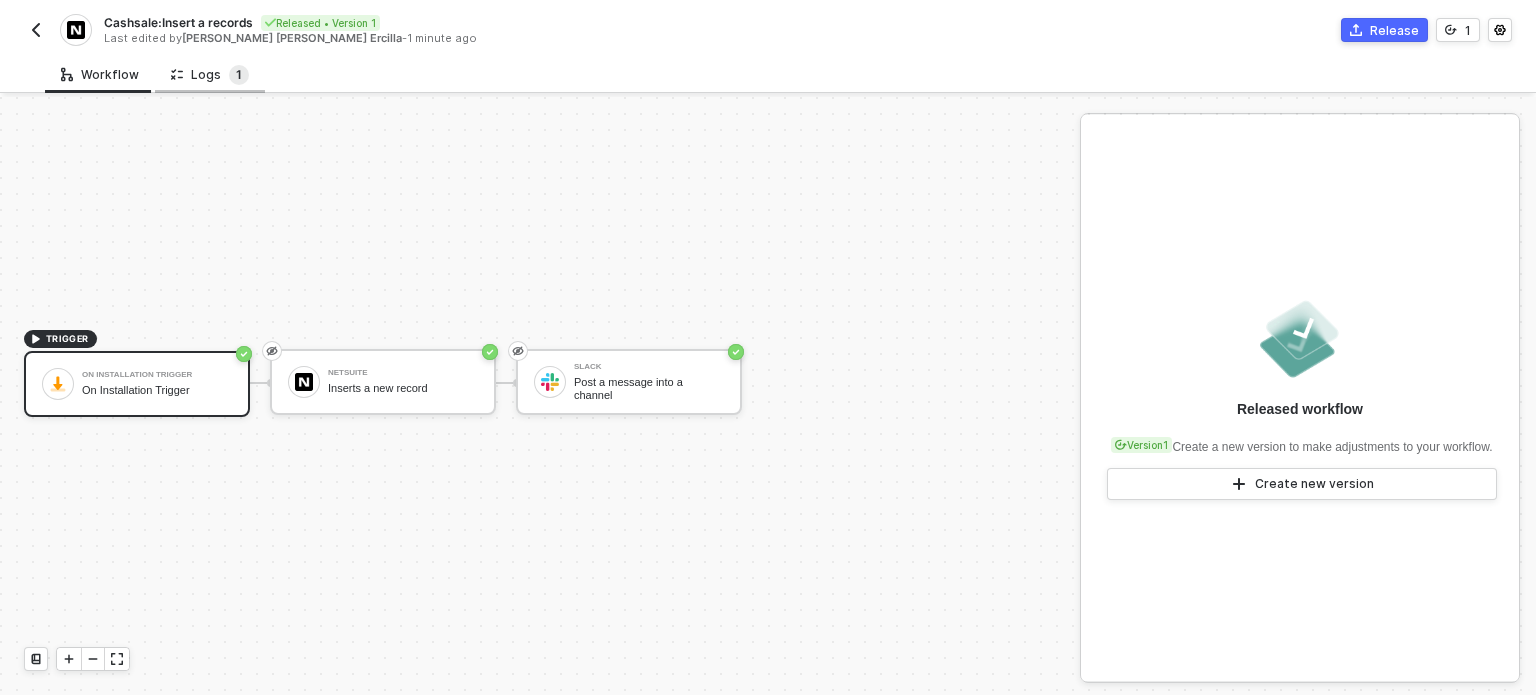 click on "1" at bounding box center [239, 75] 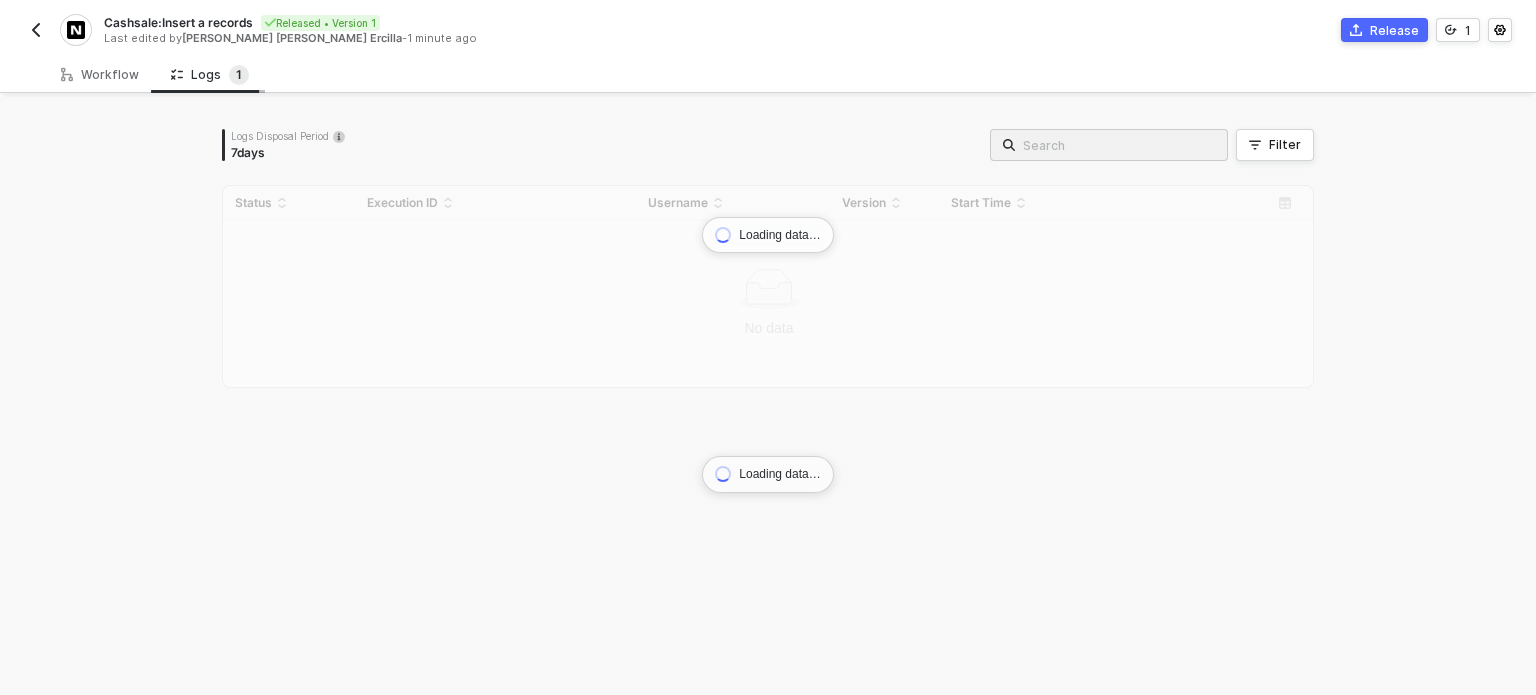 click on "Logs 1" at bounding box center (210, 74) 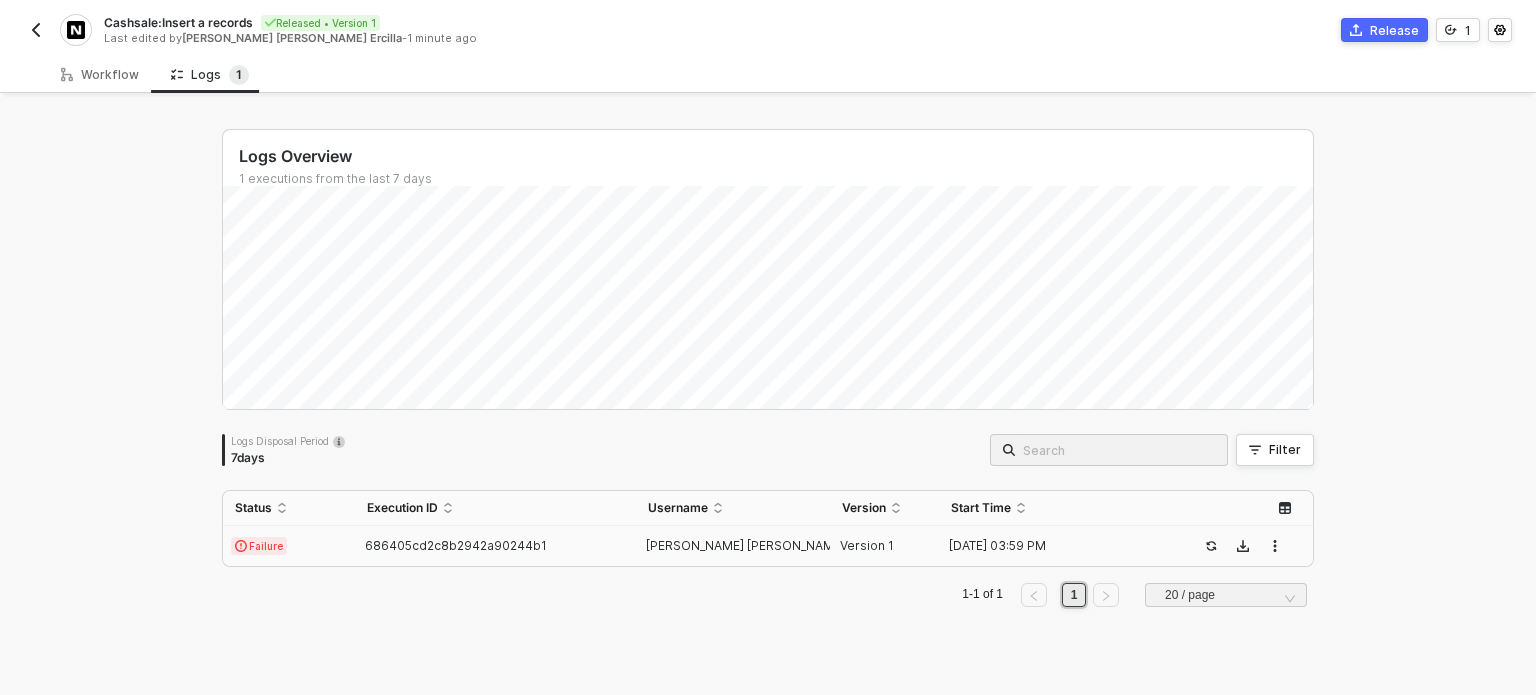 click on "Failure" at bounding box center [289, 546] 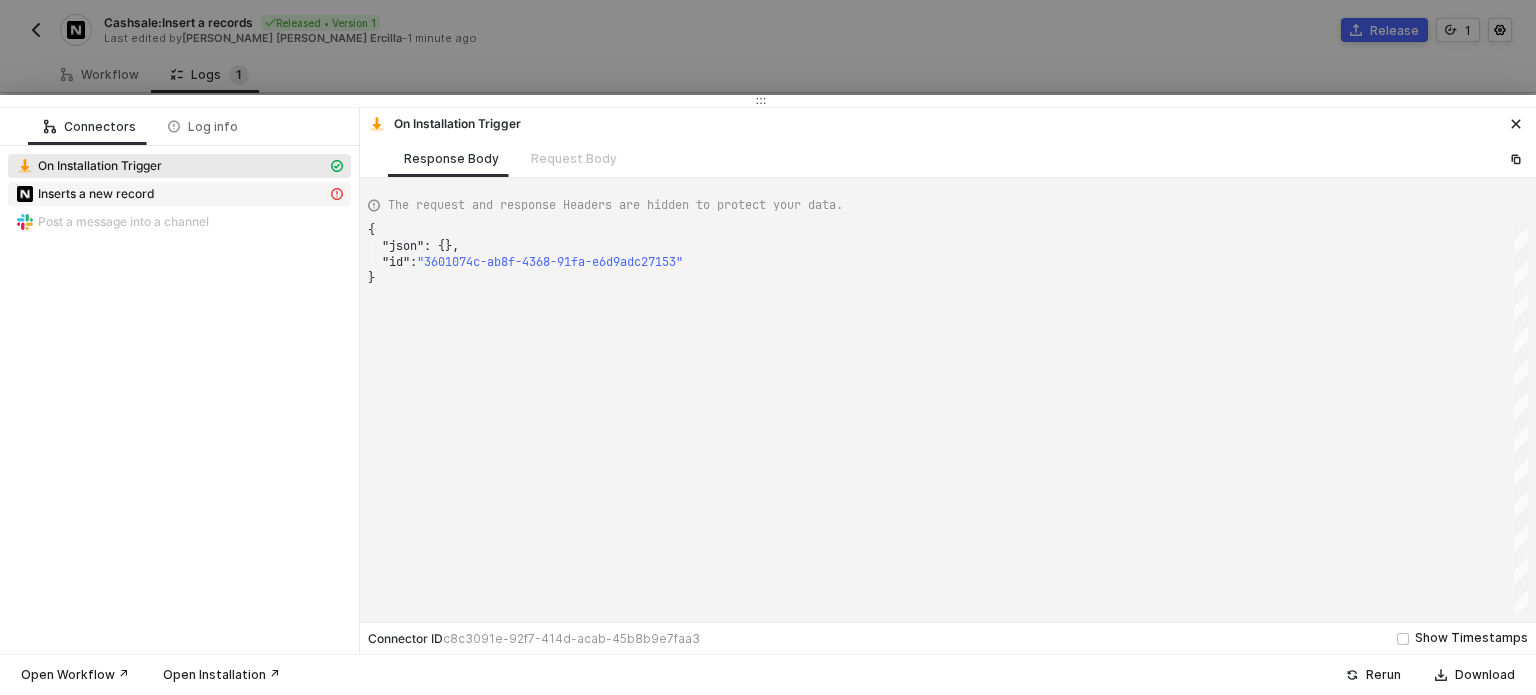 click on "Inserts a new record" at bounding box center (171, 194) 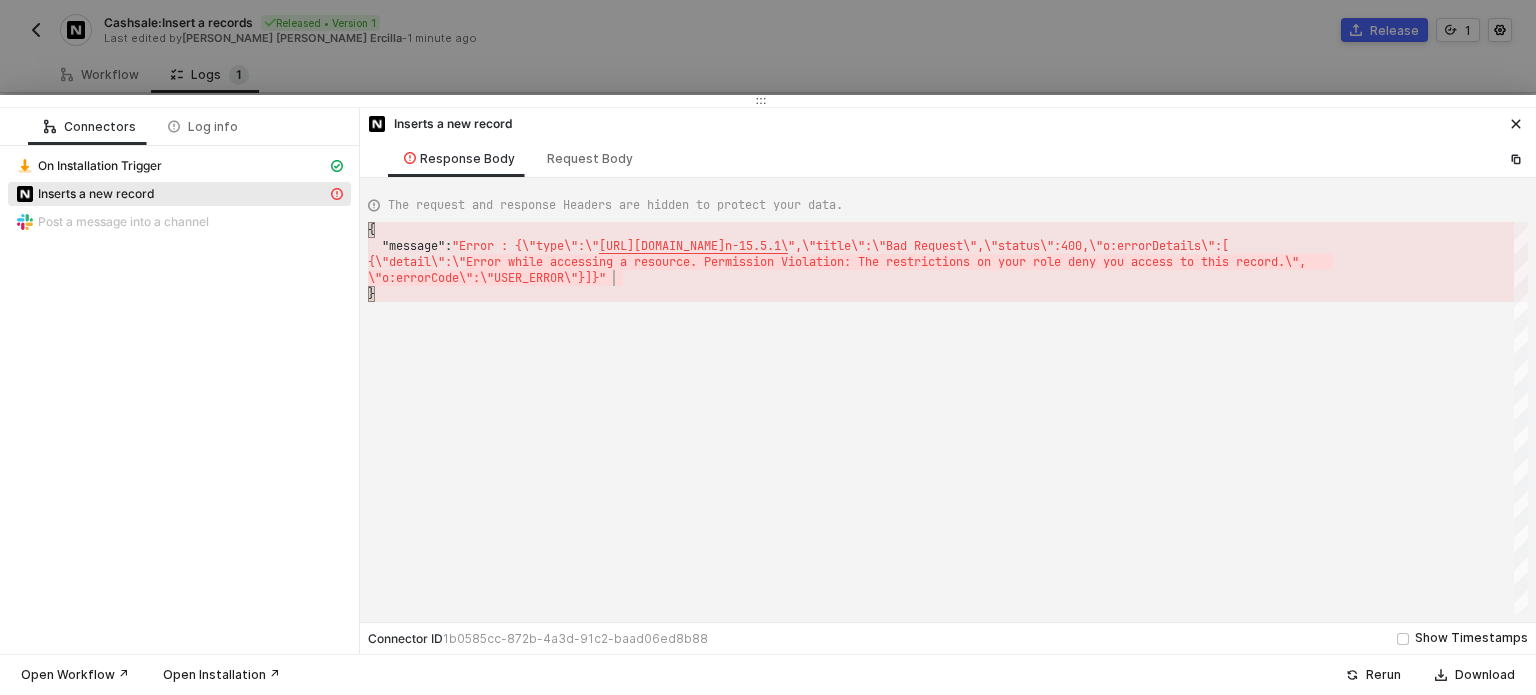 scroll, scrollTop: 0, scrollLeft: 5, axis: horizontal 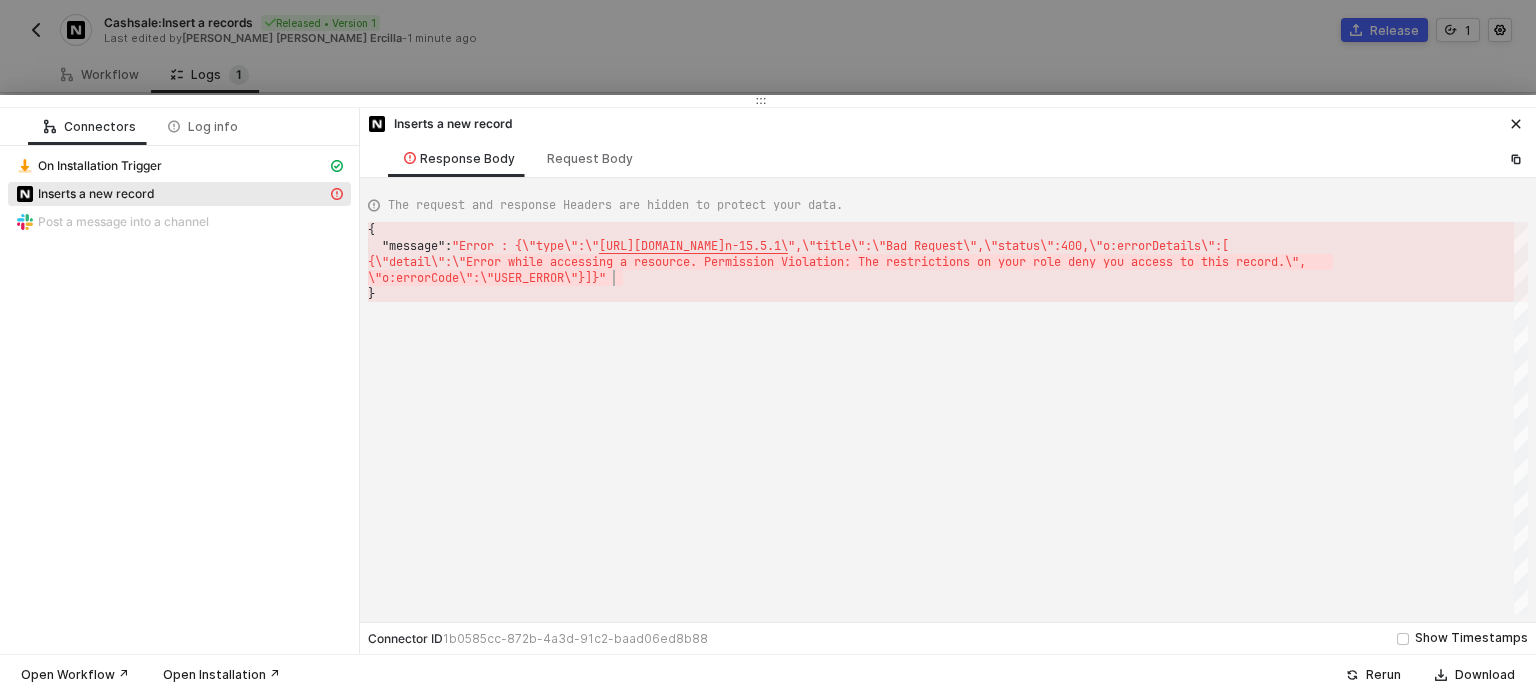 drag, startPoint x: 476, startPoint y: 264, endPoint x: 1413, endPoint y: 276, distance: 937.07684 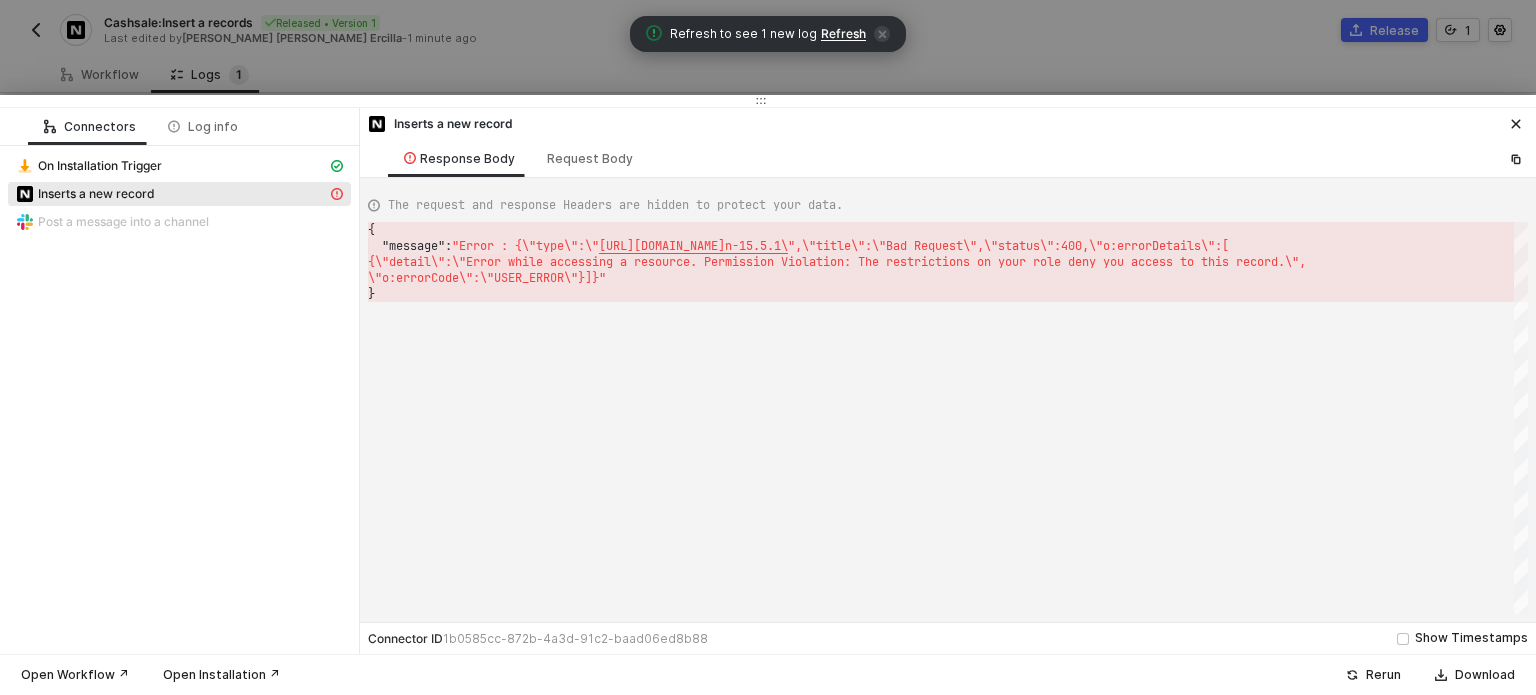 click on "Inserts a new record" at bounding box center [948, 122] 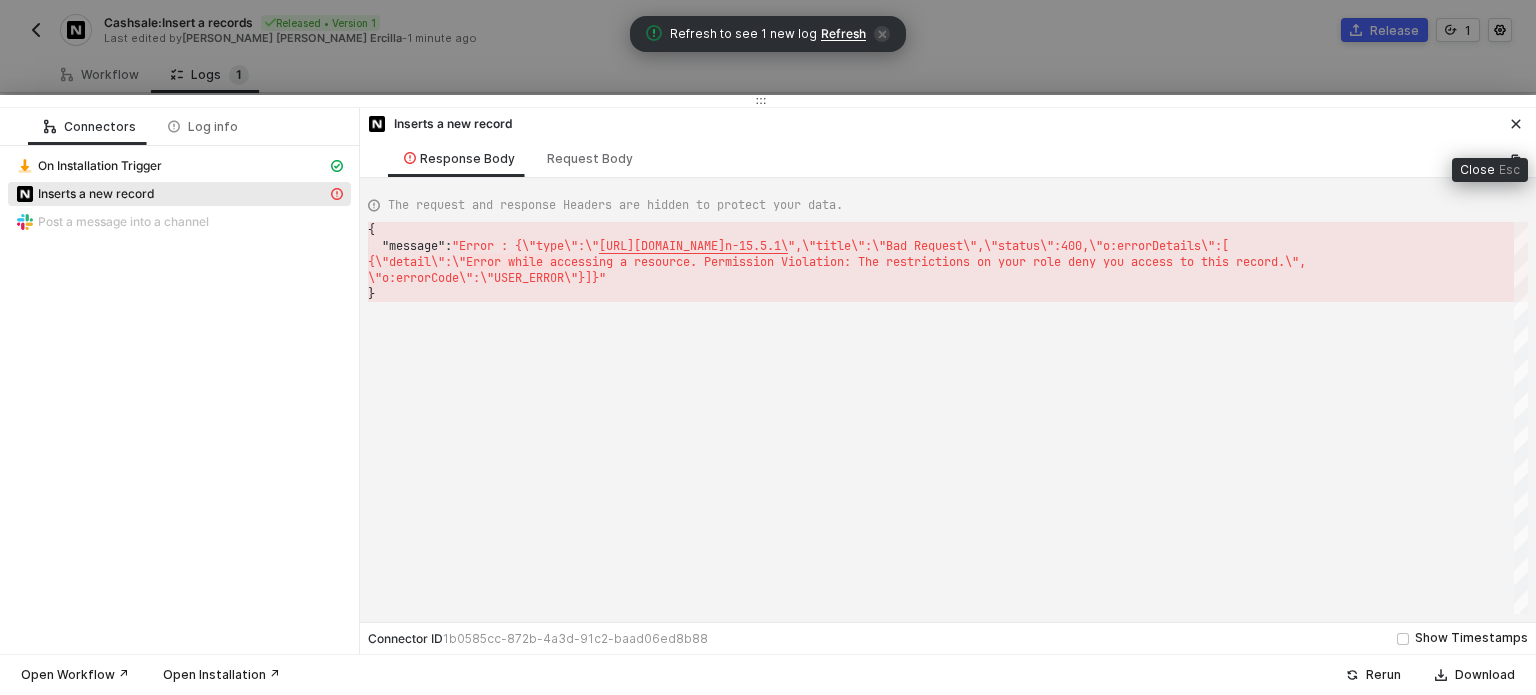 click at bounding box center [1516, 124] 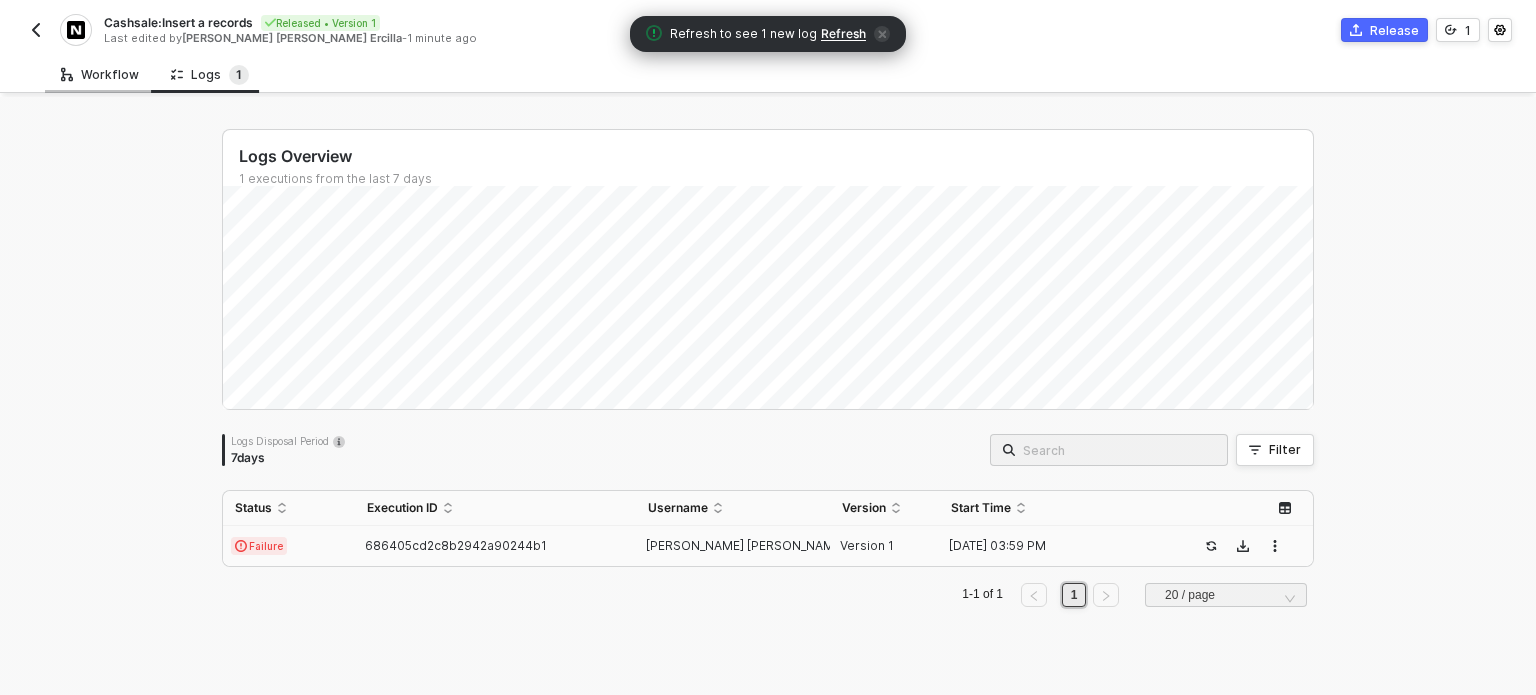 click on "Workflow" at bounding box center (100, 75) 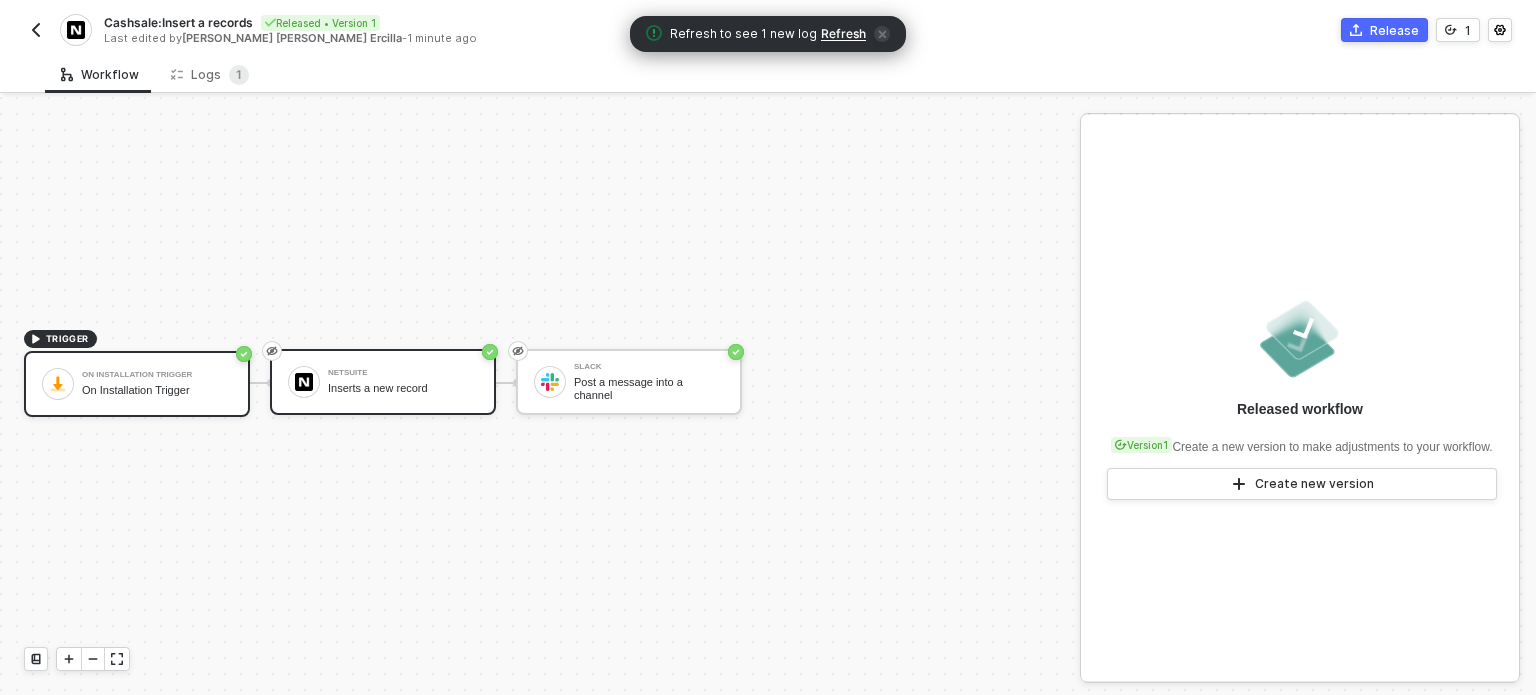 click on "Inserts a new record" at bounding box center [403, 388] 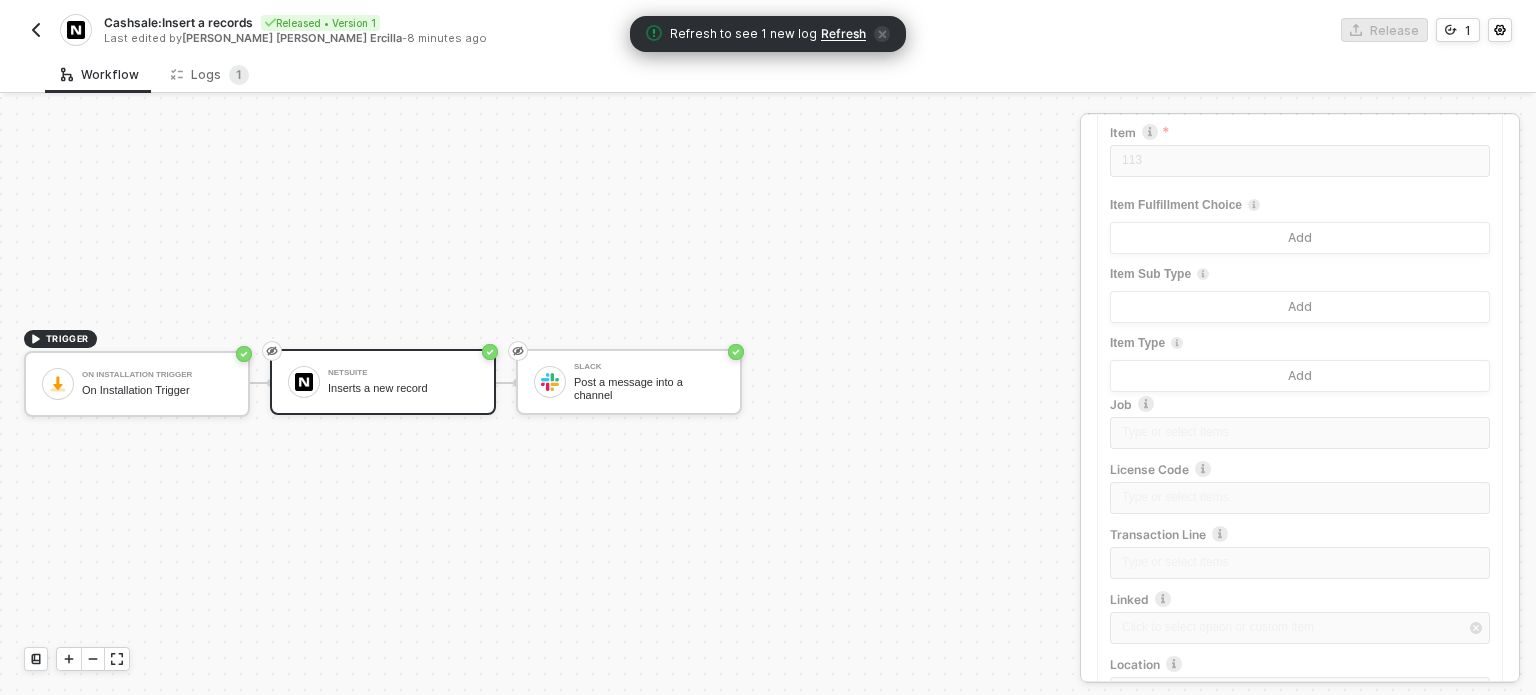 scroll, scrollTop: 1900, scrollLeft: 0, axis: vertical 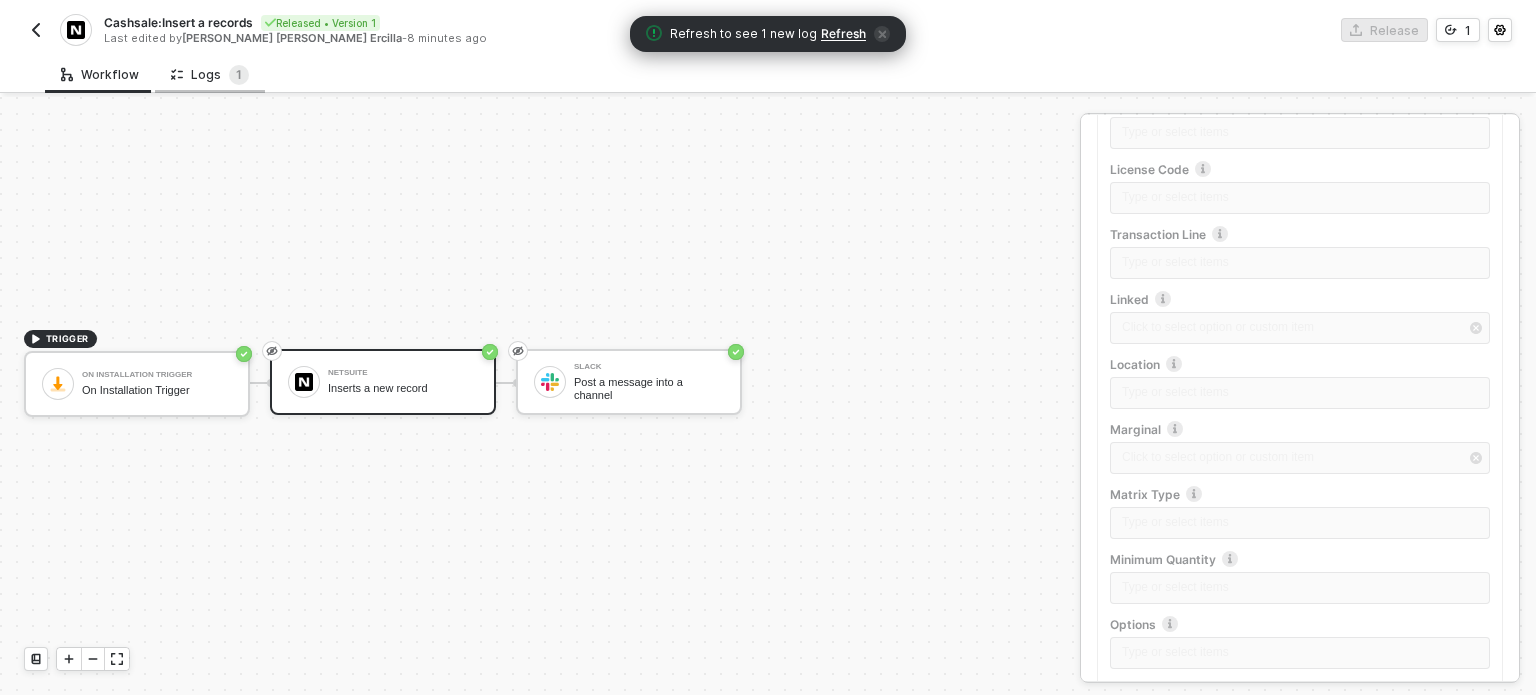 click on "Logs 1" at bounding box center [210, 74] 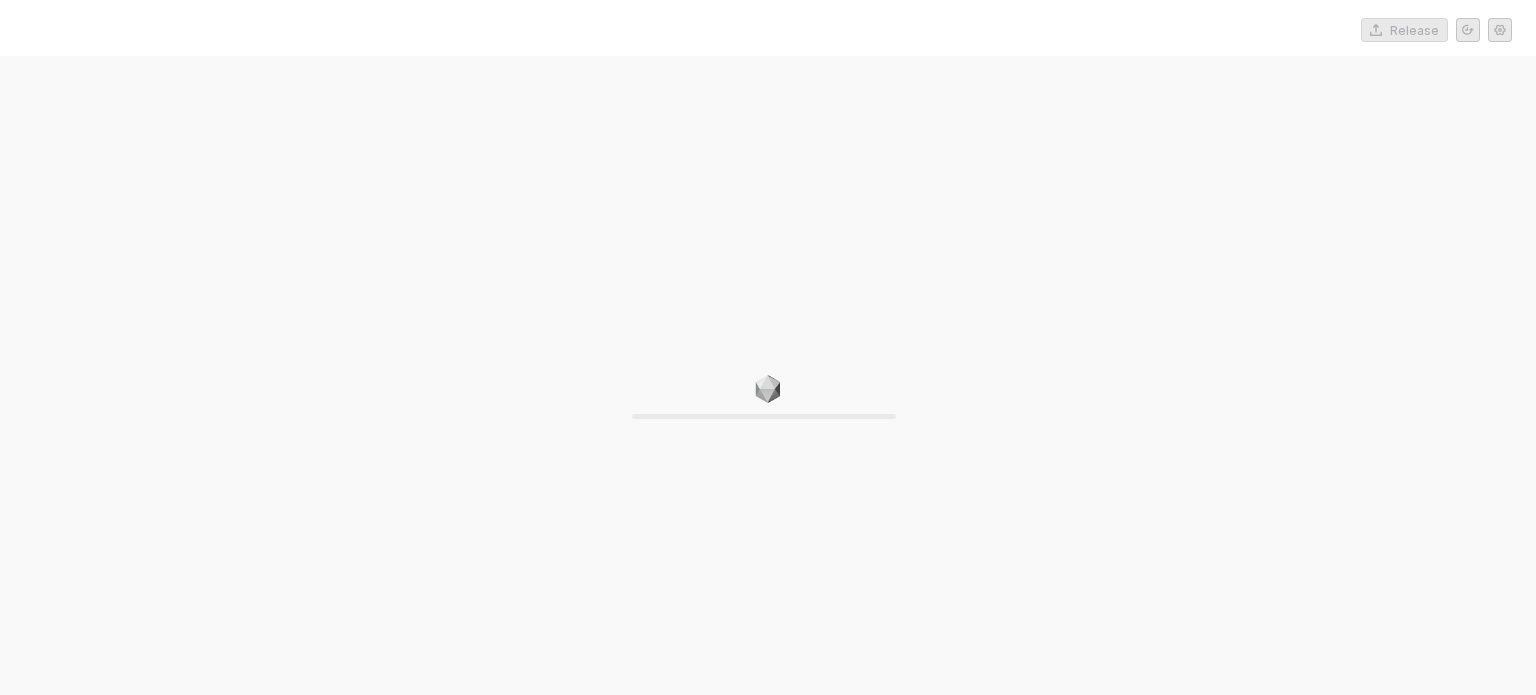 scroll, scrollTop: 0, scrollLeft: 0, axis: both 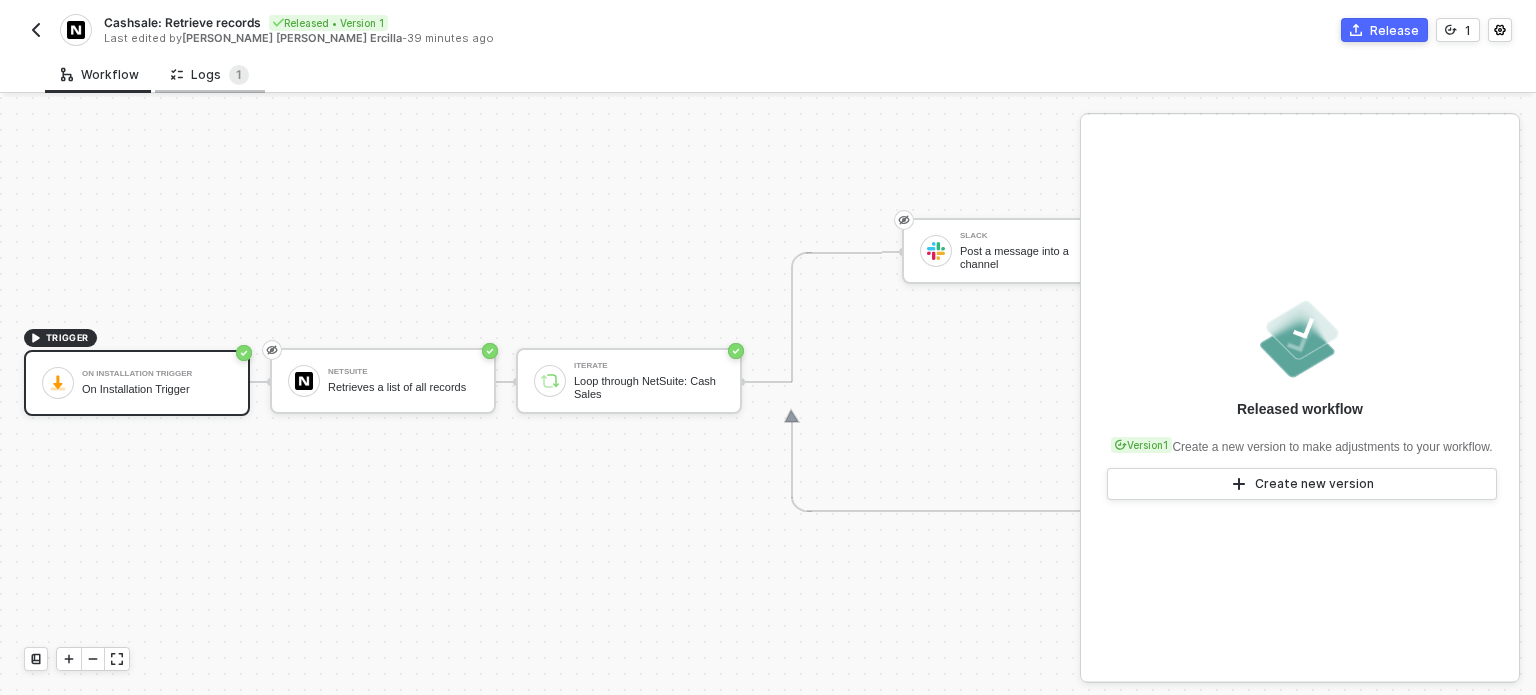click on "Logs 1" at bounding box center (210, 75) 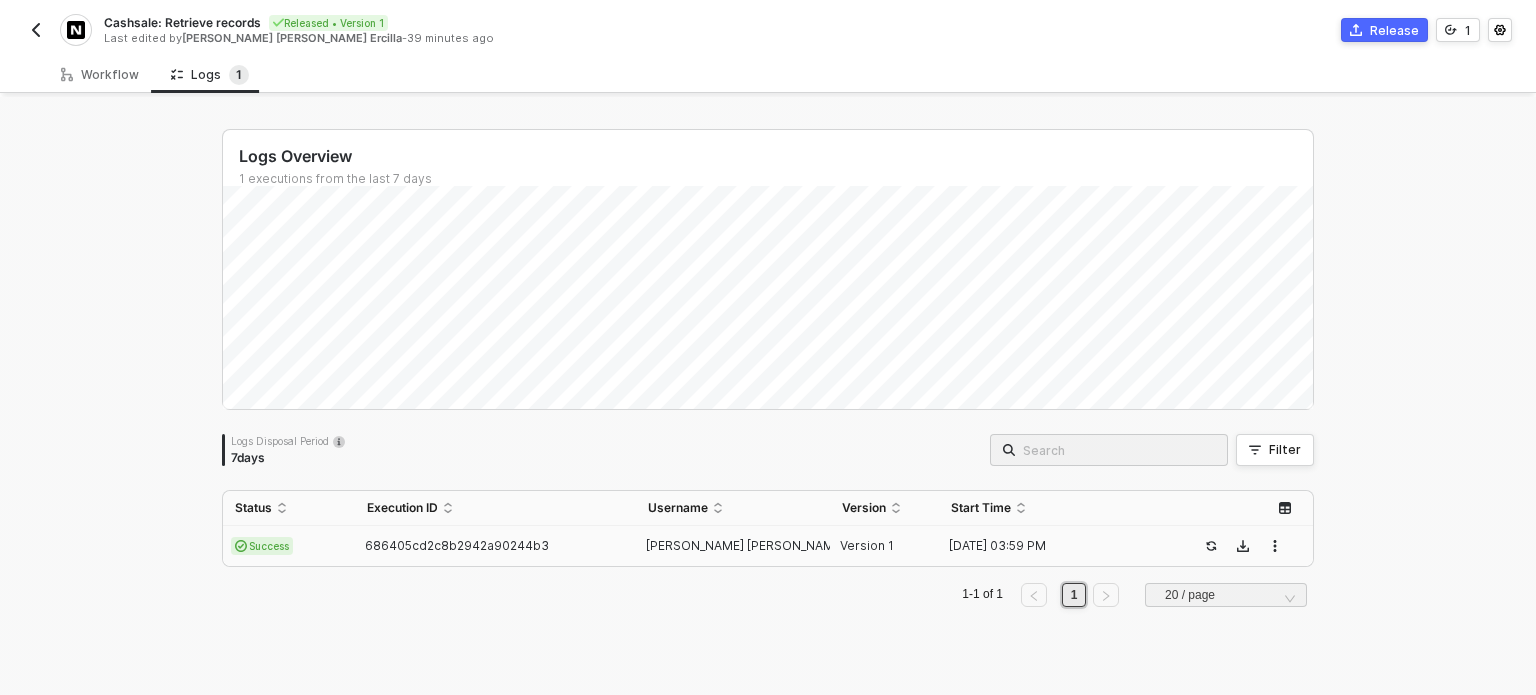 click on "686405cd2c8b2942a90244b3" at bounding box center [457, 545] 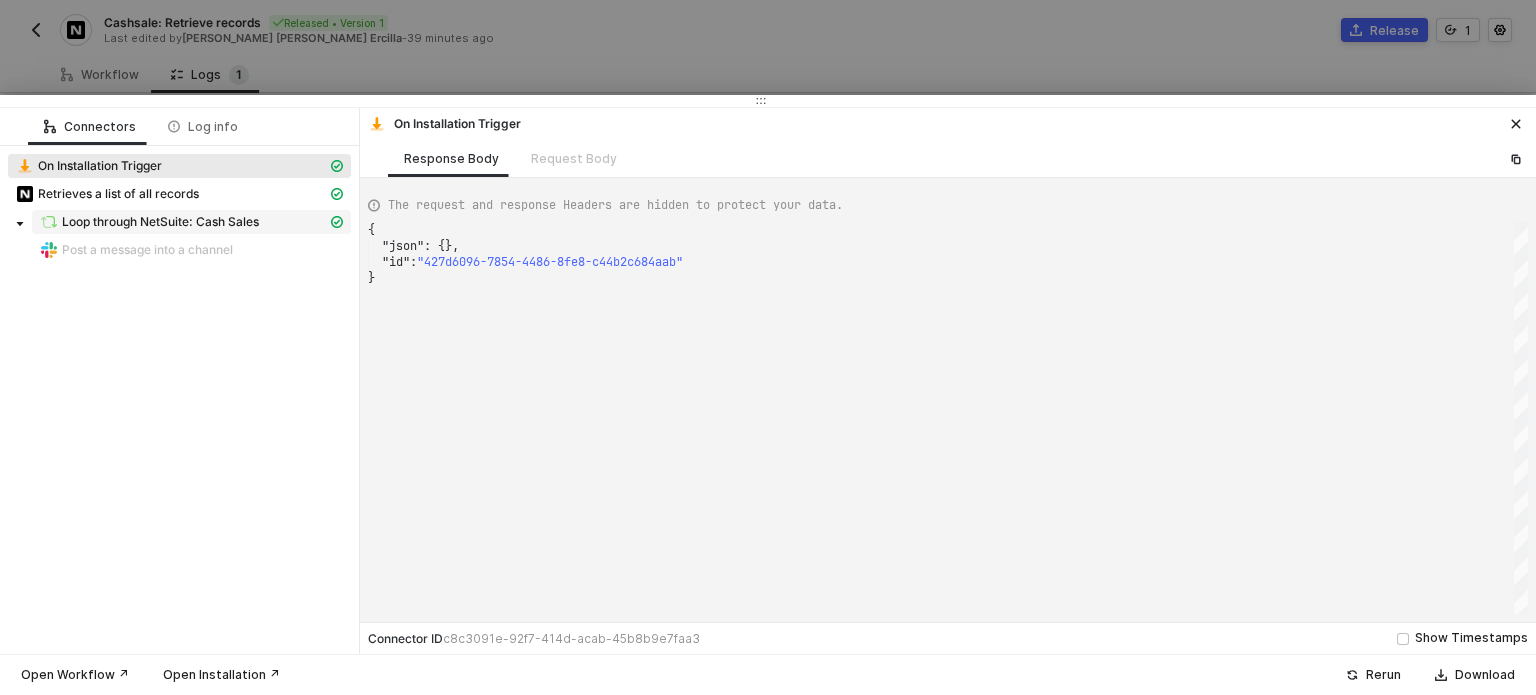 click on "Loop through NetSuite:  Cash Sales" at bounding box center (191, 222) 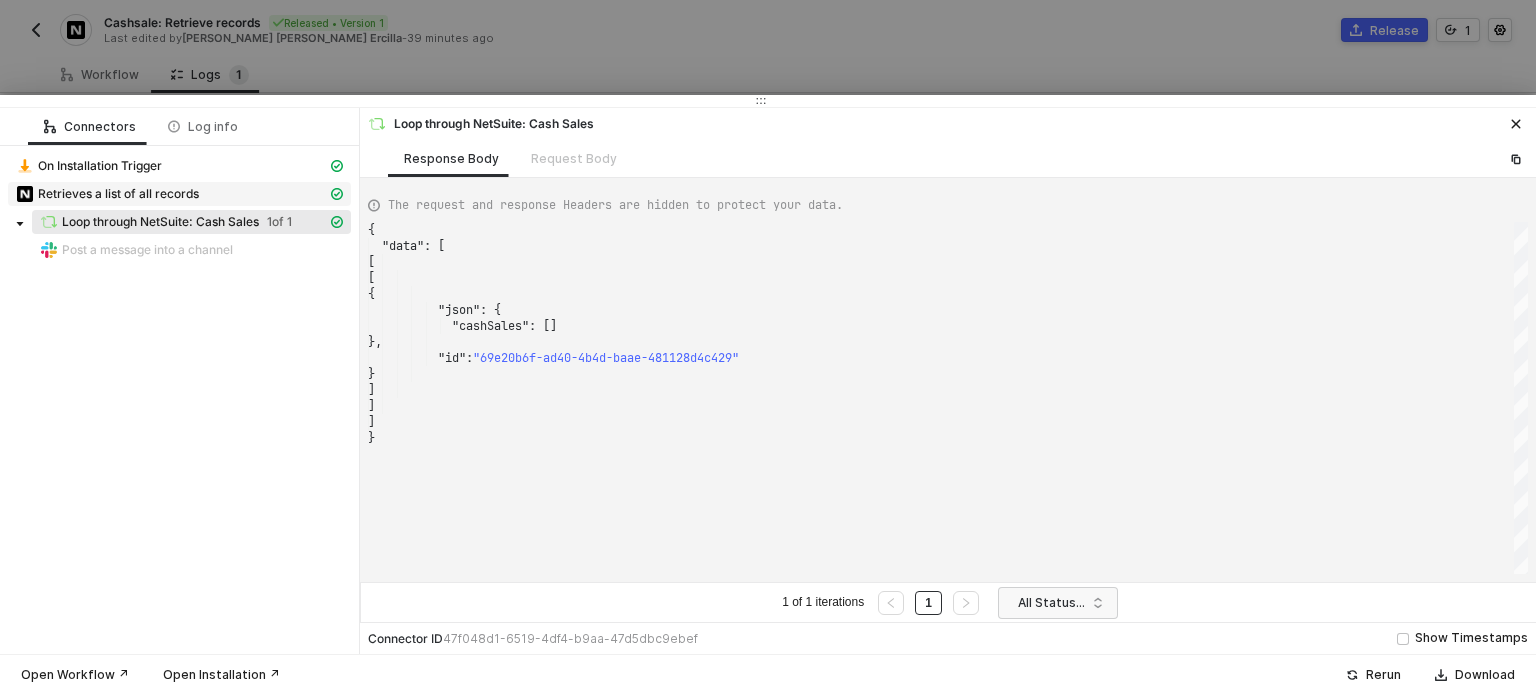 click on "Retrieves a list of all records" at bounding box center (171, 194) 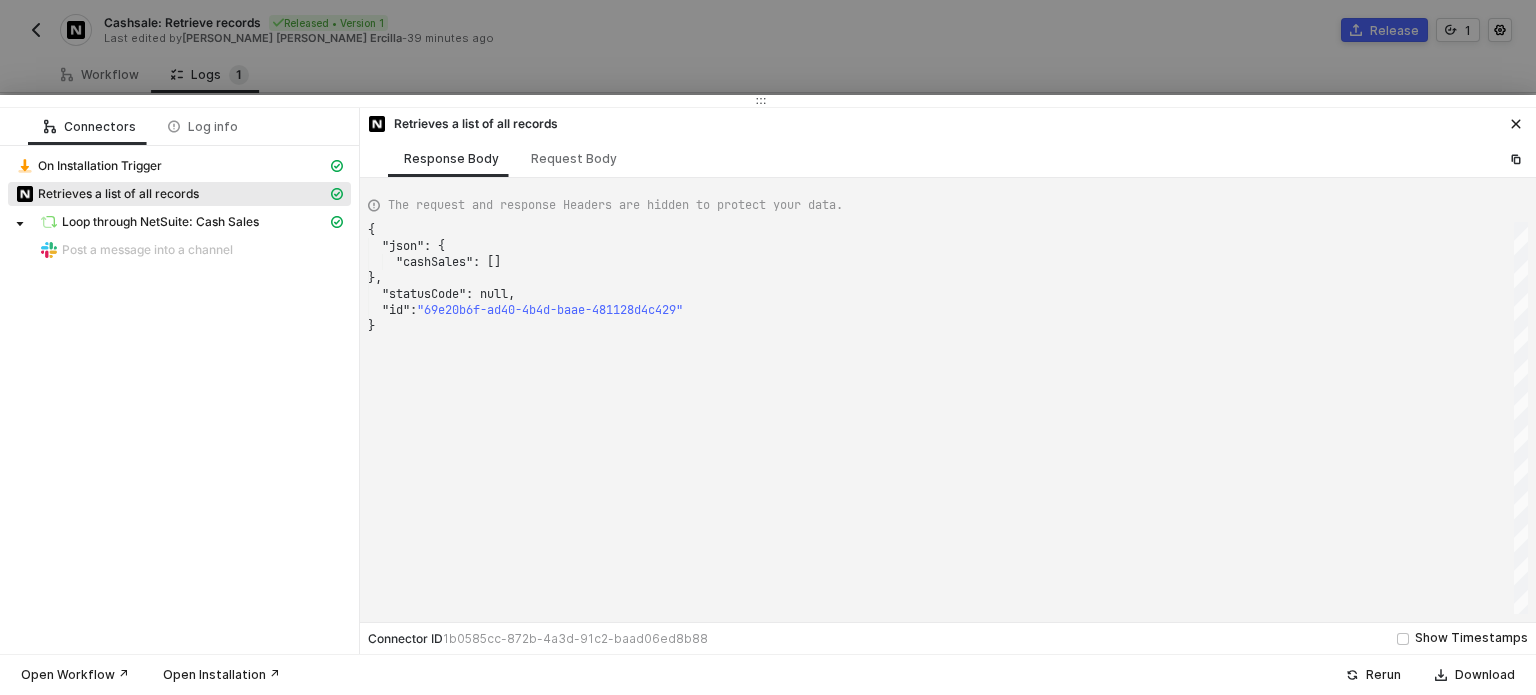 scroll, scrollTop: 0, scrollLeft: 5, axis: horizontal 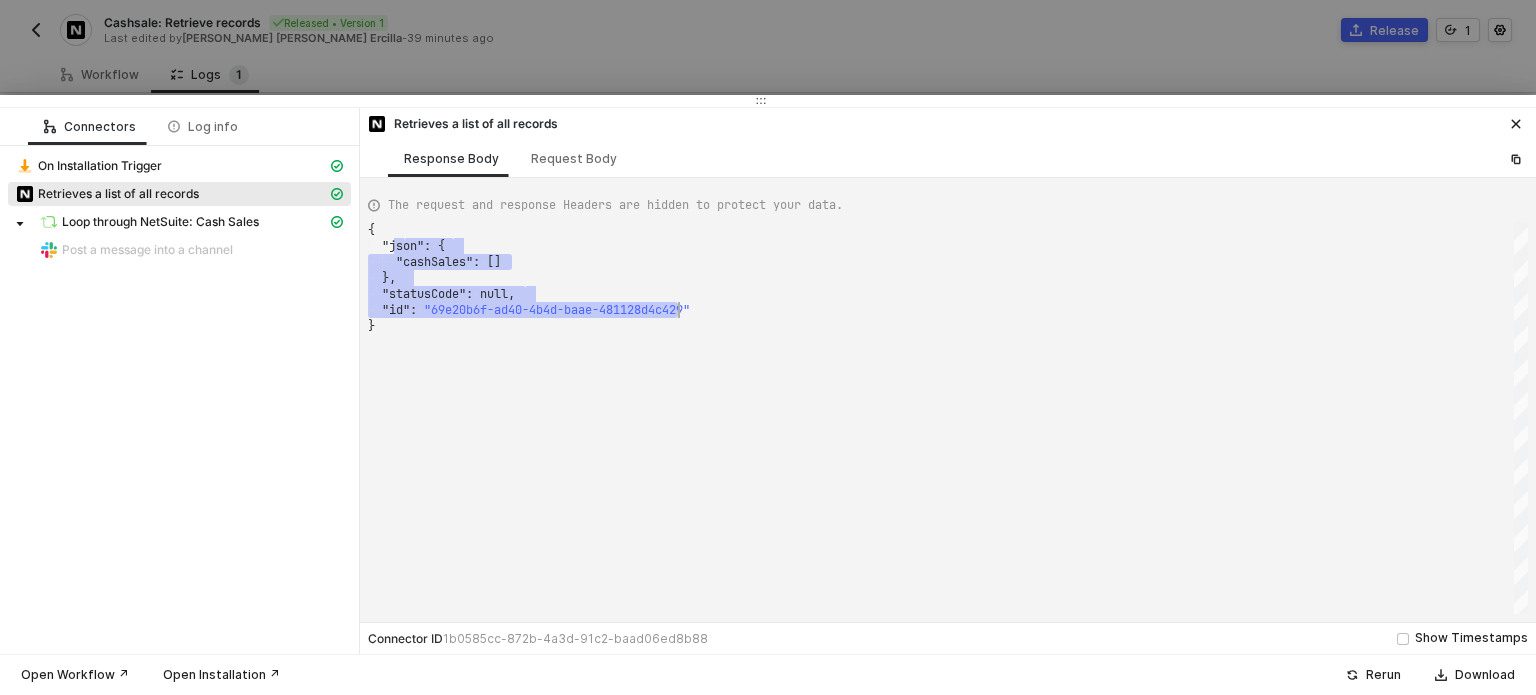 drag, startPoint x: 405, startPoint y: 241, endPoint x: 528, endPoint y: 303, distance: 137.74251 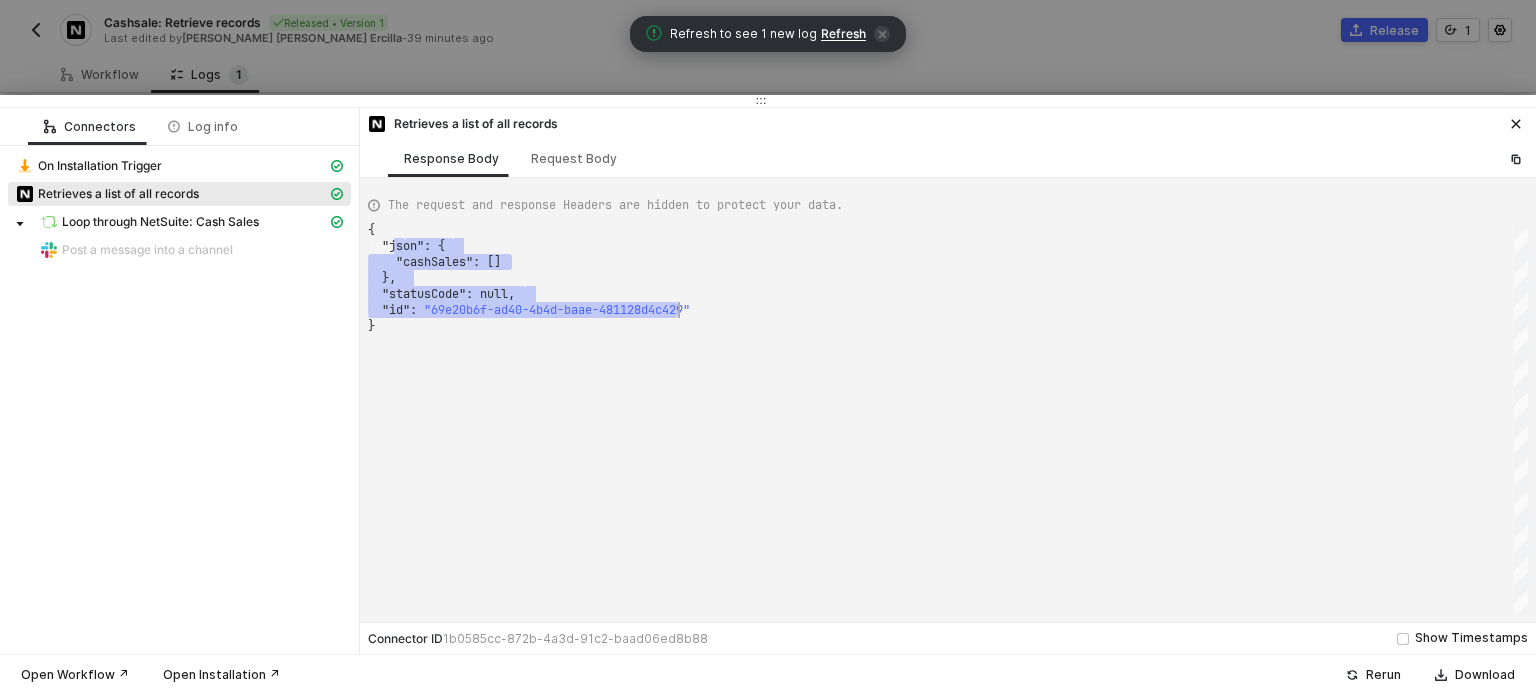 click at bounding box center [768, 347] 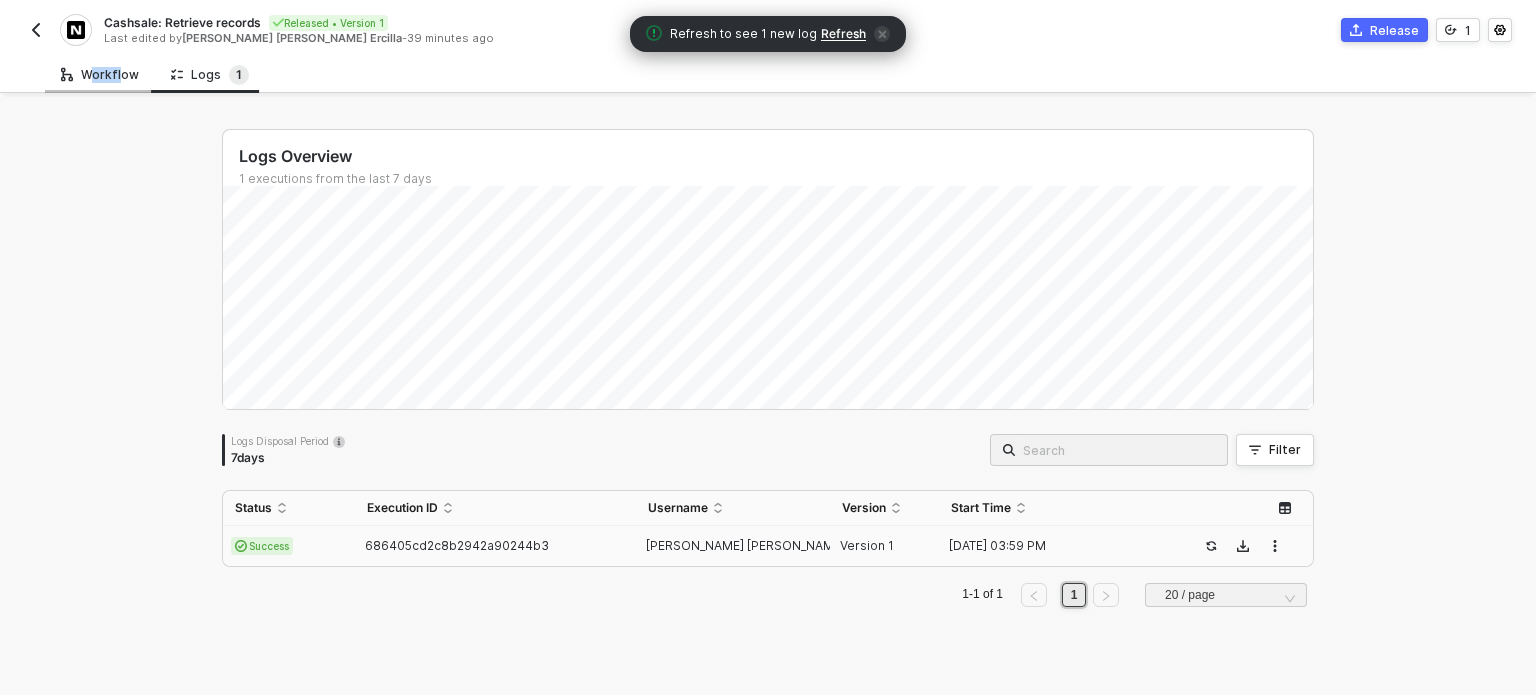 click on "Workflow" at bounding box center [100, 74] 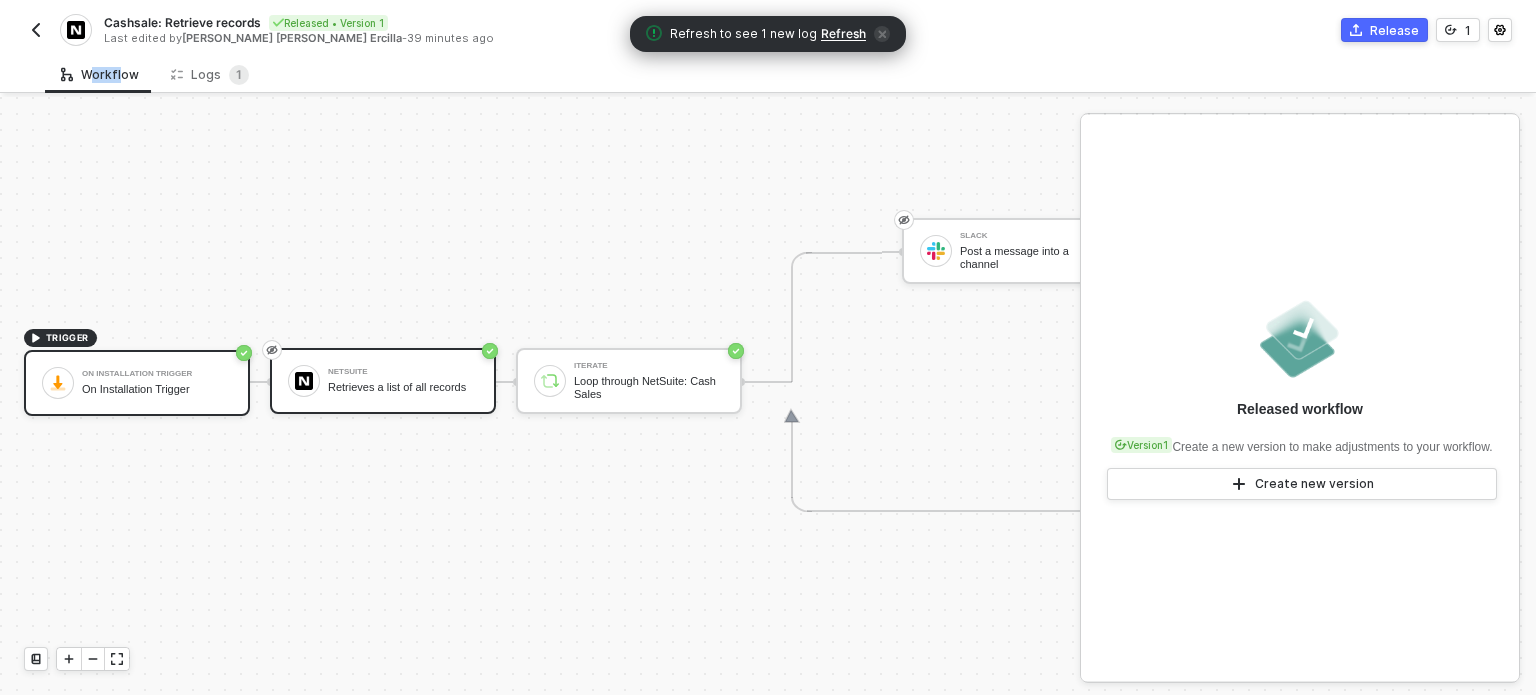 drag, startPoint x: 423, startPoint y: 376, endPoint x: 449, endPoint y: 363, distance: 29.068884 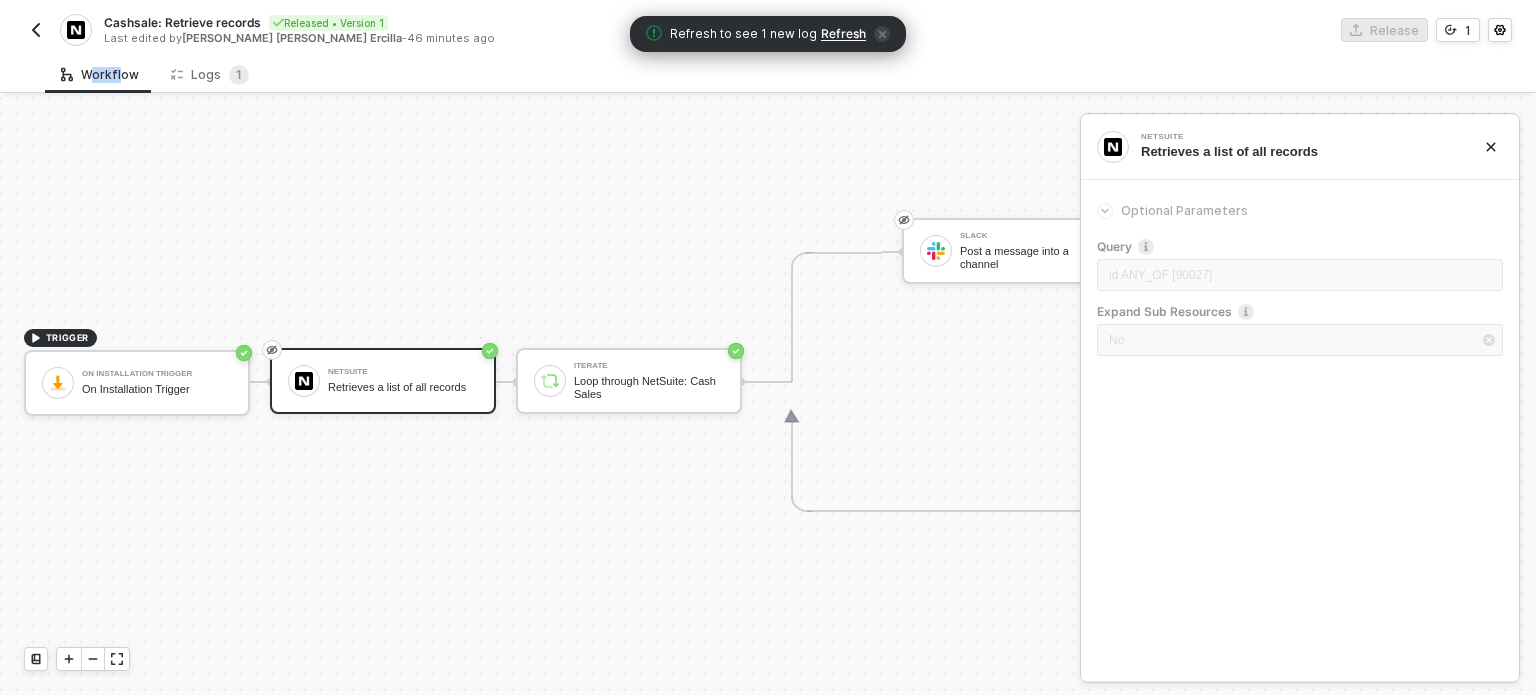 click on "NetSuite Retrieves a list of all records" at bounding box center [403, 381] 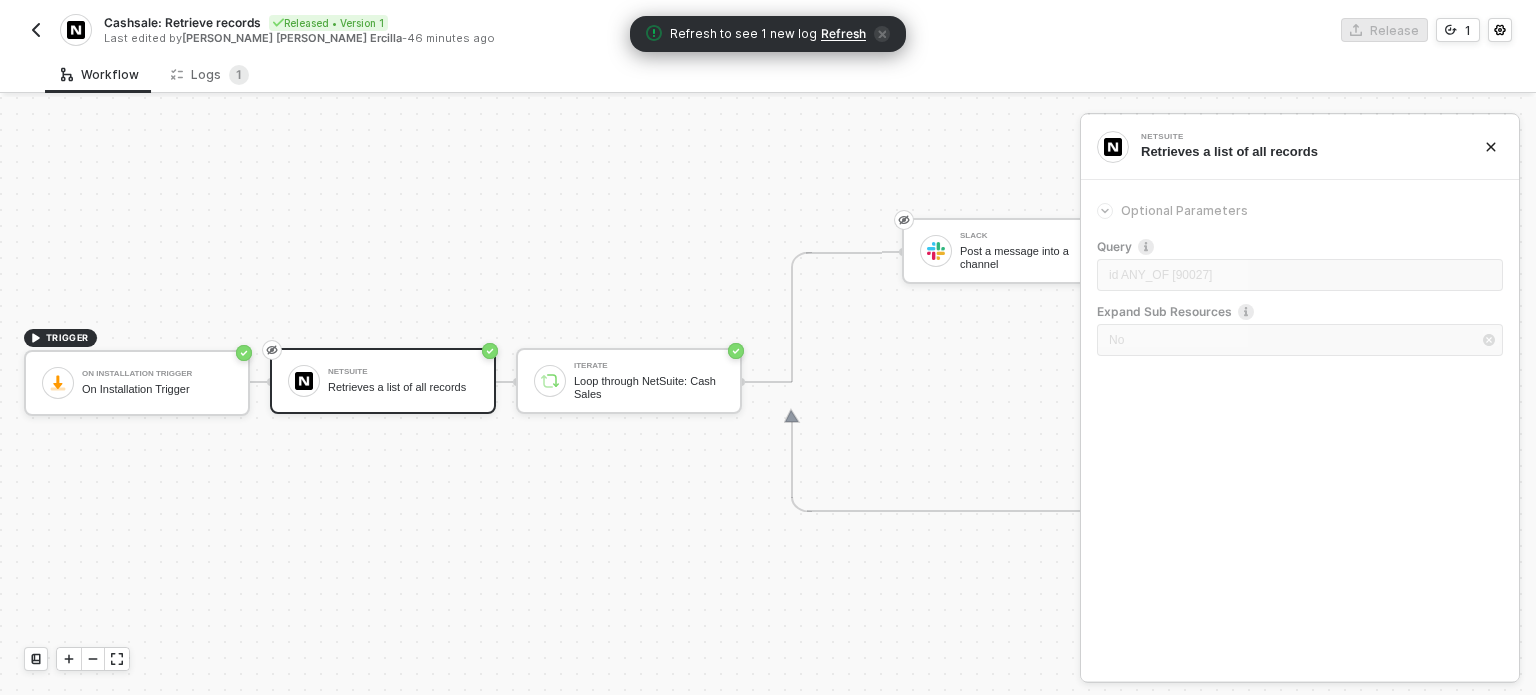 click 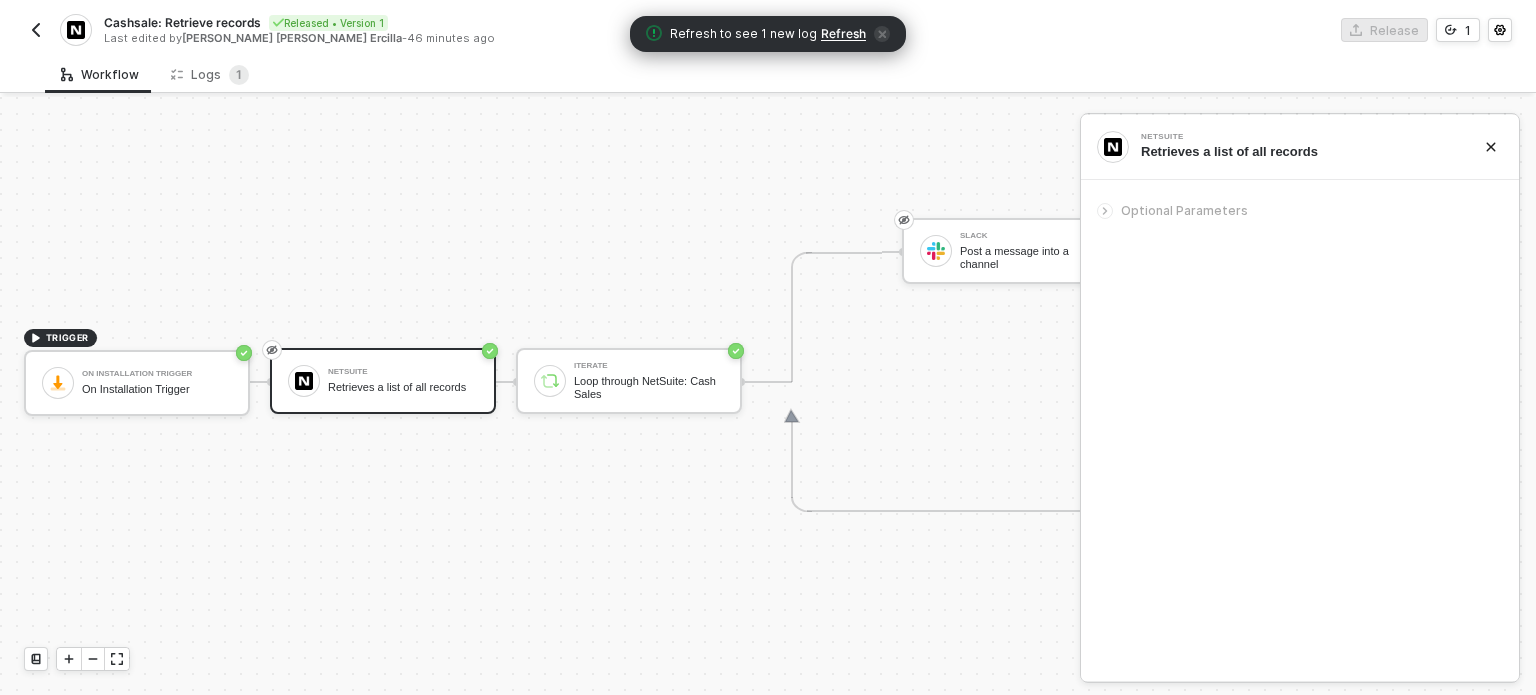click 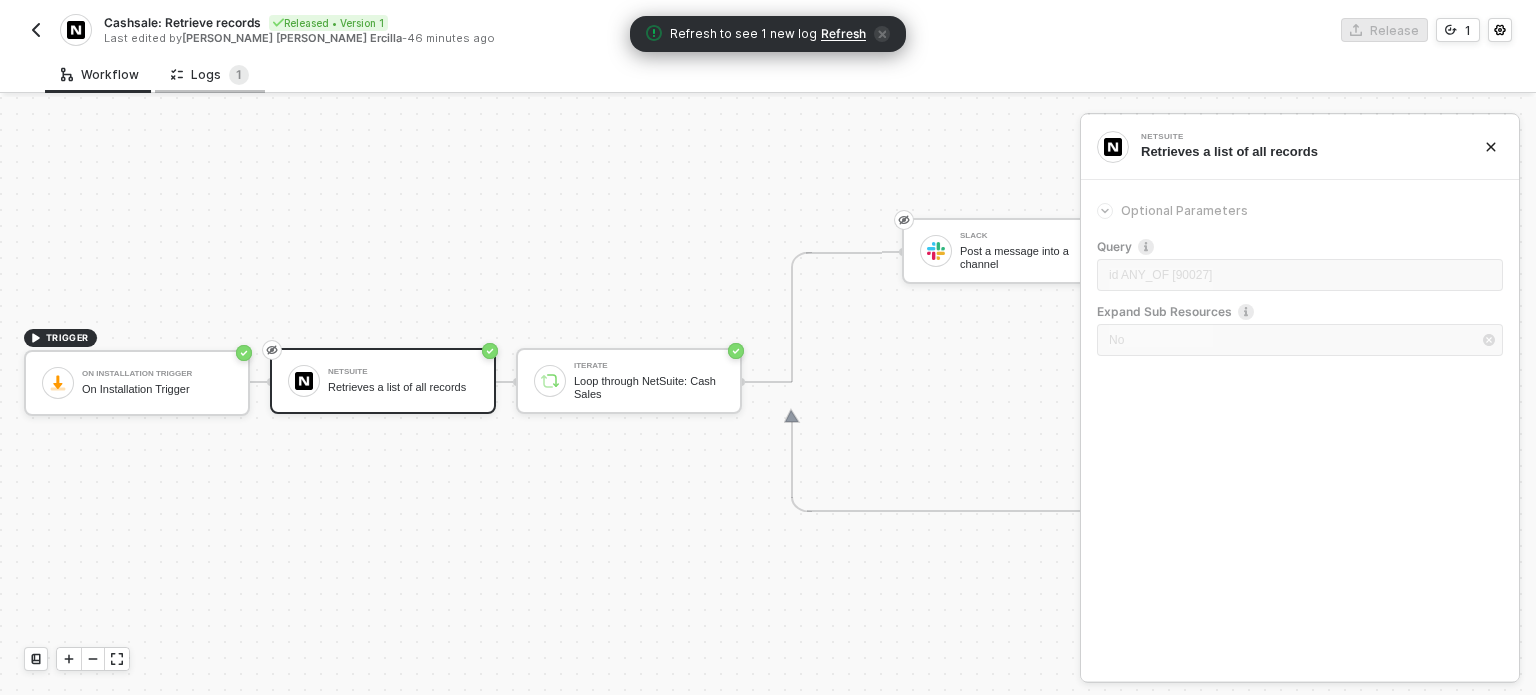 click on "Logs 1" at bounding box center (210, 75) 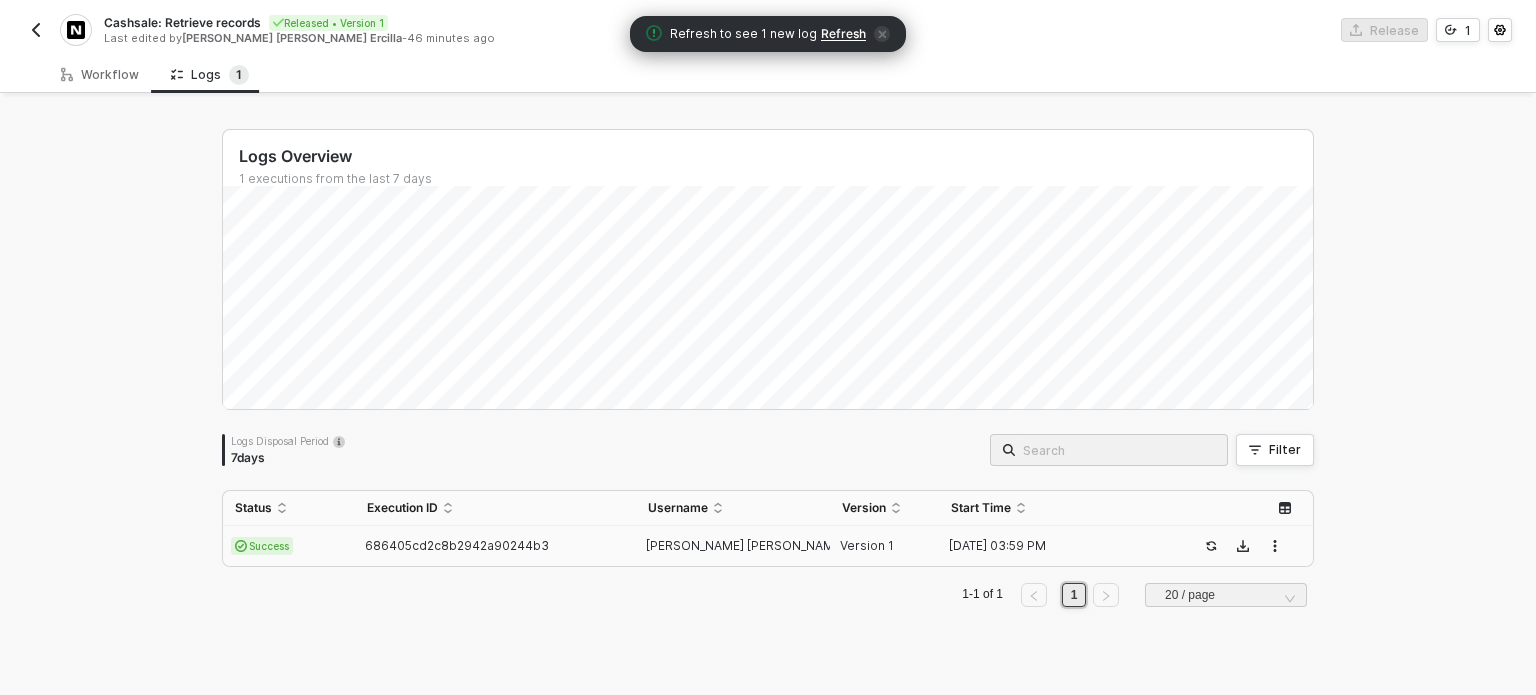 click on "686405cd2c8b2942a90244b3" at bounding box center (495, 546) 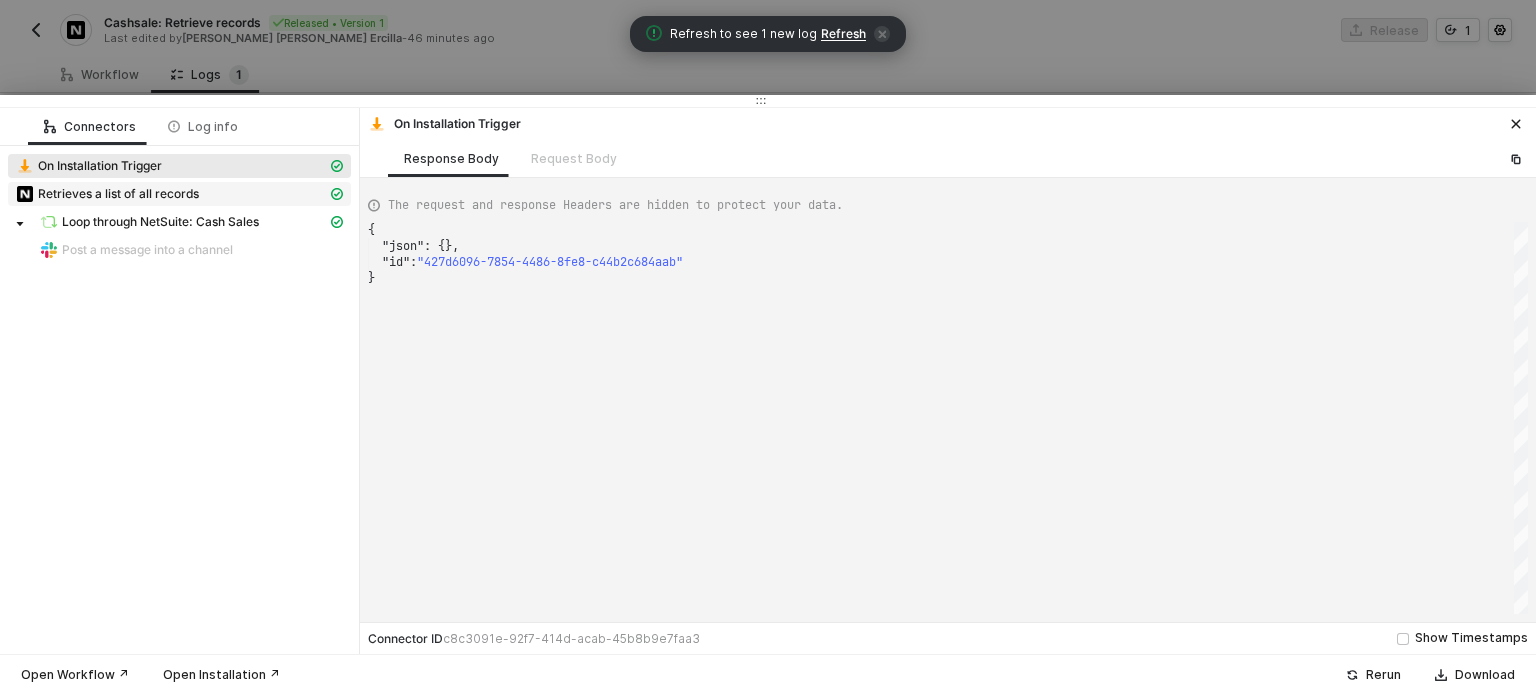 click on "Retrieves a list of all records" at bounding box center (171, 194) 